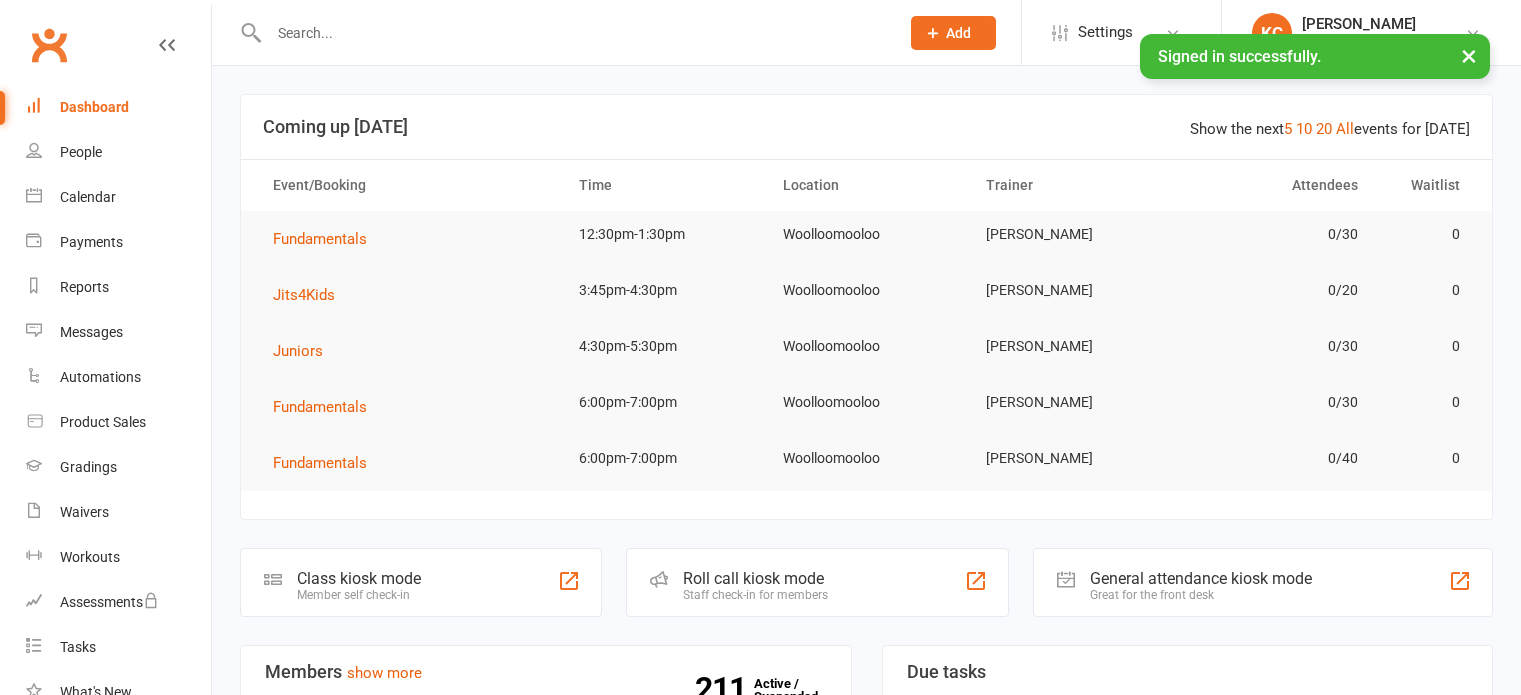 scroll, scrollTop: 0, scrollLeft: 0, axis: both 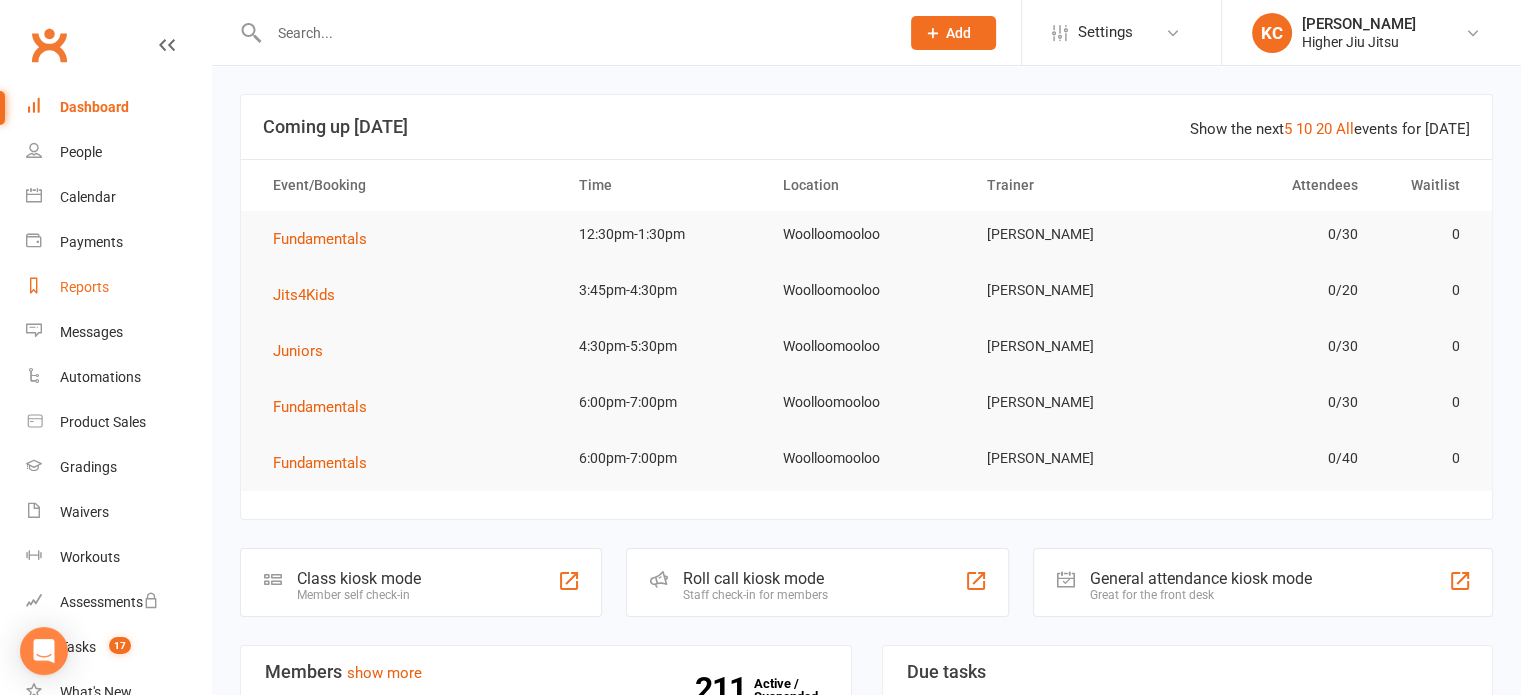 click on "Reports" at bounding box center (84, 287) 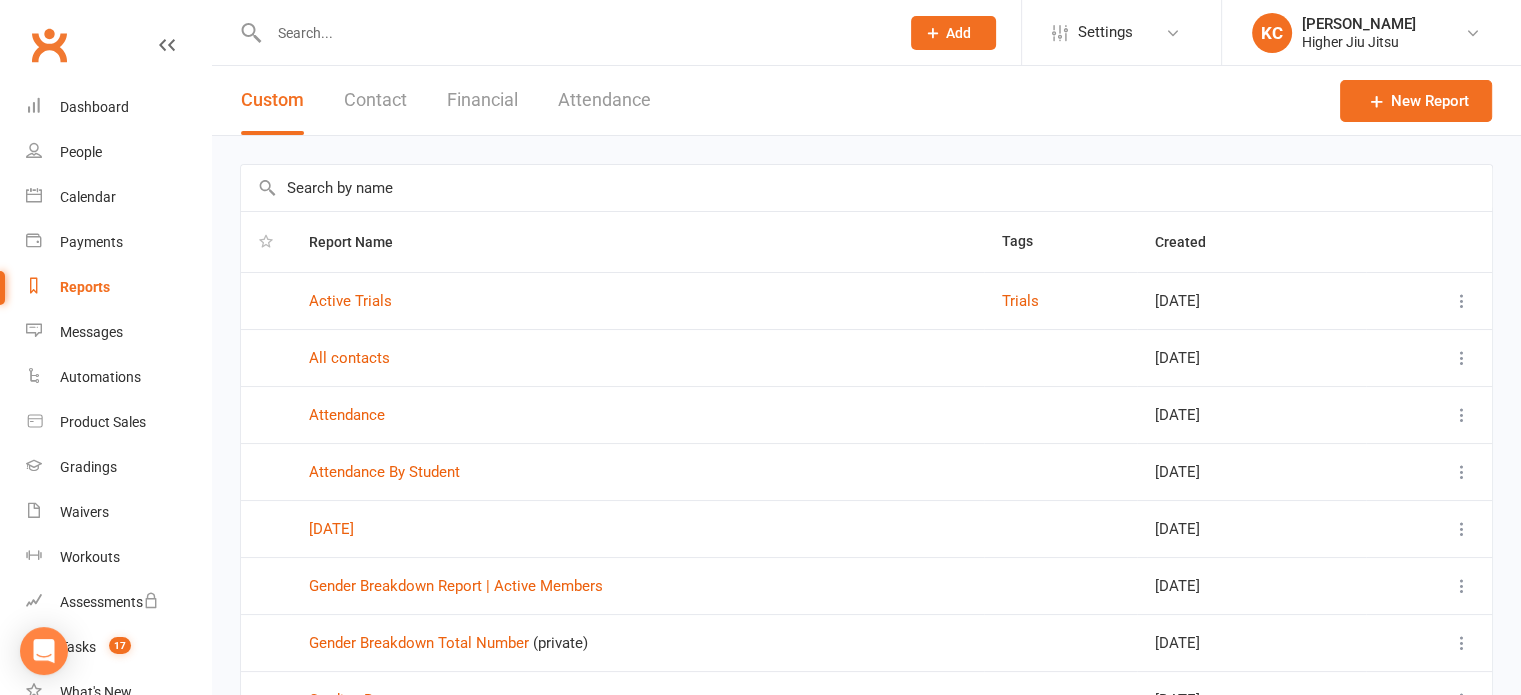 click on "Attendance" at bounding box center [604, 100] 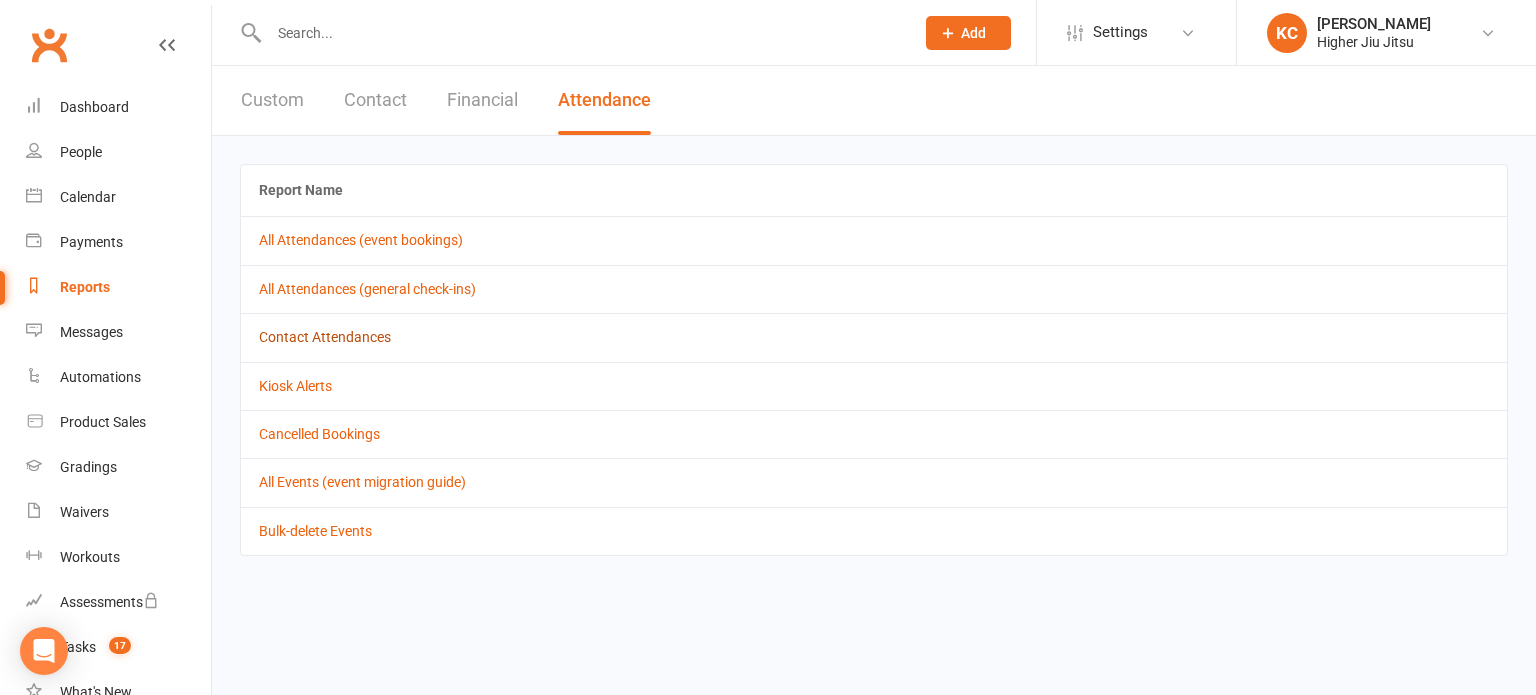click on "Contact Attendances" at bounding box center [325, 337] 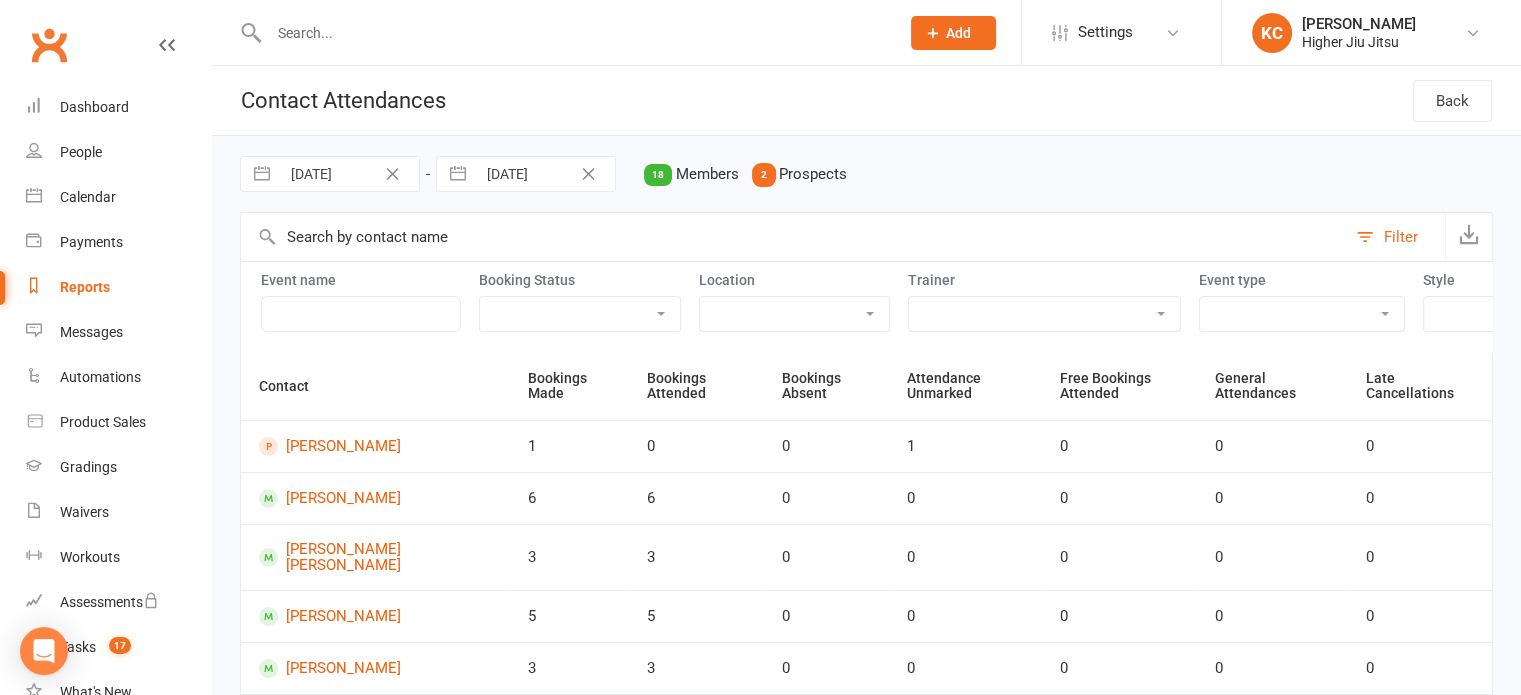 click on "[DATE]" at bounding box center (349, 174) 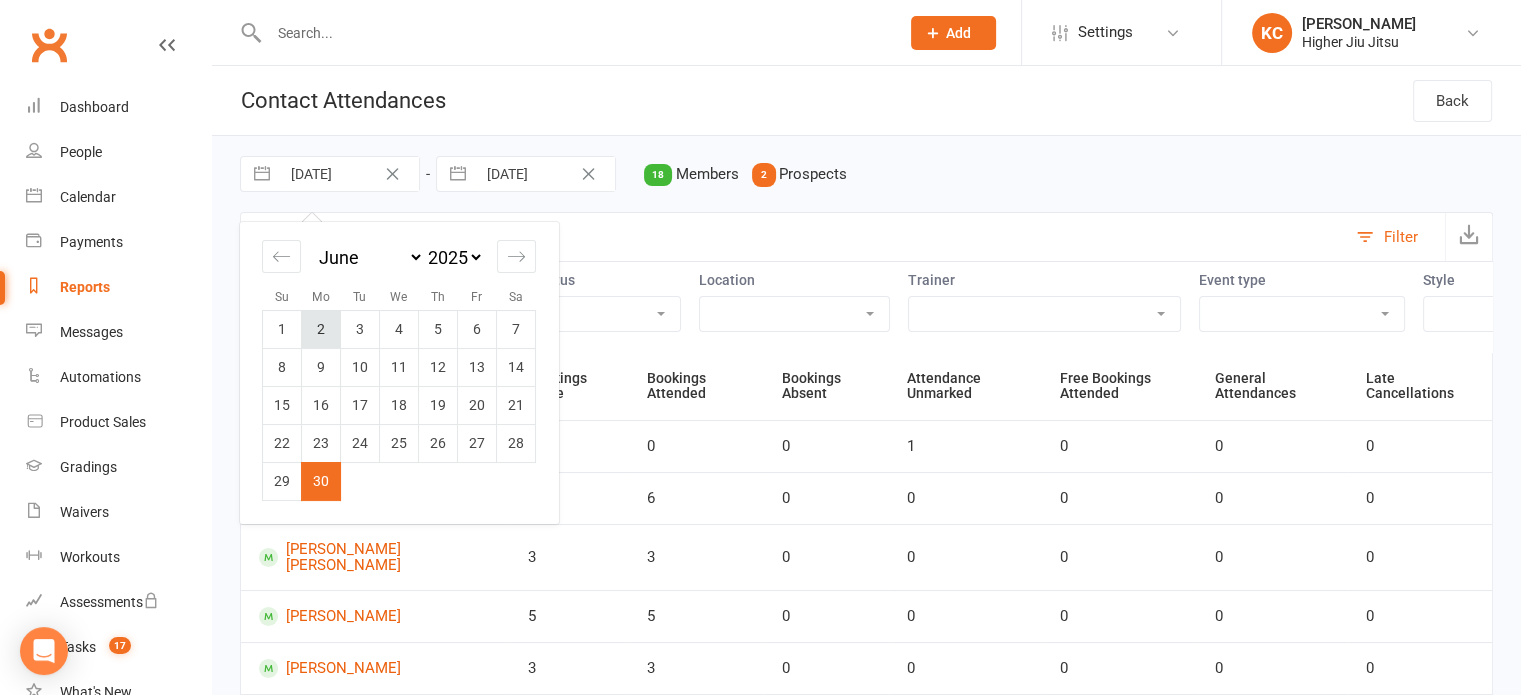 click on "2" at bounding box center (321, 329) 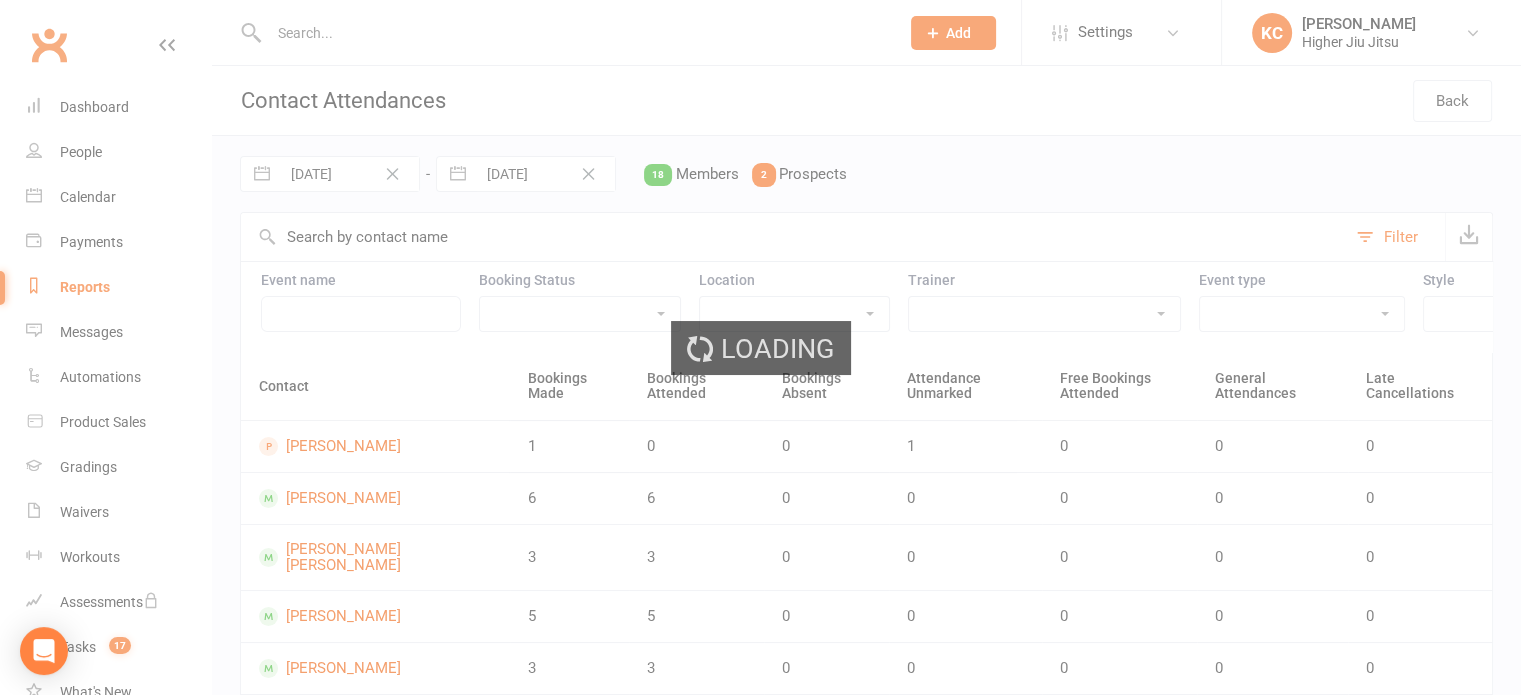 click on "Loading" at bounding box center [760, 347] 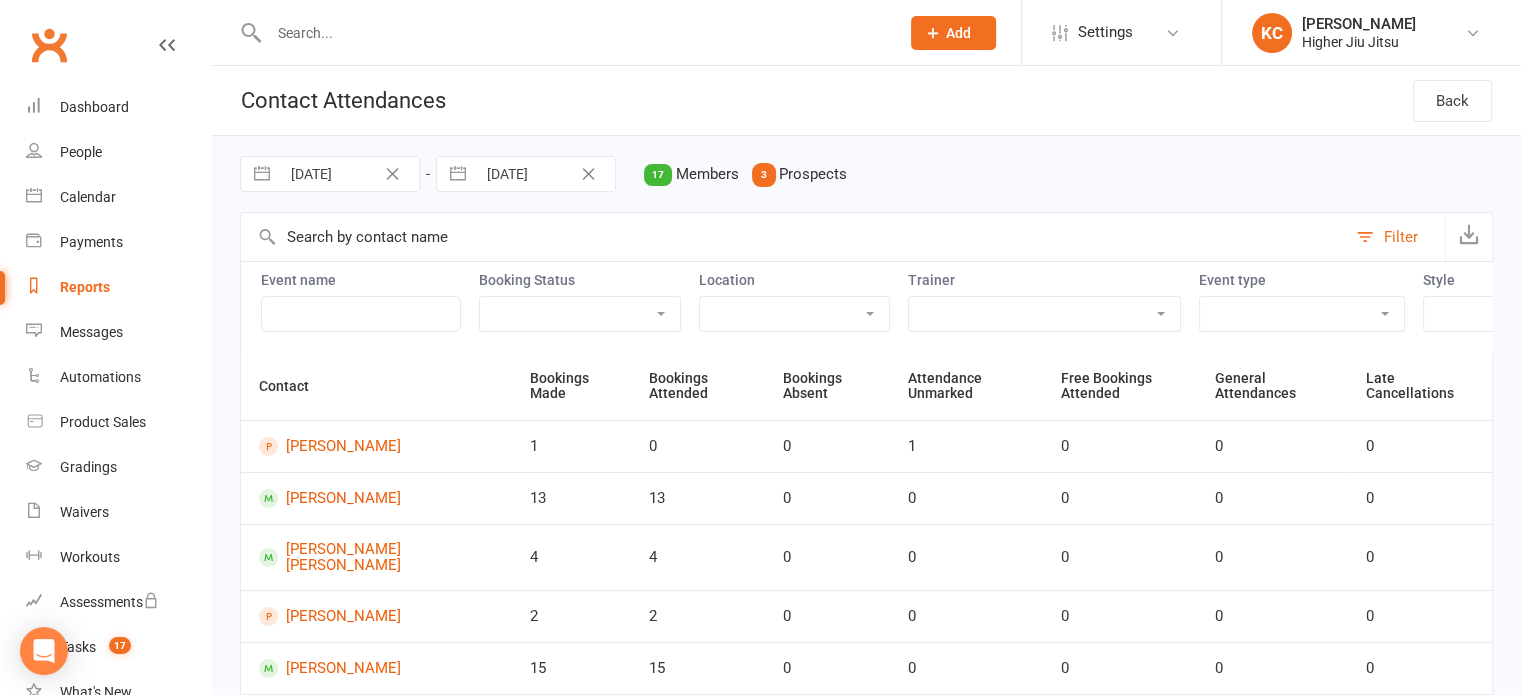click on "[DATE]" at bounding box center (545, 174) 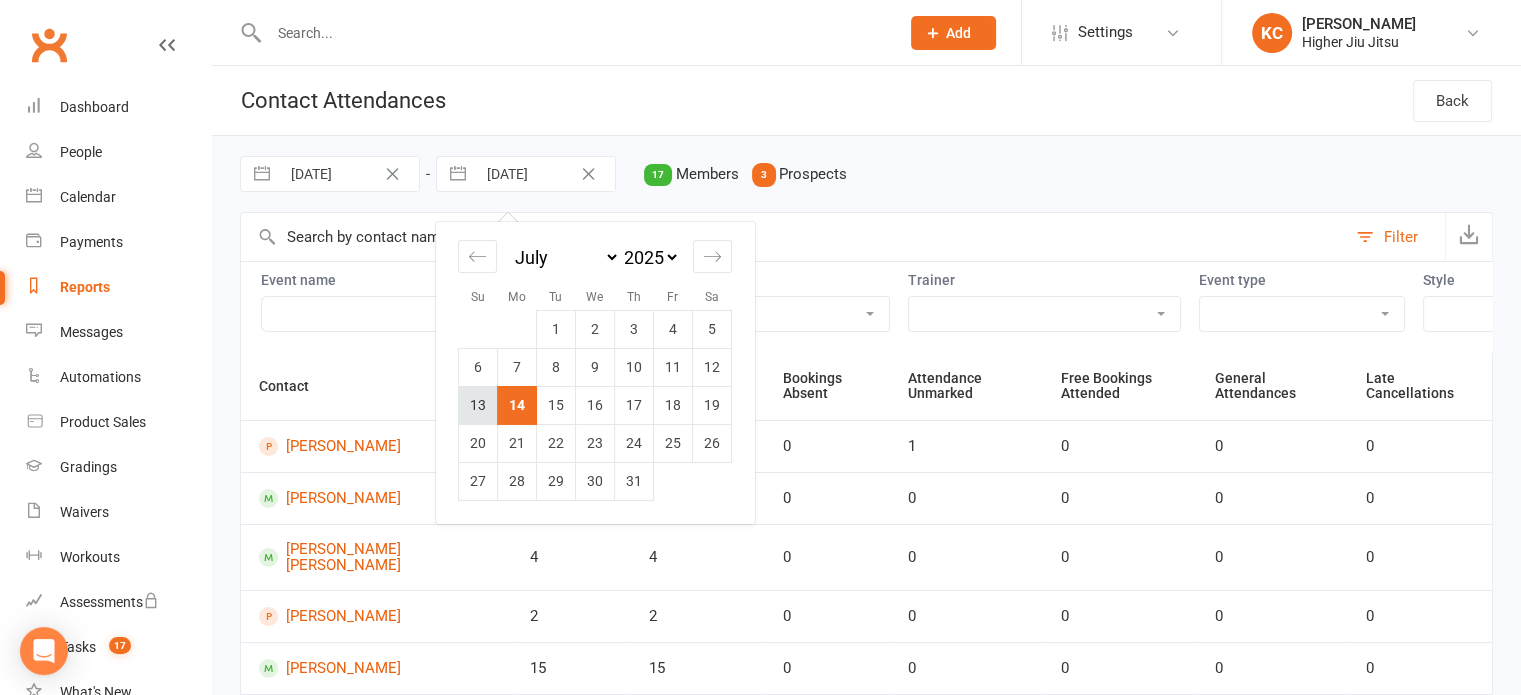 click on "13" at bounding box center [478, 405] 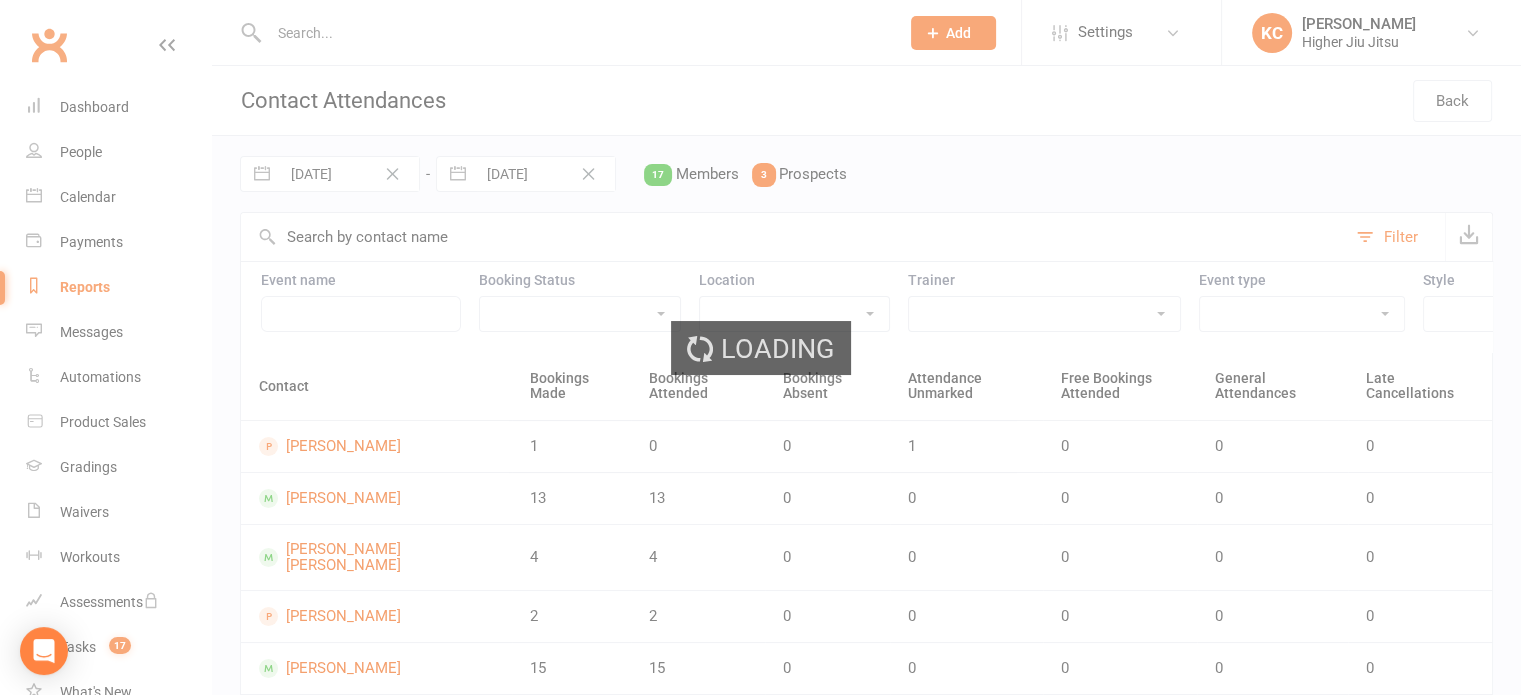 click on "Loading" at bounding box center [760, 347] 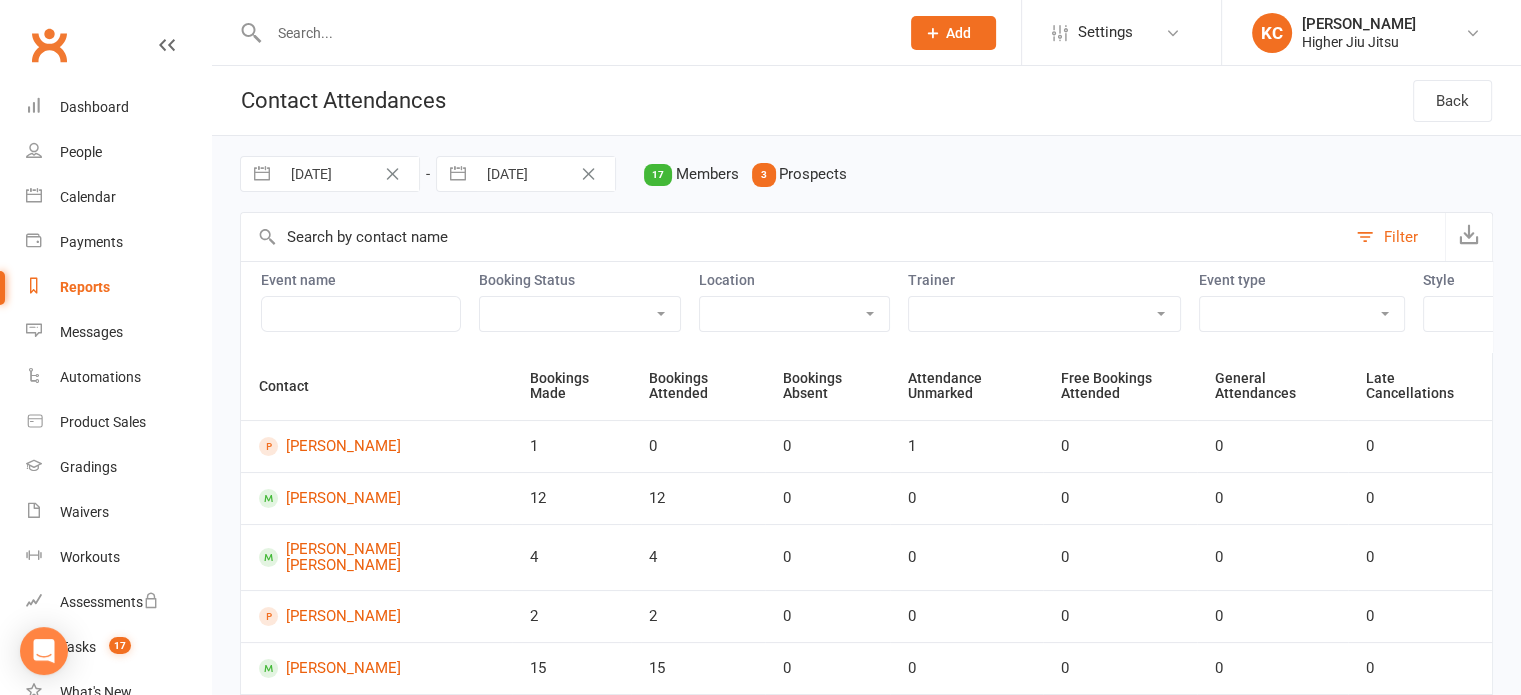 click on "Class Meeting Open Mat Private School Holiday Program Seminar" at bounding box center (1302, 314) 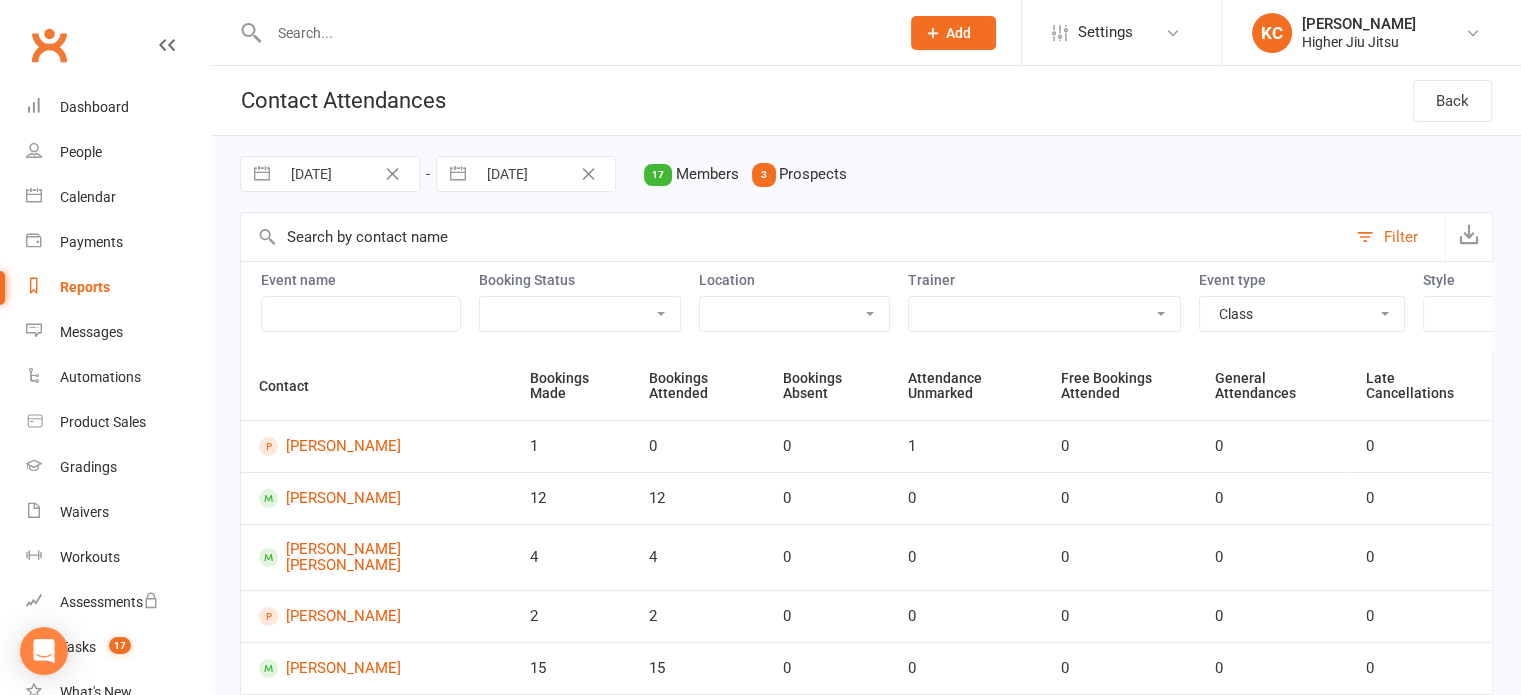 click on "Class Meeting Open Mat Private School Holiday Program Seminar" at bounding box center [1302, 314] 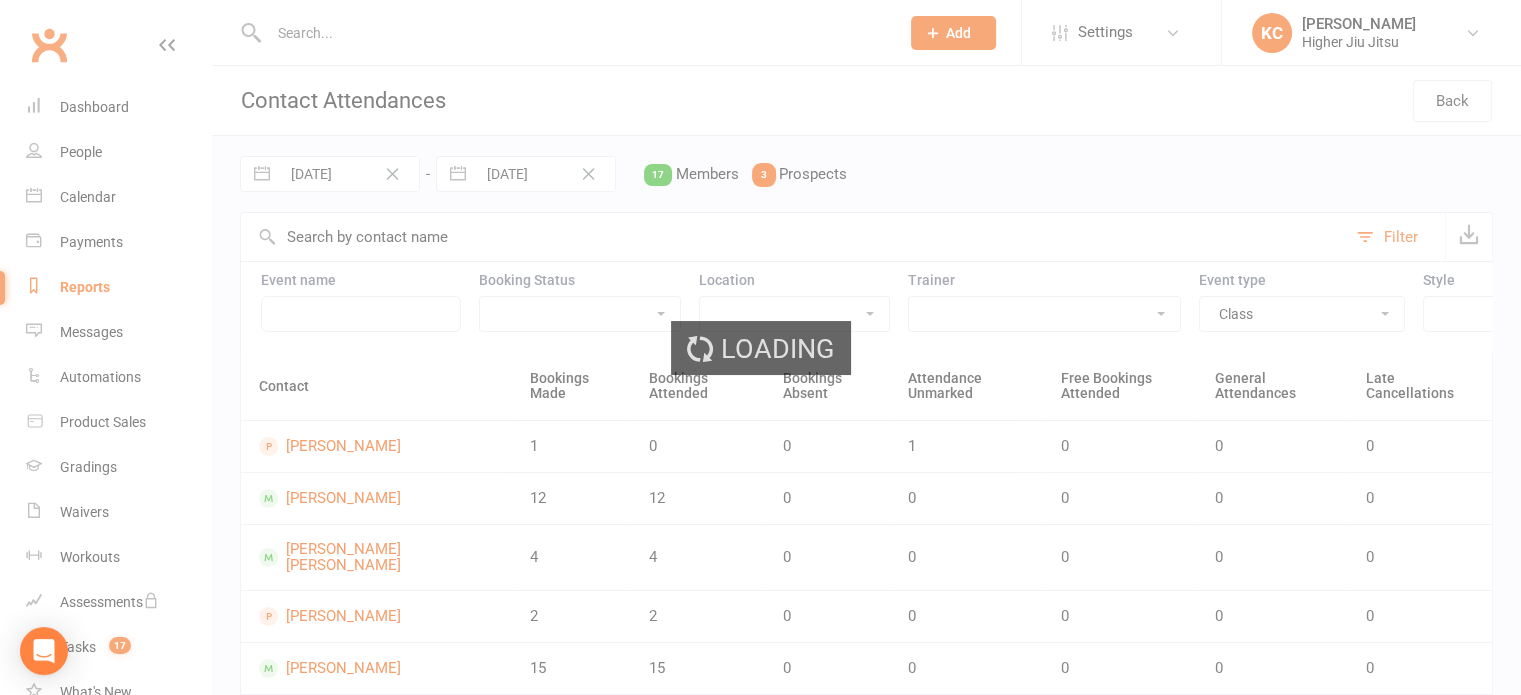 click on "Loading" at bounding box center [760, 347] 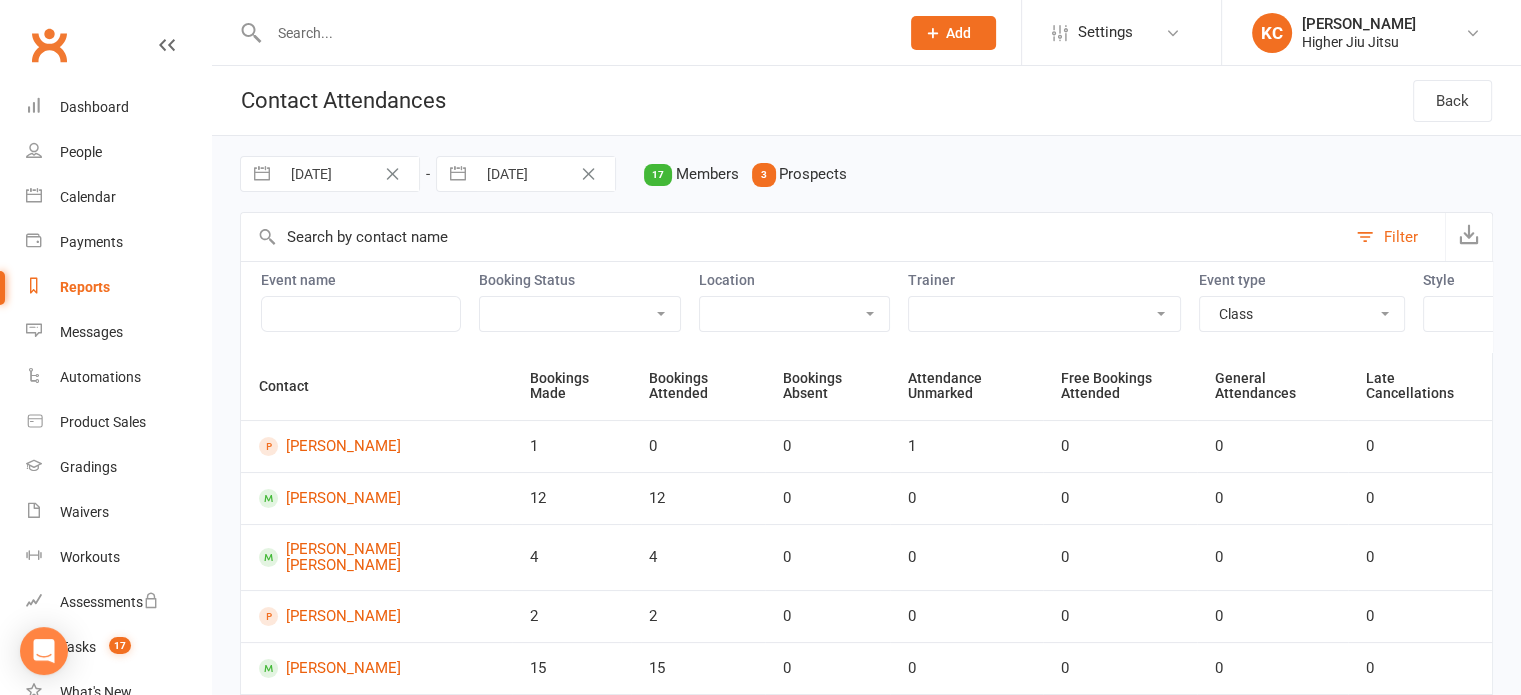 click on "Class Meeting Open Mat Private School Holiday Program Seminar" at bounding box center [1302, 314] 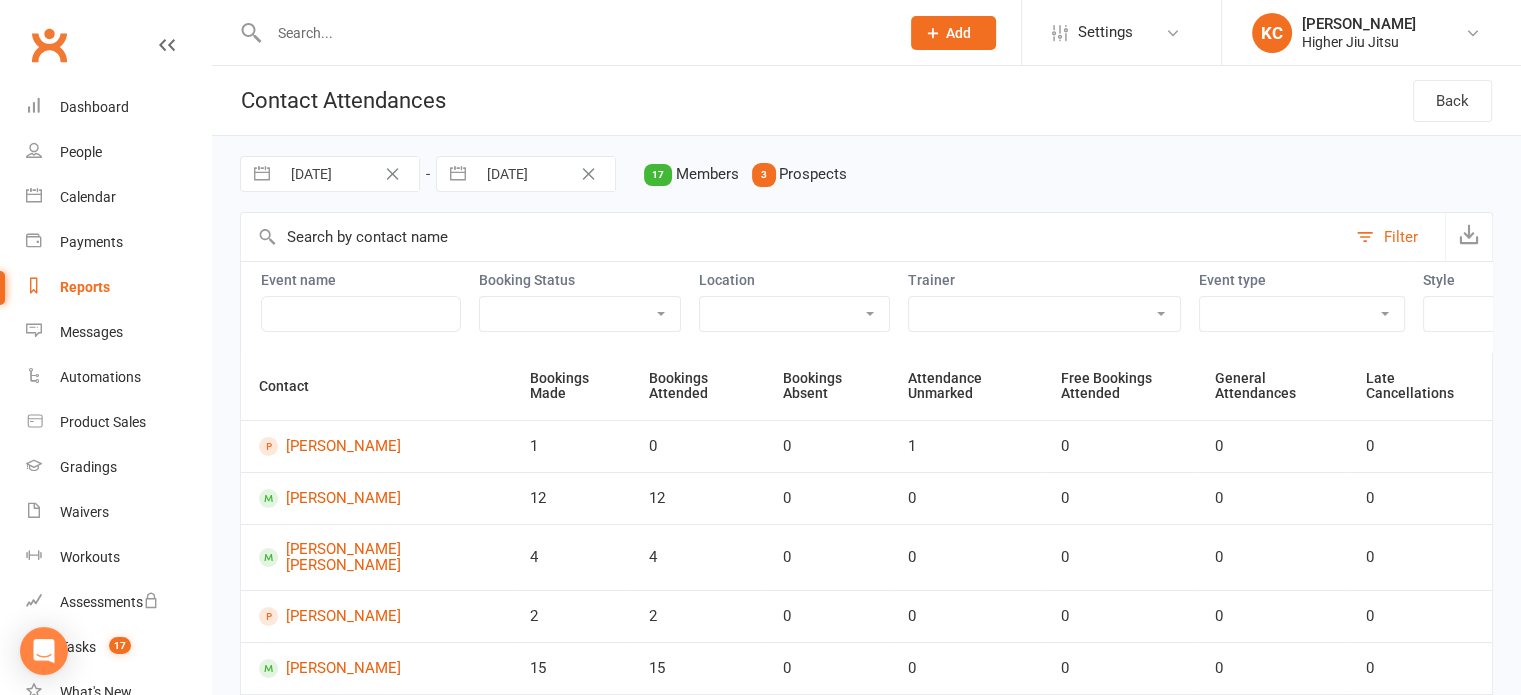 click on "Class Meeting Open Mat Private School Holiday Program Seminar" at bounding box center [1302, 314] 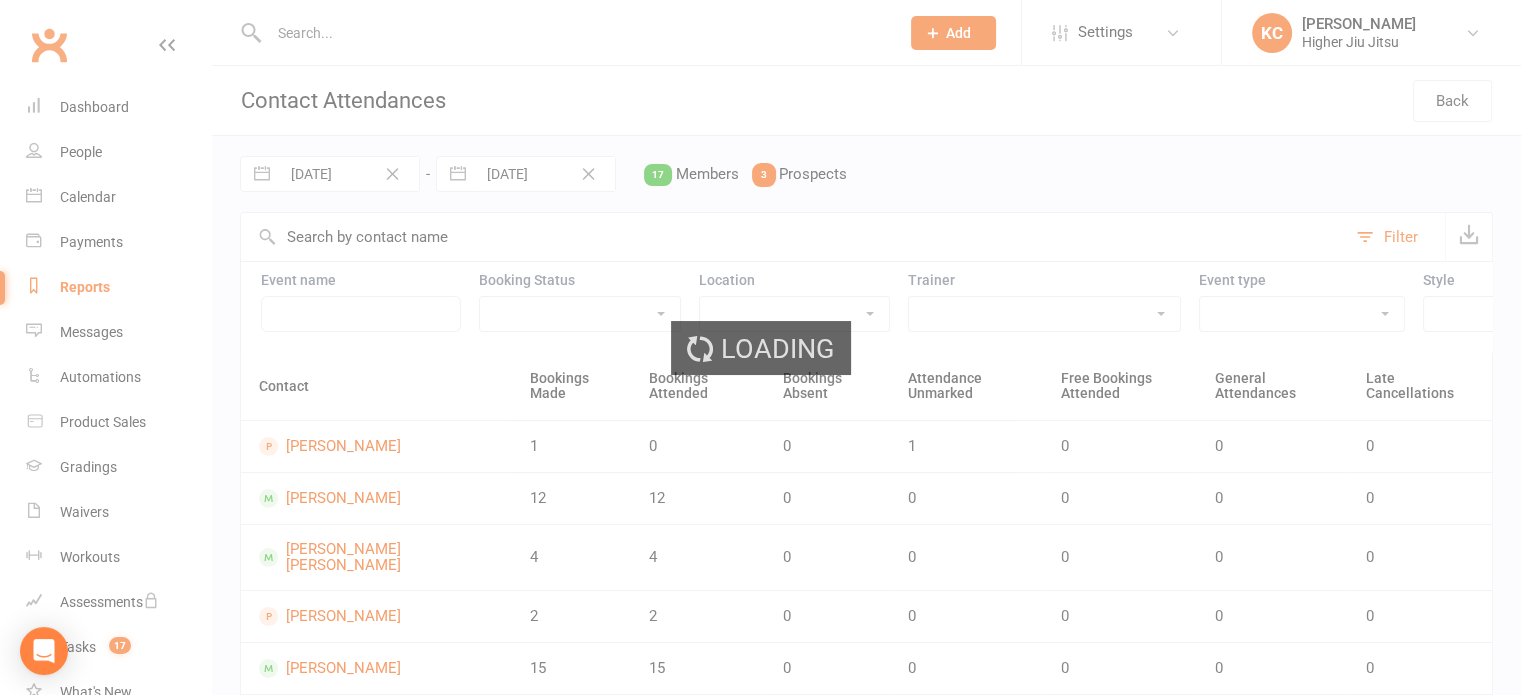 click on "Loading" at bounding box center (760, 347) 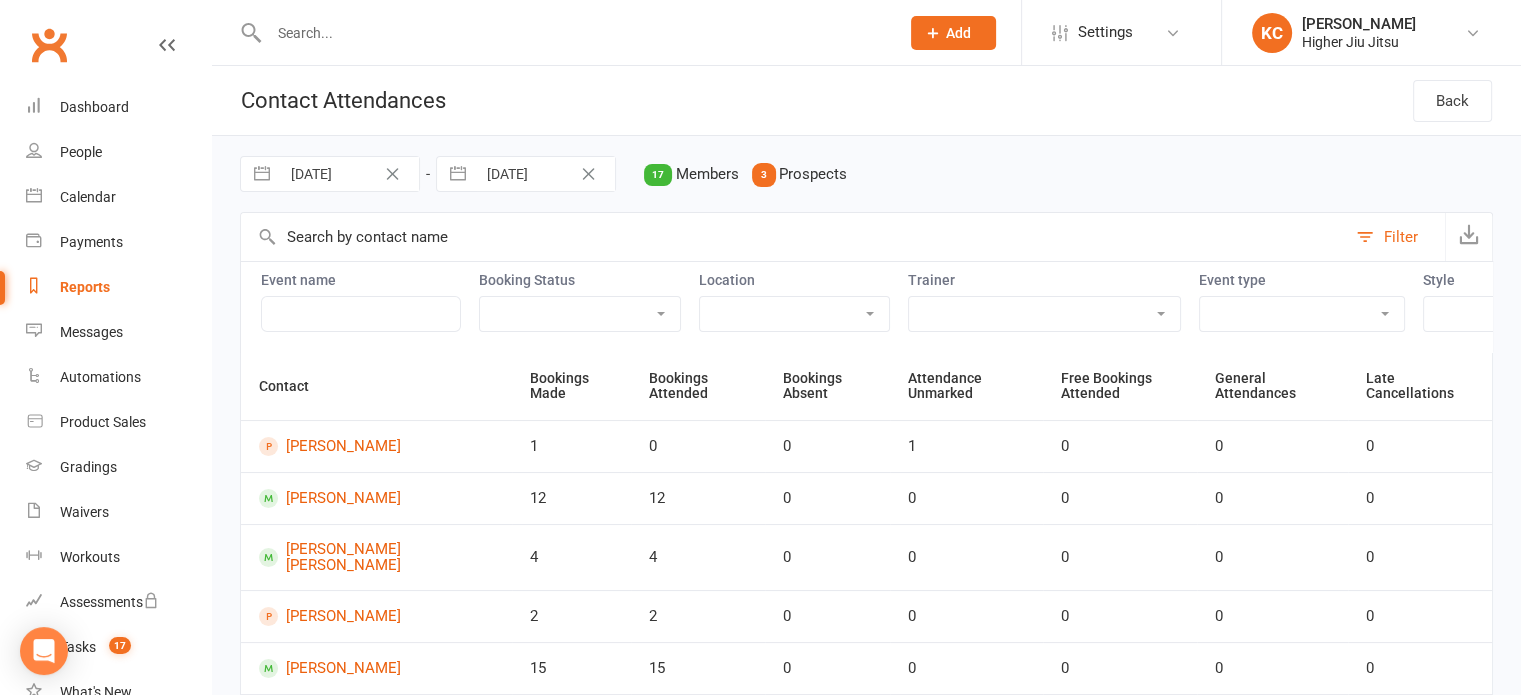 click on "Prospect
Member
Non-attending contact
Class / event
Appointment
Grading event
Task
Membership plan
Bulk message
Add
Settings Membership Plans Event Templates Appointment Types Website Image Library Customize Contacts Users Account Profile Clubworx API KC [PERSON_NAME] Higher Jiu Jitsu My profile Help Terms & conditions  Privacy policy  Sign out Clubworx Dashboard People Calendar Payments Reports Messages   Automations   Product Sales Gradings   Waivers   Workouts   Assessments  Tasks   17 What's New Check-in Kiosk modes General attendance Roll call Class check-in Signed in successfully. × × × × Contact Attendances Back [DATE] [DATE] 17   Members 3   Prospects Filter Event name Booking Status Attended Absent Not absent Class" at bounding box center (760, 817) 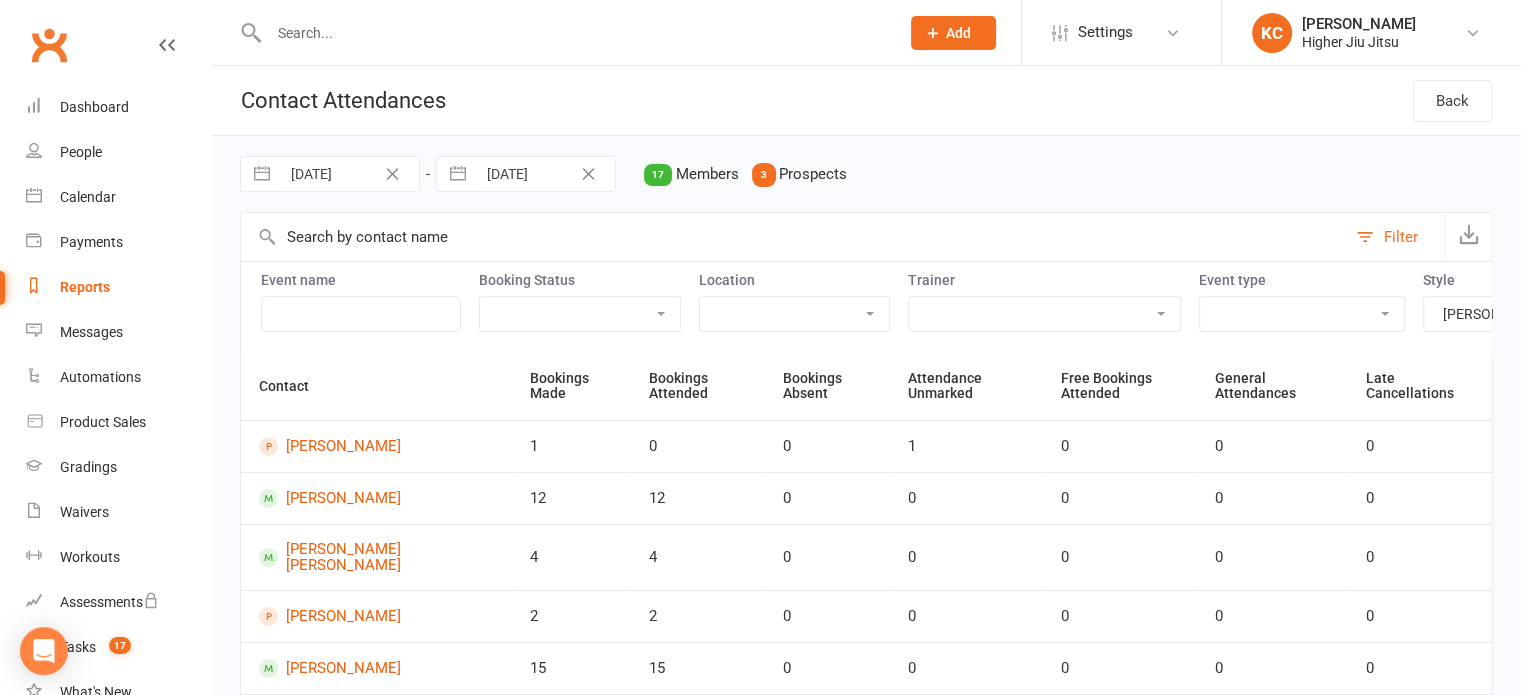 click on "[PERSON_NAME] Jitsu Jits4Kids" at bounding box center [1504, 314] 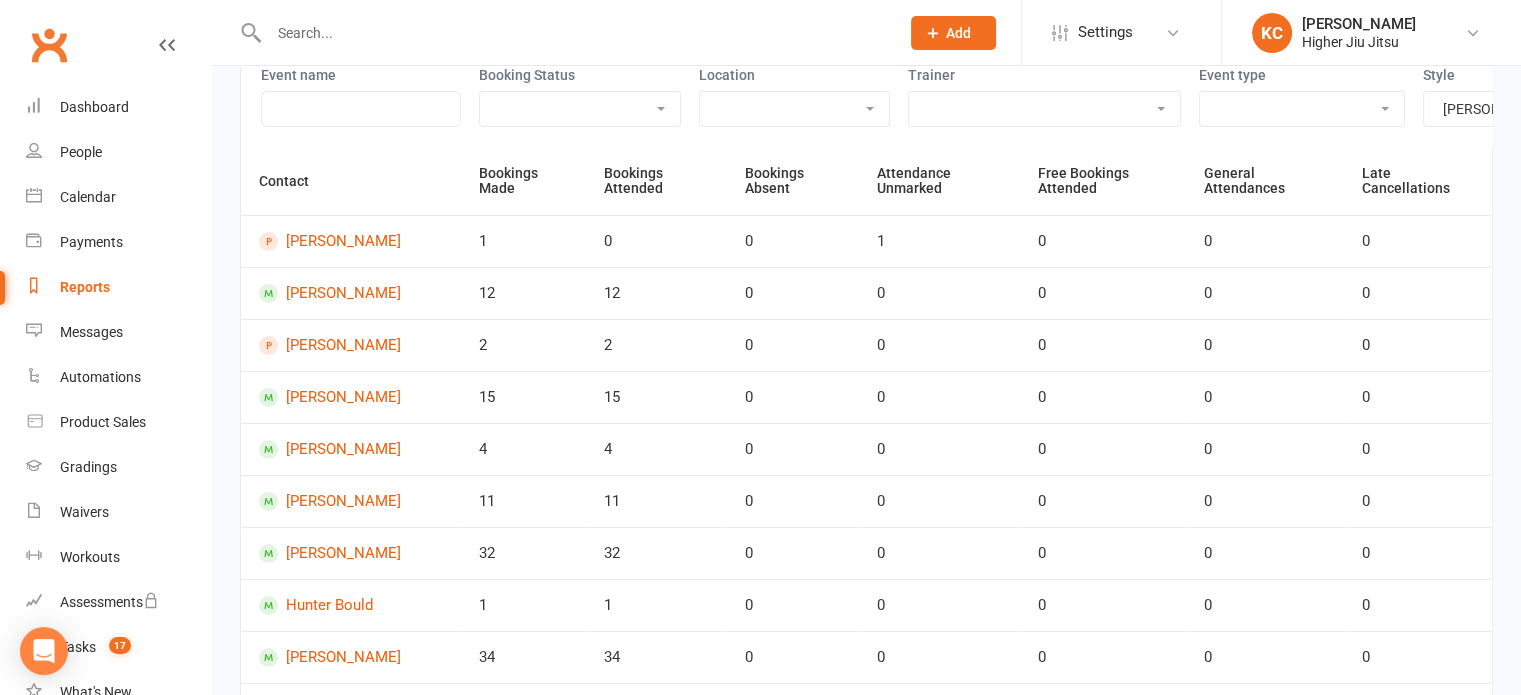 scroll, scrollTop: 0, scrollLeft: 0, axis: both 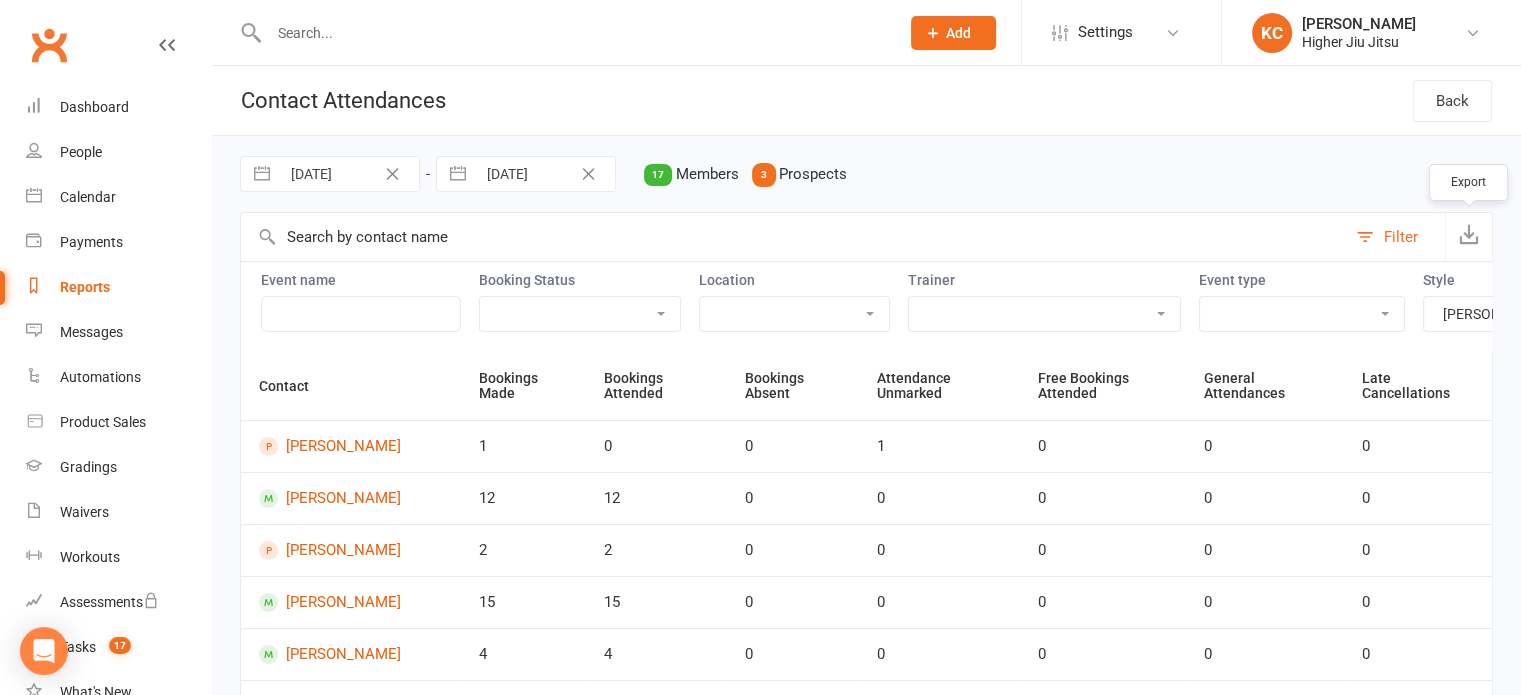 click at bounding box center [1469, 234] 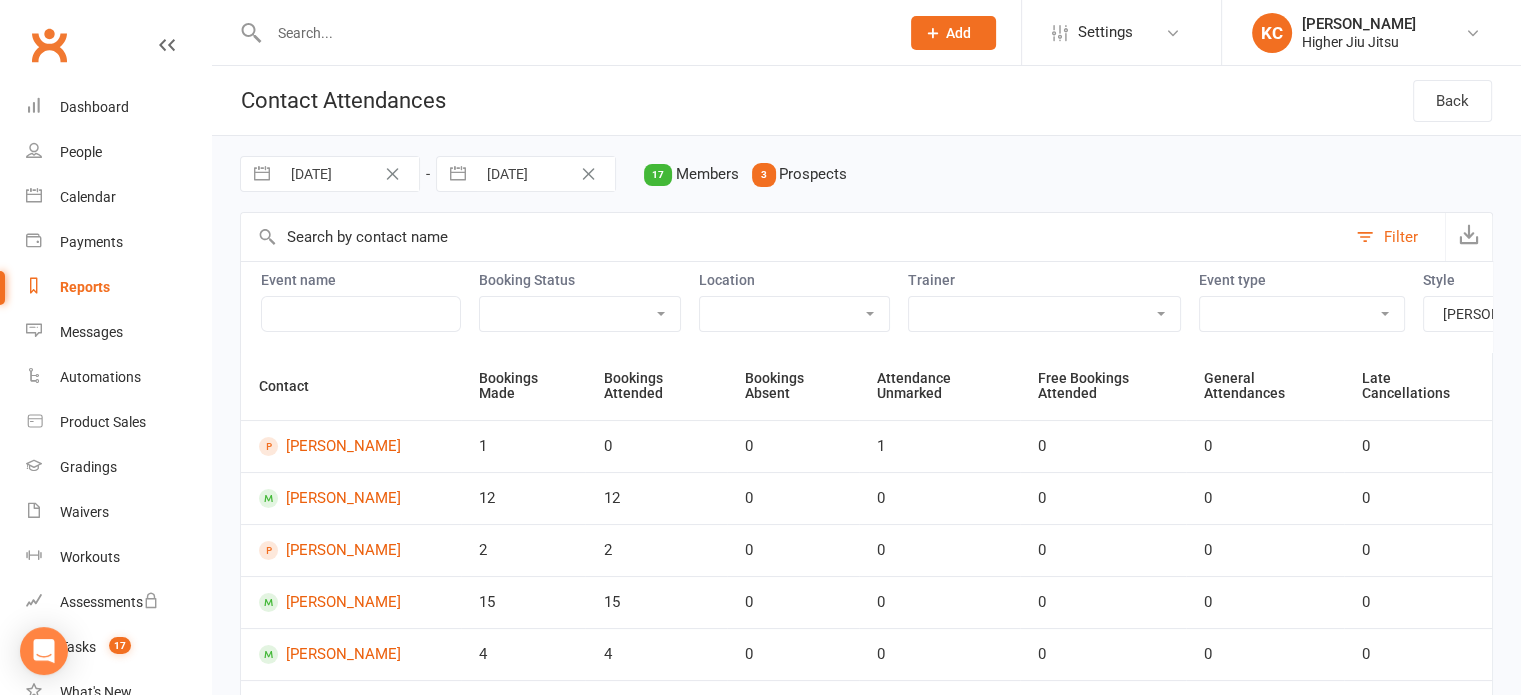 click at bounding box center (574, 33) 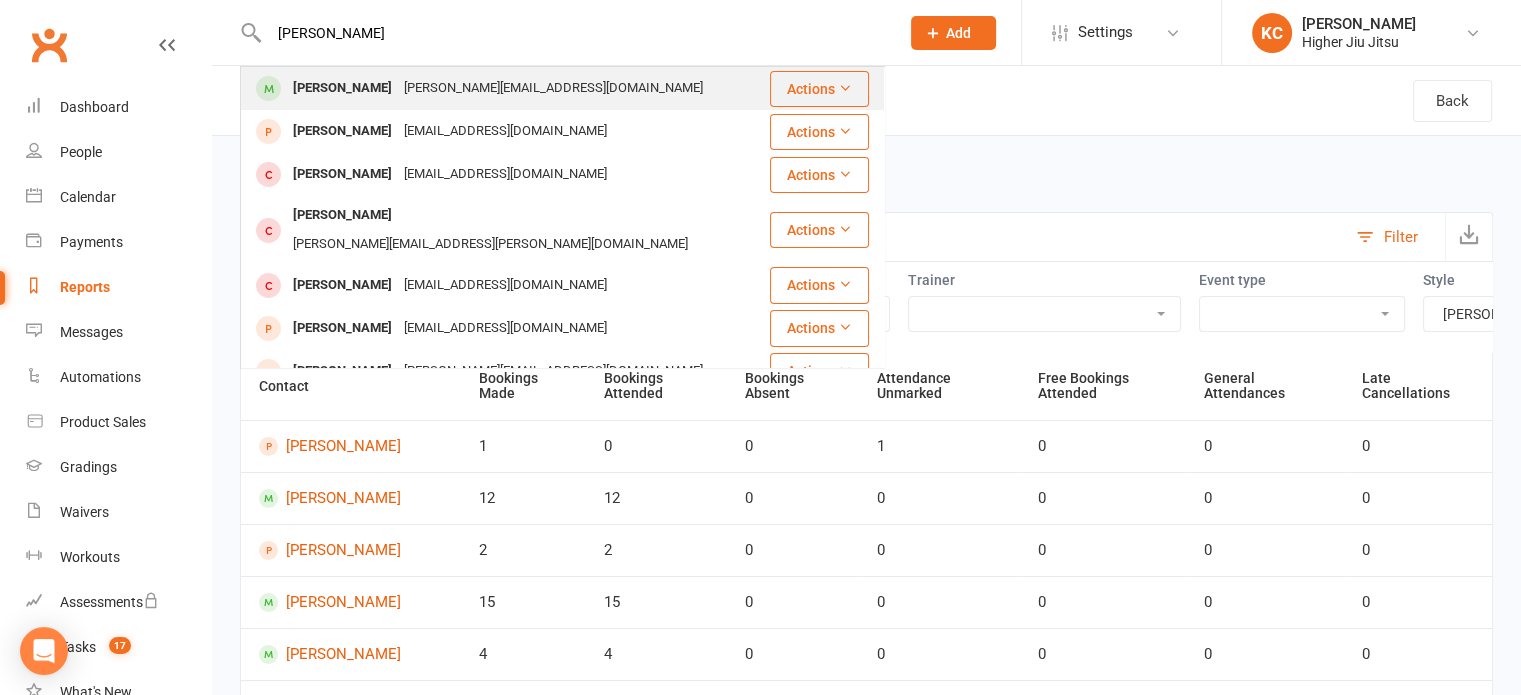type on "[PERSON_NAME]" 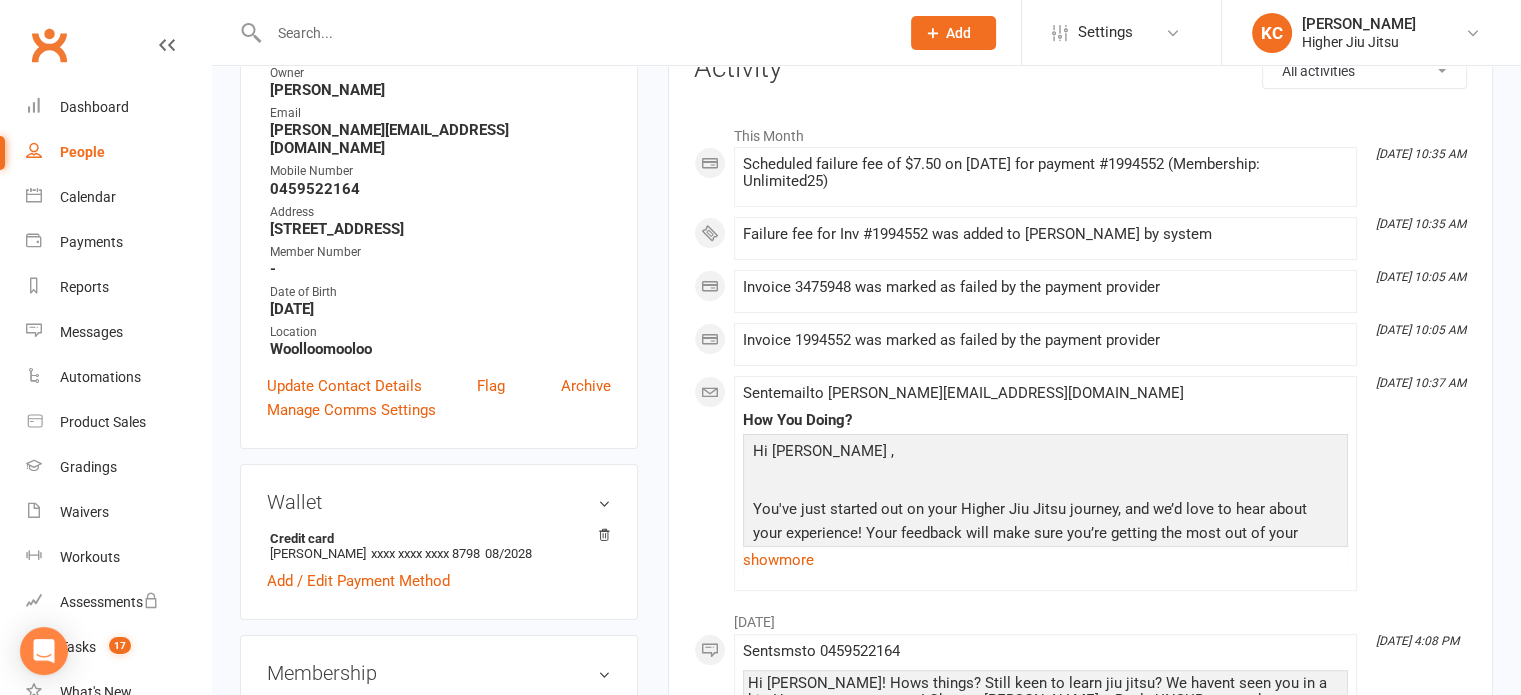 scroll, scrollTop: 300, scrollLeft: 0, axis: vertical 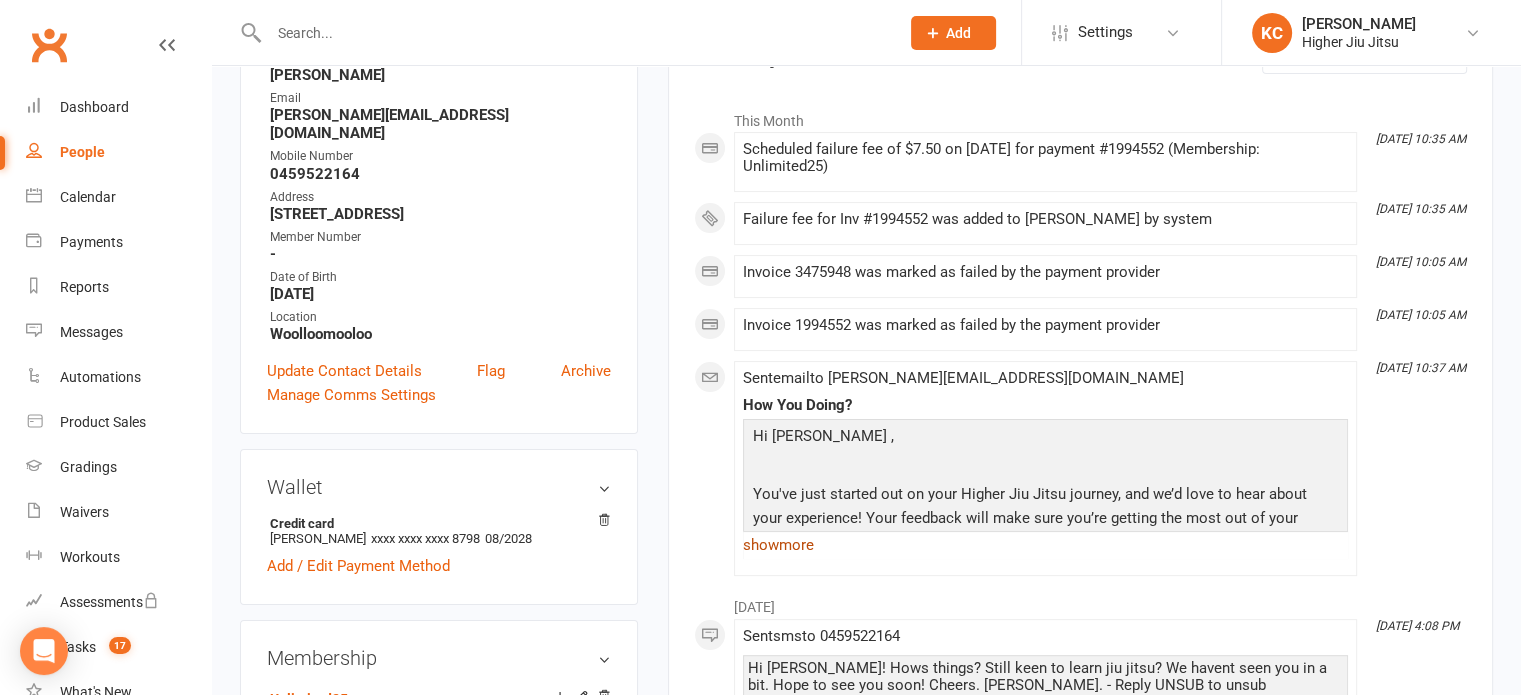 click on "show  more" at bounding box center (1045, 545) 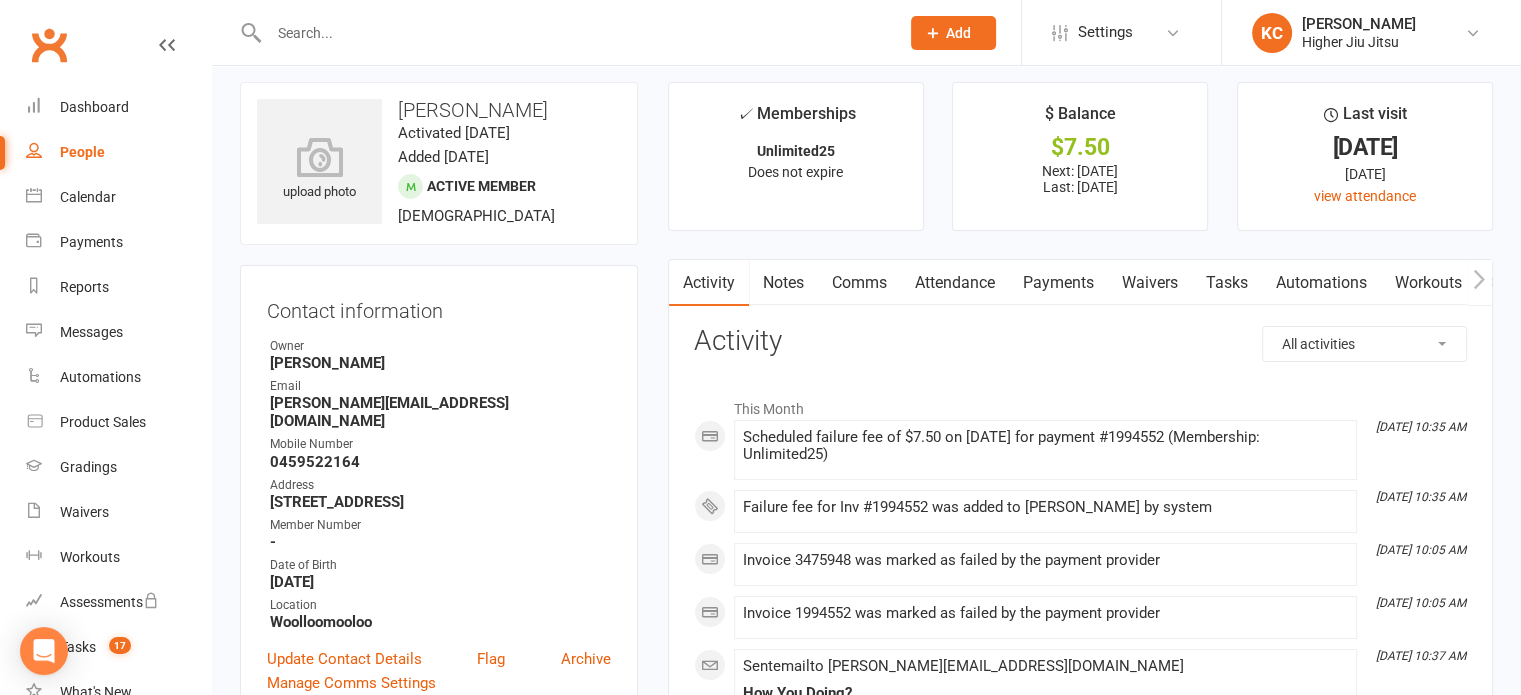 scroll, scrollTop: 0, scrollLeft: 0, axis: both 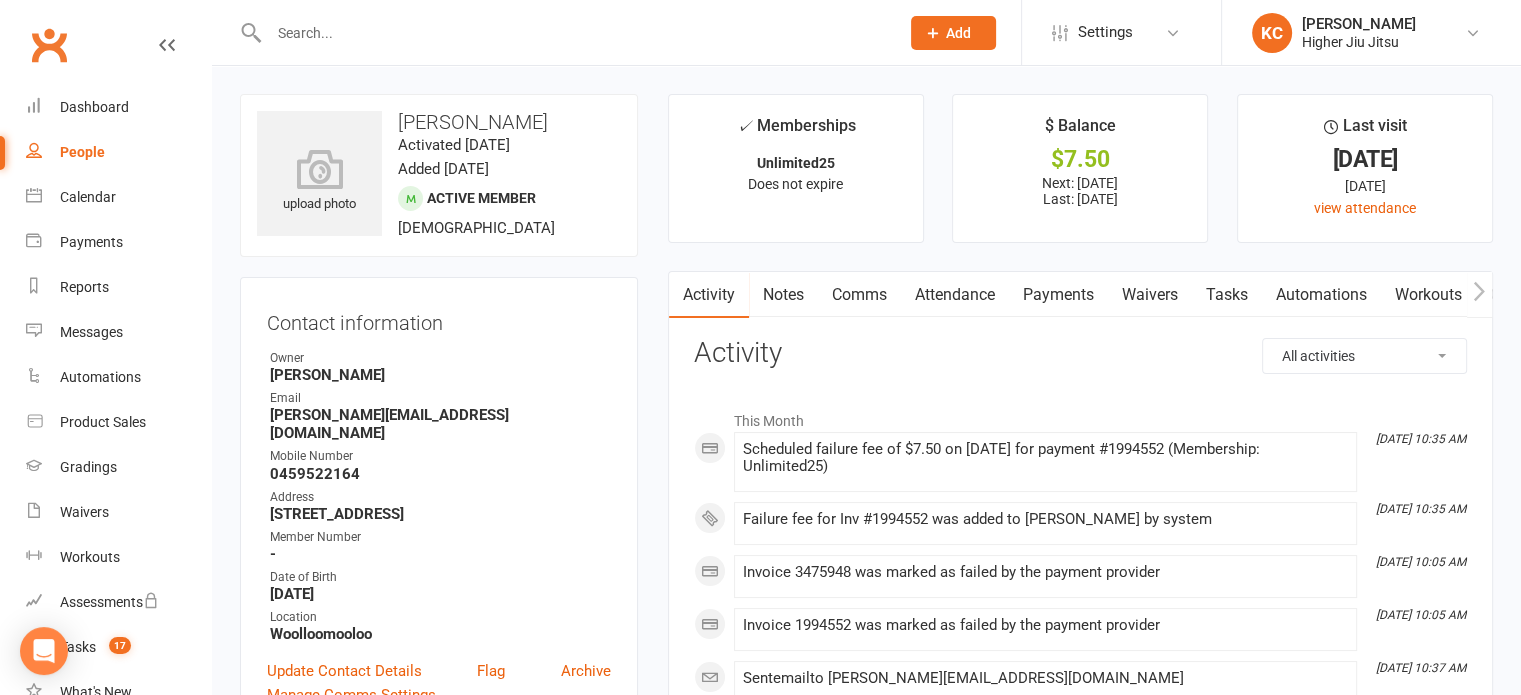 click on "Payments" at bounding box center [1058, 295] 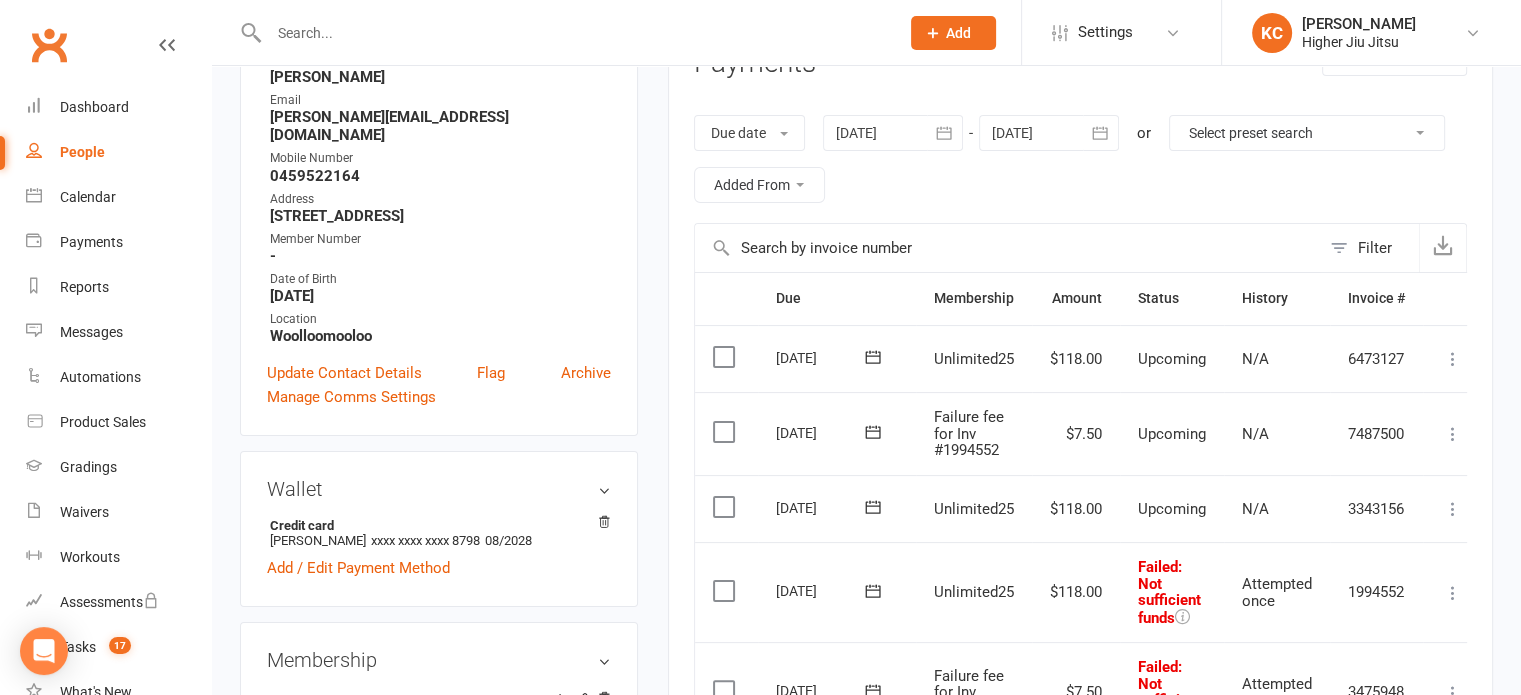 scroll, scrollTop: 0, scrollLeft: 0, axis: both 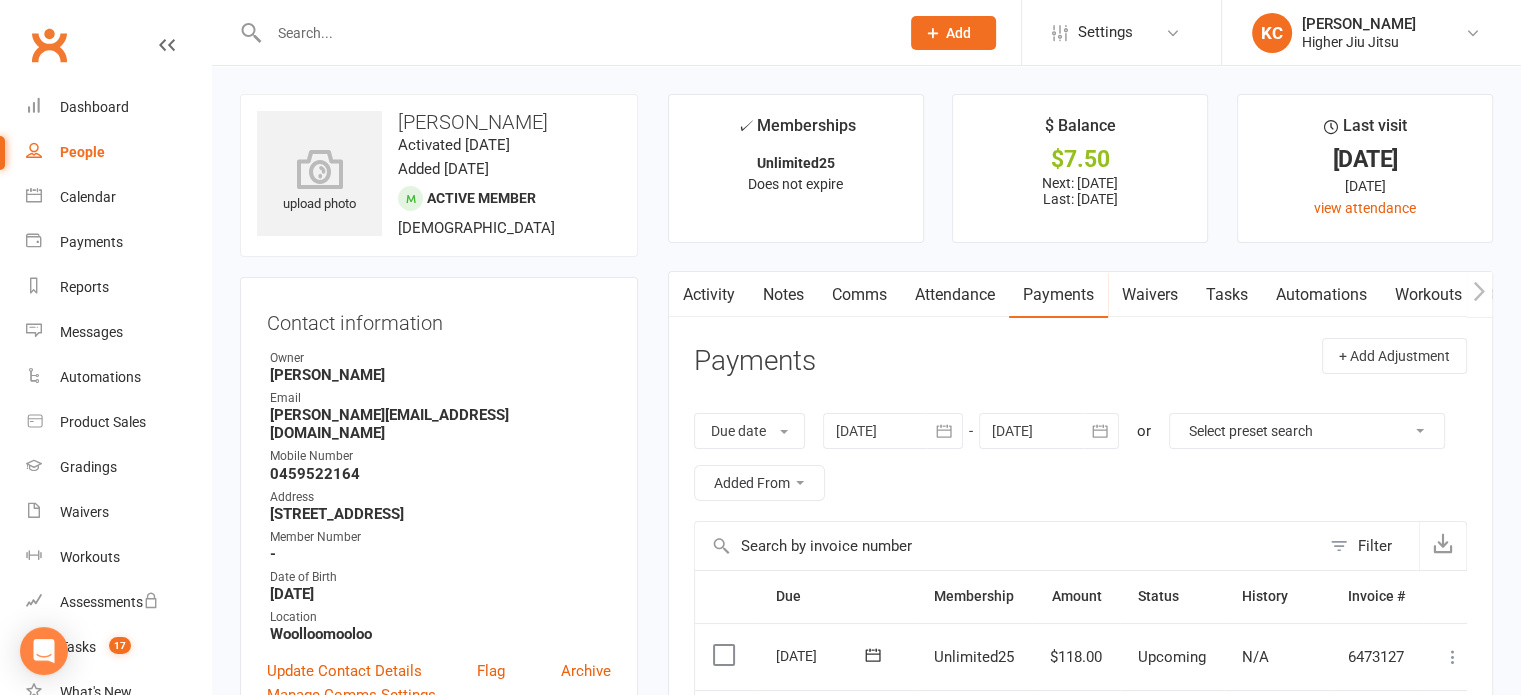 click at bounding box center [681, 294] 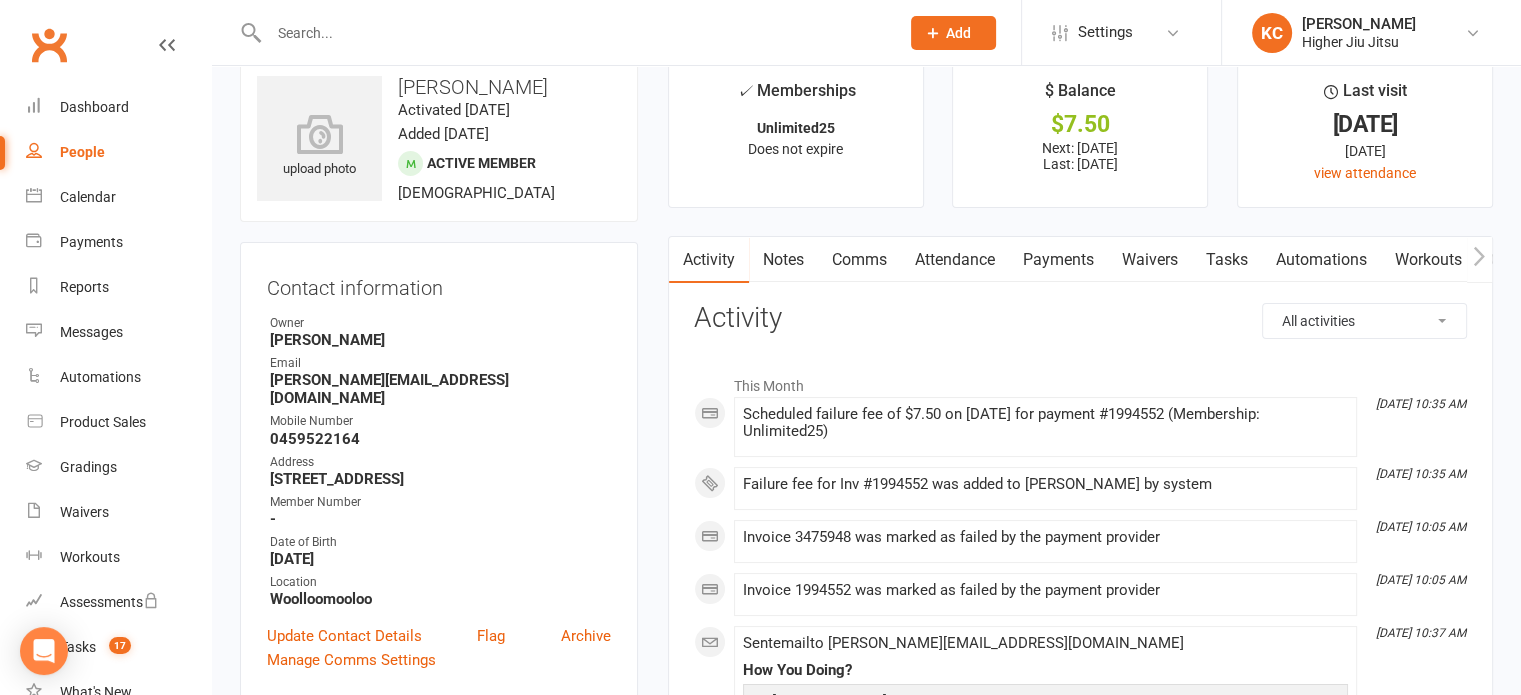 scroll, scrollTop: 0, scrollLeft: 0, axis: both 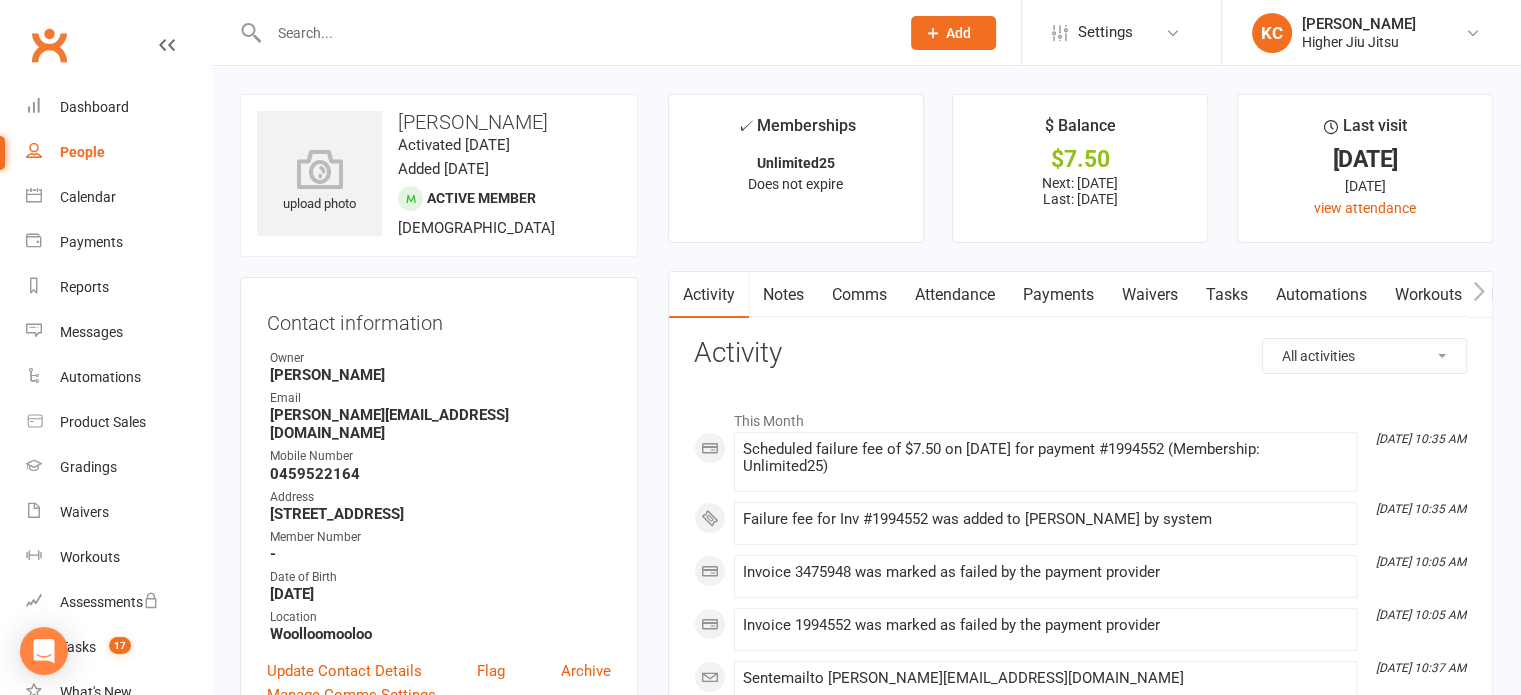 click on "Payments" at bounding box center [1058, 295] 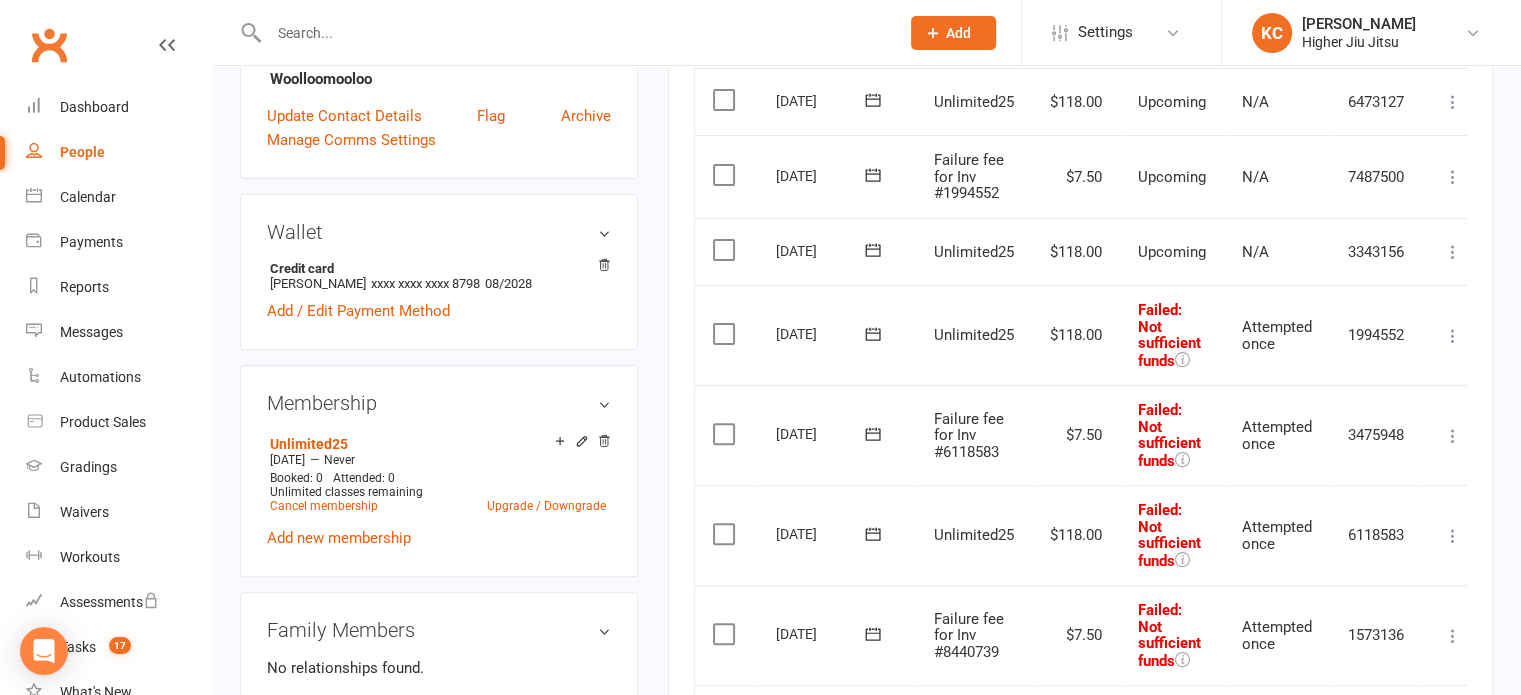 scroll, scrollTop: 600, scrollLeft: 0, axis: vertical 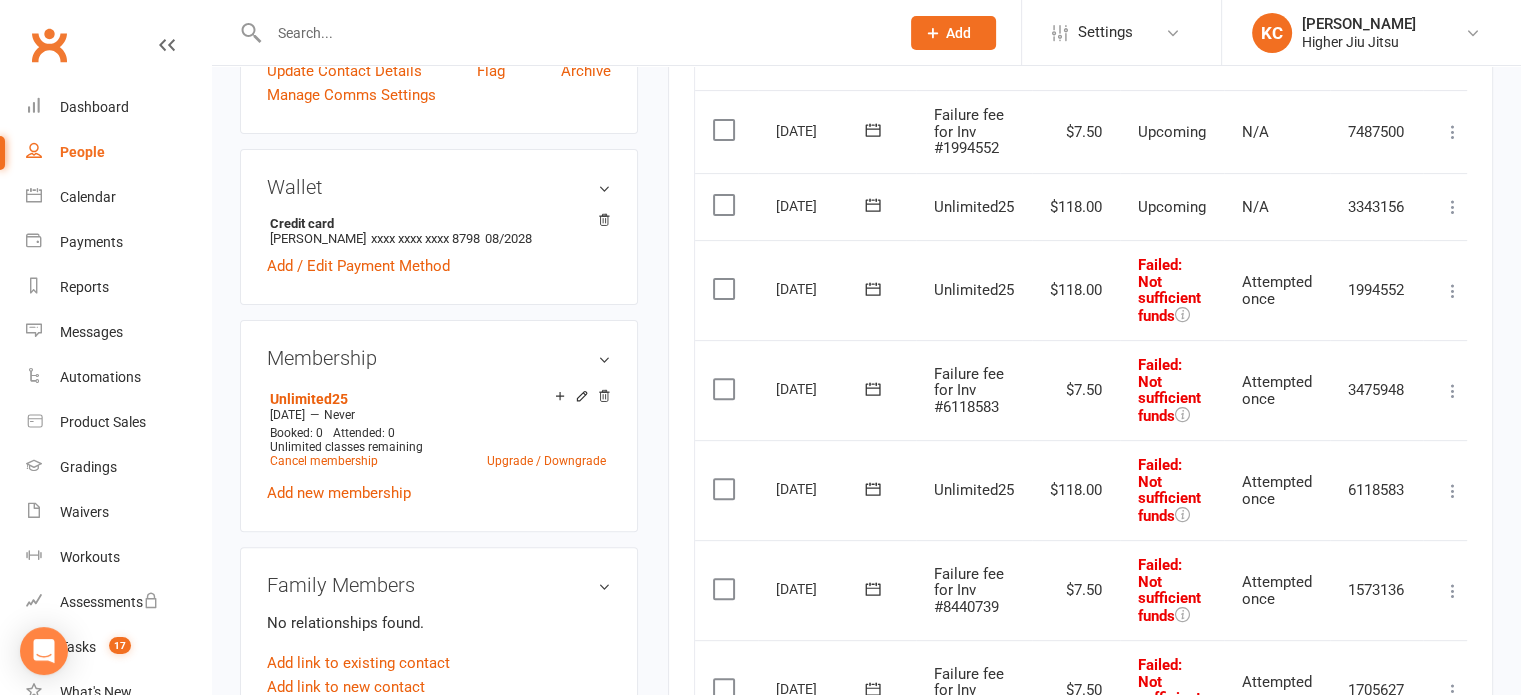 click at bounding box center (726, 289) 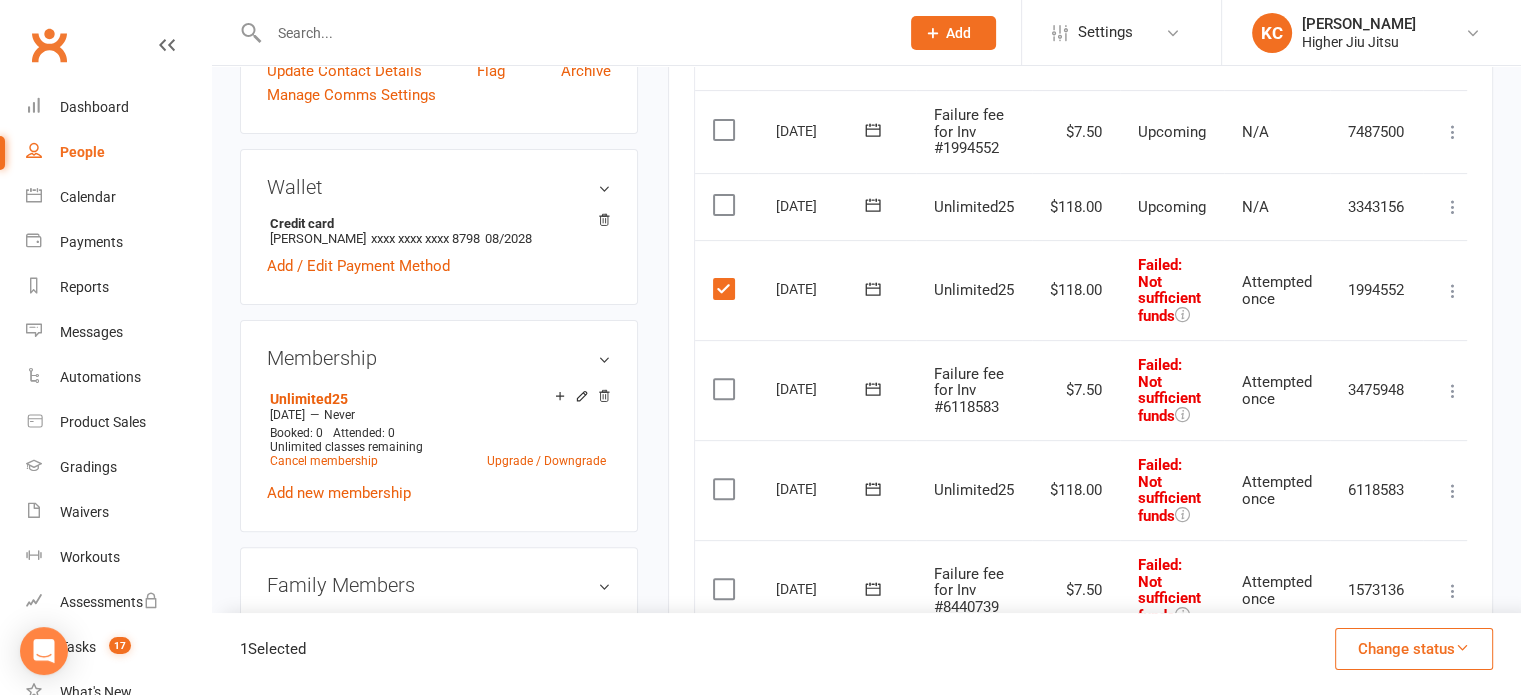 click at bounding box center [726, 389] 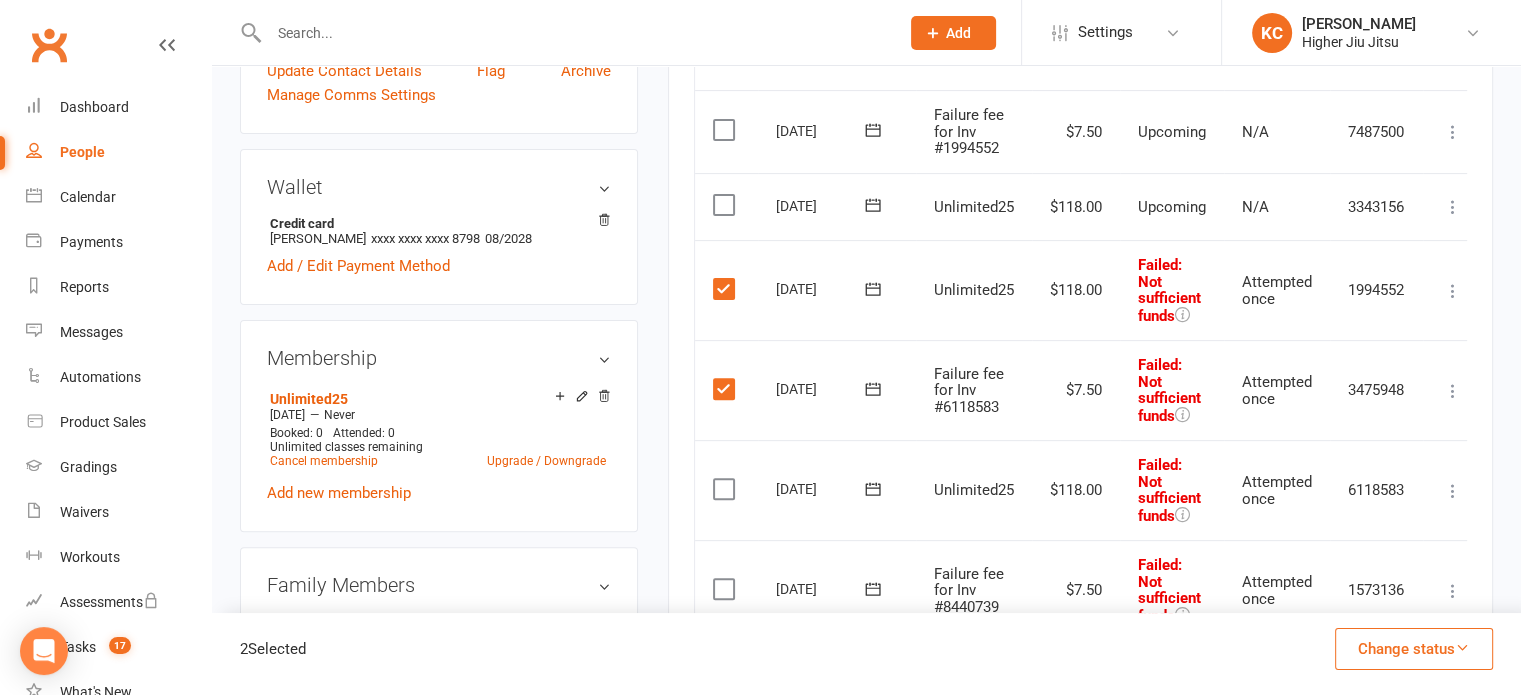 click at bounding box center [726, 489] 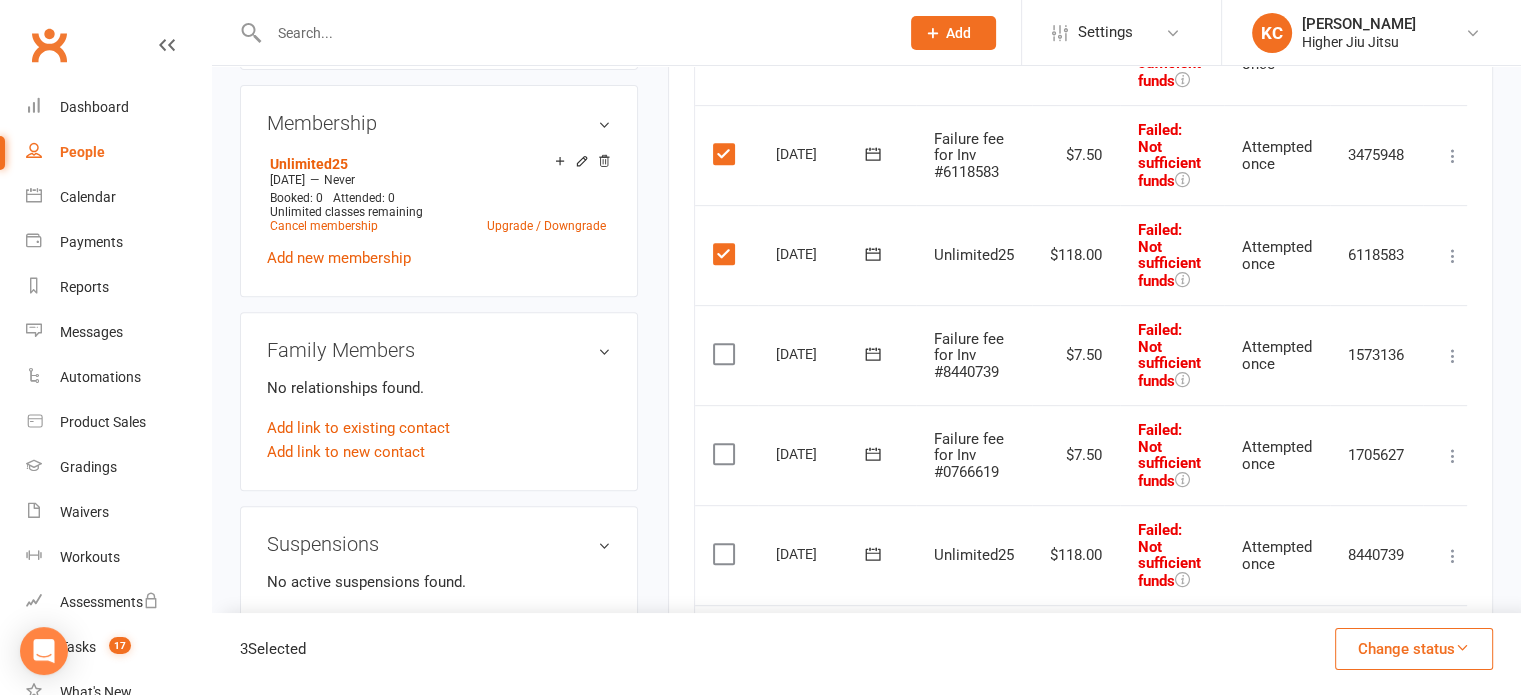 scroll, scrollTop: 900, scrollLeft: 0, axis: vertical 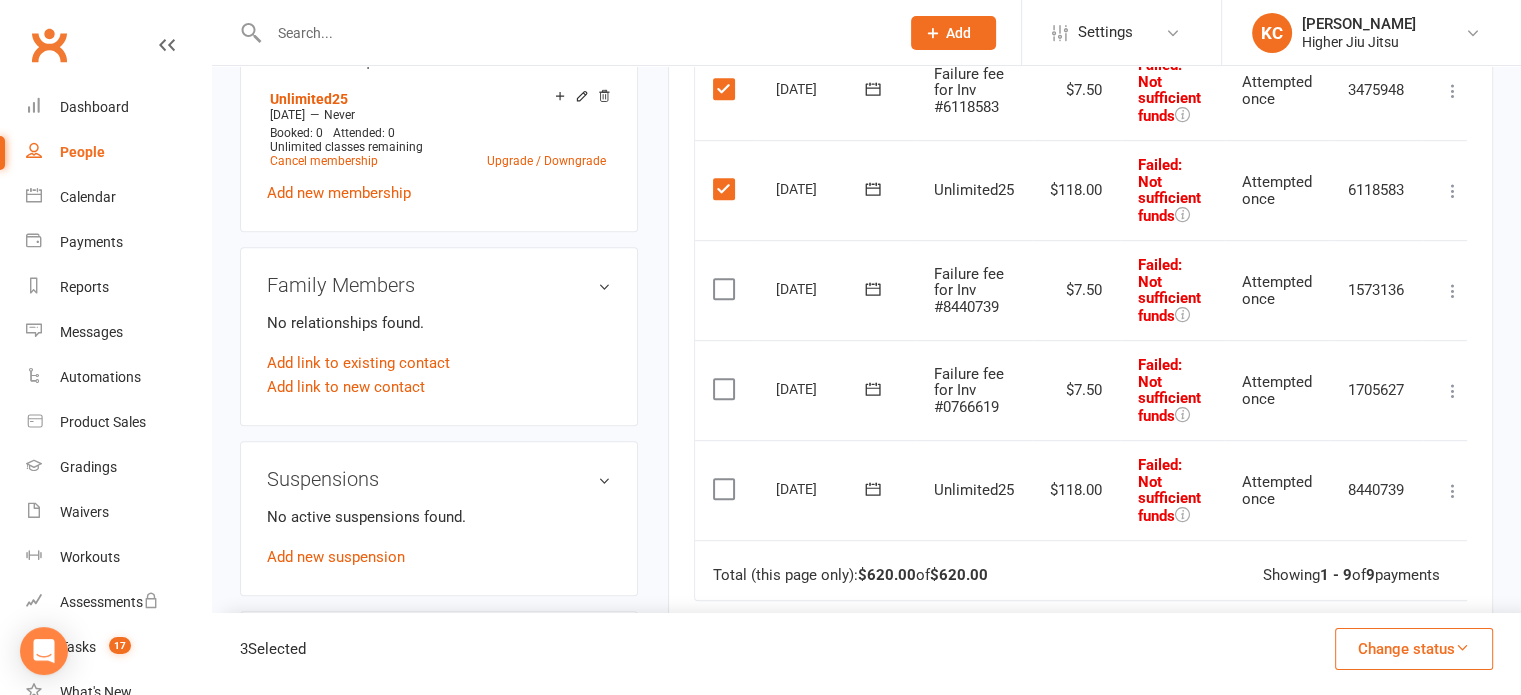 click at bounding box center [726, 289] 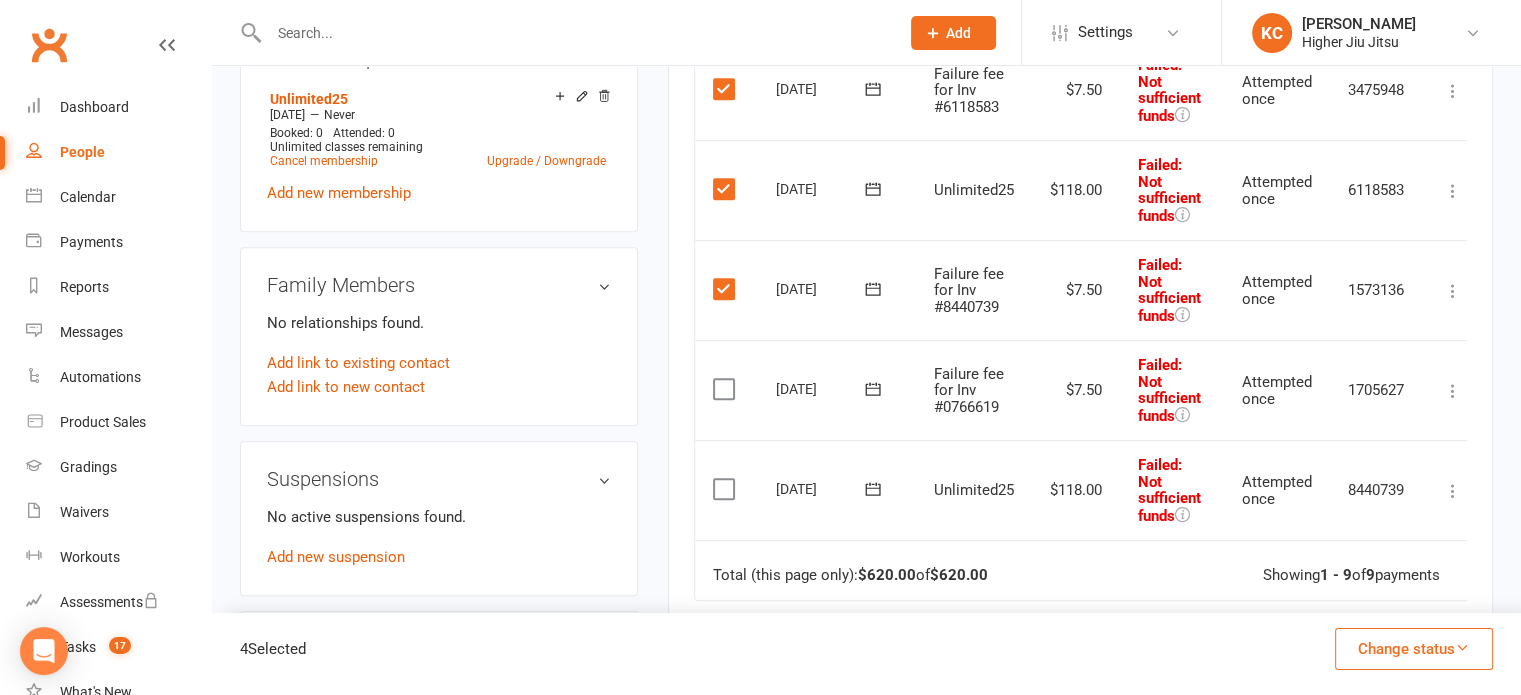 click at bounding box center (726, 389) 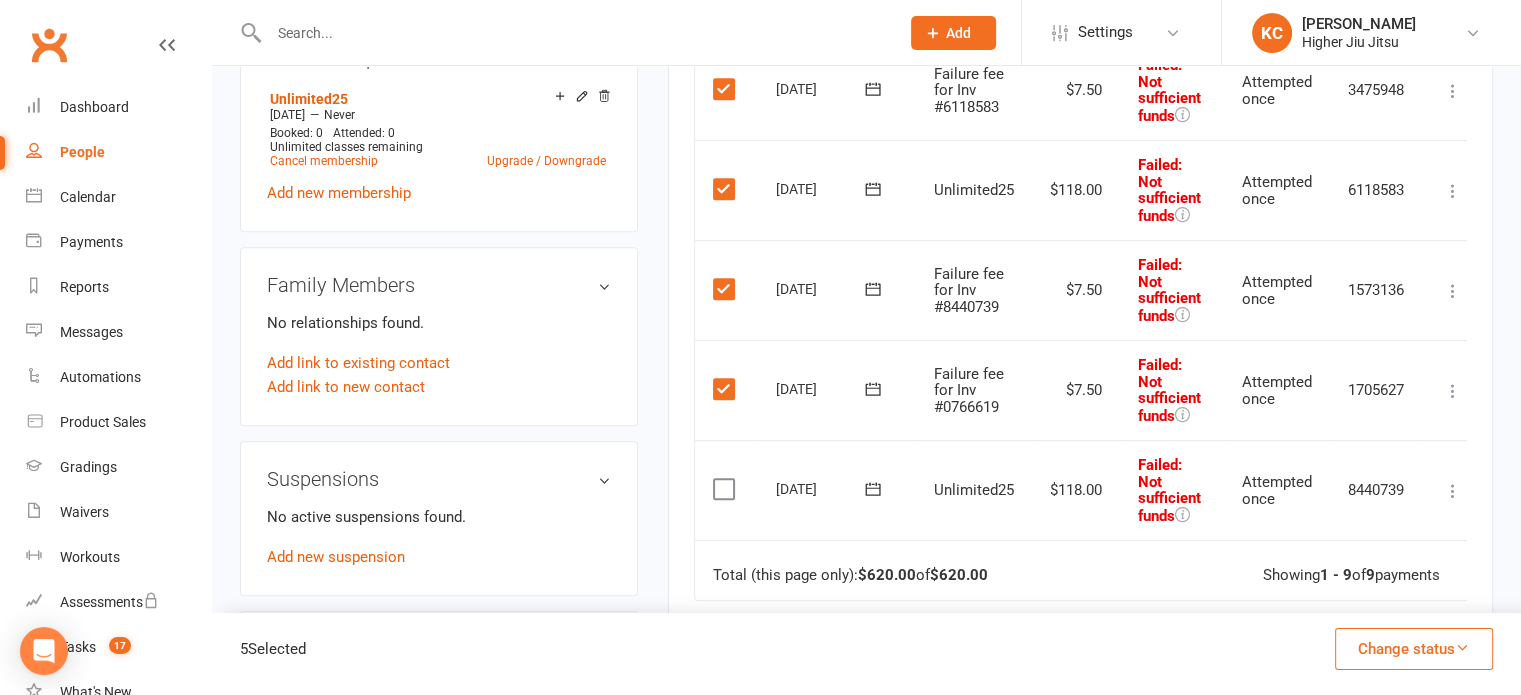 click at bounding box center [726, 489] 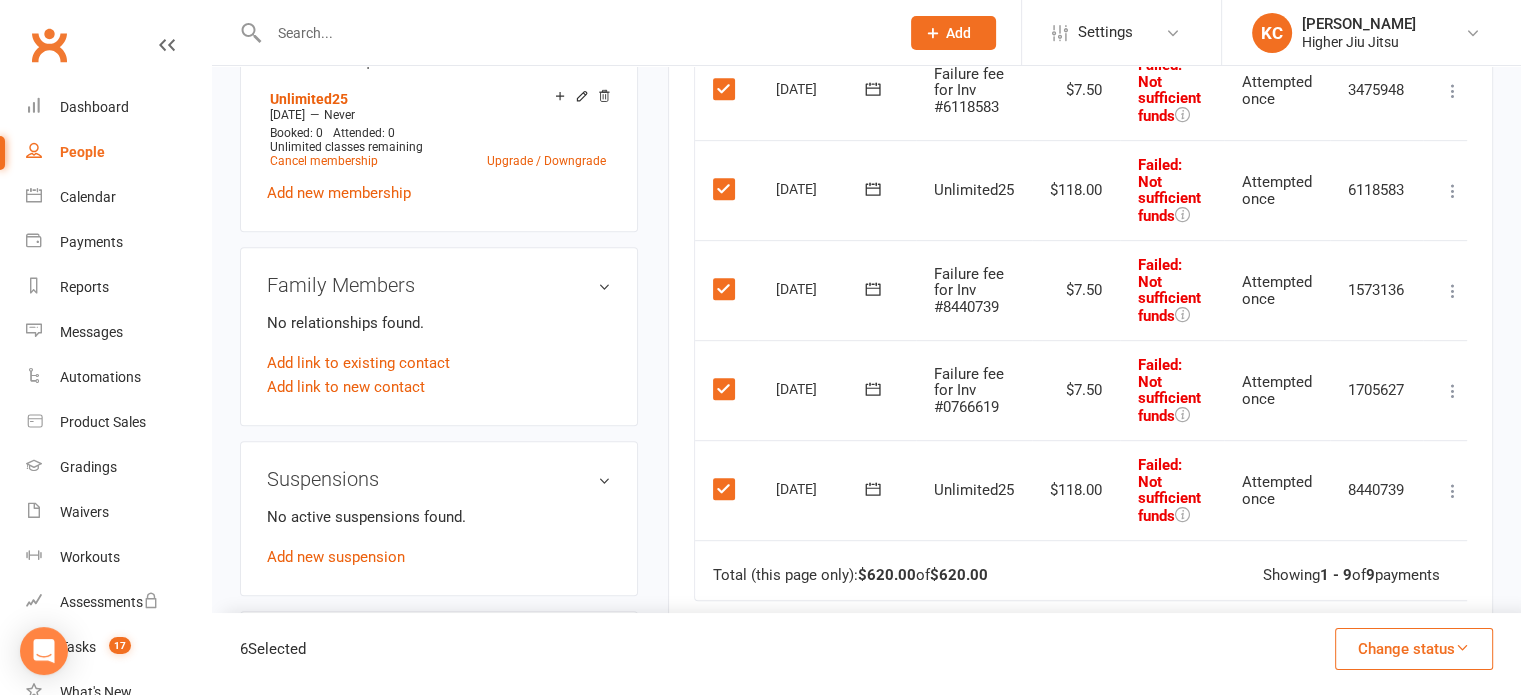 click on "Change status" at bounding box center (1414, 649) 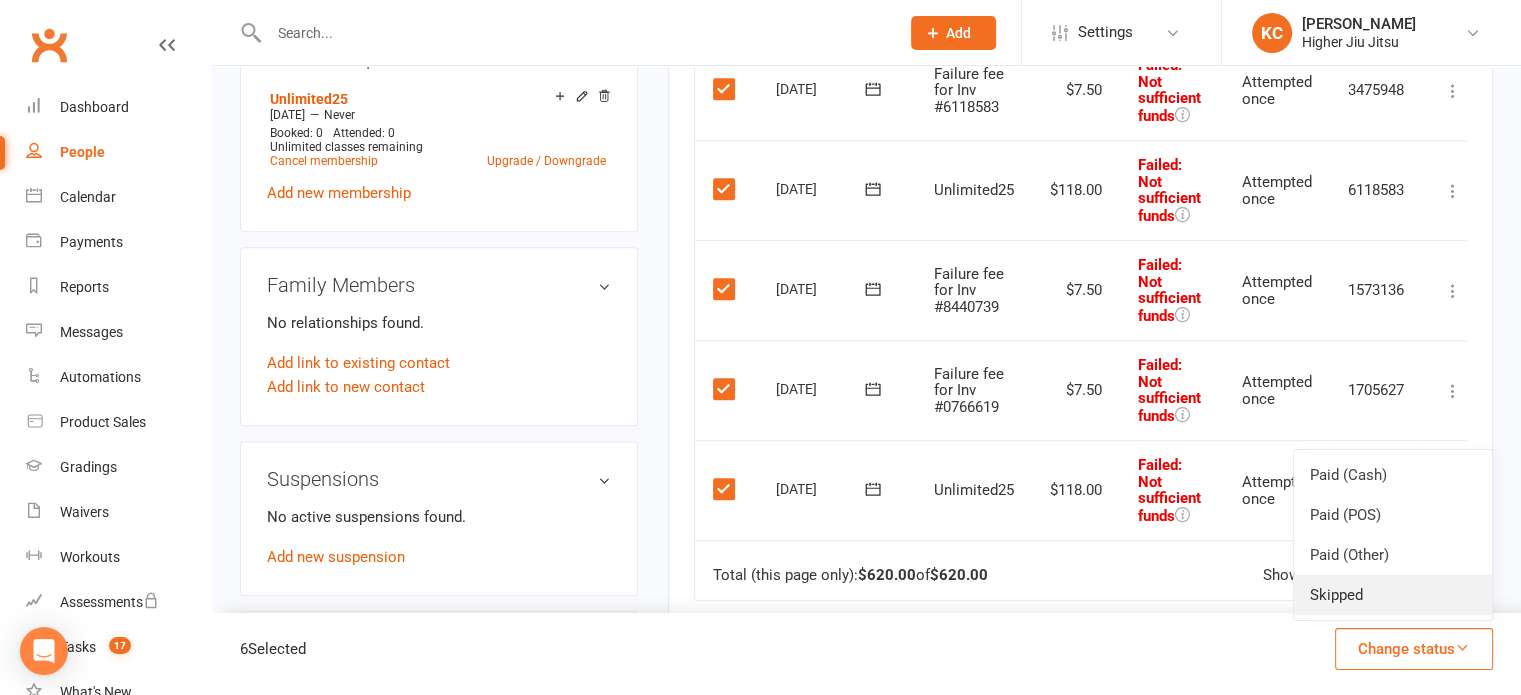 click on "Skipped" at bounding box center (1393, 595) 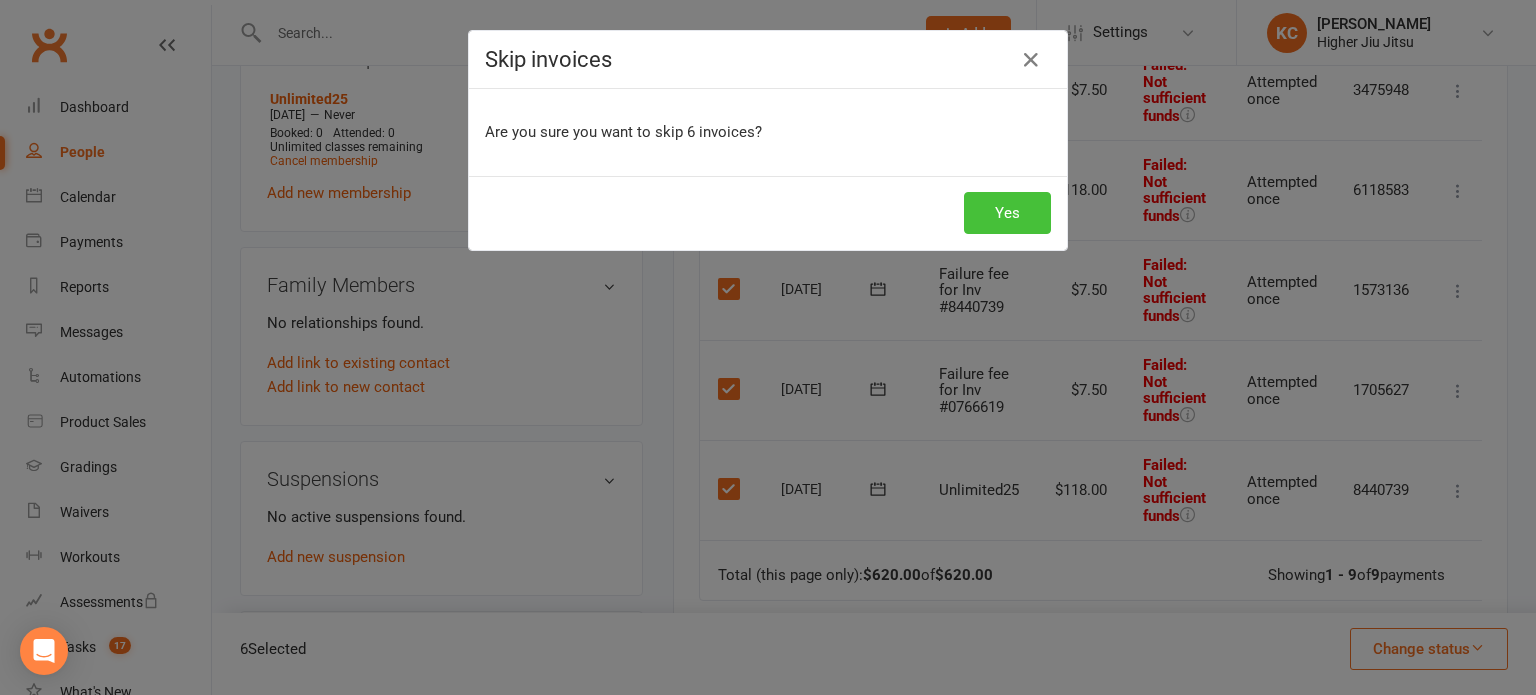 click on "Yes" at bounding box center [1007, 213] 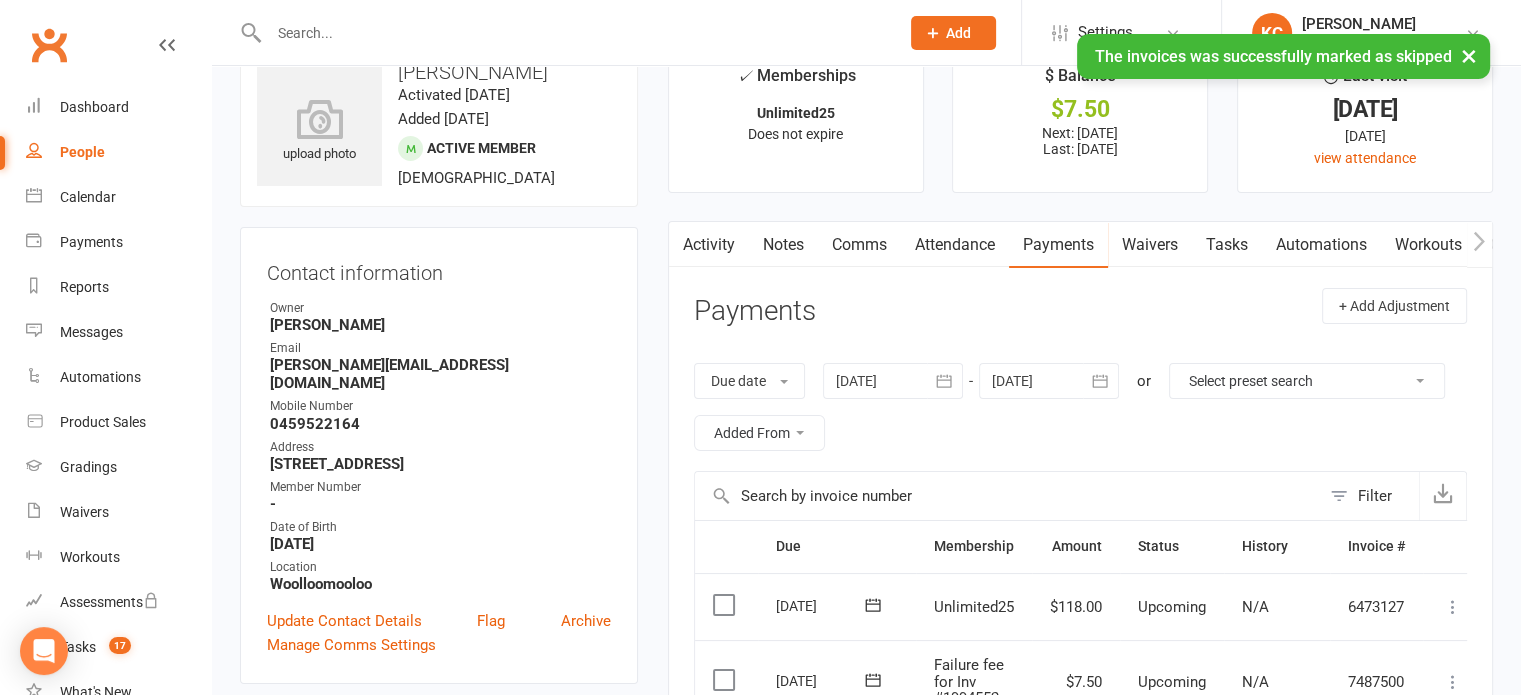 scroll, scrollTop: 0, scrollLeft: 0, axis: both 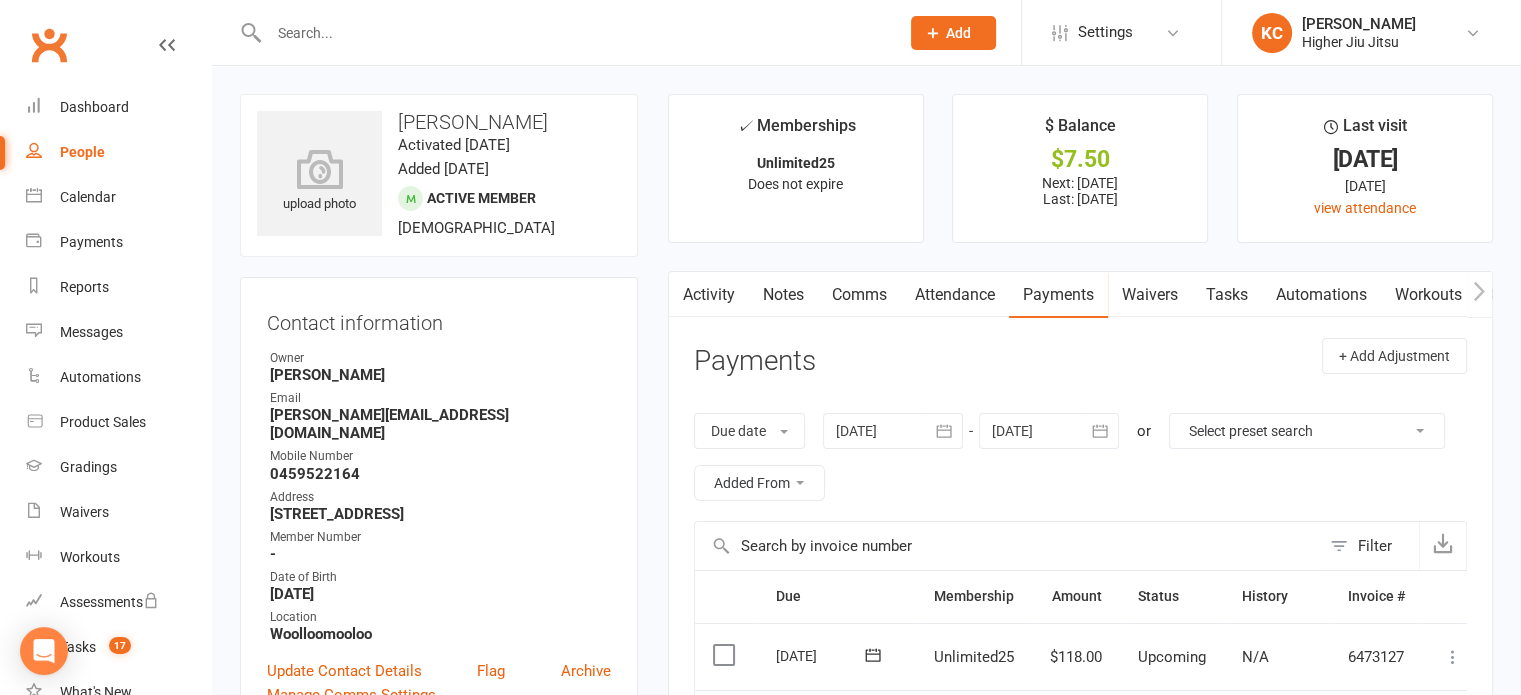 drag, startPoint x: 850, startPoint y: 294, endPoint x: 808, endPoint y: 300, distance: 42.426407 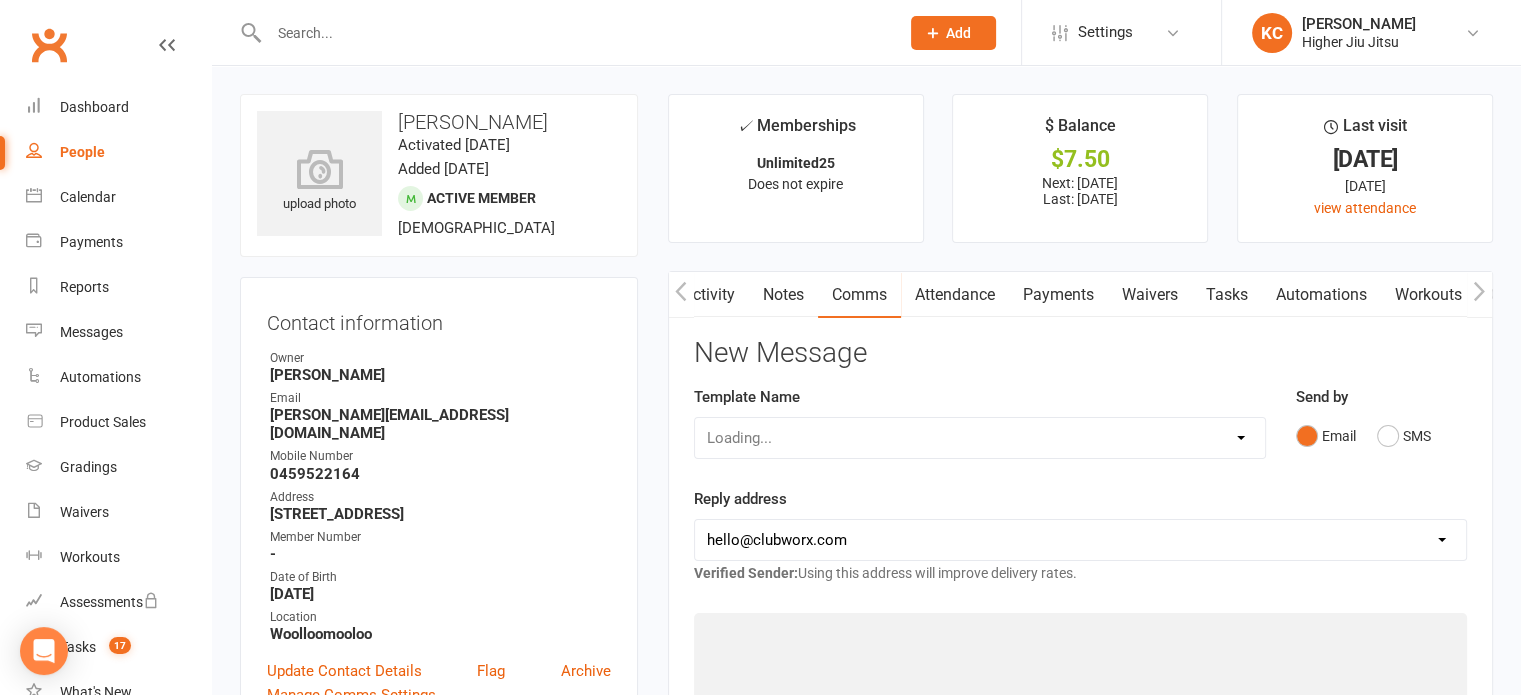 scroll, scrollTop: 0, scrollLeft: 0, axis: both 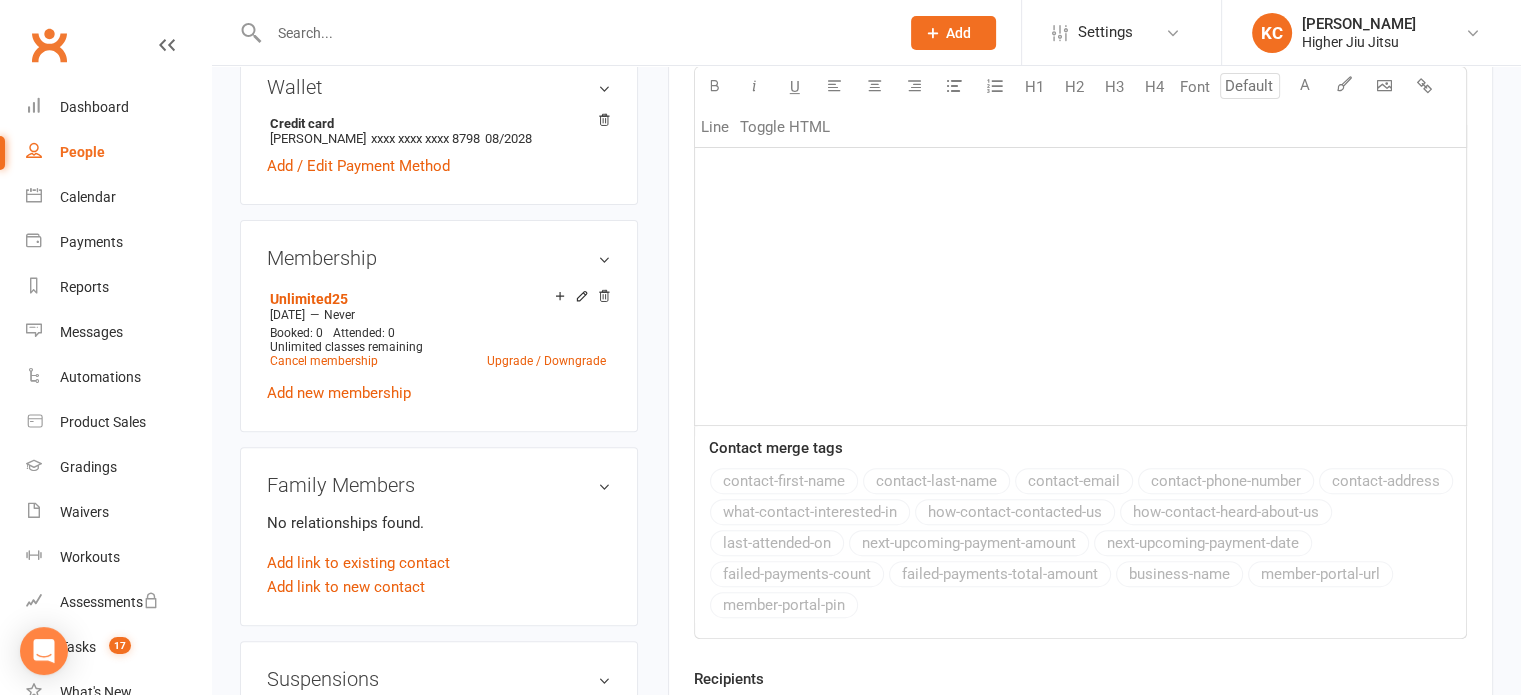 click on "﻿" 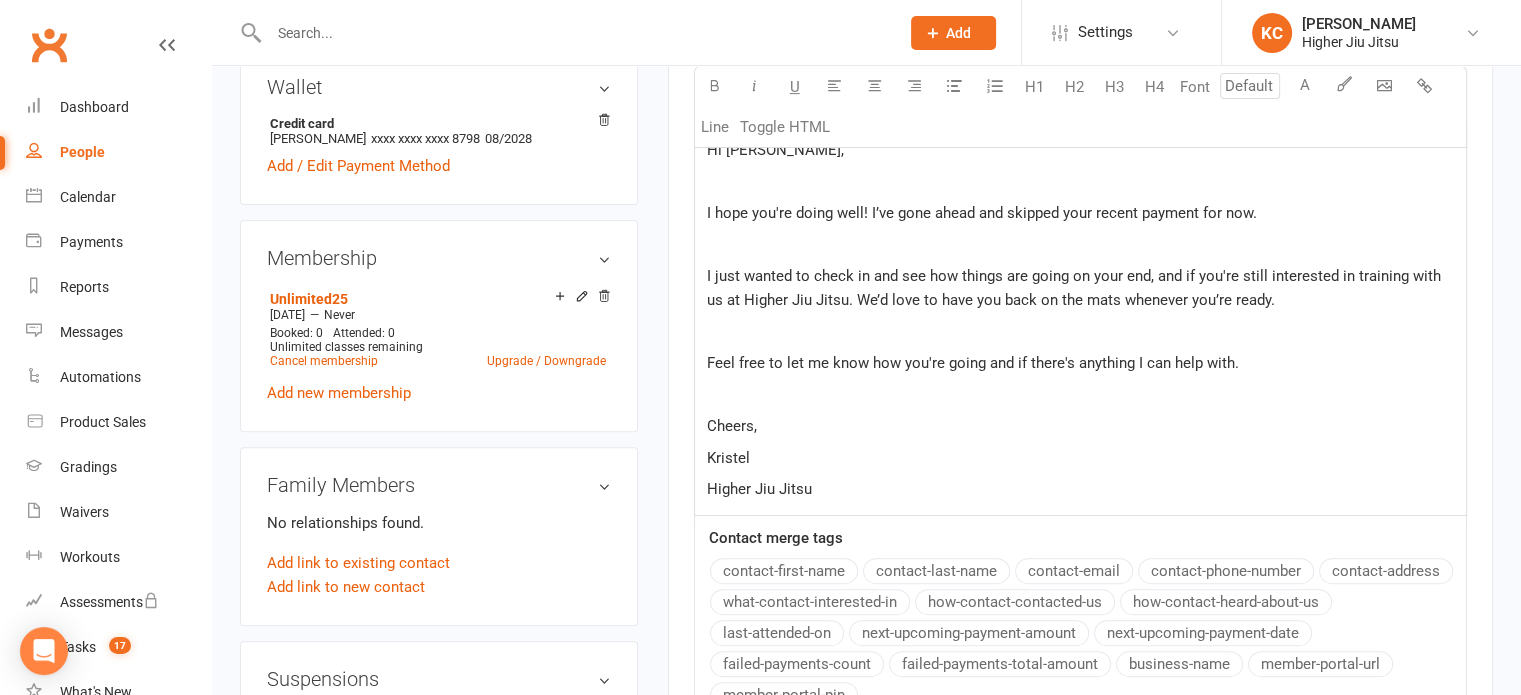 click on "Feel free to let me know how you're going and if there's anything I can help with." 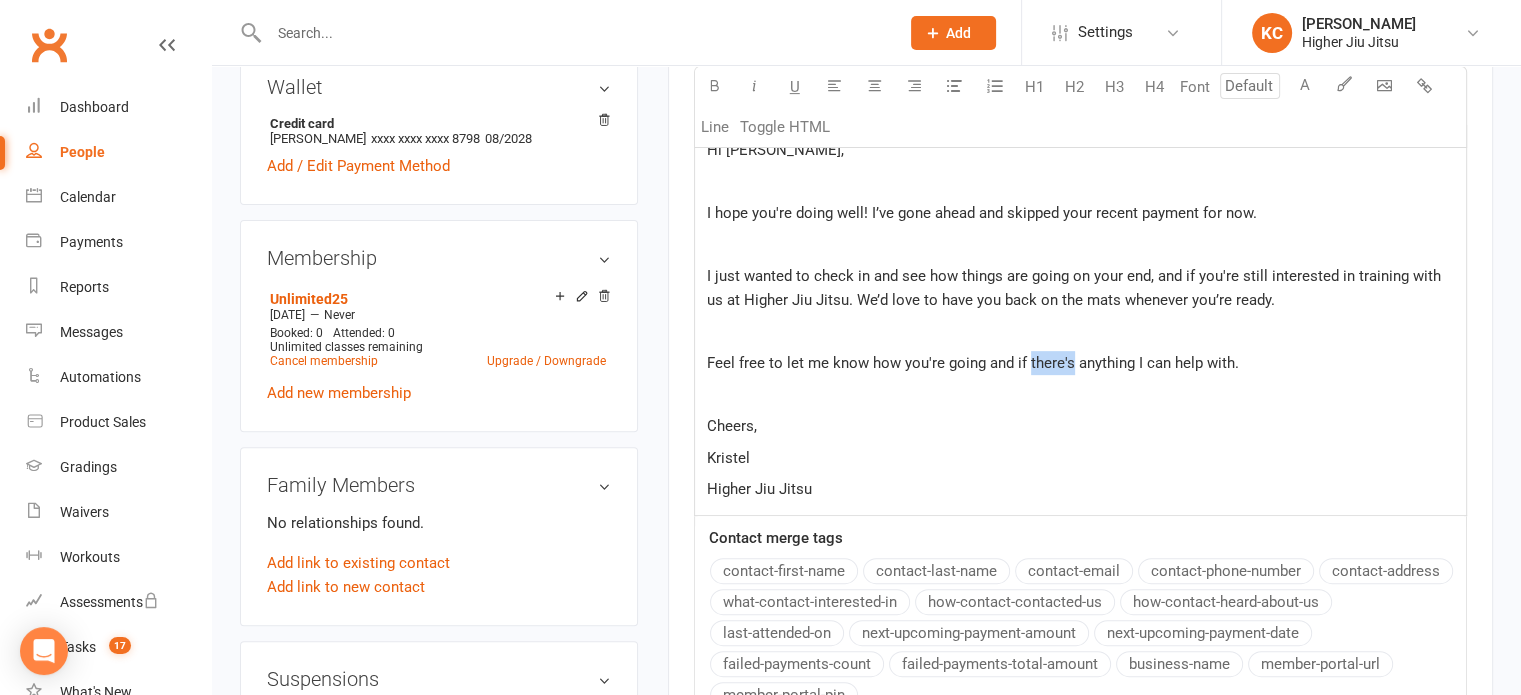click on "Feel free to let me know how you're going and if there's anything I can help with." 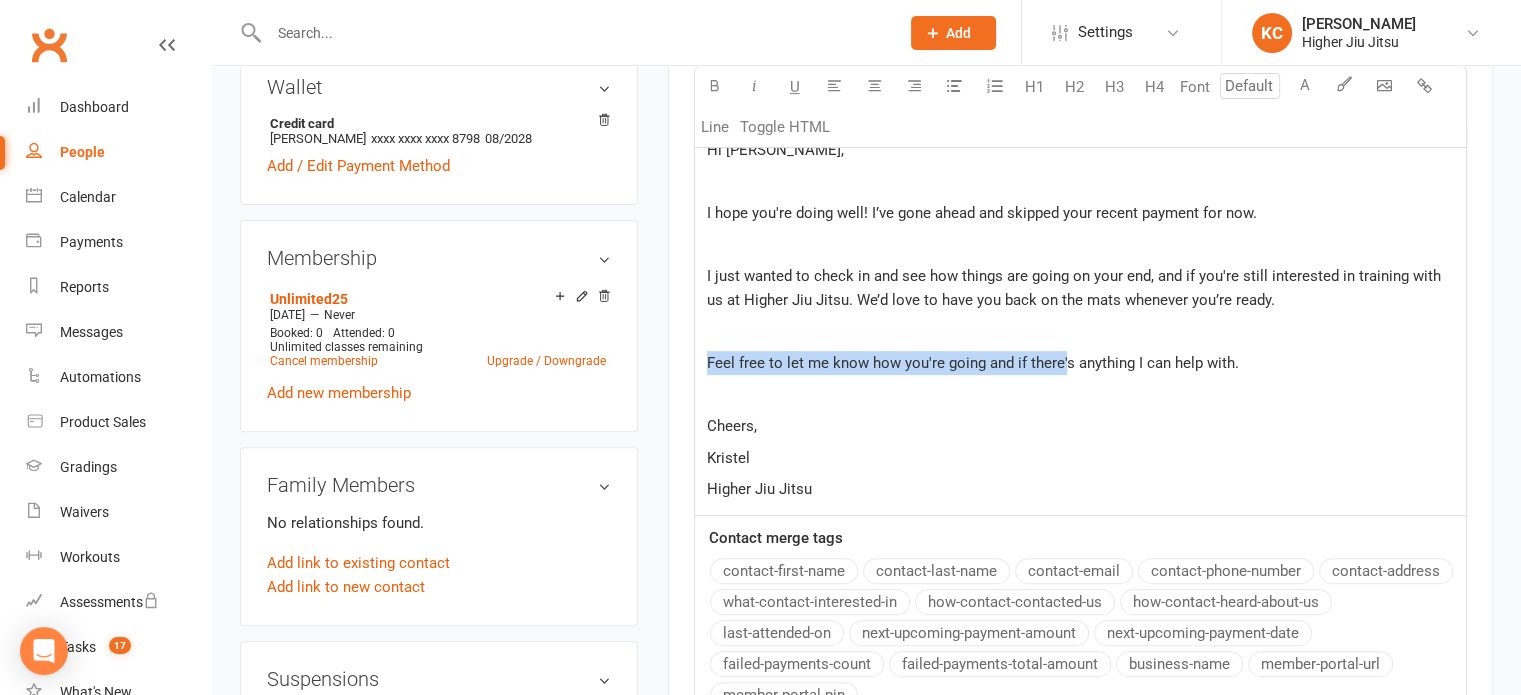 click on "Feel free to let me know how you're going and if there's anything I can help with." 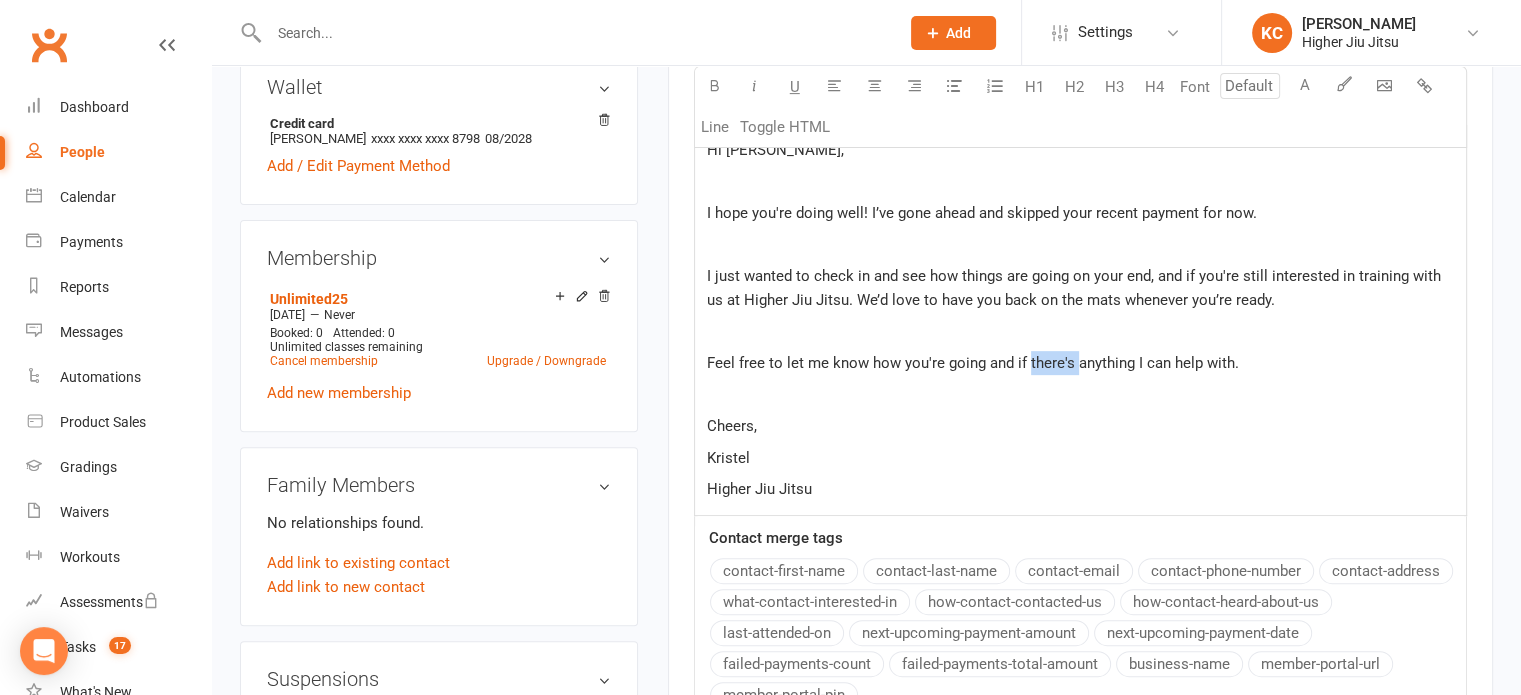 click on "Feel free to let me know how you're going and if there's anything I can help with." 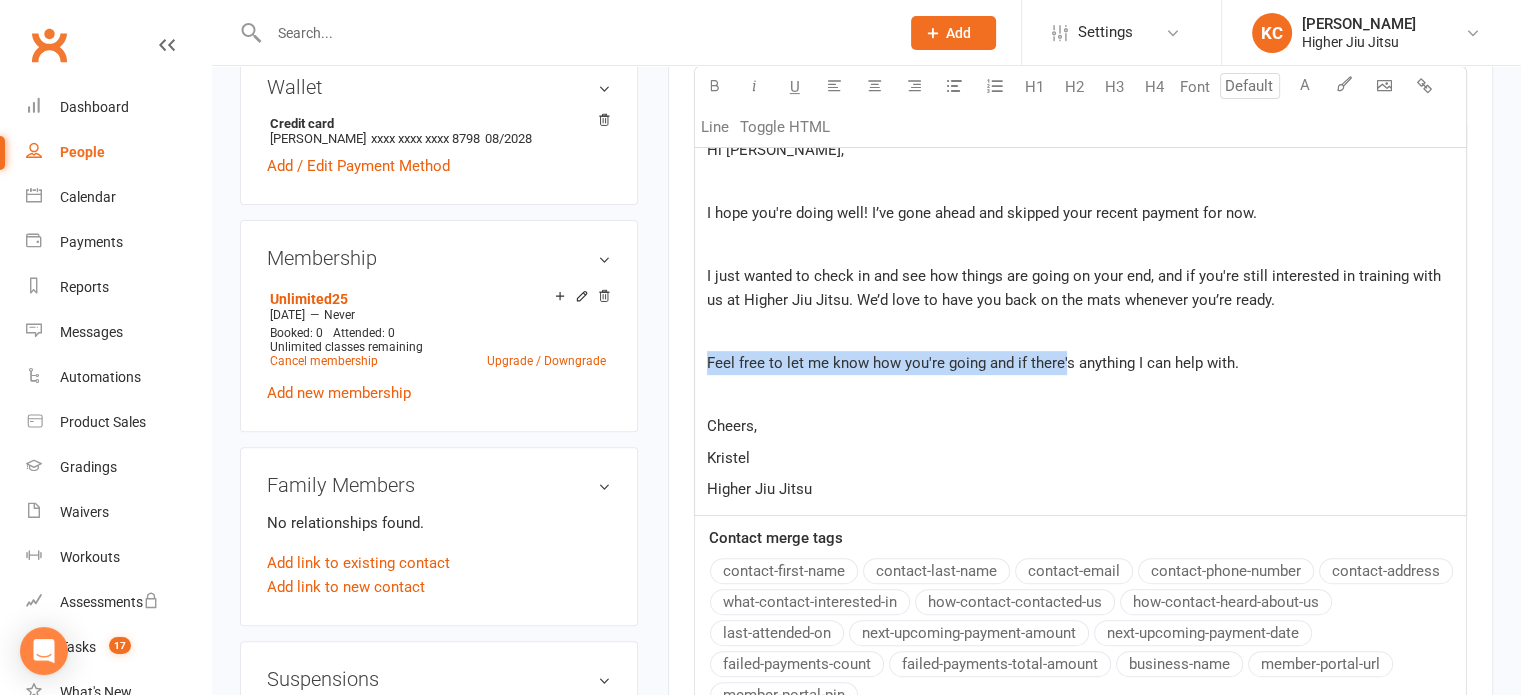 click on "Feel free to let me know how you're going and if there's anything I can help with." 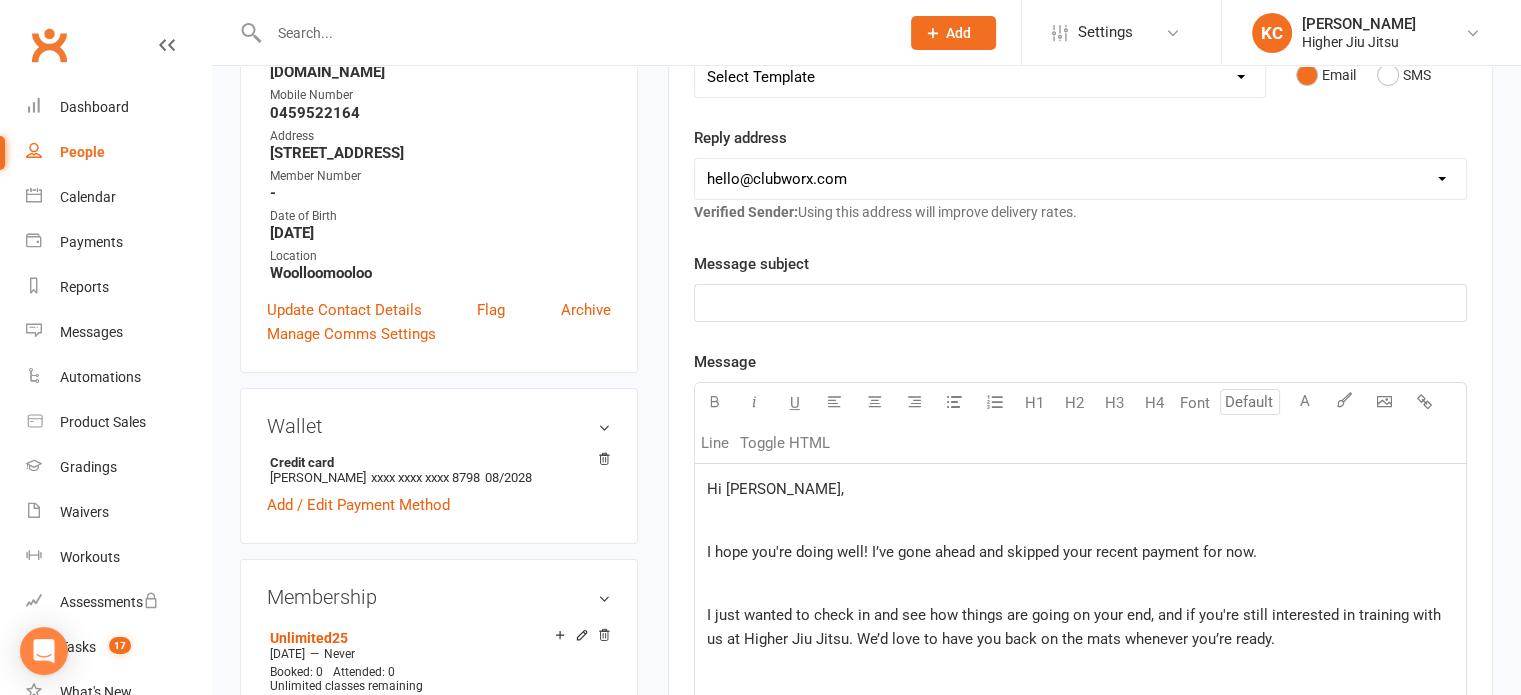 scroll, scrollTop: 200, scrollLeft: 0, axis: vertical 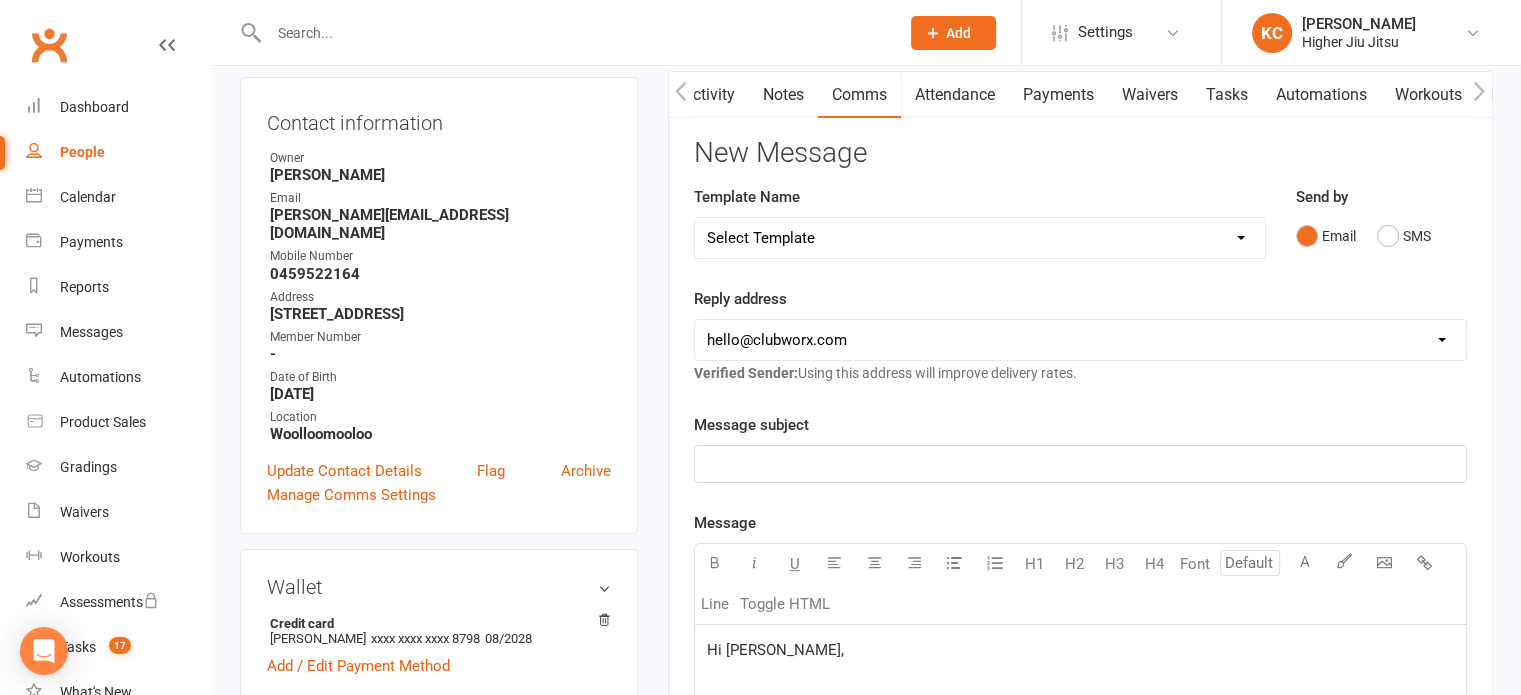 drag, startPoint x: 782, startPoint y: 336, endPoint x: 784, endPoint y: 351, distance: 15.132746 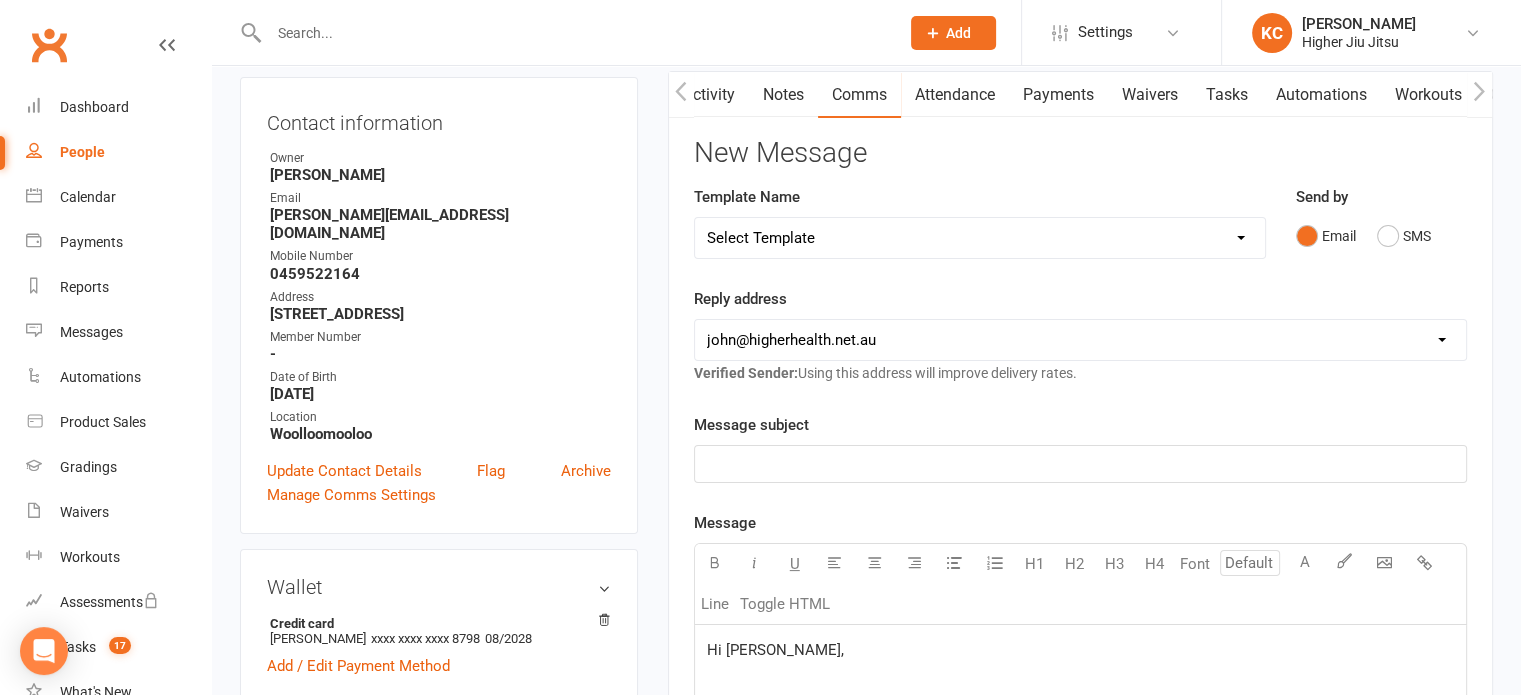 click on "[EMAIL_ADDRESS][DOMAIN_NAME] [PERSON_NAME][EMAIL_ADDRESS][DOMAIN_NAME] [PERSON_NAME][EMAIL_ADDRESS][DOMAIN_NAME]" at bounding box center [1080, 340] 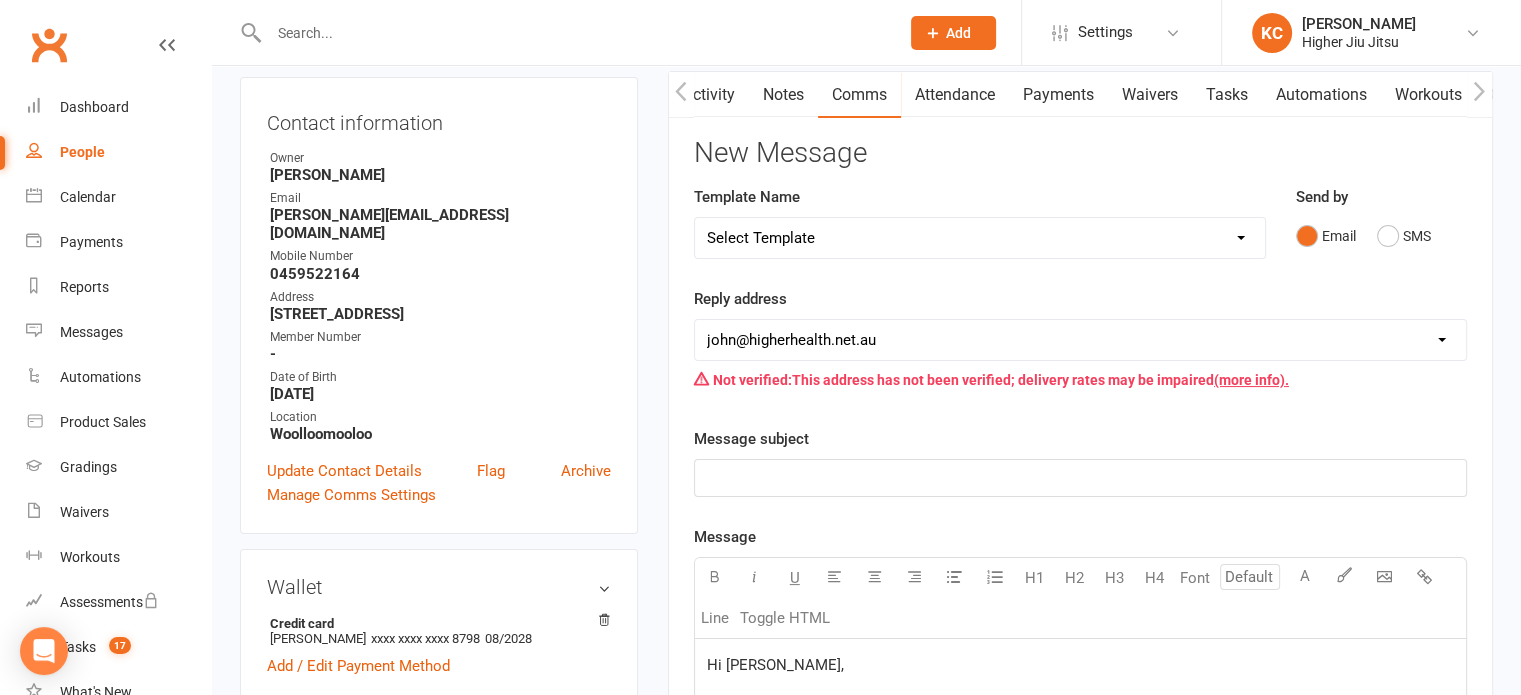 click on "﻿" 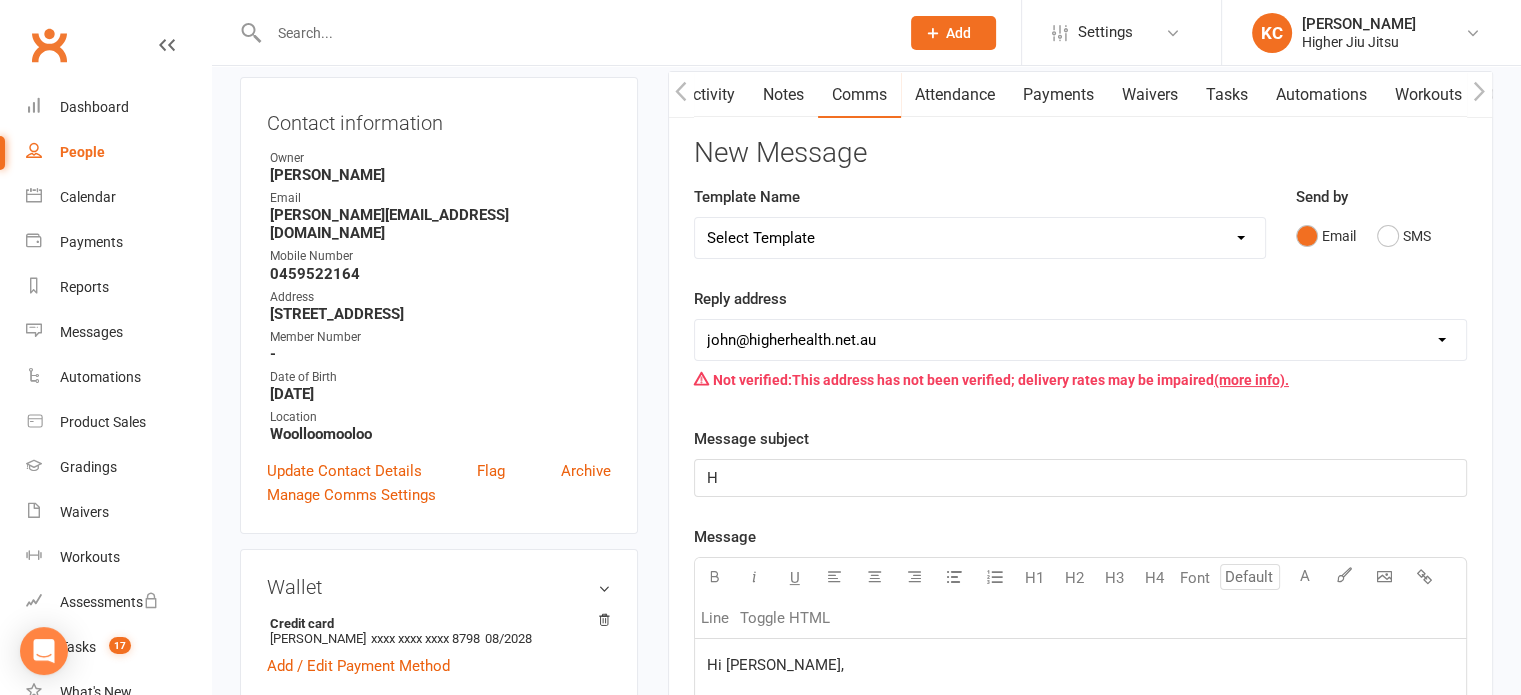 type 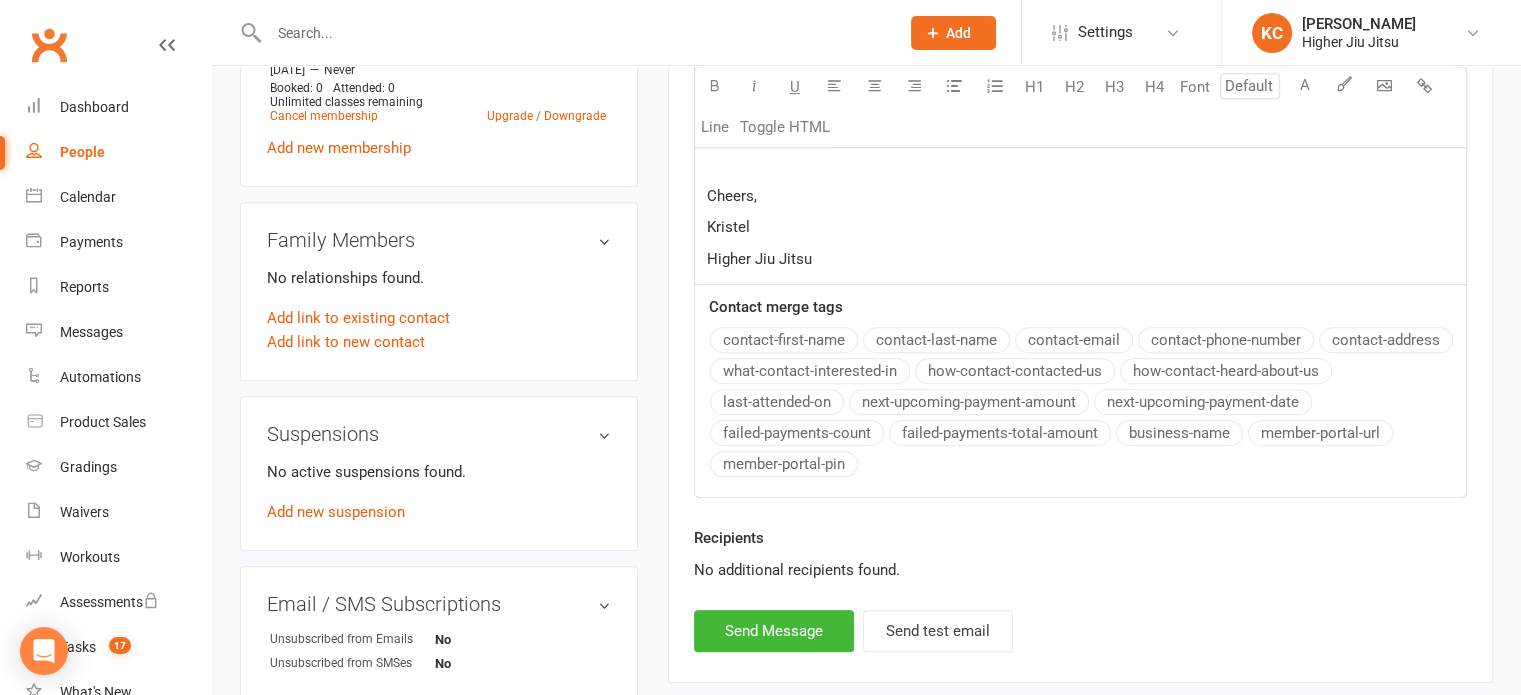 scroll, scrollTop: 1000, scrollLeft: 0, axis: vertical 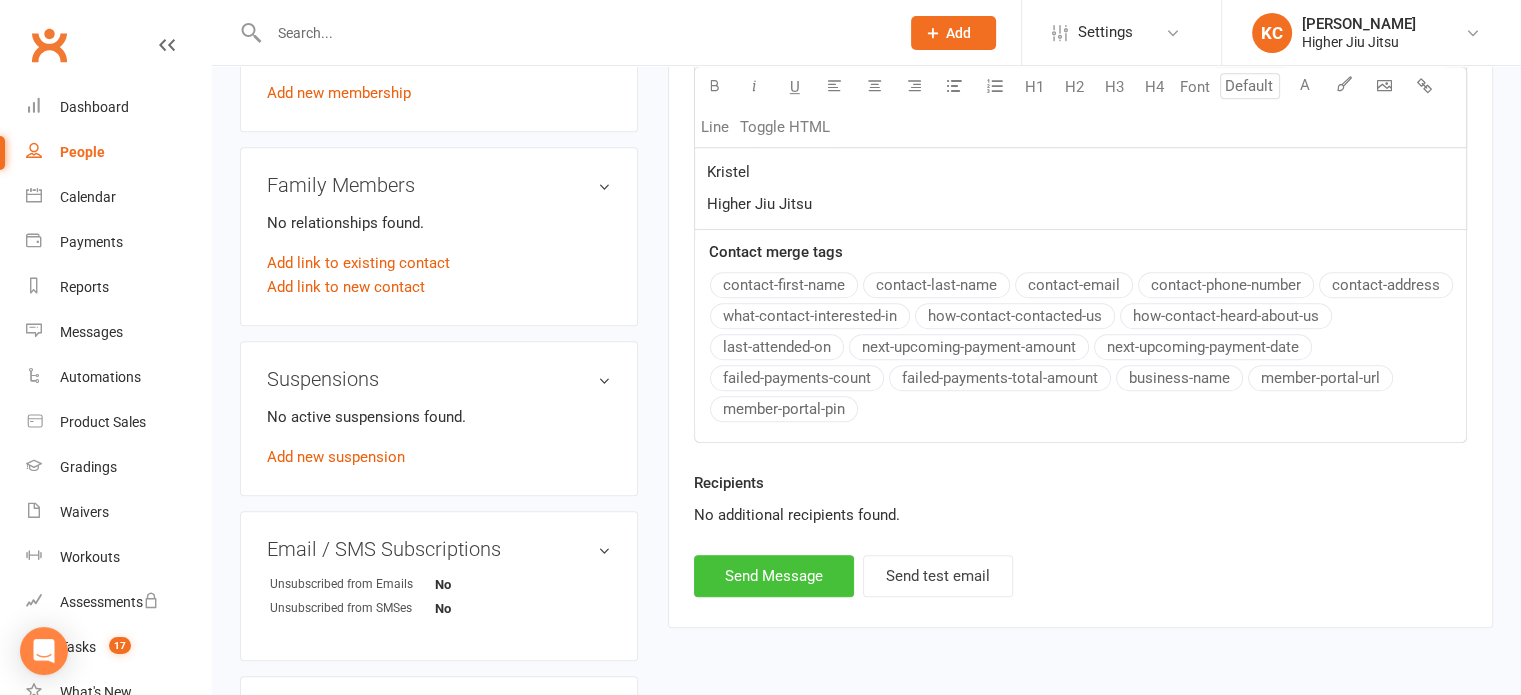 click on "Send Message" at bounding box center [774, 576] 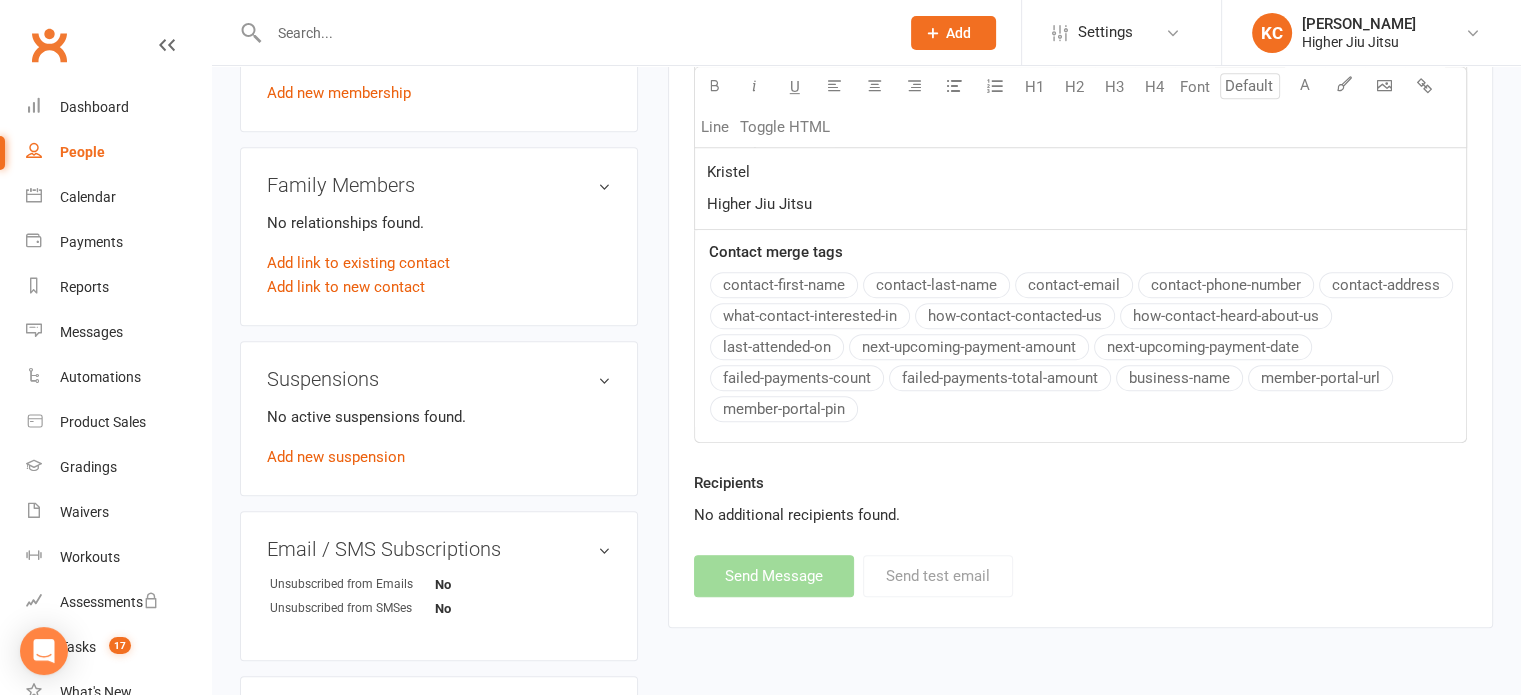 select on "0" 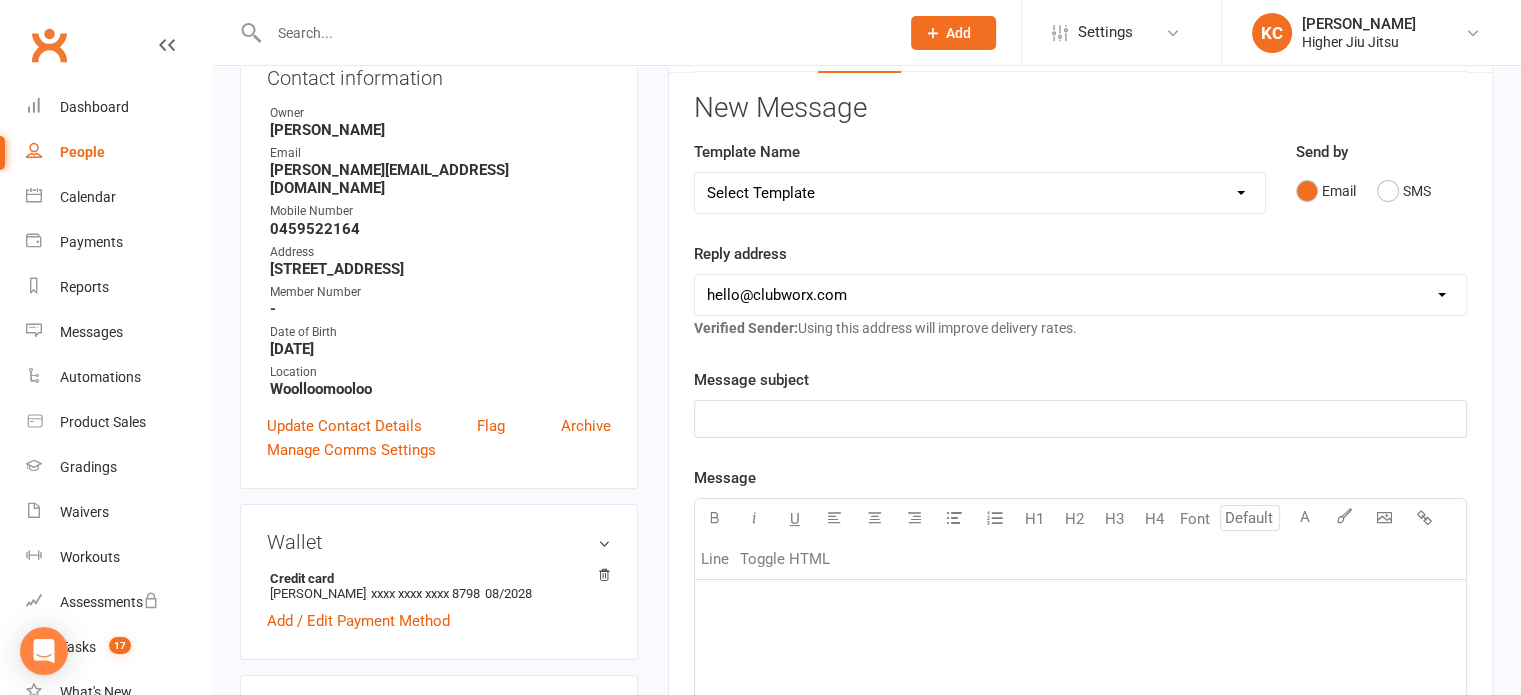 scroll, scrollTop: 0, scrollLeft: 0, axis: both 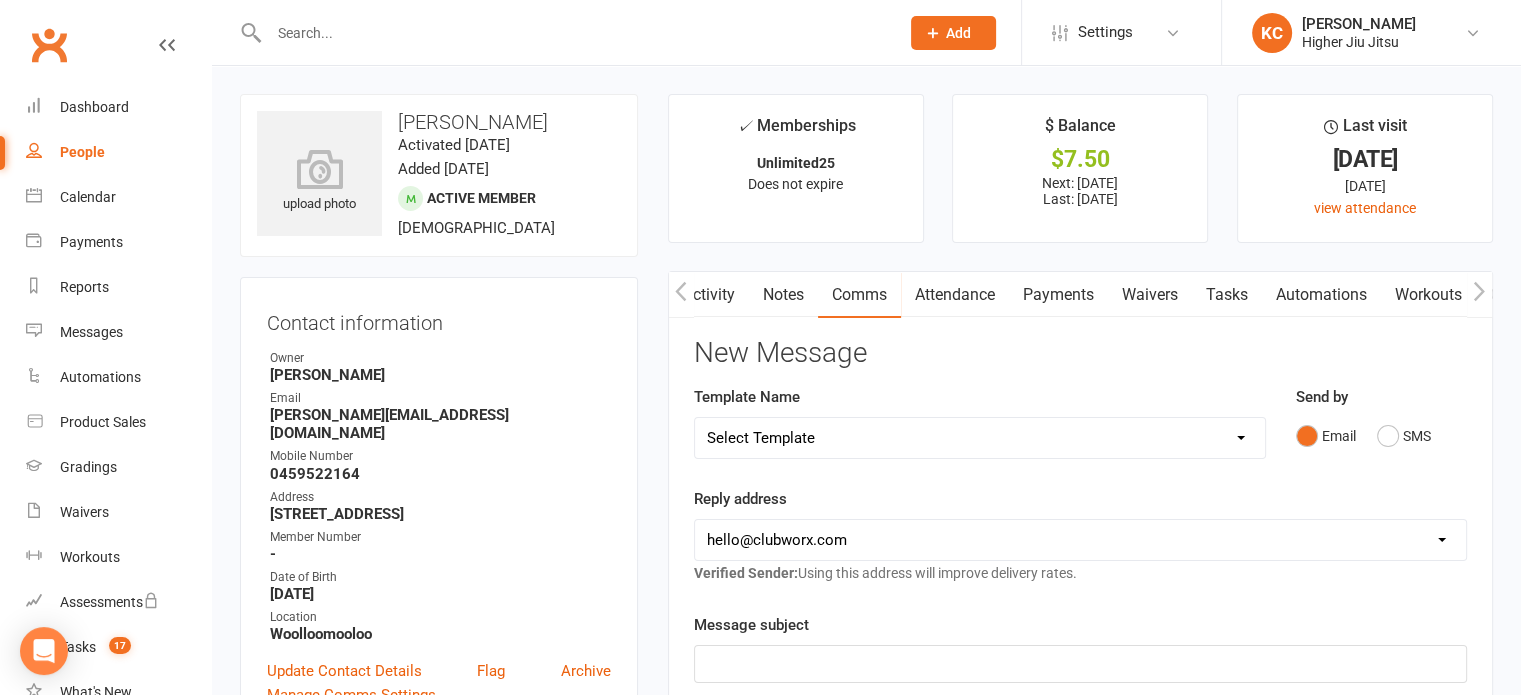 click on "Notes" at bounding box center [783, 295] 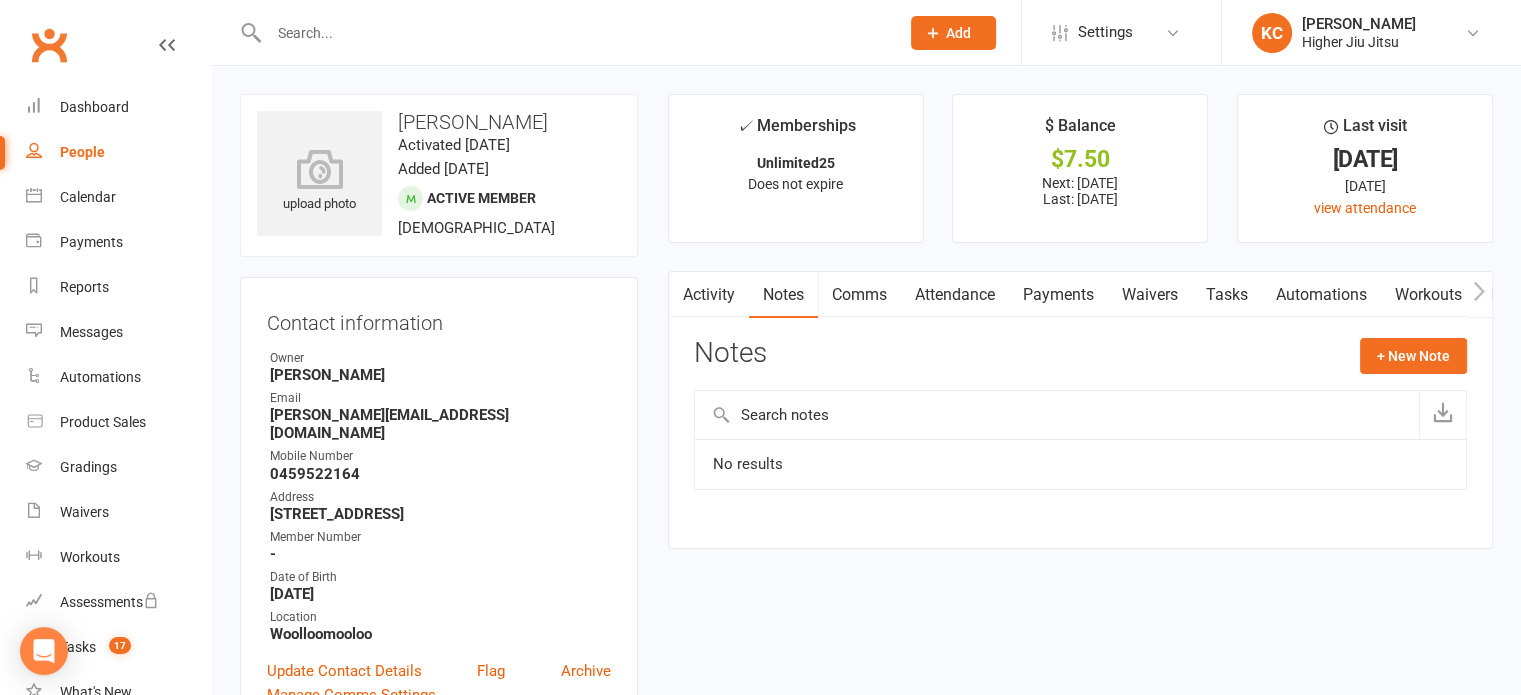 click at bounding box center [681, 294] 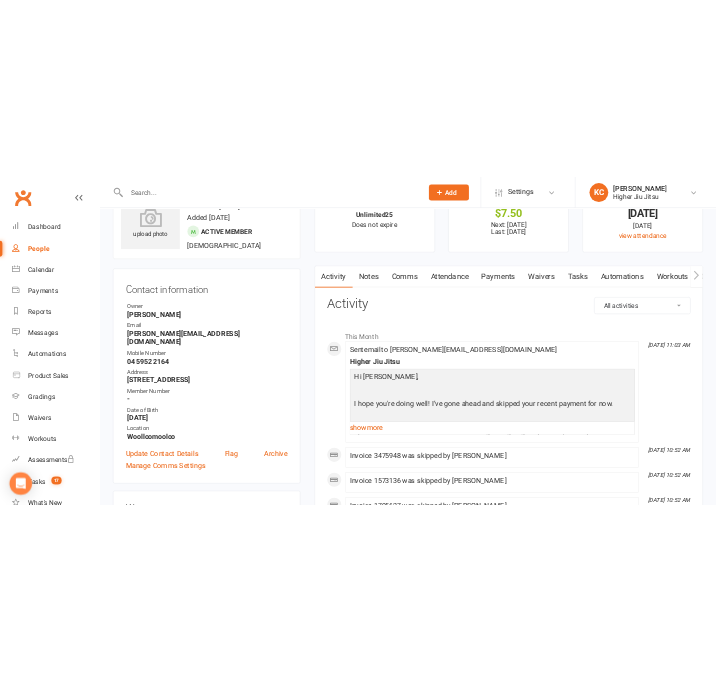 scroll, scrollTop: 0, scrollLeft: 0, axis: both 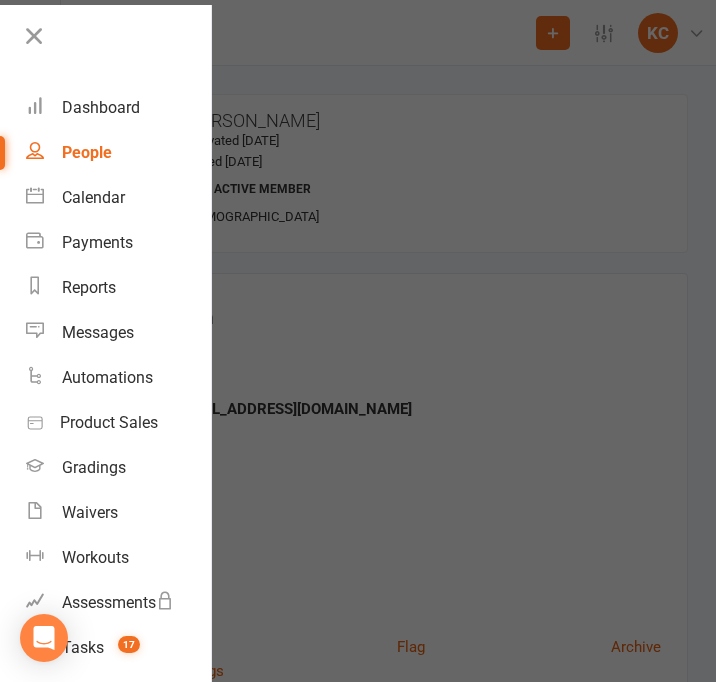 click at bounding box center (358, 341) 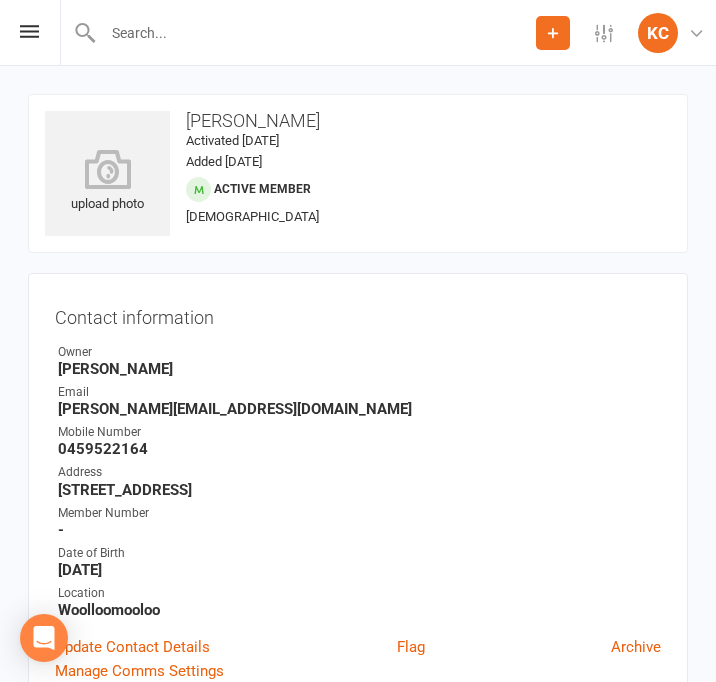 click at bounding box center [298, 32] 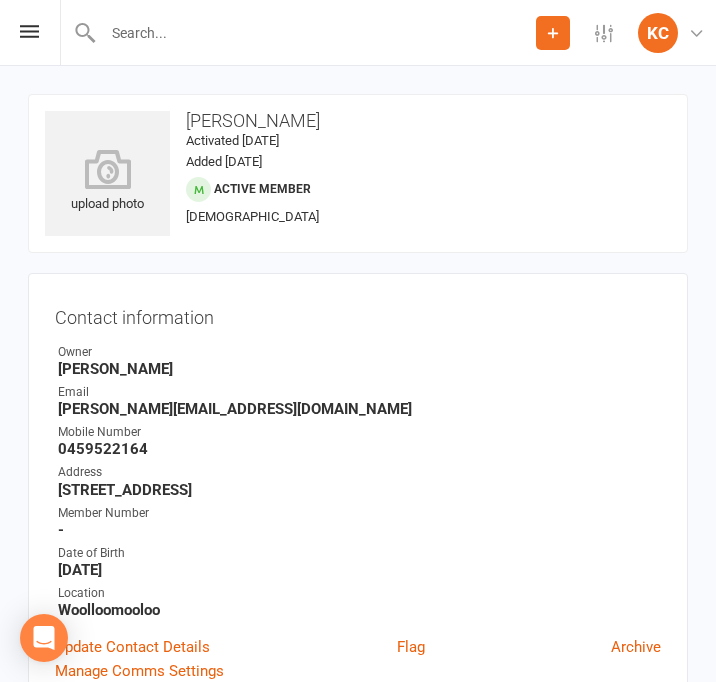 click at bounding box center (316, 33) 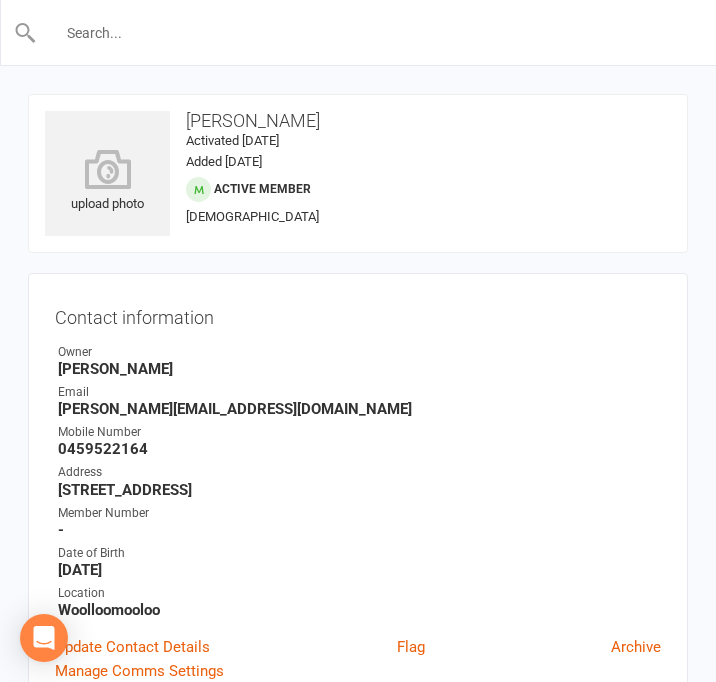paste on "[PERSON_NAME]" 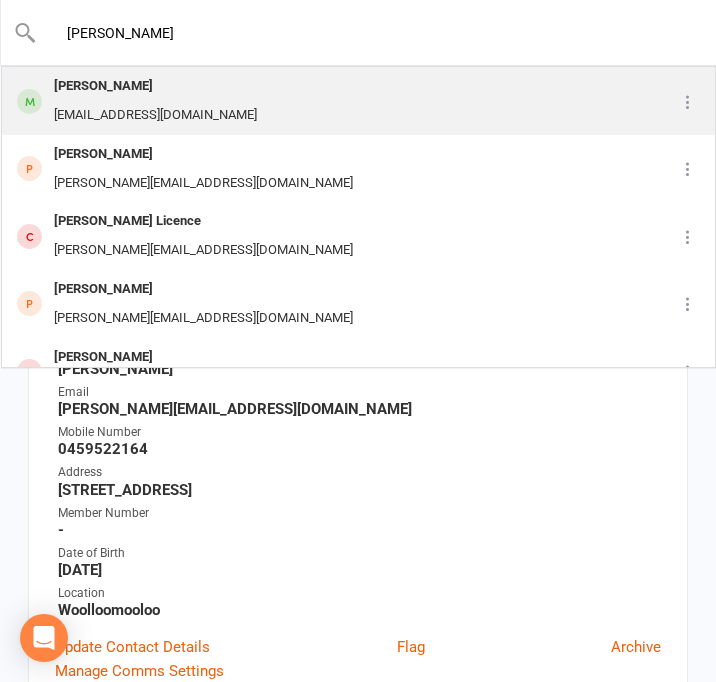 type on "[PERSON_NAME]" 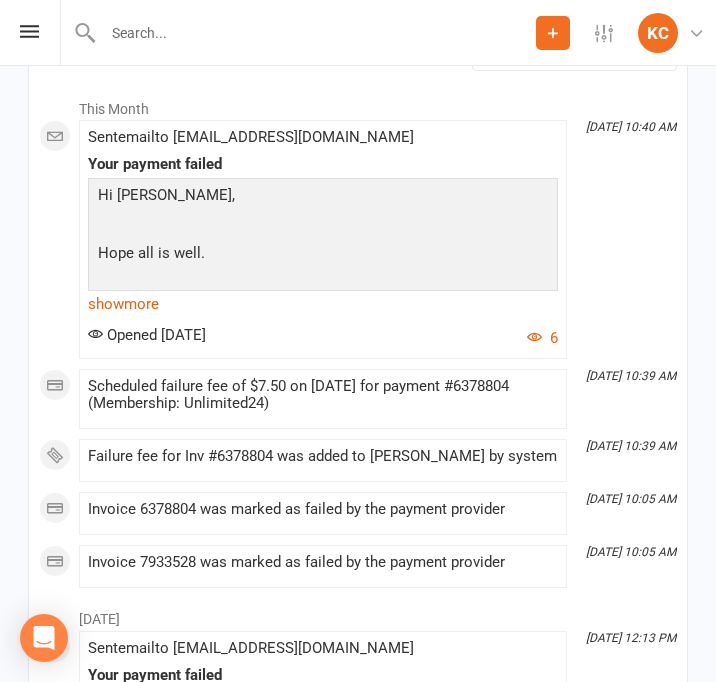scroll, scrollTop: 2600, scrollLeft: 0, axis: vertical 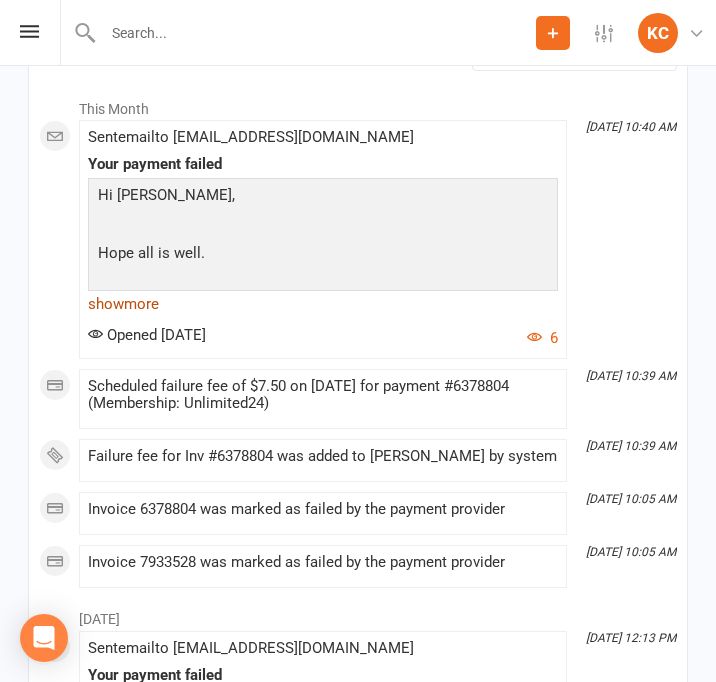 click on "show  more" at bounding box center (323, 304) 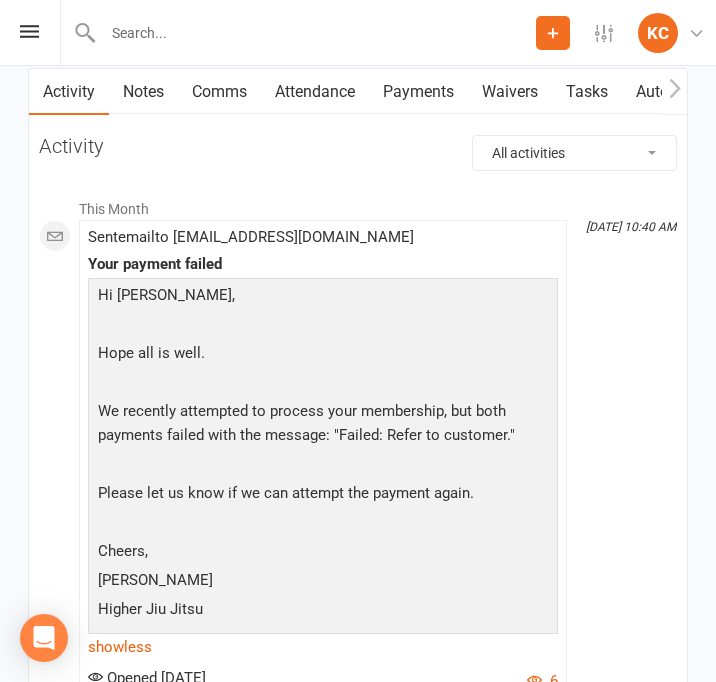 scroll, scrollTop: 2200, scrollLeft: 0, axis: vertical 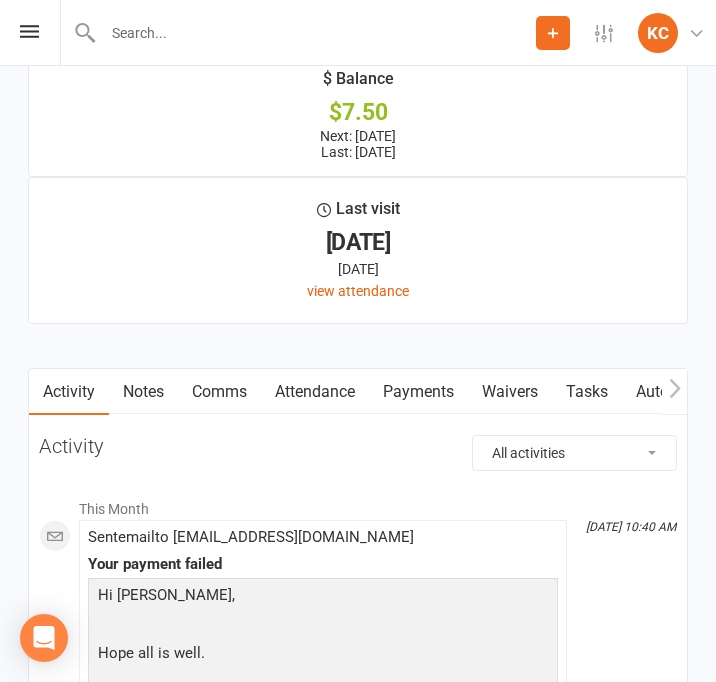 click on "Payments" at bounding box center (418, 392) 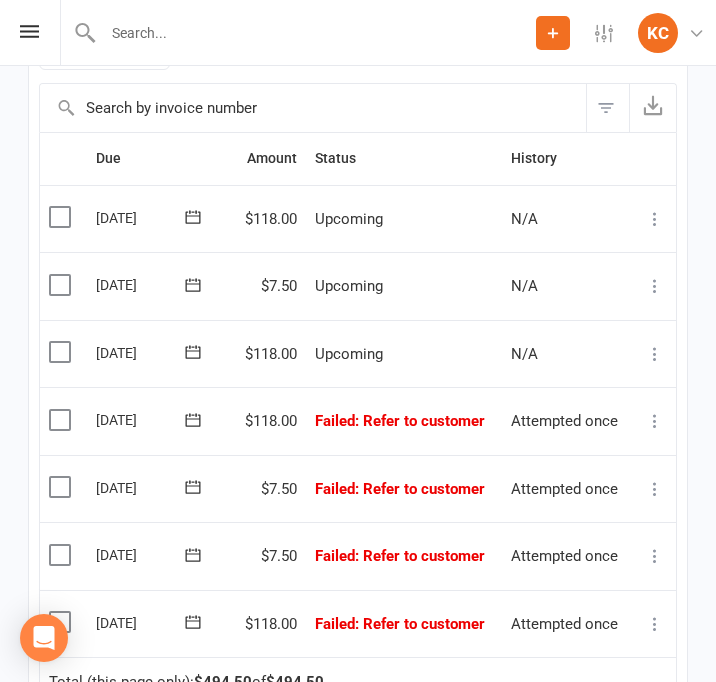 scroll, scrollTop: 3000, scrollLeft: 0, axis: vertical 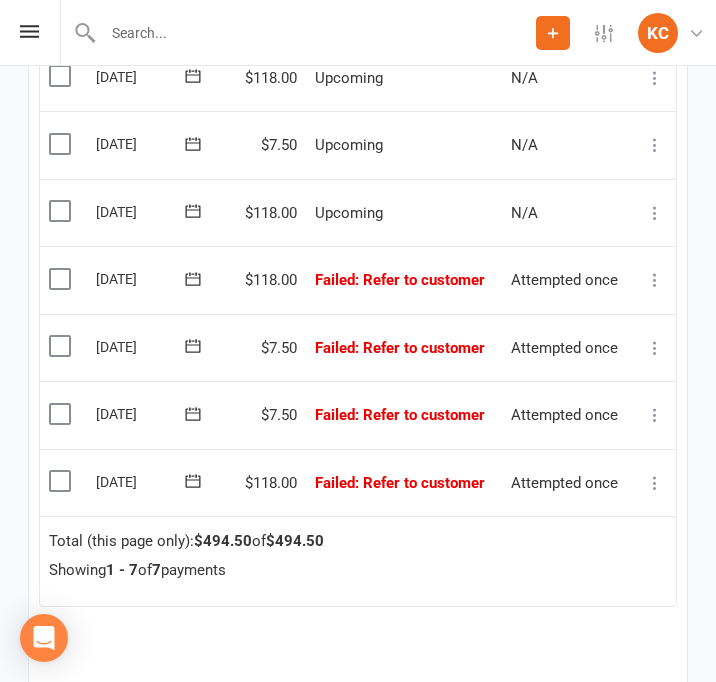 click at bounding box center [62, 481] 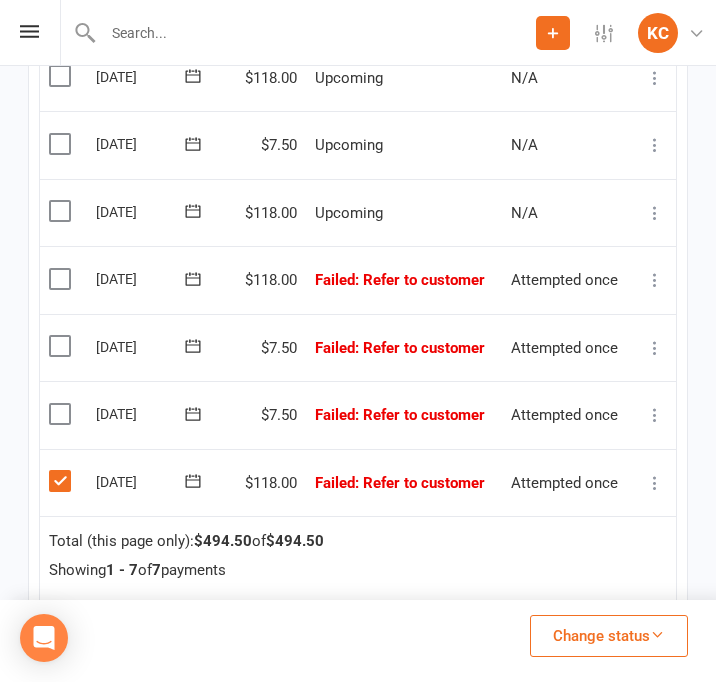 click at bounding box center (62, 414) 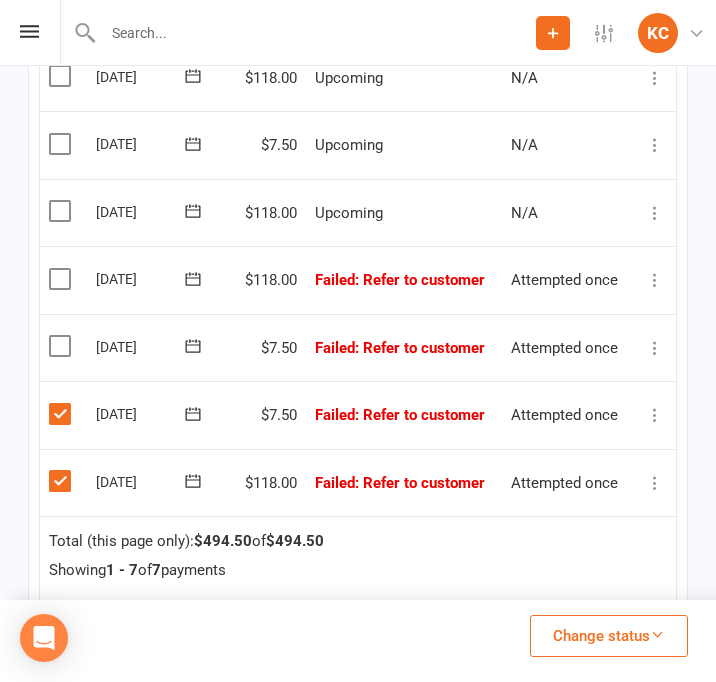 click at bounding box center [62, 346] 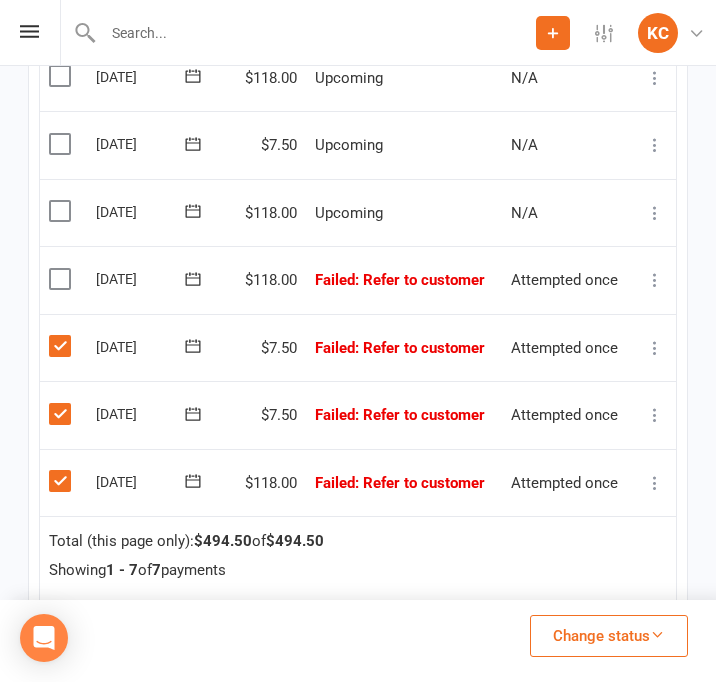 click at bounding box center (62, 279) 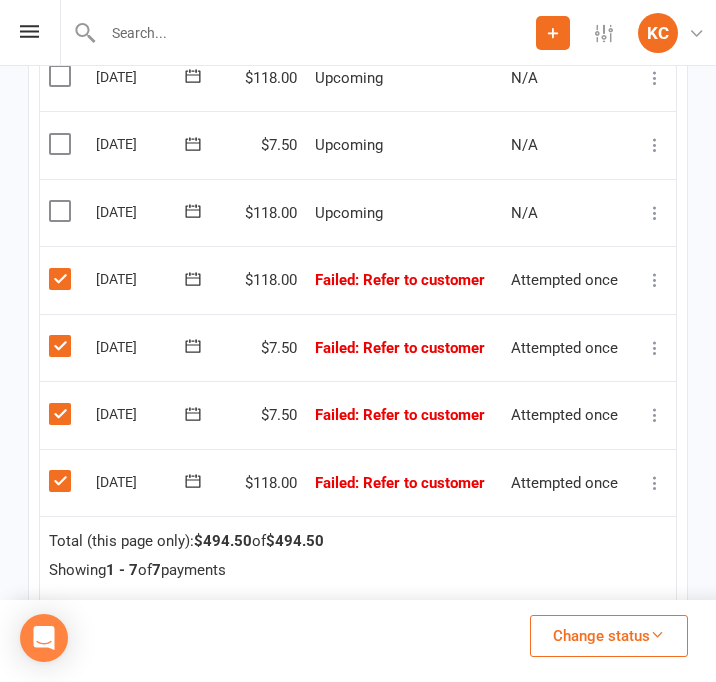 scroll, scrollTop: 2900, scrollLeft: 0, axis: vertical 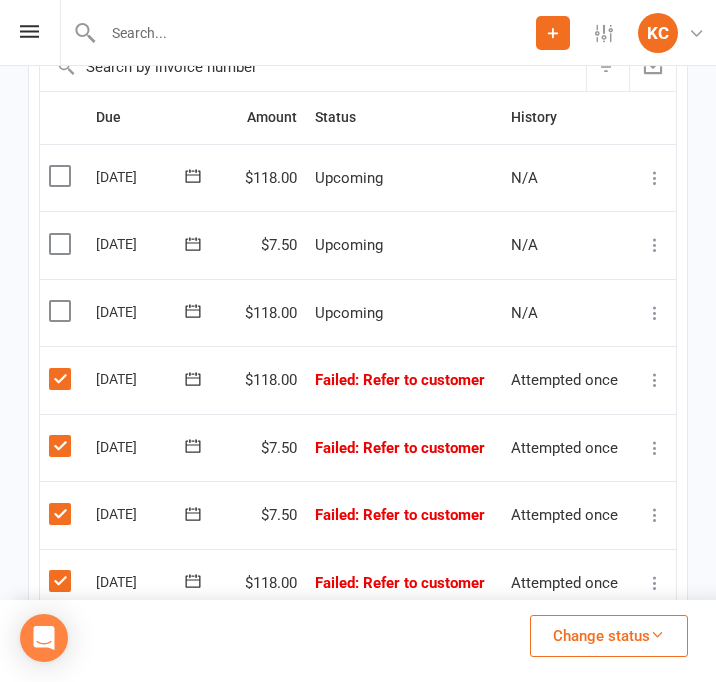 click at bounding box center (62, 244) 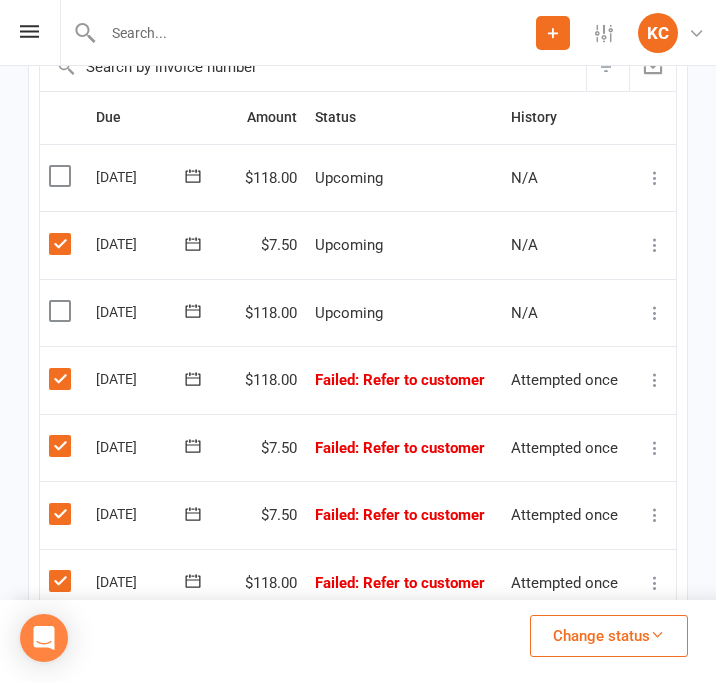 click on "Change status" at bounding box center [609, 636] 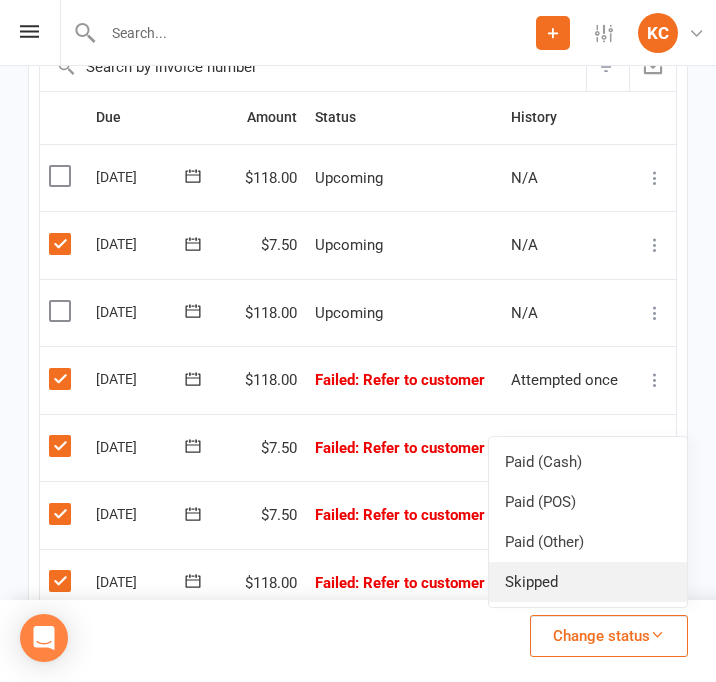 click on "Skipped" at bounding box center (588, 582) 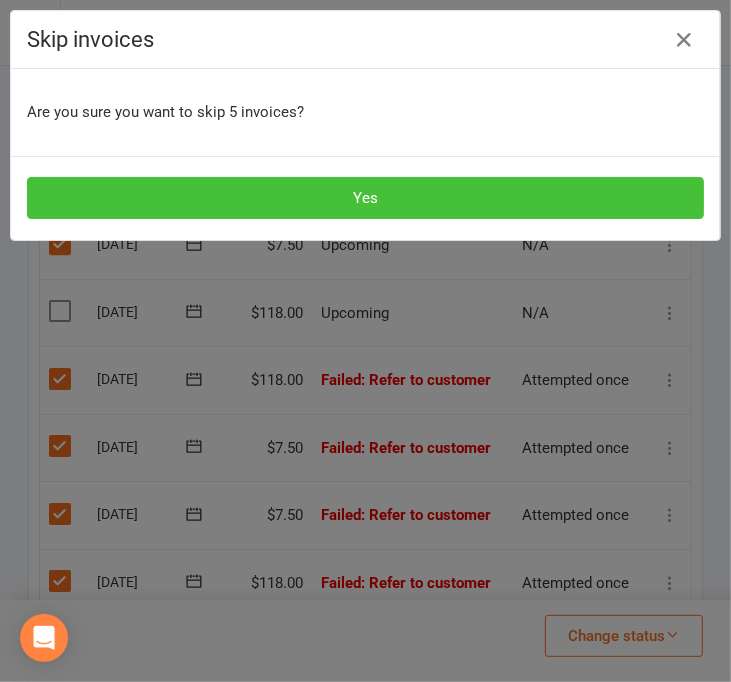 click on "Yes" at bounding box center (365, 198) 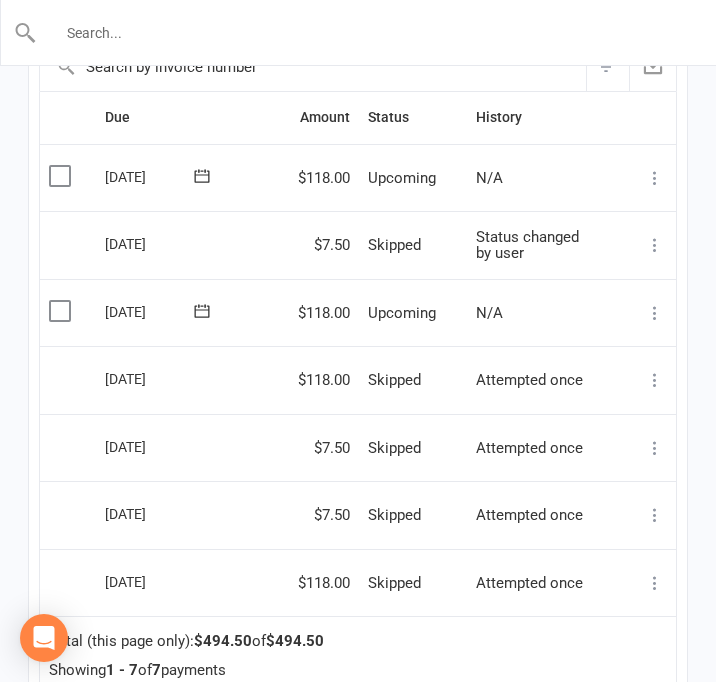click at bounding box center [359, 33] 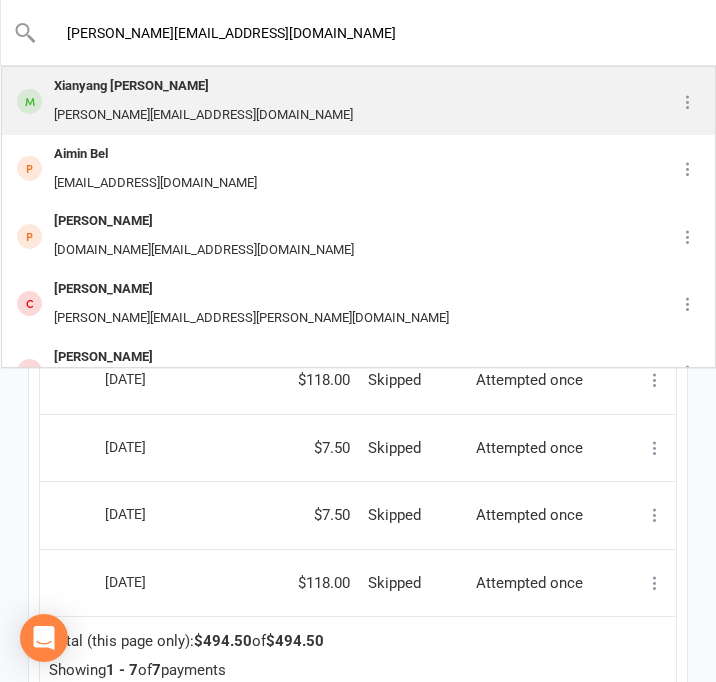 type on "[PERSON_NAME][EMAIL_ADDRESS][DOMAIN_NAME]" 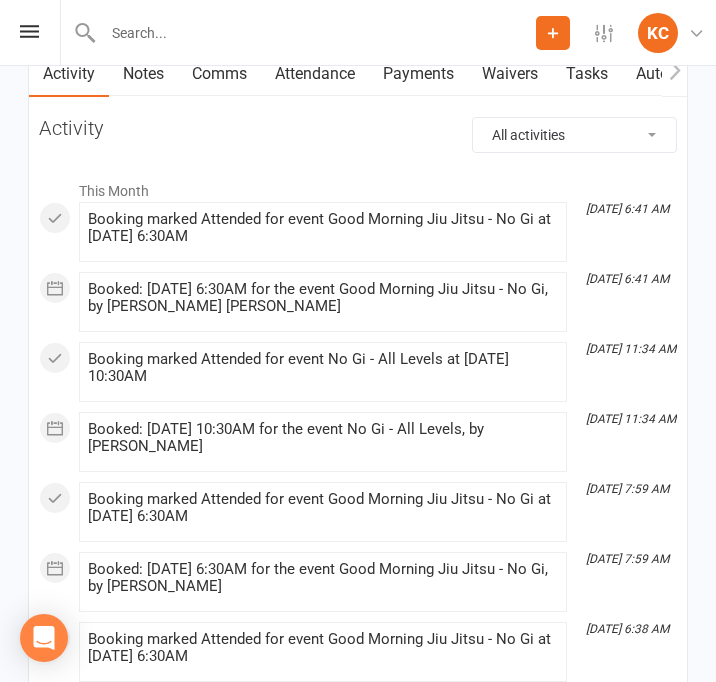 scroll, scrollTop: 2500, scrollLeft: 0, axis: vertical 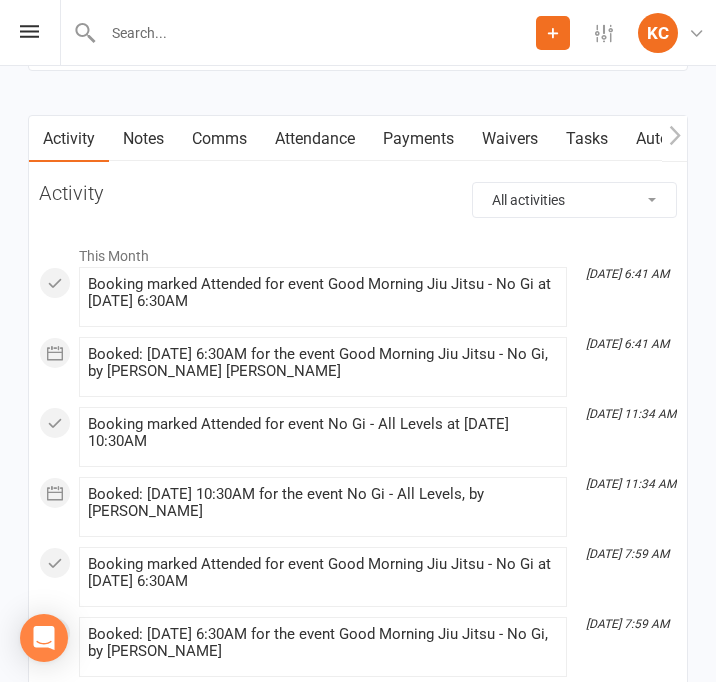click on "Payments" at bounding box center (418, 139) 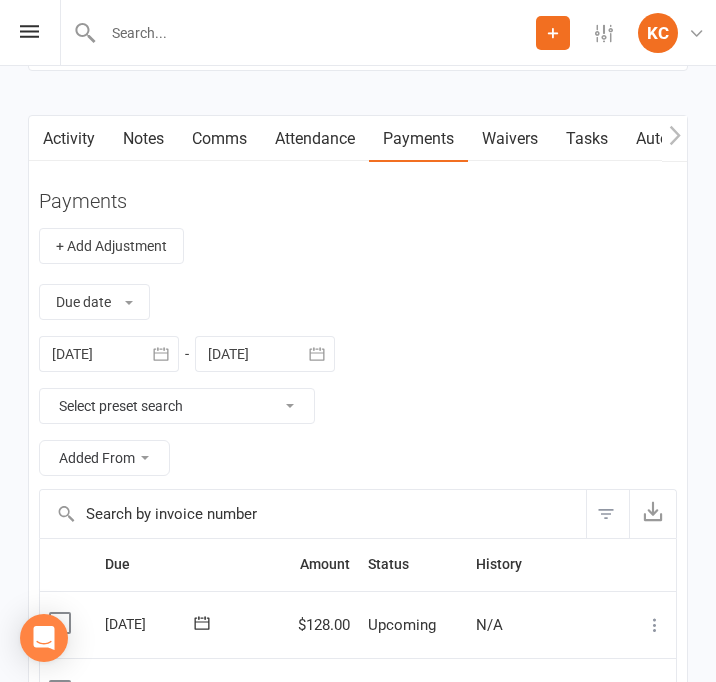 scroll, scrollTop: 2200, scrollLeft: 0, axis: vertical 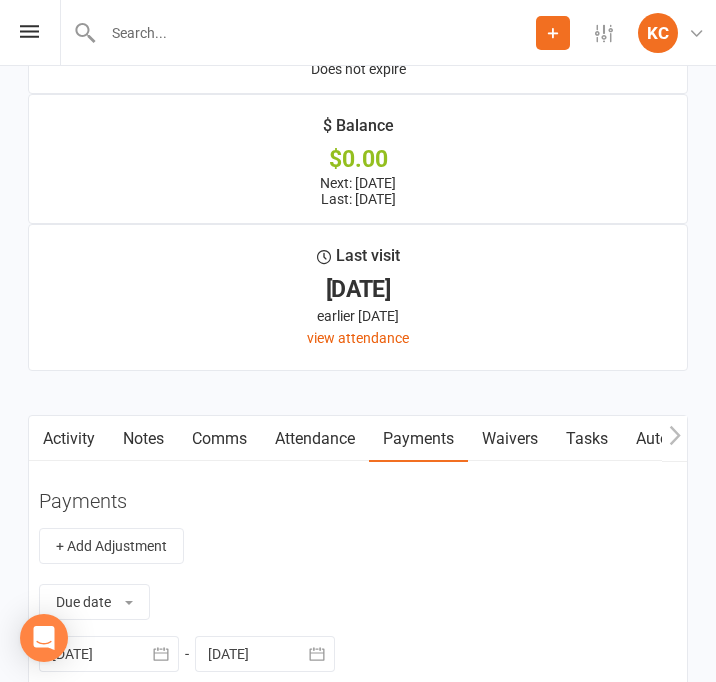 click on "Activity" at bounding box center [69, 439] 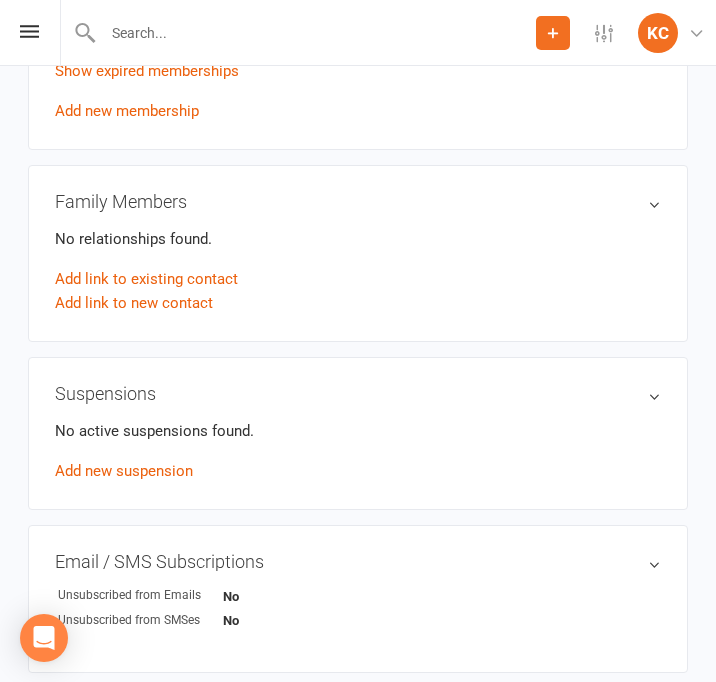 scroll, scrollTop: 600, scrollLeft: 0, axis: vertical 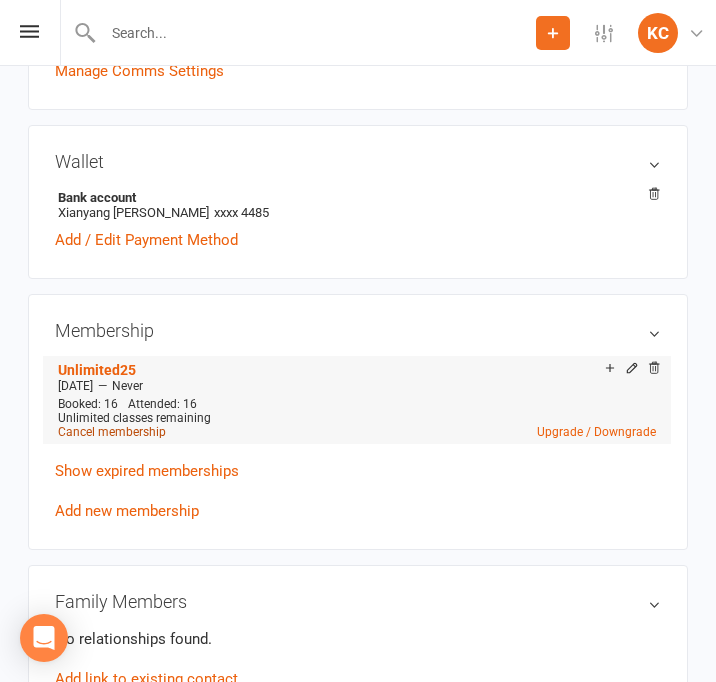 click on "Cancel membership" at bounding box center (112, 432) 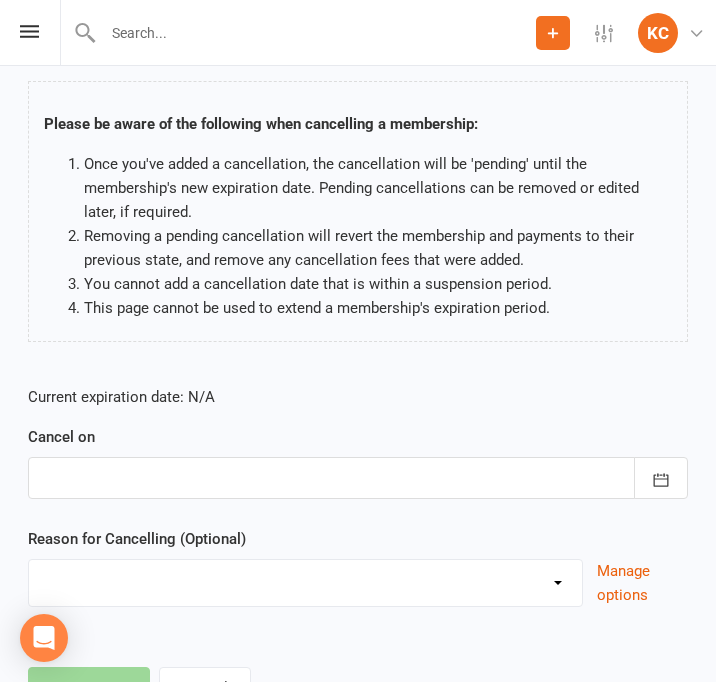 scroll, scrollTop: 200, scrollLeft: 0, axis: vertical 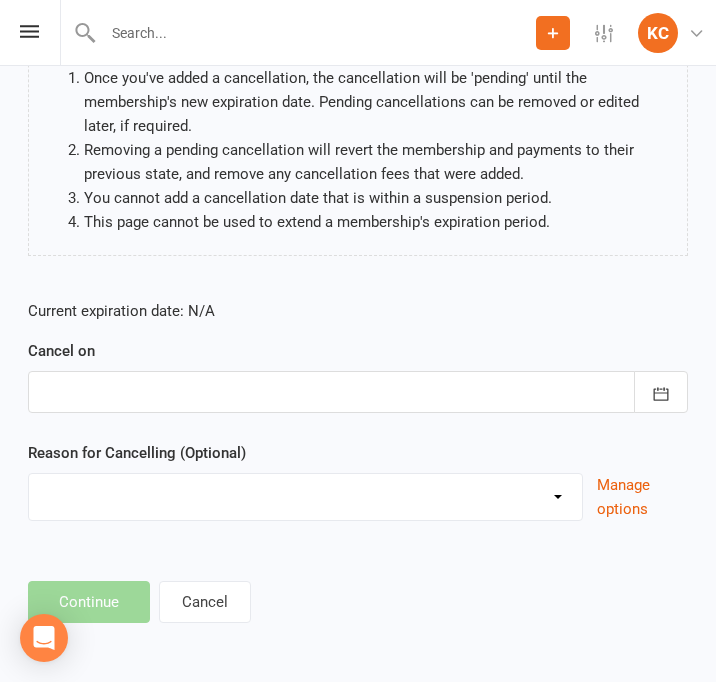 click at bounding box center [358, 392] 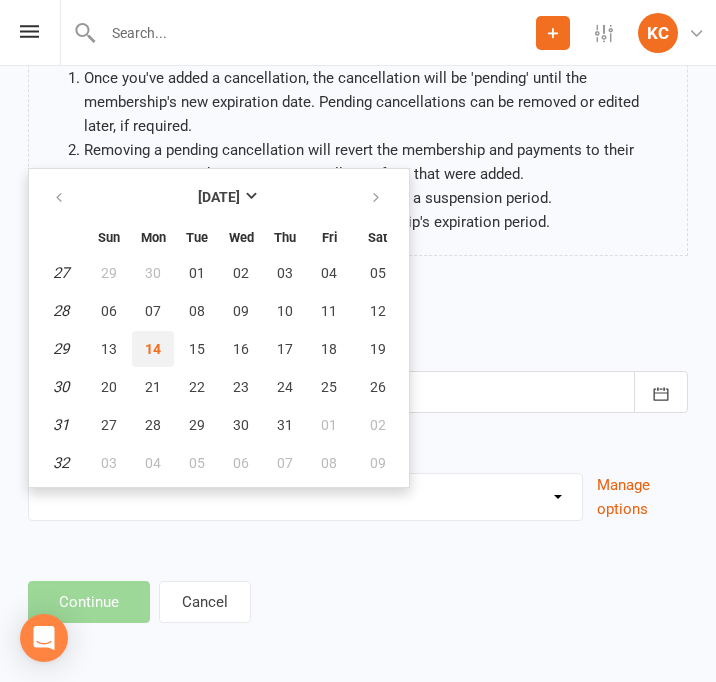 click on "14" at bounding box center [153, 349] 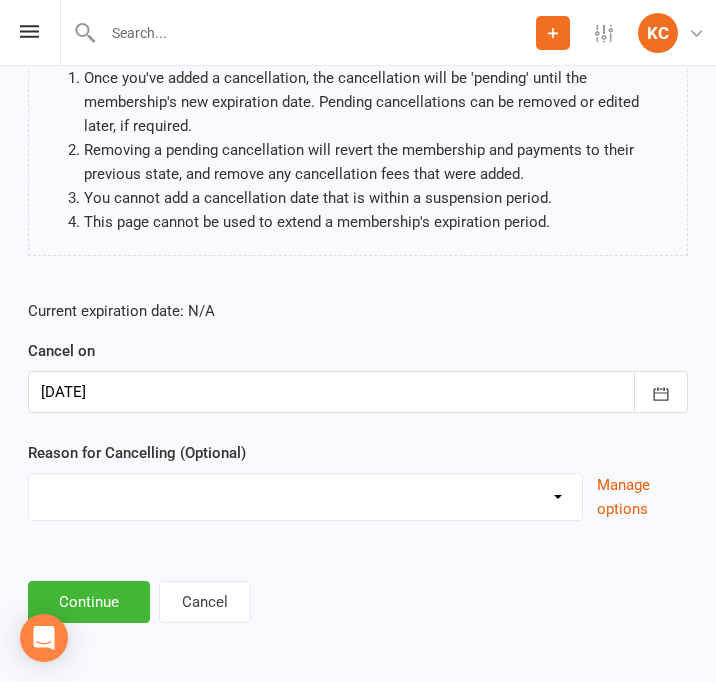 click on "Holiday Injury Moving away New membership Plan 2023 Wants more jiu jitsu  Work getting busy  Other reason" at bounding box center (305, 494) 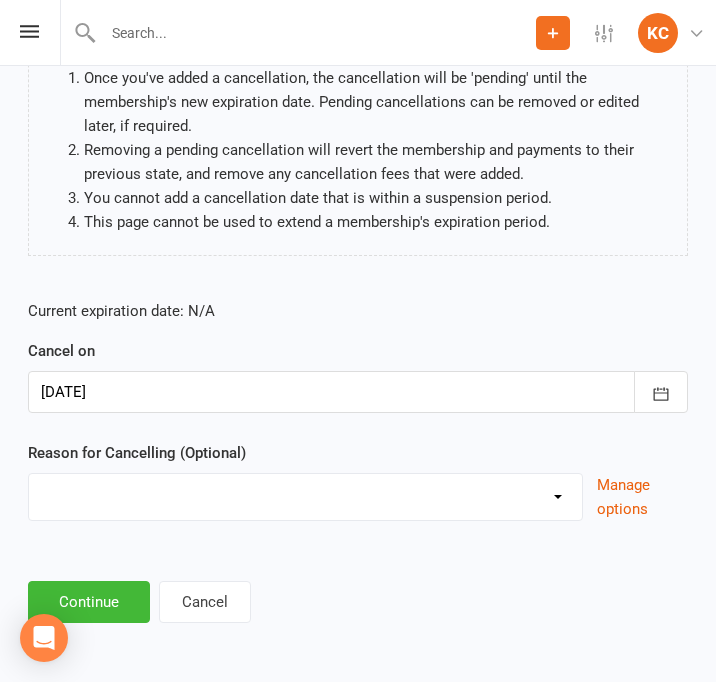select on "2" 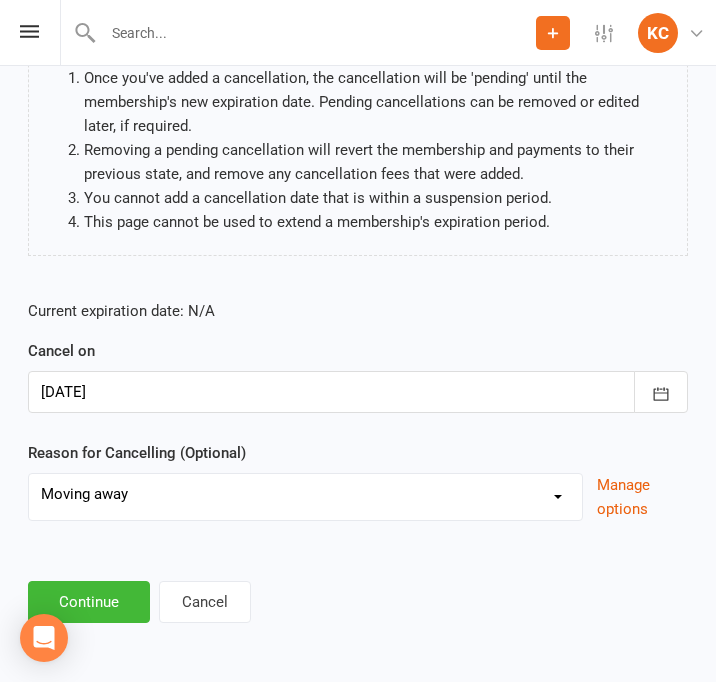click on "Holiday Injury Moving away New membership Plan 2023 Wants more jiu jitsu  Work getting busy  Other reason" at bounding box center [305, 494] 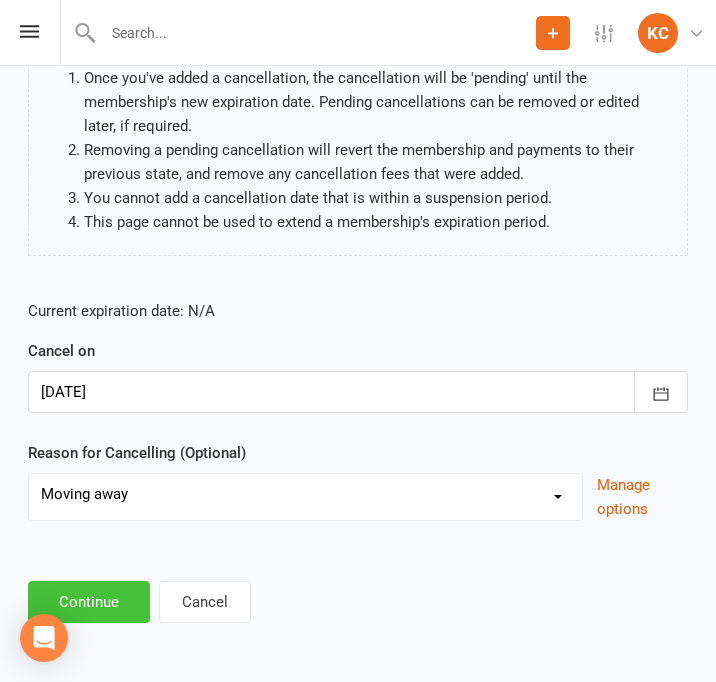 click on "Continue" at bounding box center [89, 602] 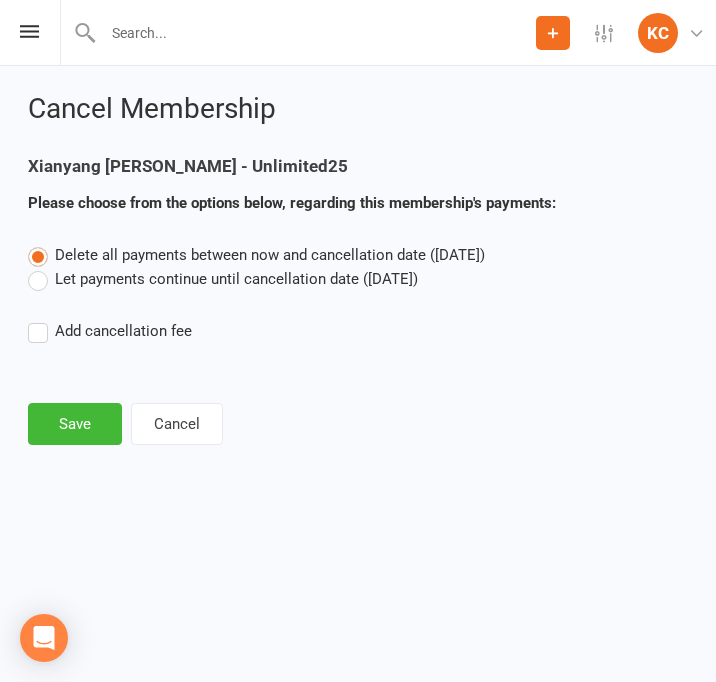 scroll, scrollTop: 0, scrollLeft: 0, axis: both 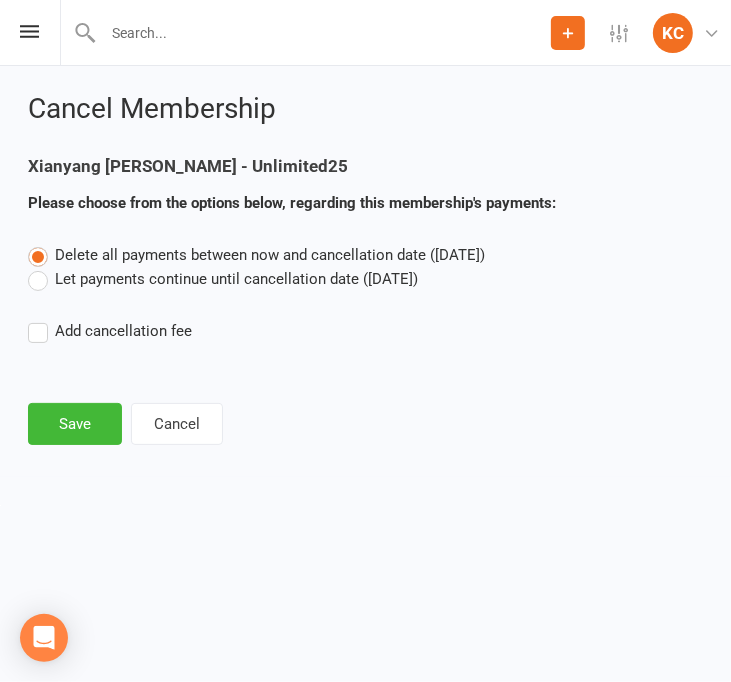click on "Let payments continue until cancellation date ([DATE])" at bounding box center [223, 279] 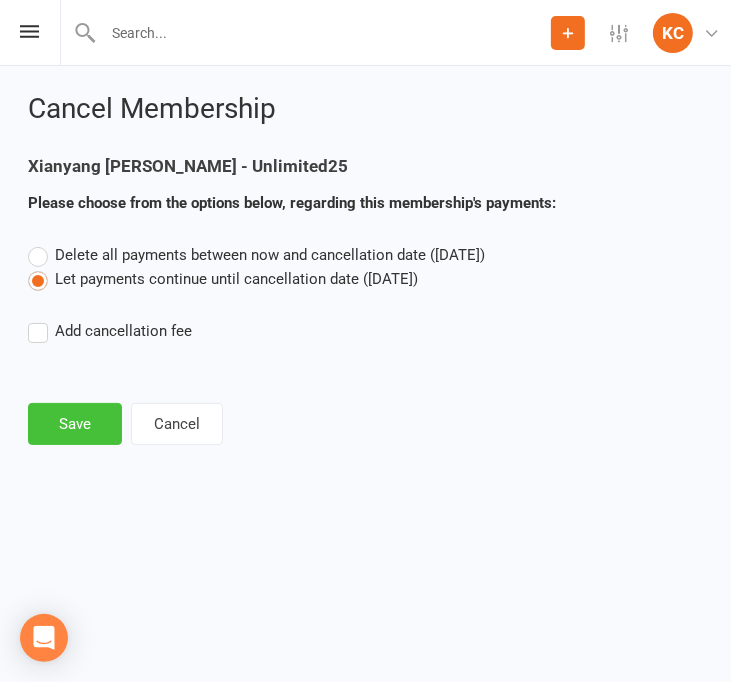 click on "Save" at bounding box center [75, 424] 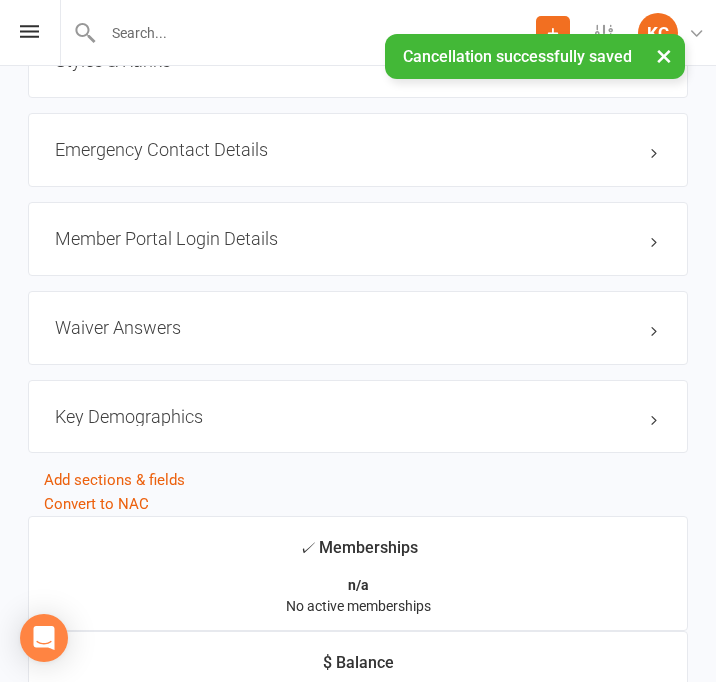 scroll, scrollTop: 2100, scrollLeft: 0, axis: vertical 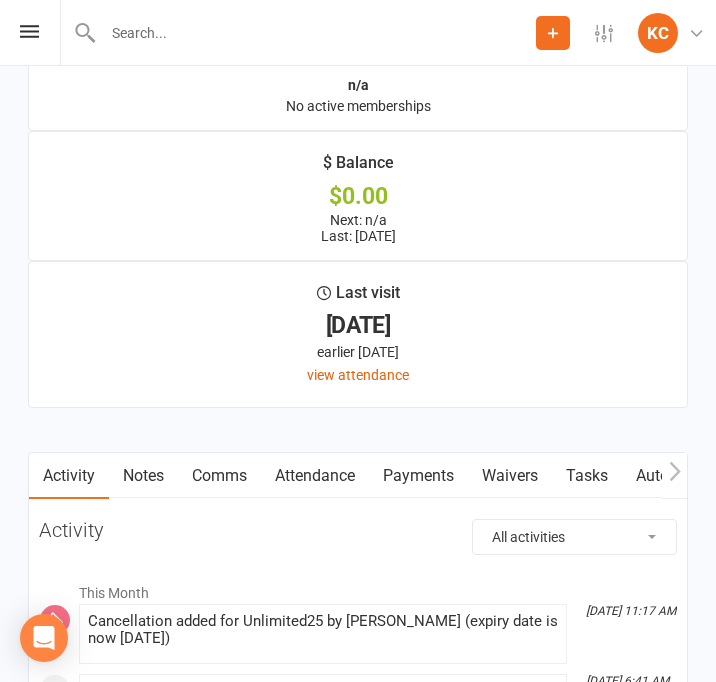 click on "Payments" at bounding box center [418, 476] 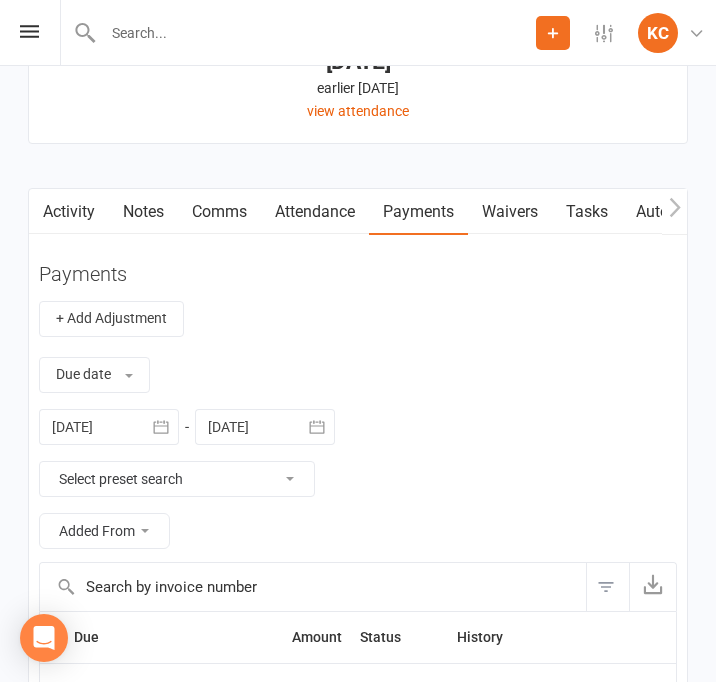 scroll, scrollTop: 2400, scrollLeft: 0, axis: vertical 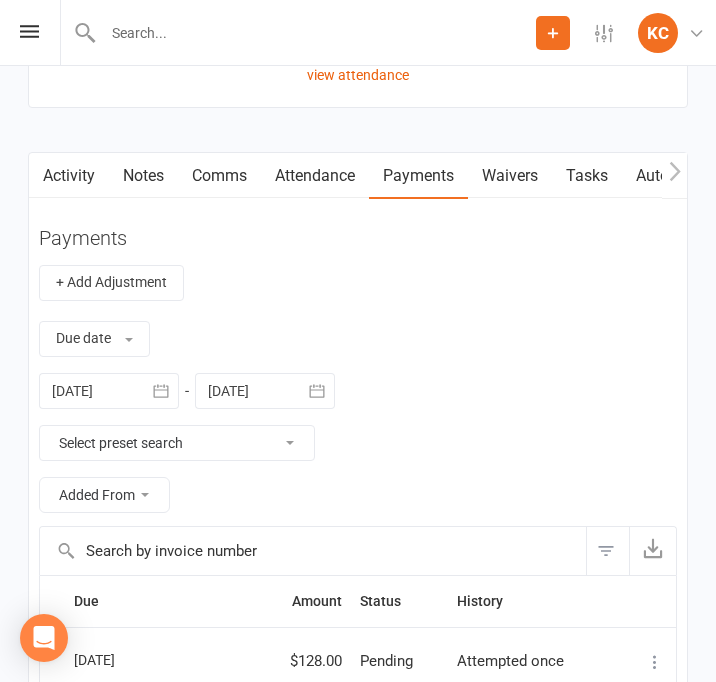 click on "Comms" at bounding box center [219, 176] 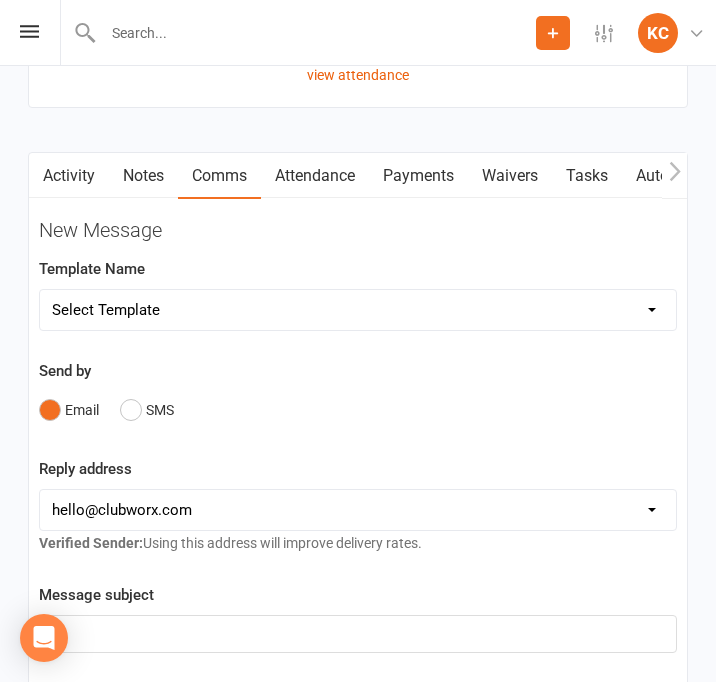 click on "Notes" at bounding box center [143, 176] 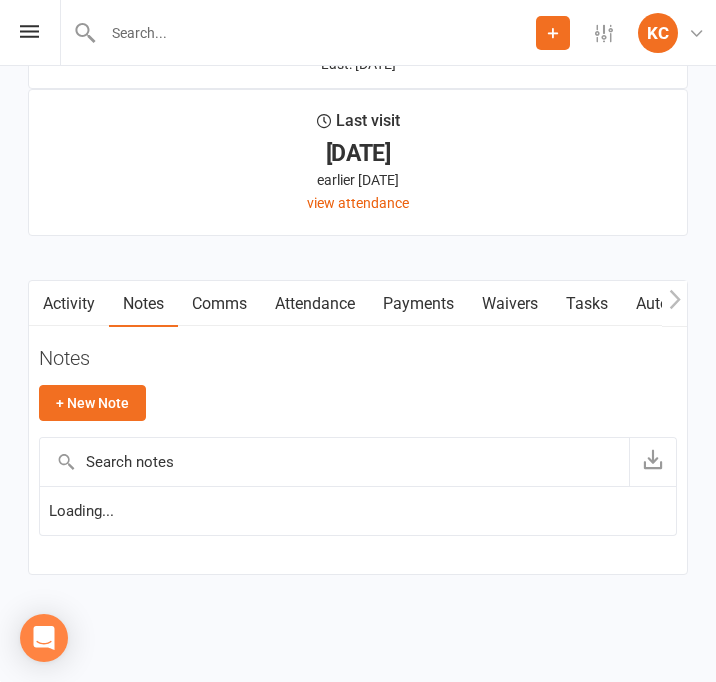 scroll, scrollTop: 2268, scrollLeft: 0, axis: vertical 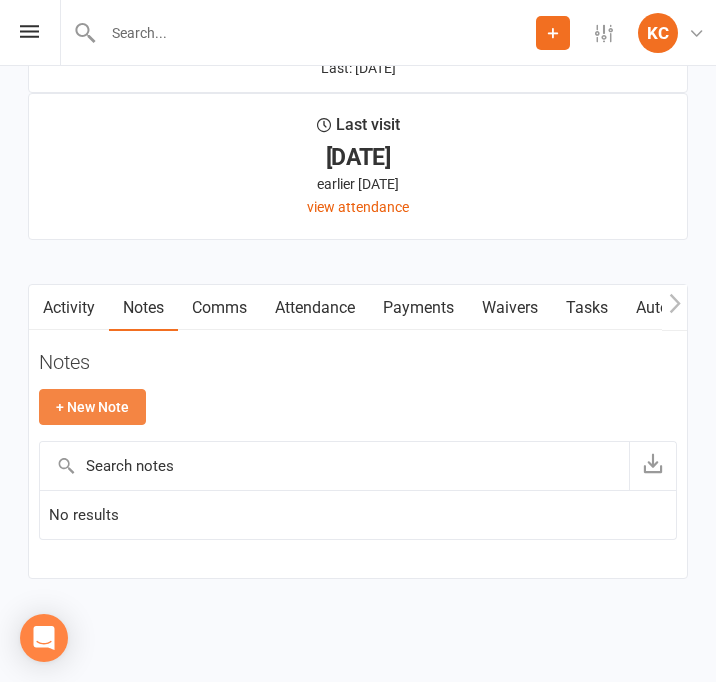 click on "+ New Note" 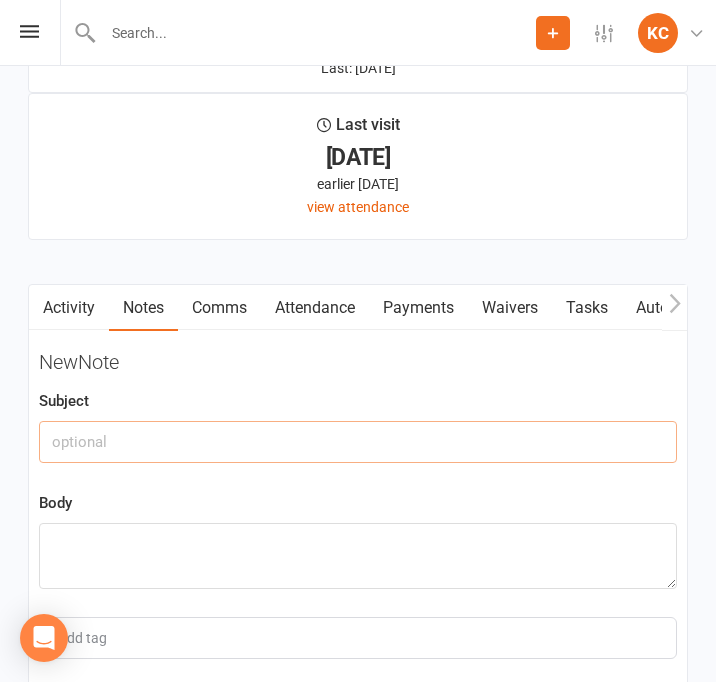 click 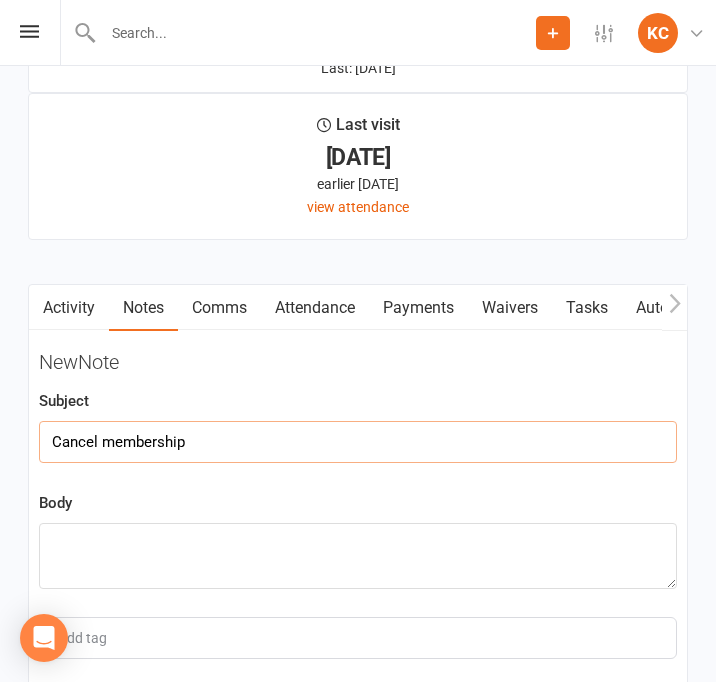 type on "Cancel membership" 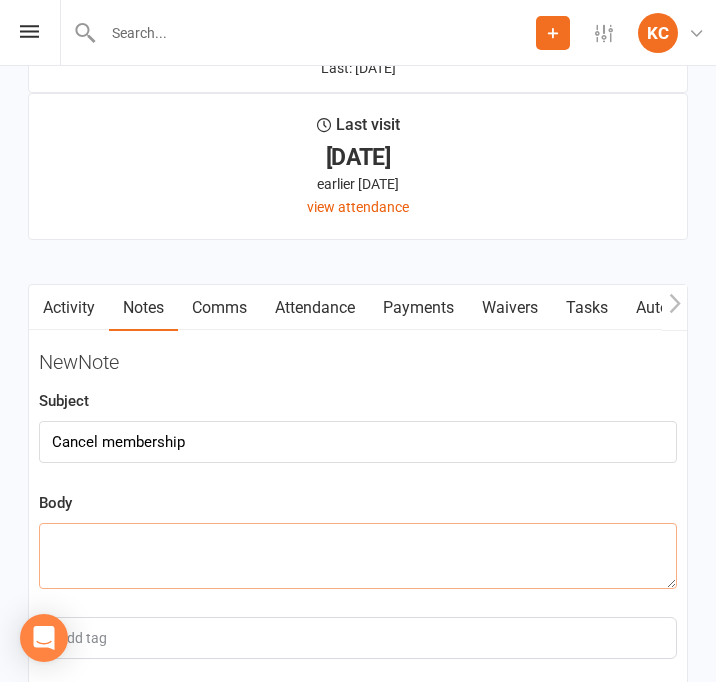 click 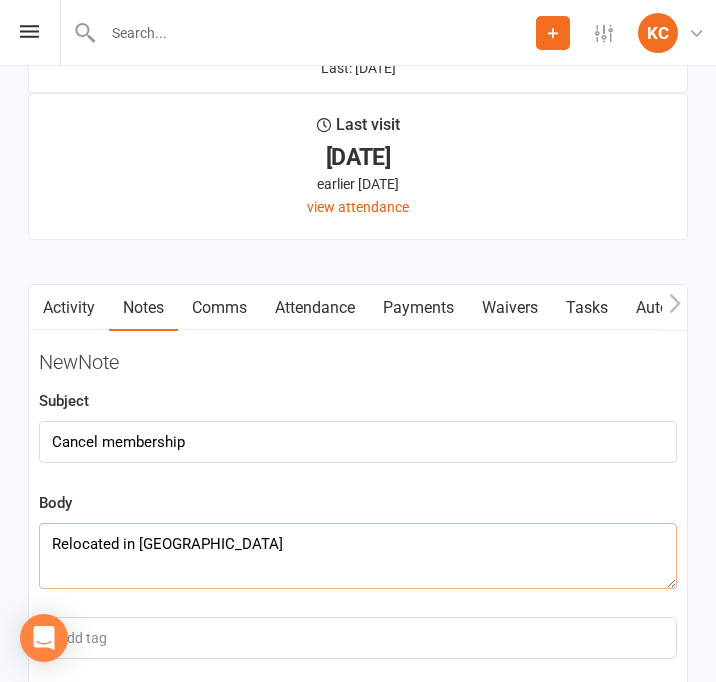 scroll, scrollTop: 2456, scrollLeft: 0, axis: vertical 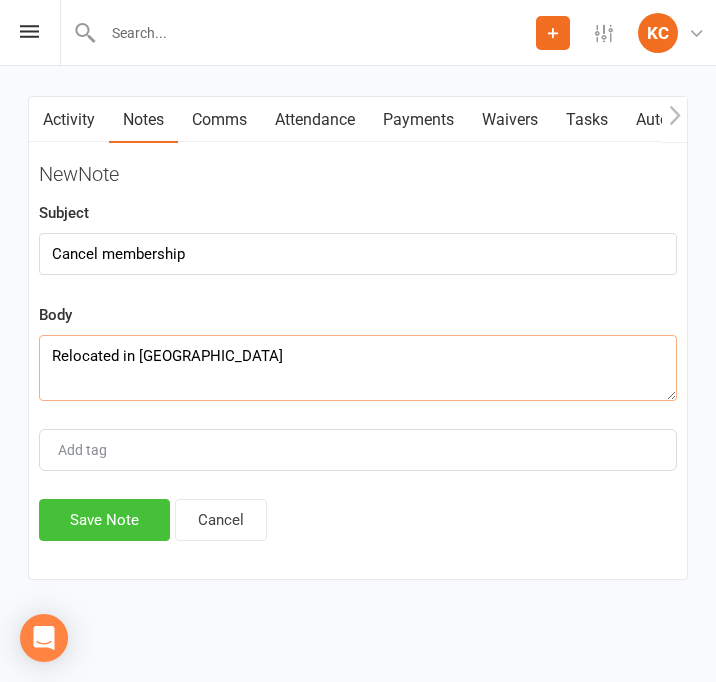 type on "Relocated in [GEOGRAPHIC_DATA]" 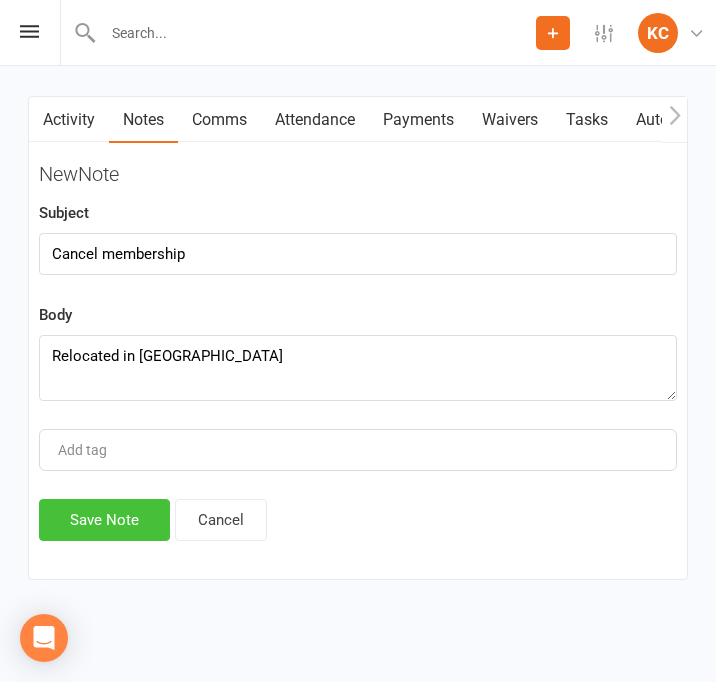 click on "Save Note" 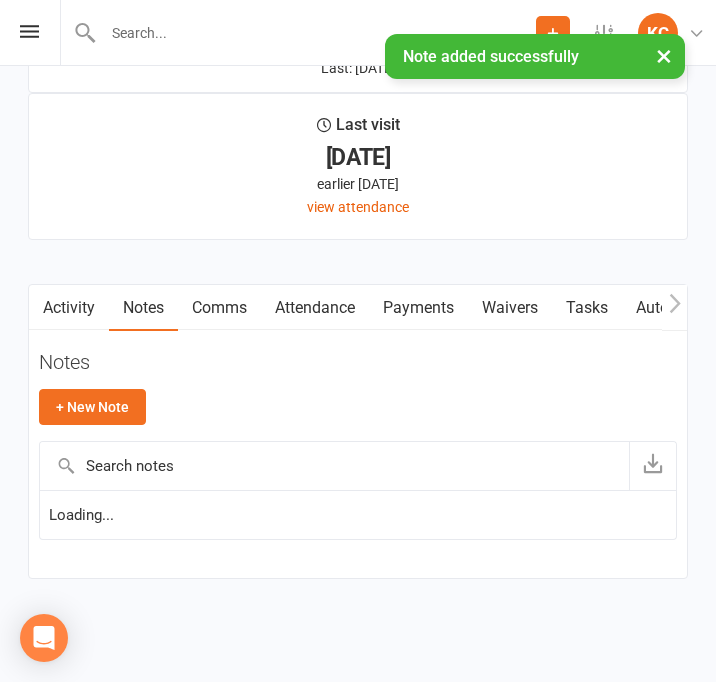 scroll, scrollTop: 2291, scrollLeft: 0, axis: vertical 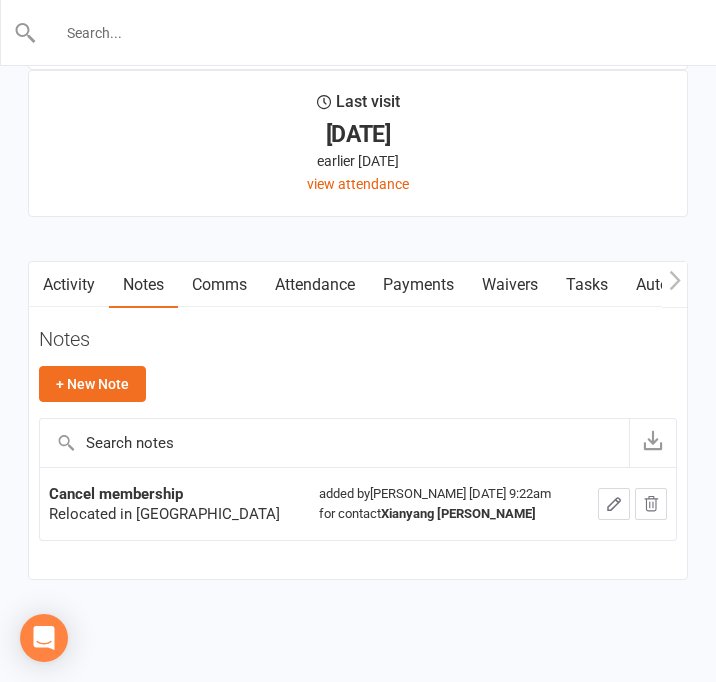 click at bounding box center [359, 33] 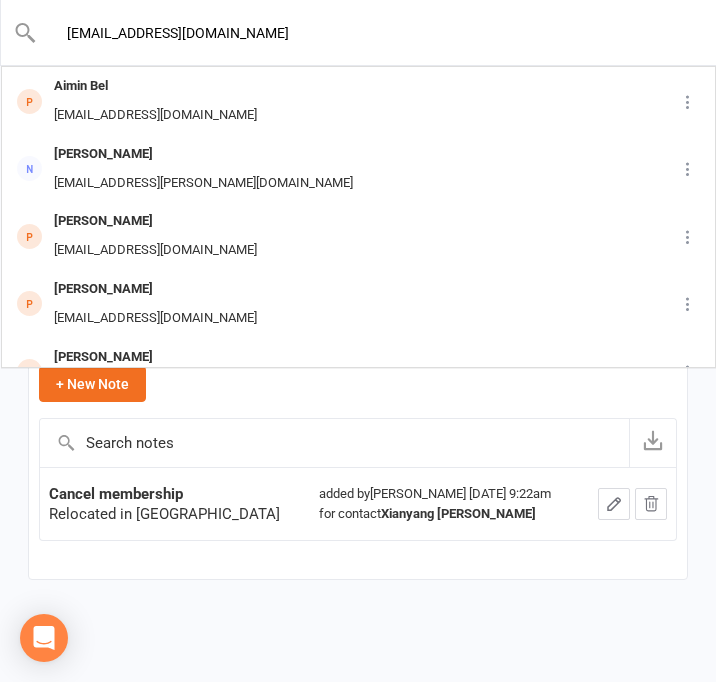 type on "[EMAIL_ADDRESS][DOMAIN_NAME]" 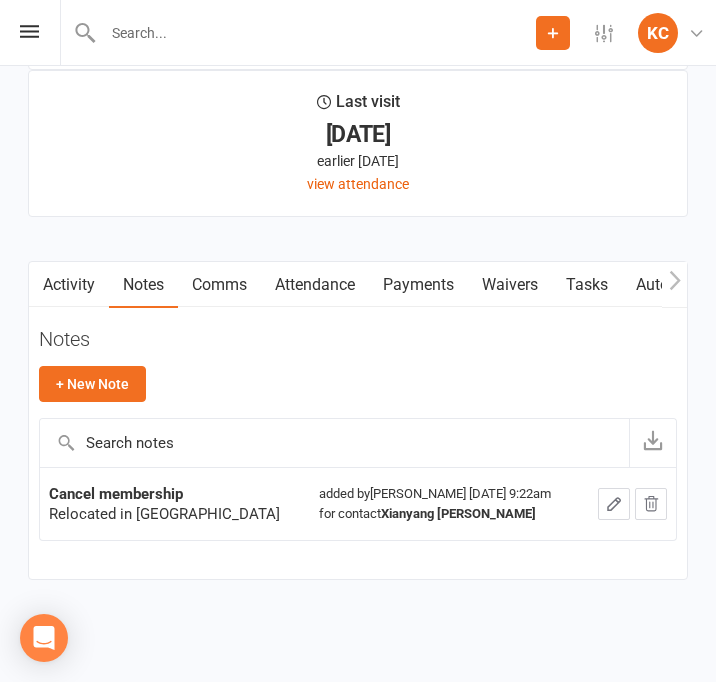 click 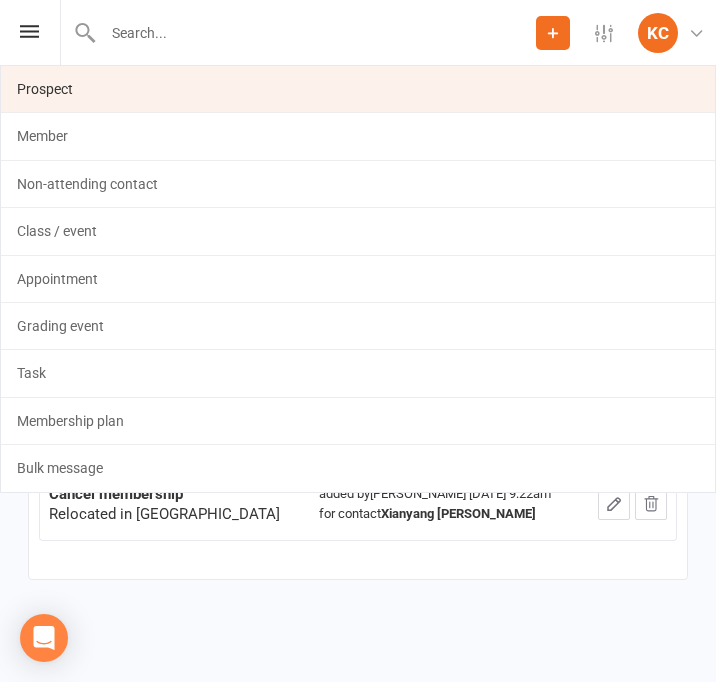click on "Prospect" 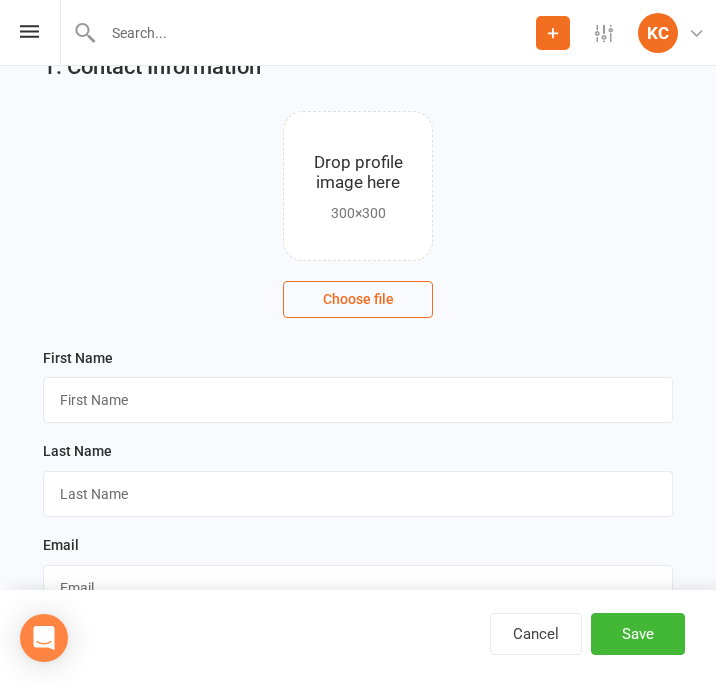 scroll, scrollTop: 200, scrollLeft: 0, axis: vertical 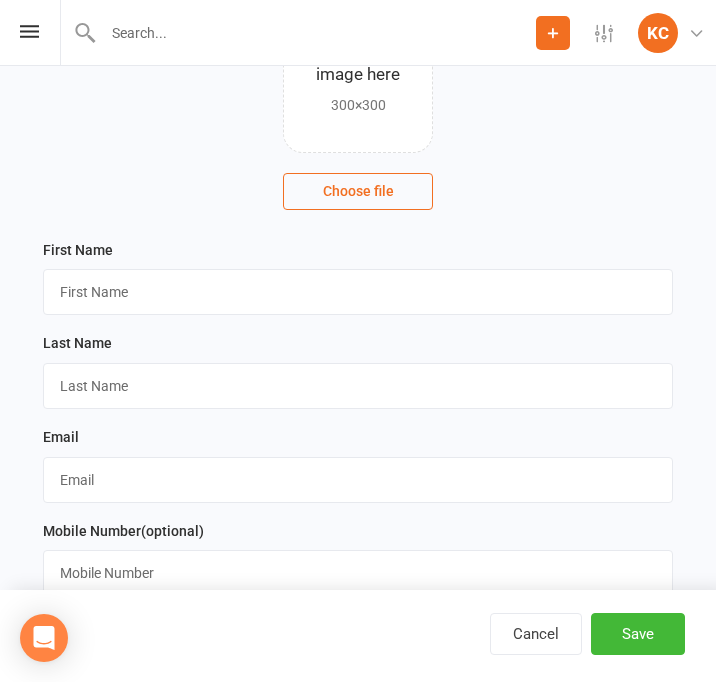 click on "First Name" at bounding box center (358, 277) 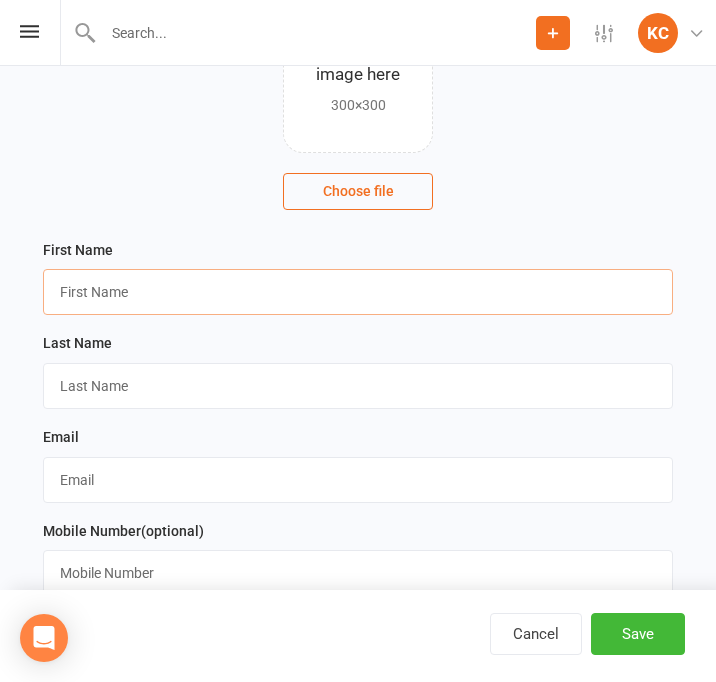 click at bounding box center [358, 292] 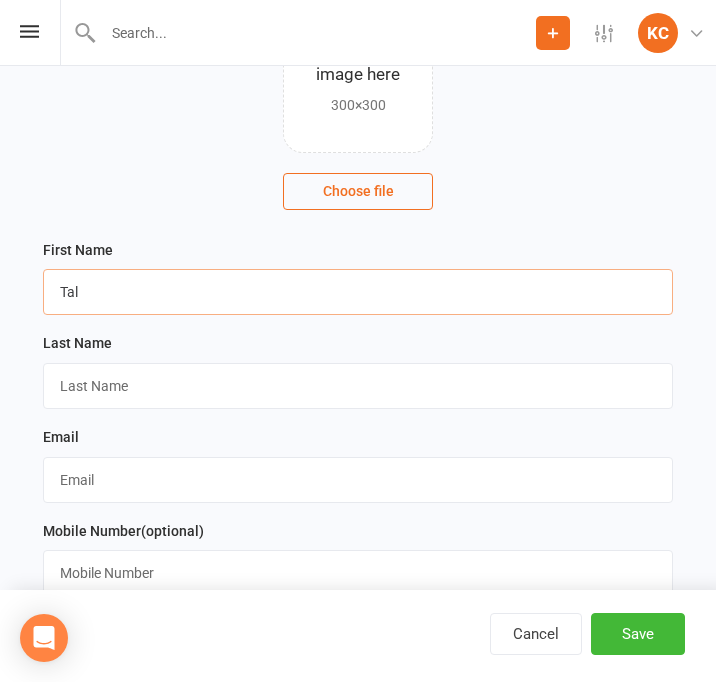 type on "Tal" 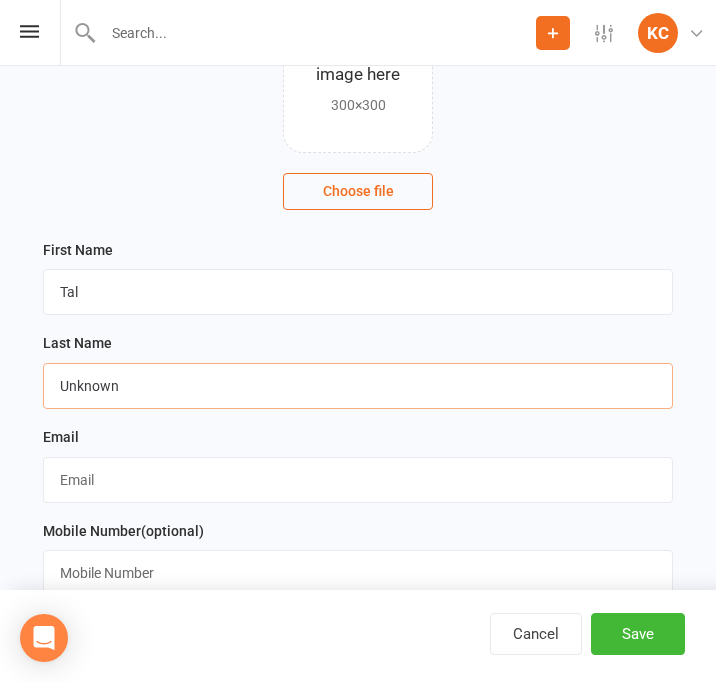 type on "Unknown" 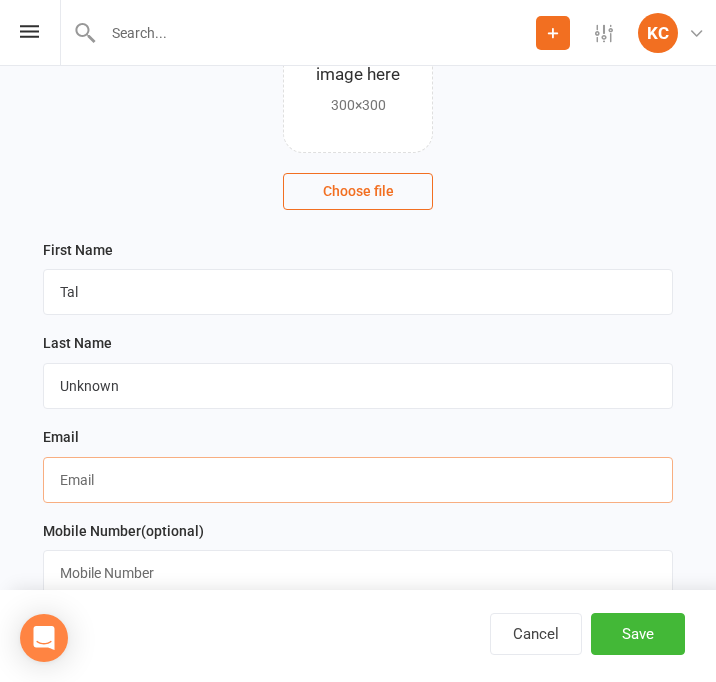 paste on "[EMAIL_ADDRESS][DOMAIN_NAME]" 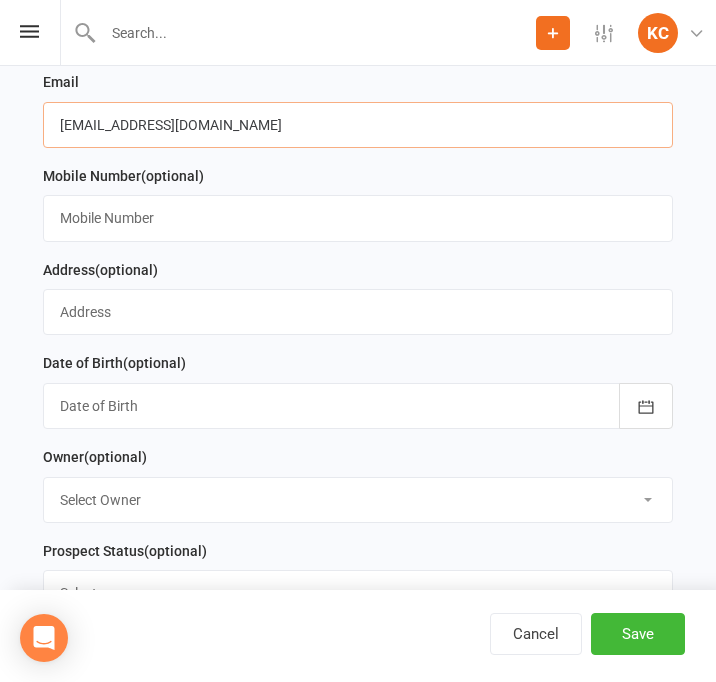 scroll, scrollTop: 600, scrollLeft: 0, axis: vertical 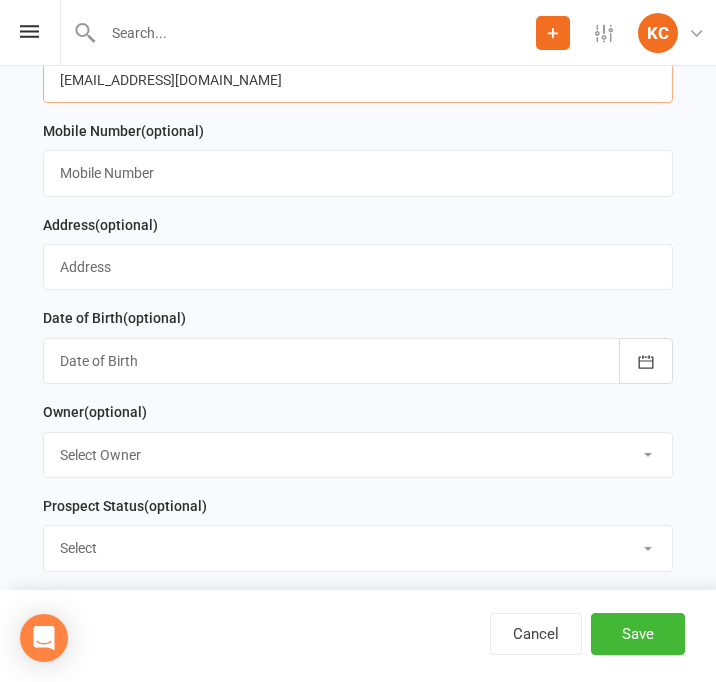 type on "[EMAIL_ADDRESS][DOMAIN_NAME]" 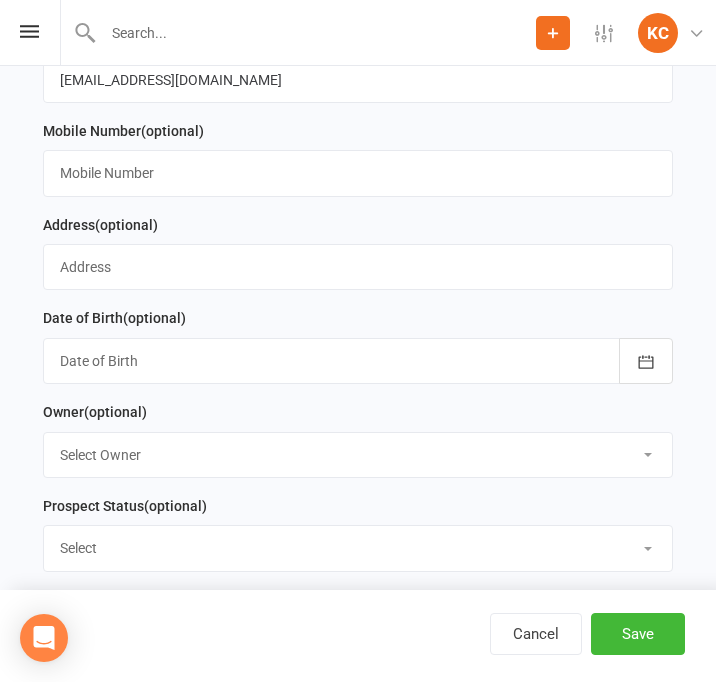 click on "Select Owner [PERSON_NAME] [PERSON_NAME] [PERSON_NAME] [PERSON_NAME] [PERSON_NAME] [PERSON_NAME] [PERSON_NAME] [PERSON_NAME] [PERSON_NAME] [PERSON_NAME] [PERSON_NAME] [PERSON_NAME]" at bounding box center [358, 455] 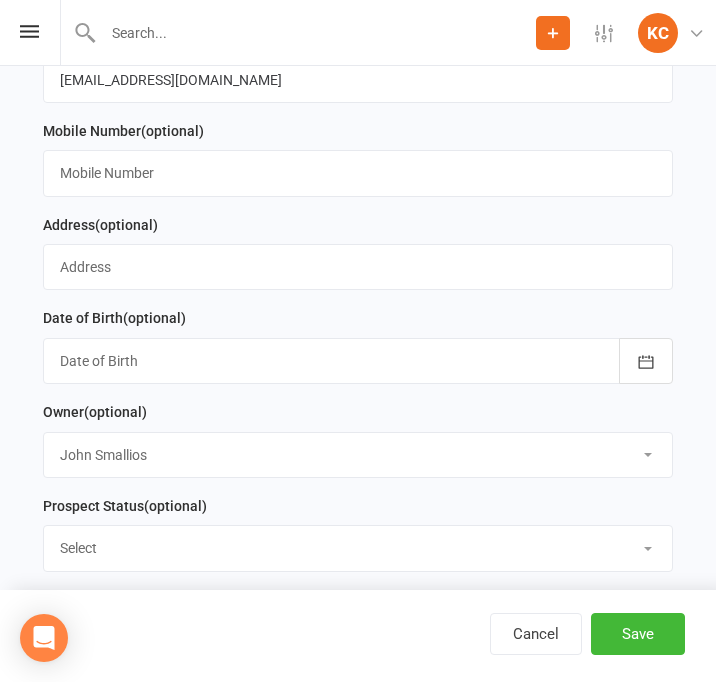 click on "Select Owner [PERSON_NAME] [PERSON_NAME] [PERSON_NAME] [PERSON_NAME] [PERSON_NAME] [PERSON_NAME] [PERSON_NAME] [PERSON_NAME] [PERSON_NAME] [PERSON_NAME] [PERSON_NAME] [PERSON_NAME]" at bounding box center (358, 455) 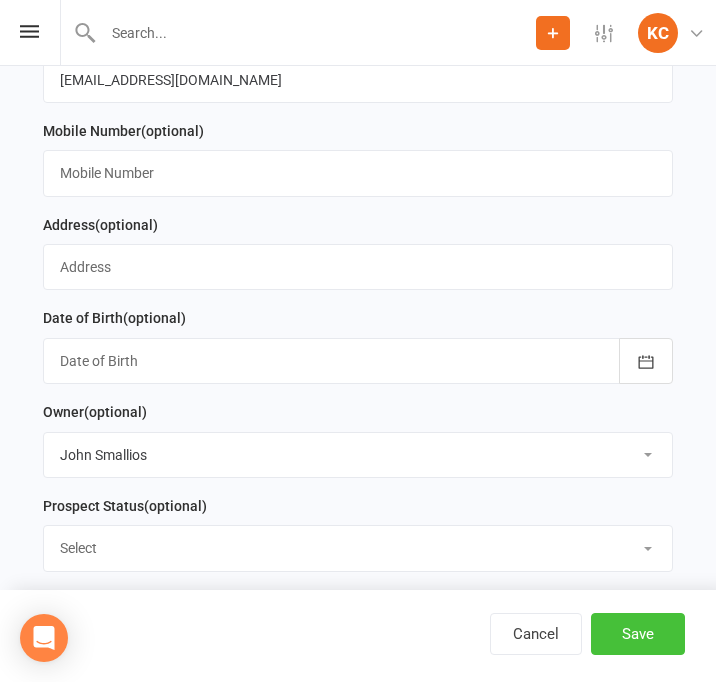 click on "Save" at bounding box center [638, 634] 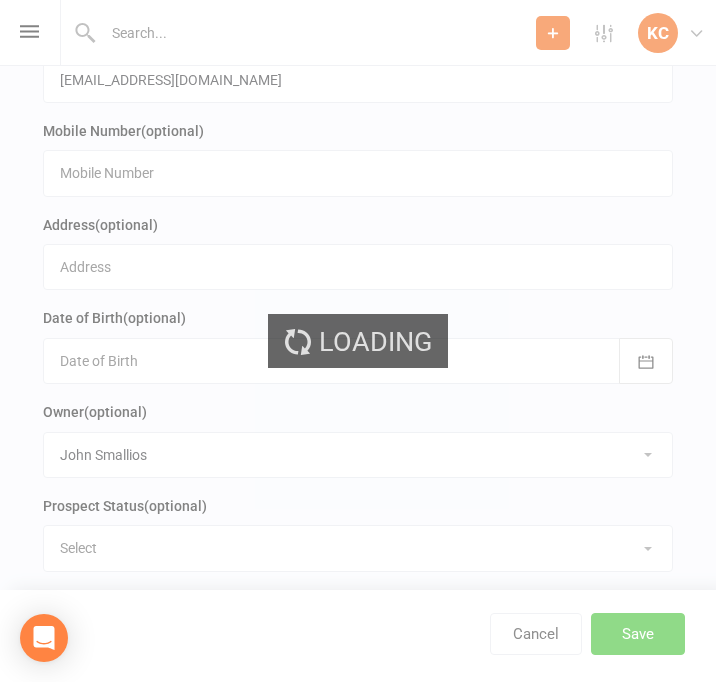 scroll, scrollTop: 0, scrollLeft: 0, axis: both 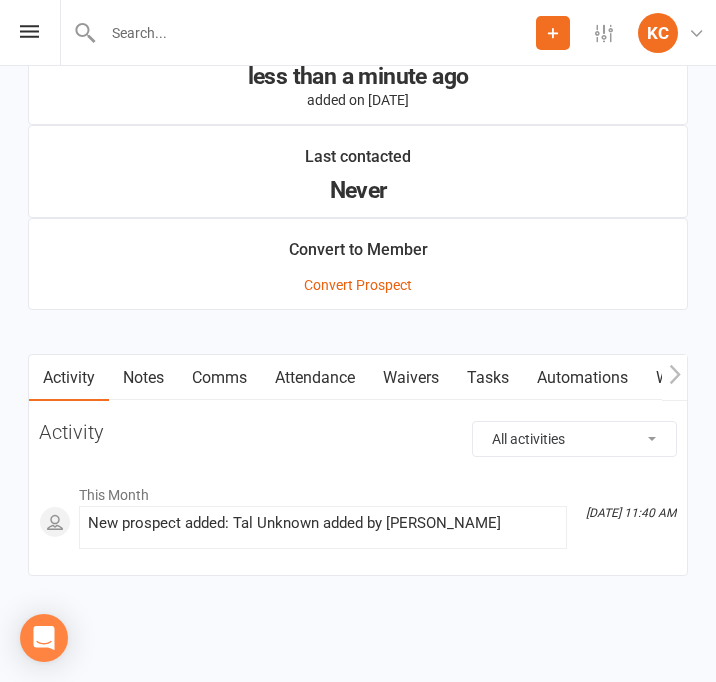 drag, startPoint x: 204, startPoint y: 367, endPoint x: 191, endPoint y: 315, distance: 53.600372 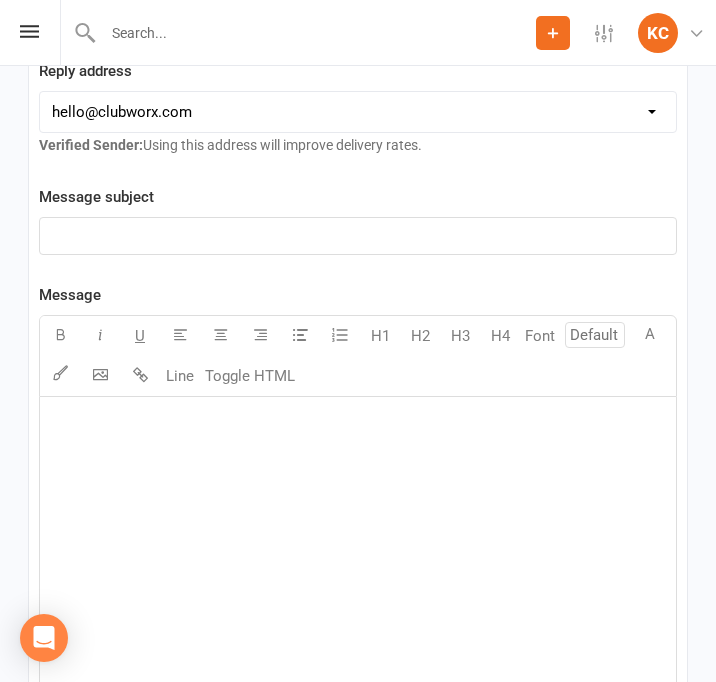 click on "﻿" 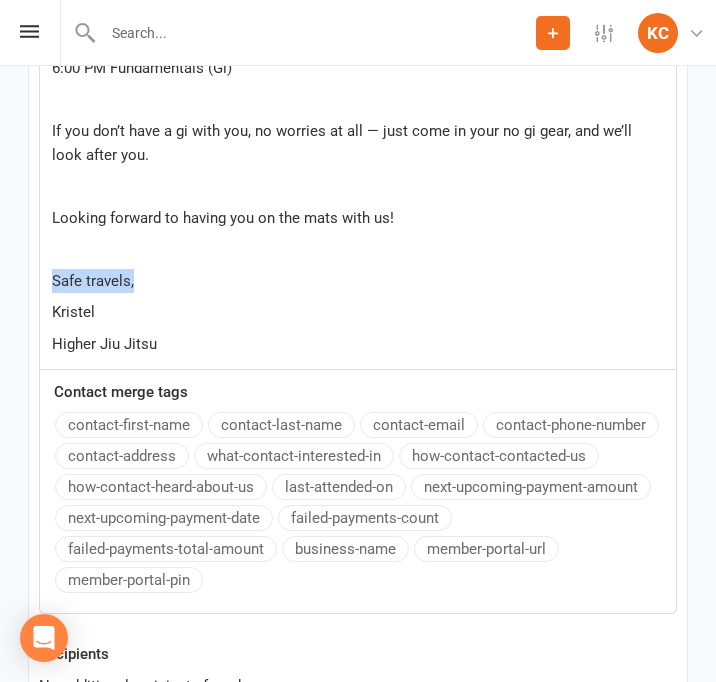 drag, startPoint x: 144, startPoint y: 284, endPoint x: 36, endPoint y: 287, distance: 108.04166 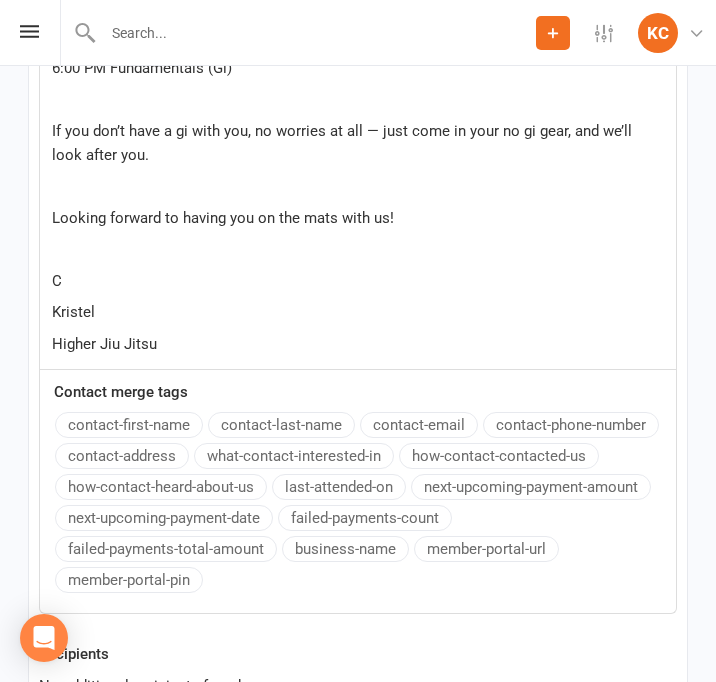 type 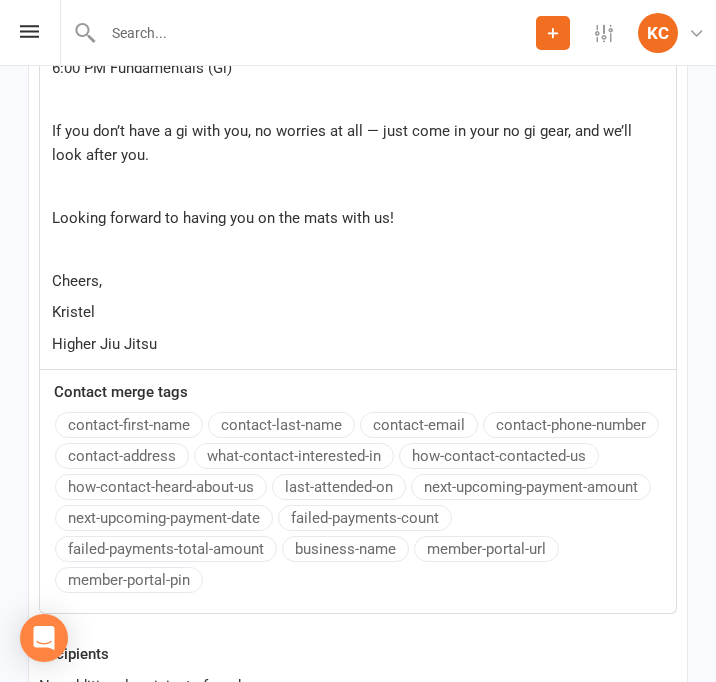 click on "﻿" 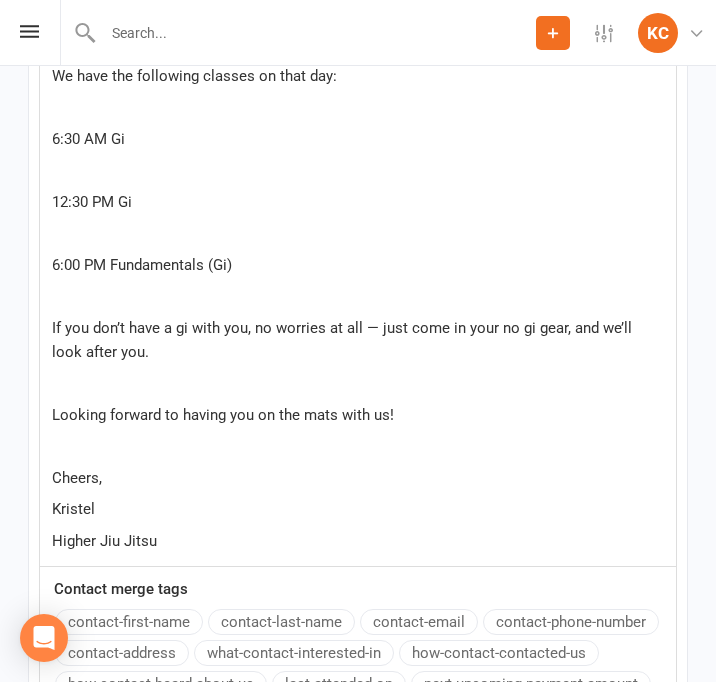 scroll, scrollTop: 2688, scrollLeft: 0, axis: vertical 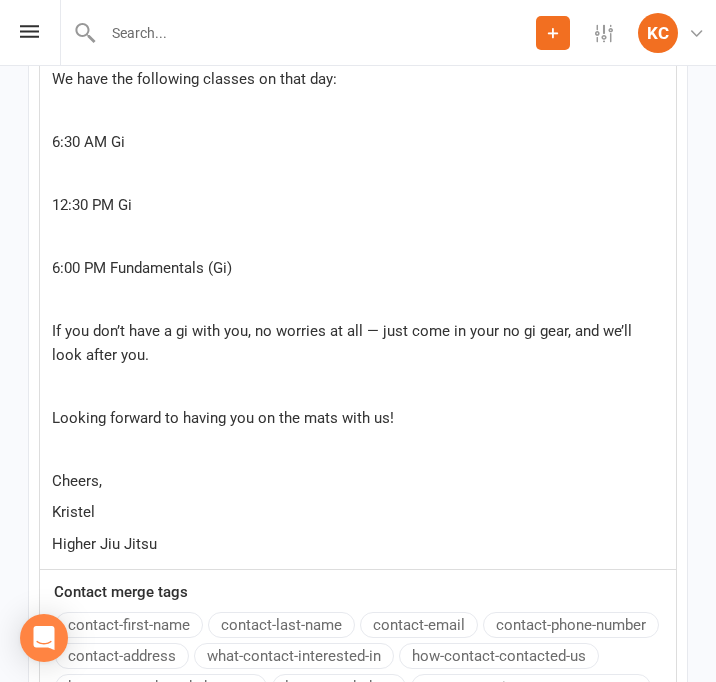 click on "If you don’t have a gi with you, no worries at all — just come in your no gi gear, and we’ll look after you." 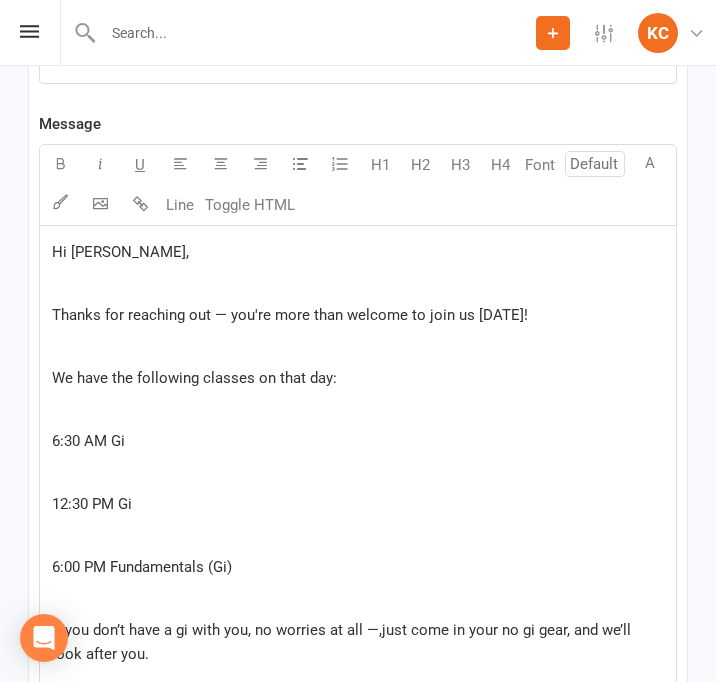 scroll, scrollTop: 2388, scrollLeft: 0, axis: vertical 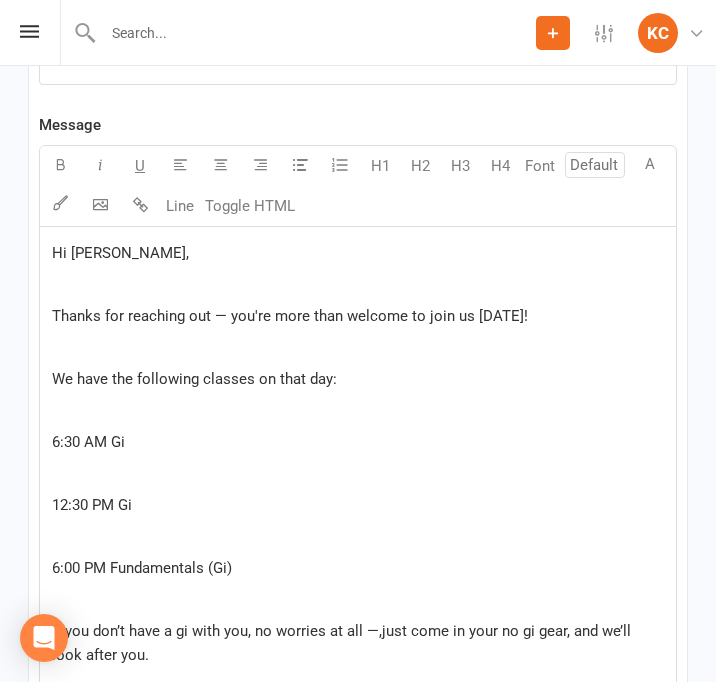 click on "﻿" 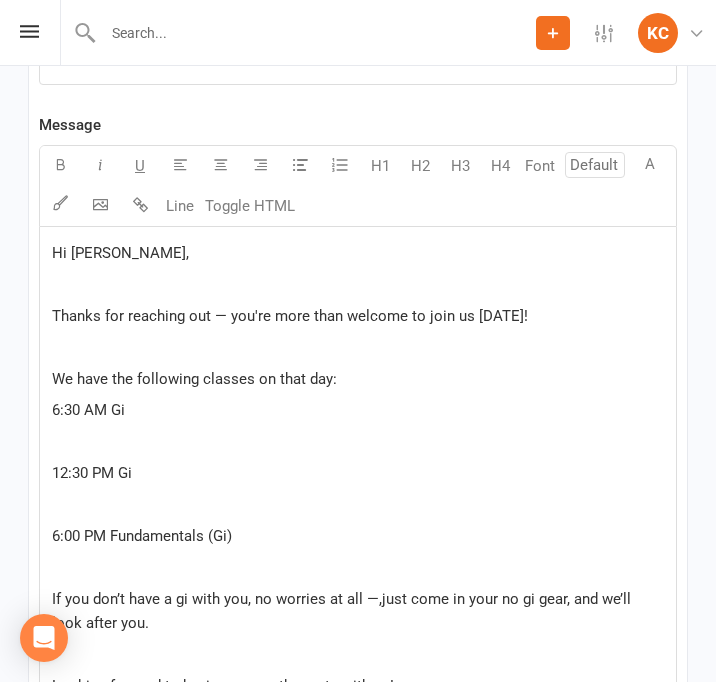 click on "﻿" 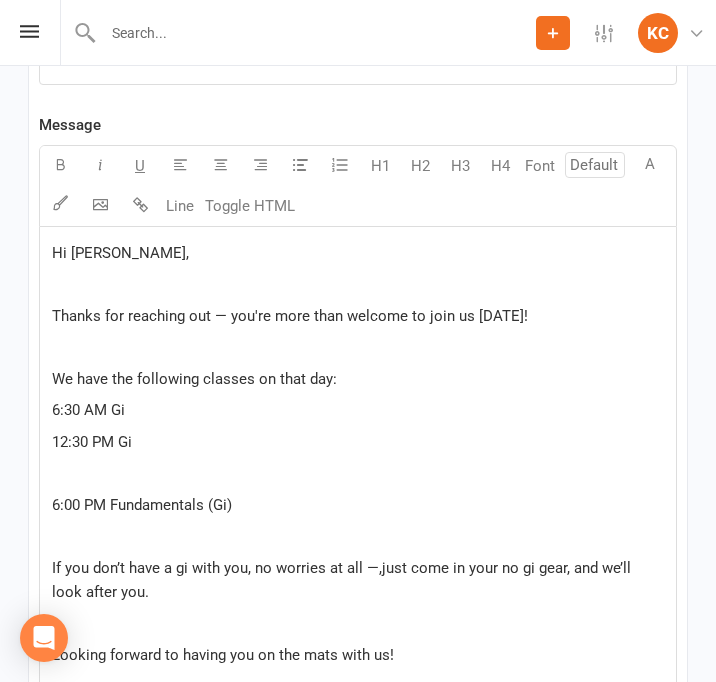 click on "﻿" 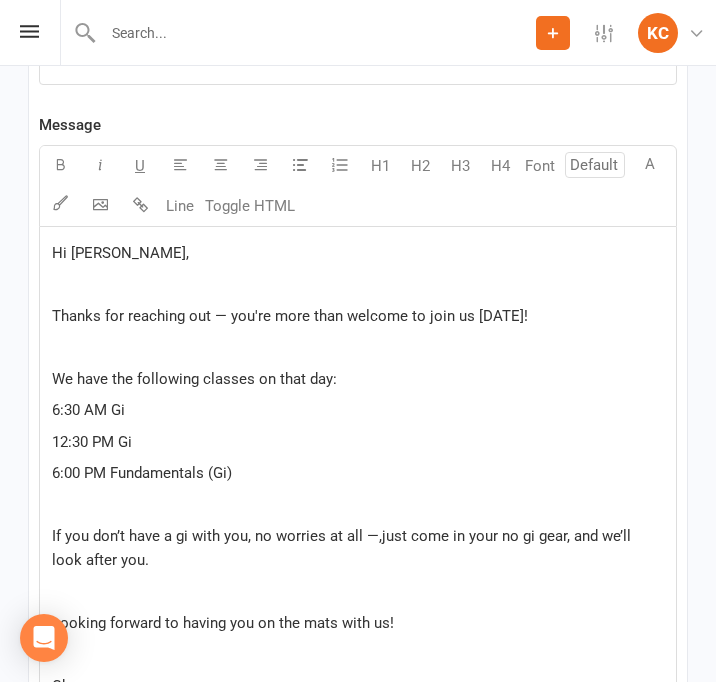 click on "﻿" 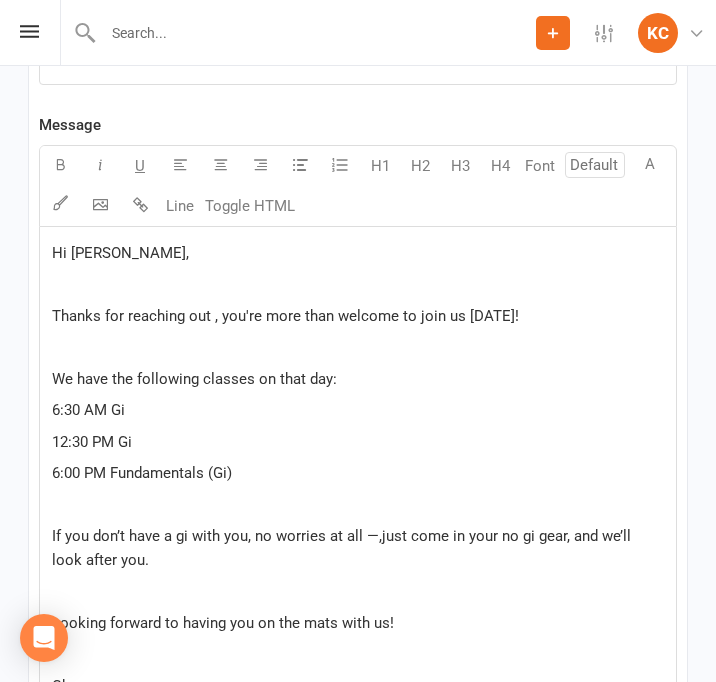 click on "Thanks for reaching out , you're more than welcome to join us [DATE]!" 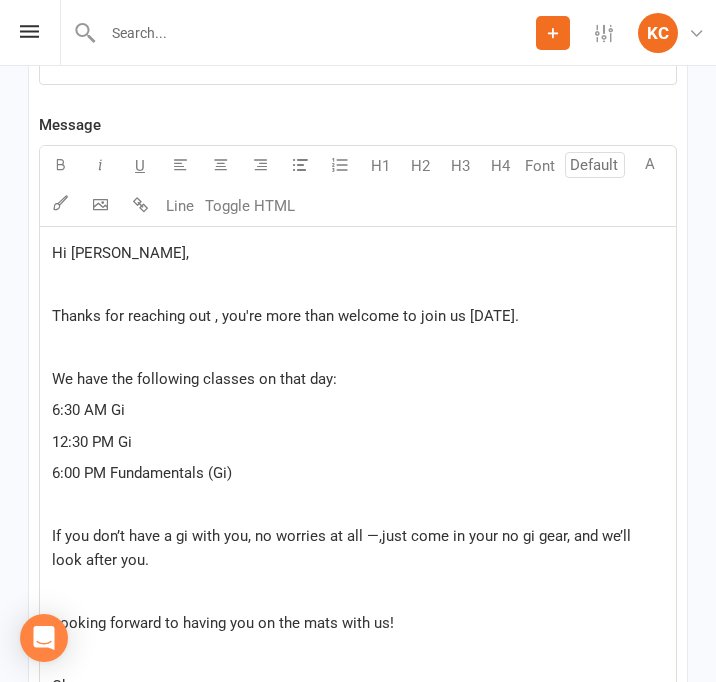 scroll, scrollTop: 2188, scrollLeft: 0, axis: vertical 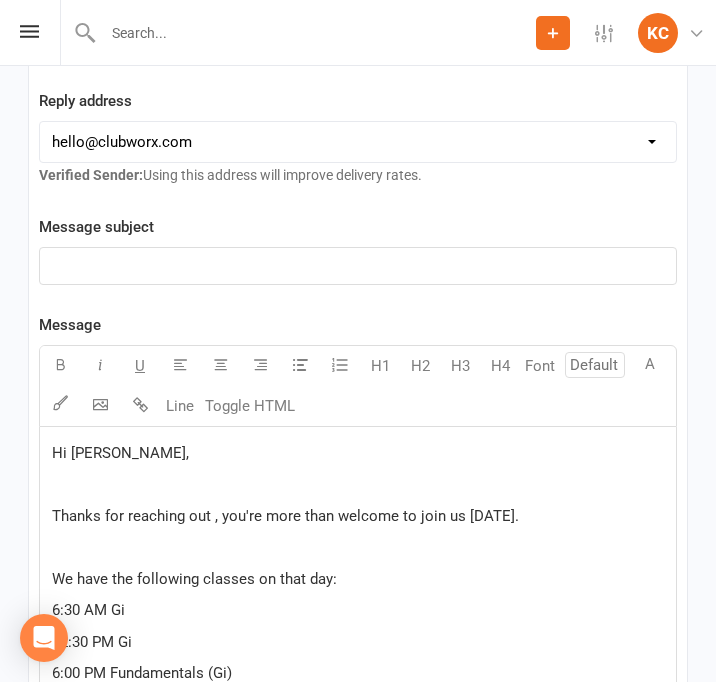 click on "﻿" 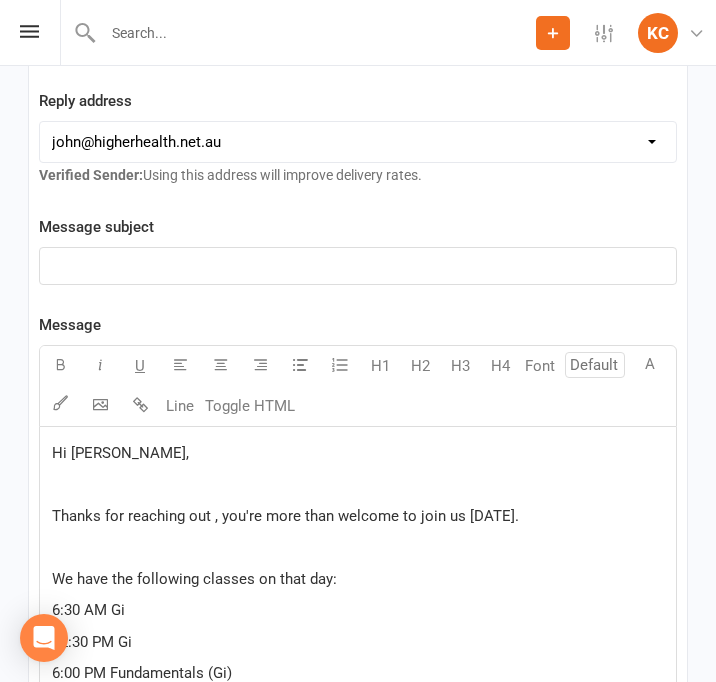 click on "[EMAIL_ADDRESS][DOMAIN_NAME] [PERSON_NAME][EMAIL_ADDRESS][DOMAIN_NAME] [PERSON_NAME][EMAIL_ADDRESS][DOMAIN_NAME]" at bounding box center [358, 142] 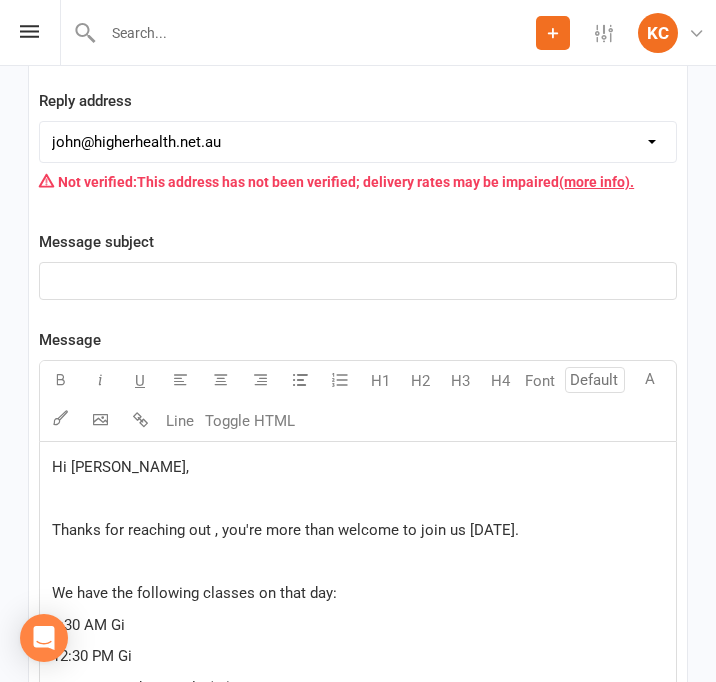 click on "﻿" 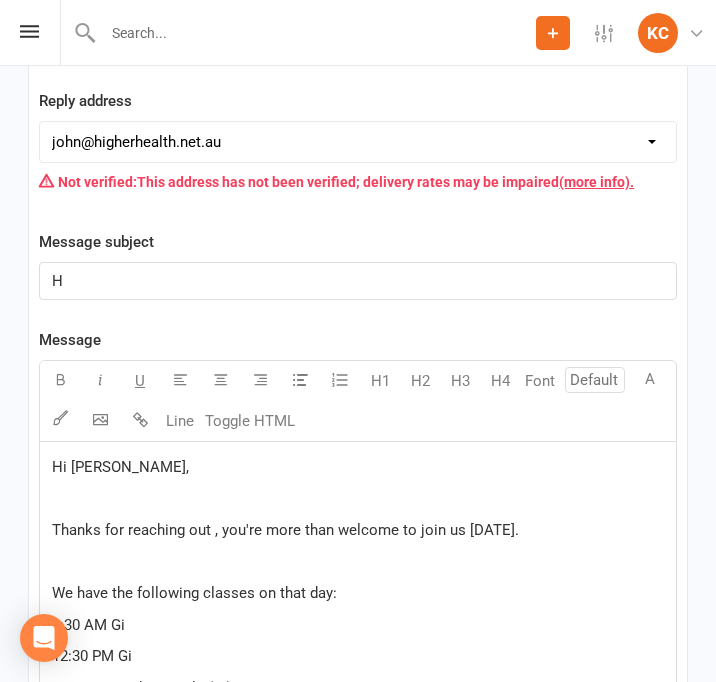 type 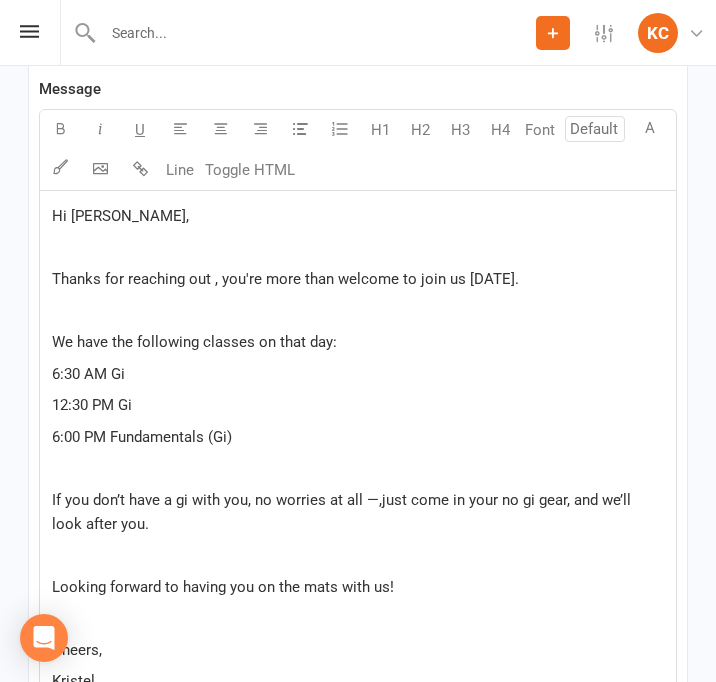scroll, scrollTop: 2488, scrollLeft: 0, axis: vertical 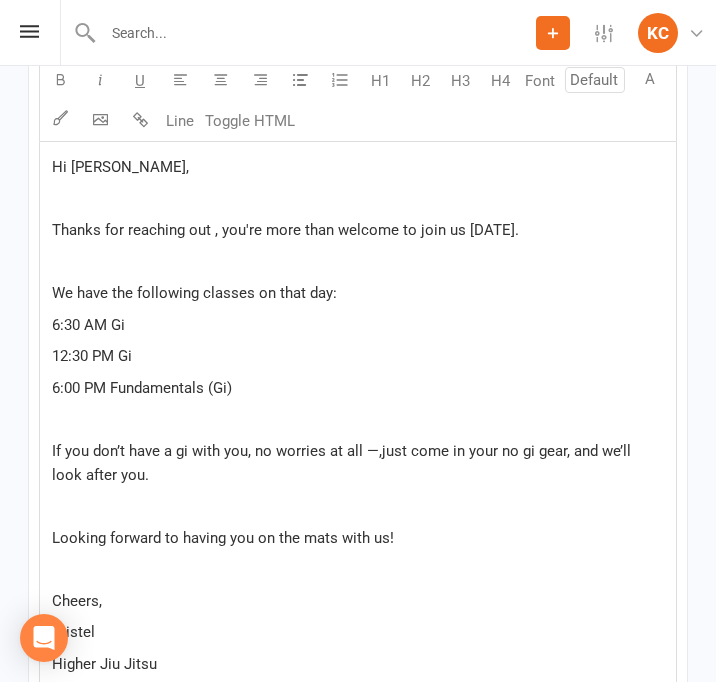click on "If you don’t have a gi with you, no worries at all —,just come in your no gi gear, and we’ll look after you." 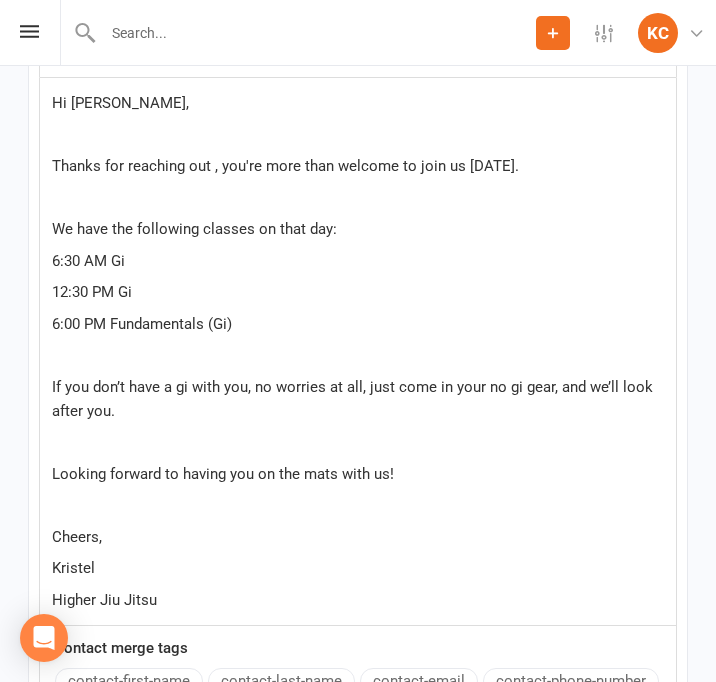 scroll, scrollTop: 2588, scrollLeft: 0, axis: vertical 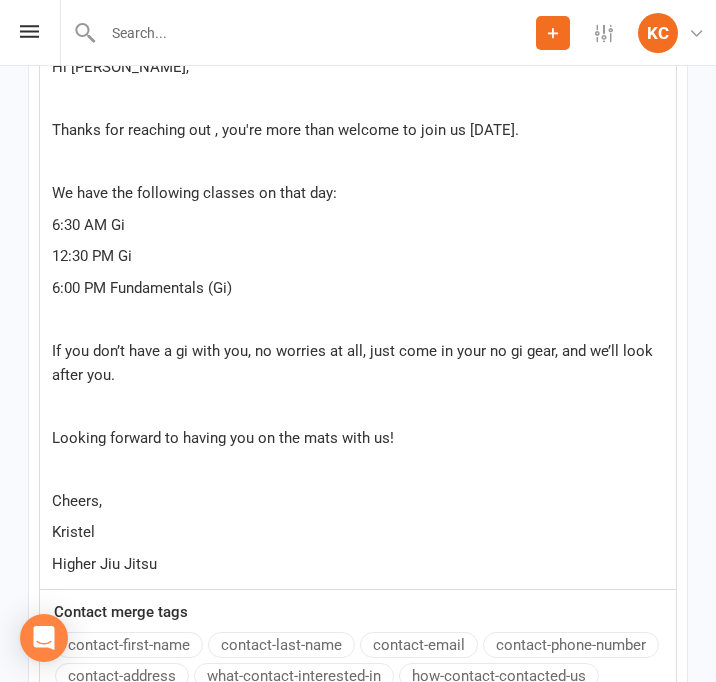 click on "Looking forward to having you on the mats with us!" 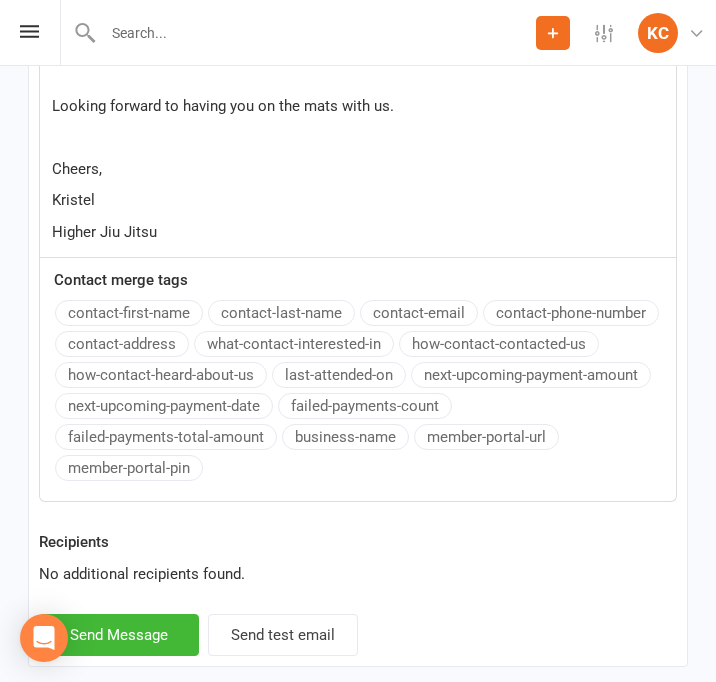 scroll, scrollTop: 3006, scrollLeft: 0, axis: vertical 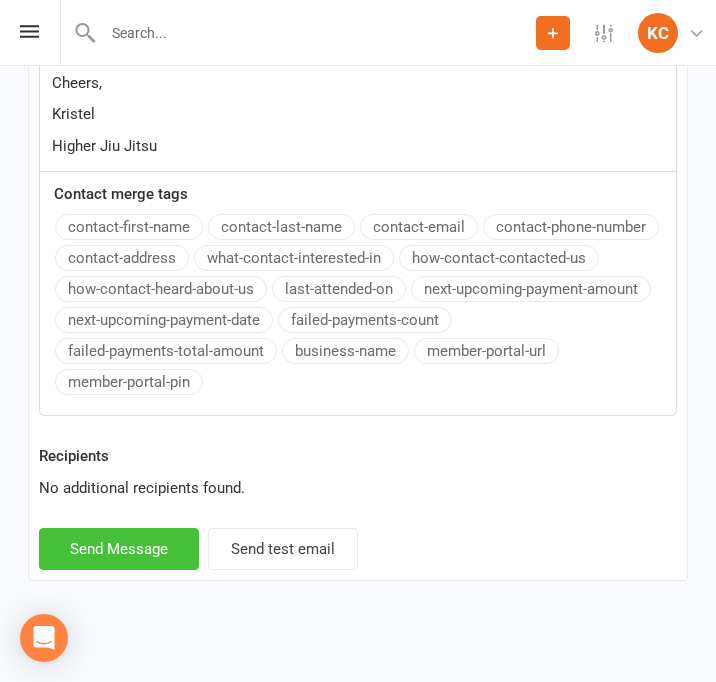 click on "Send Message" at bounding box center [119, 549] 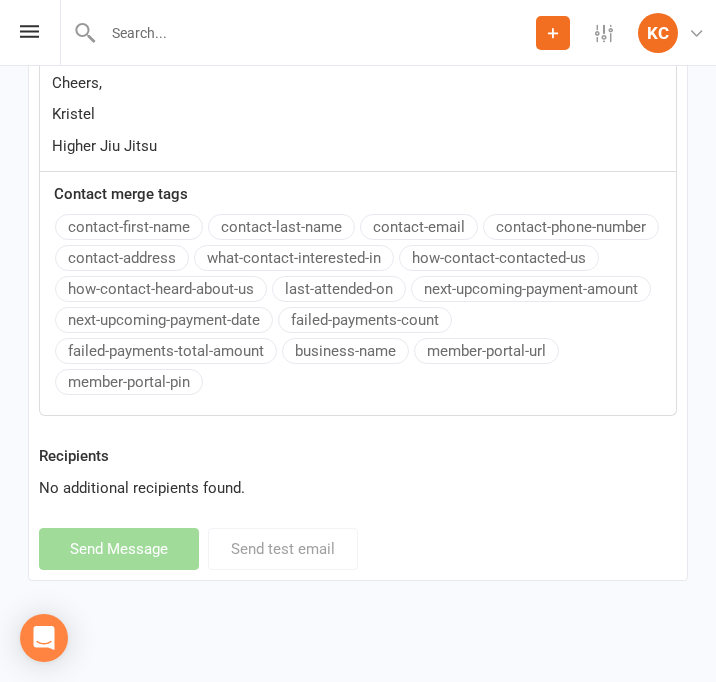 select on "0" 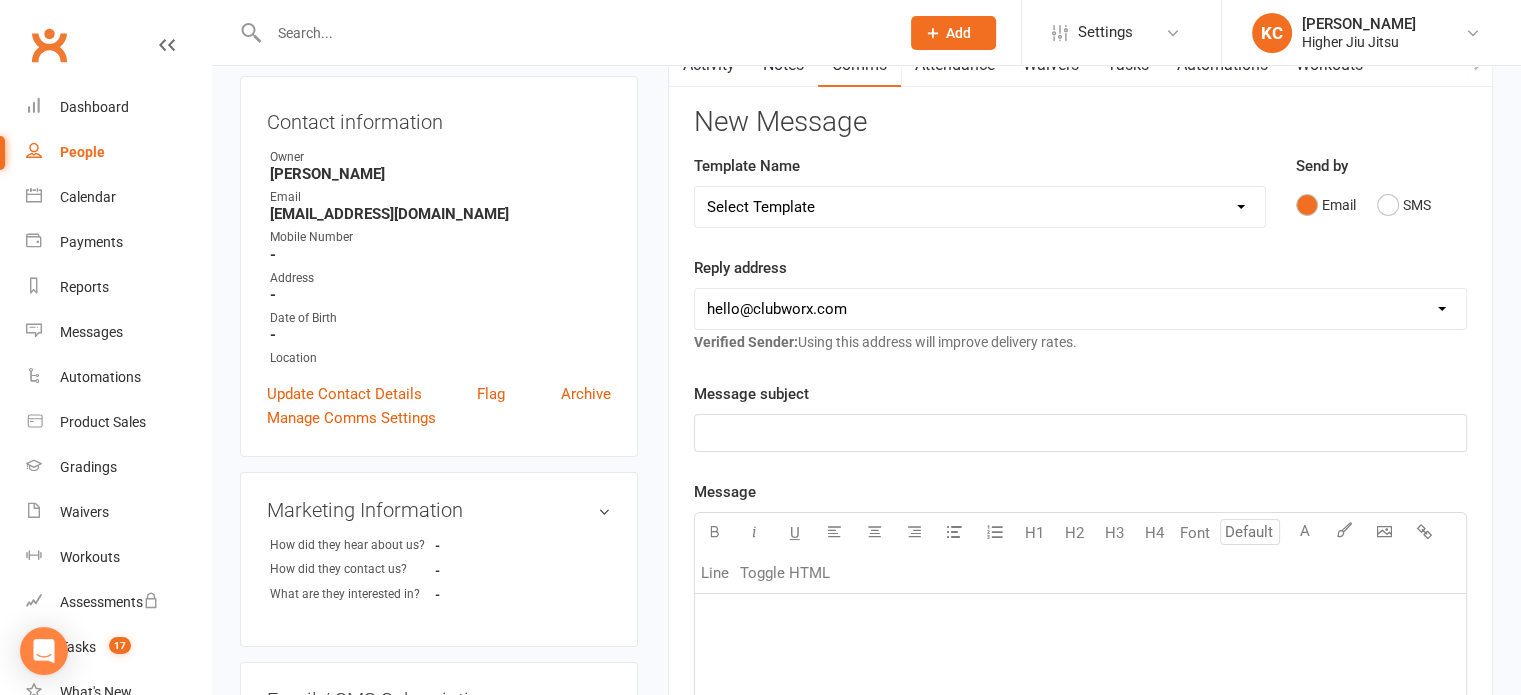 scroll, scrollTop: 0, scrollLeft: 0, axis: both 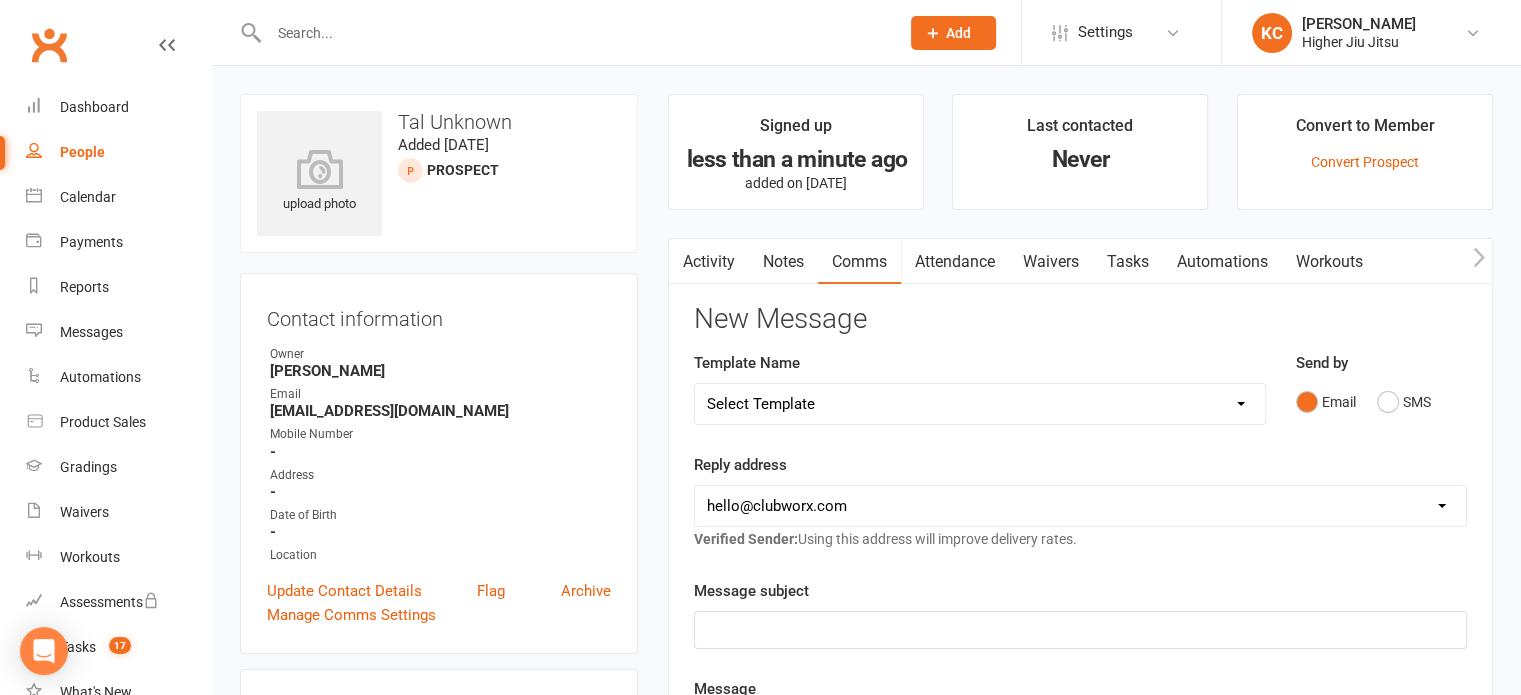 click at bounding box center (574, 33) 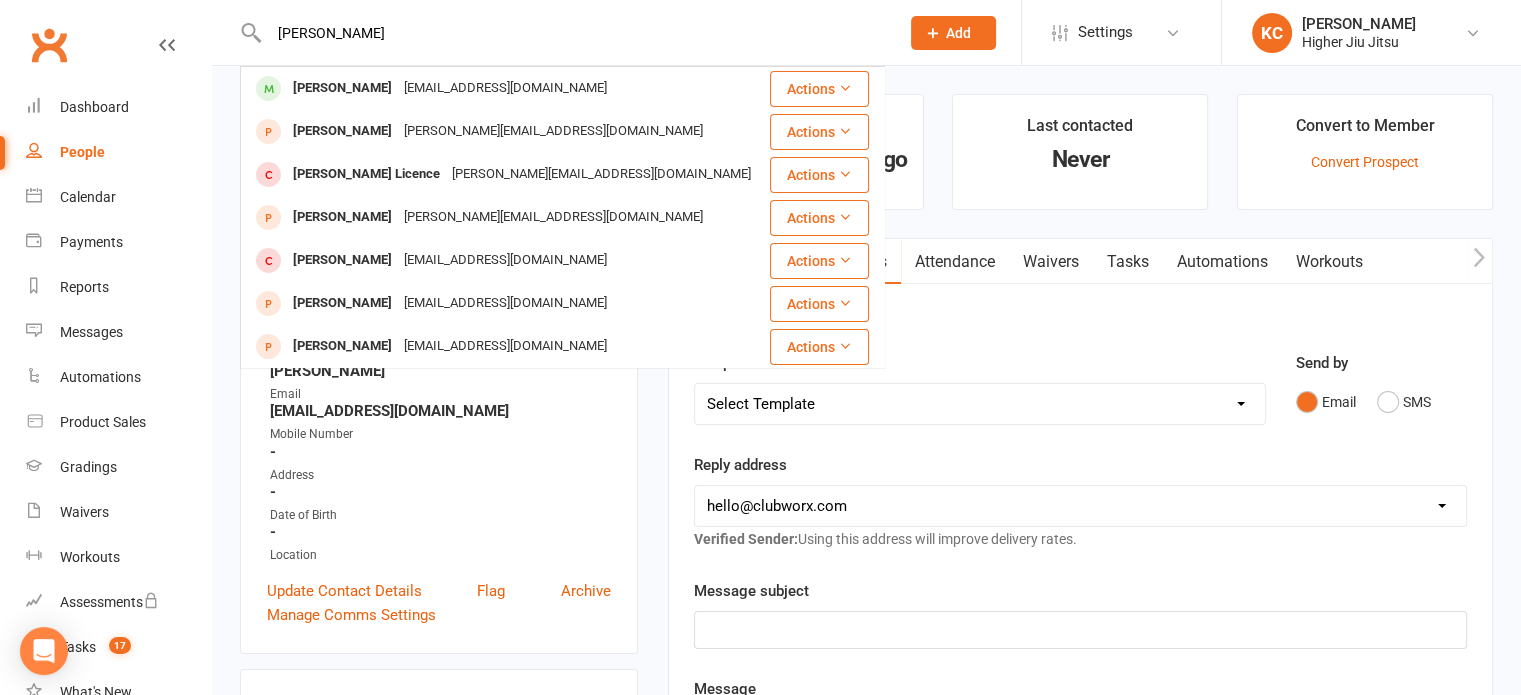 type on "[PERSON_NAME]" 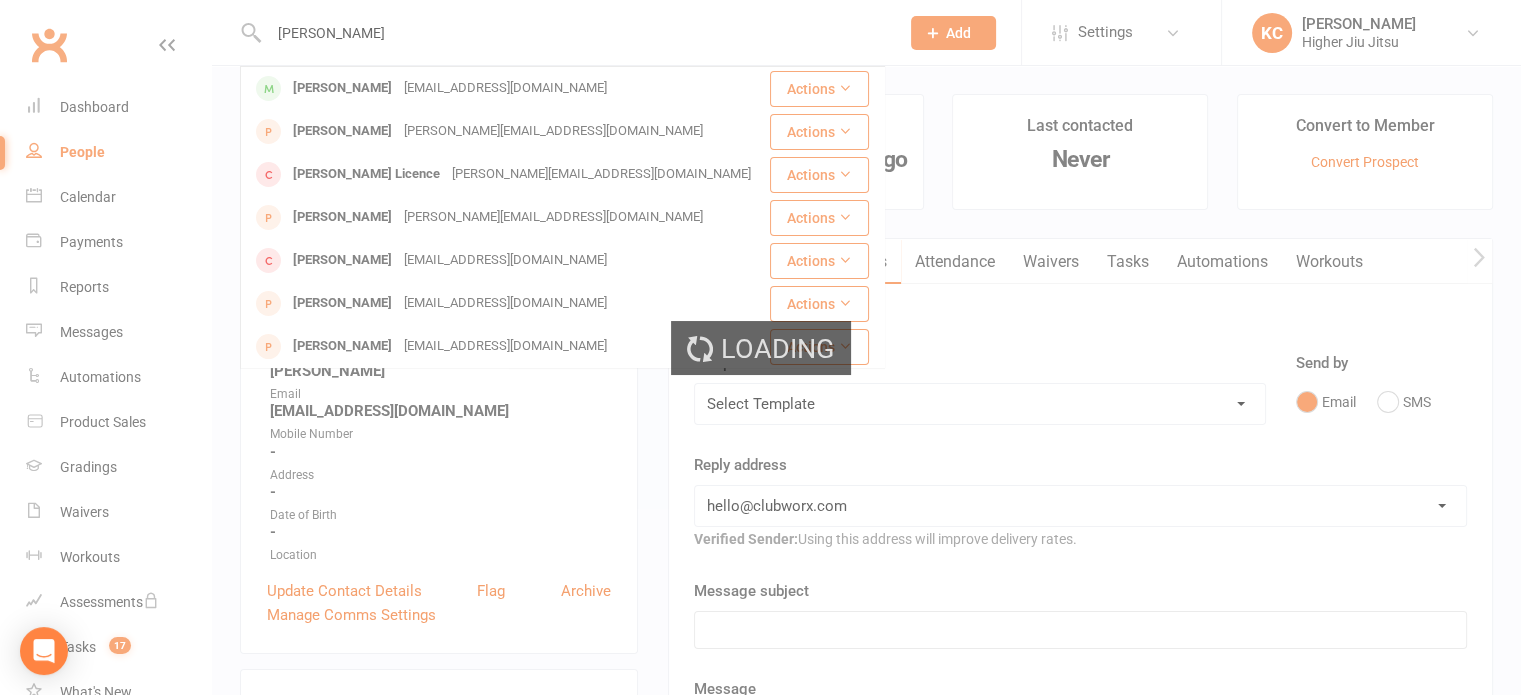 type 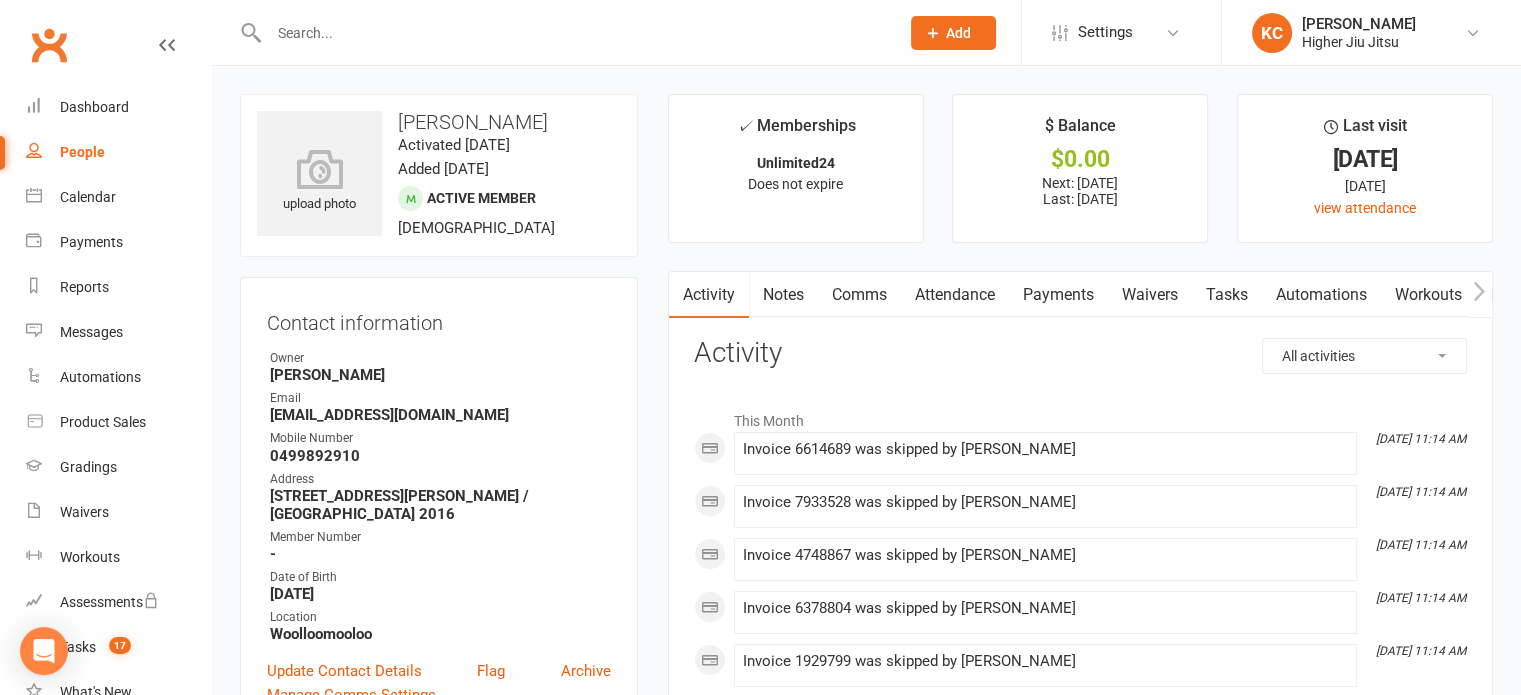 click on "Notes" at bounding box center (783, 295) 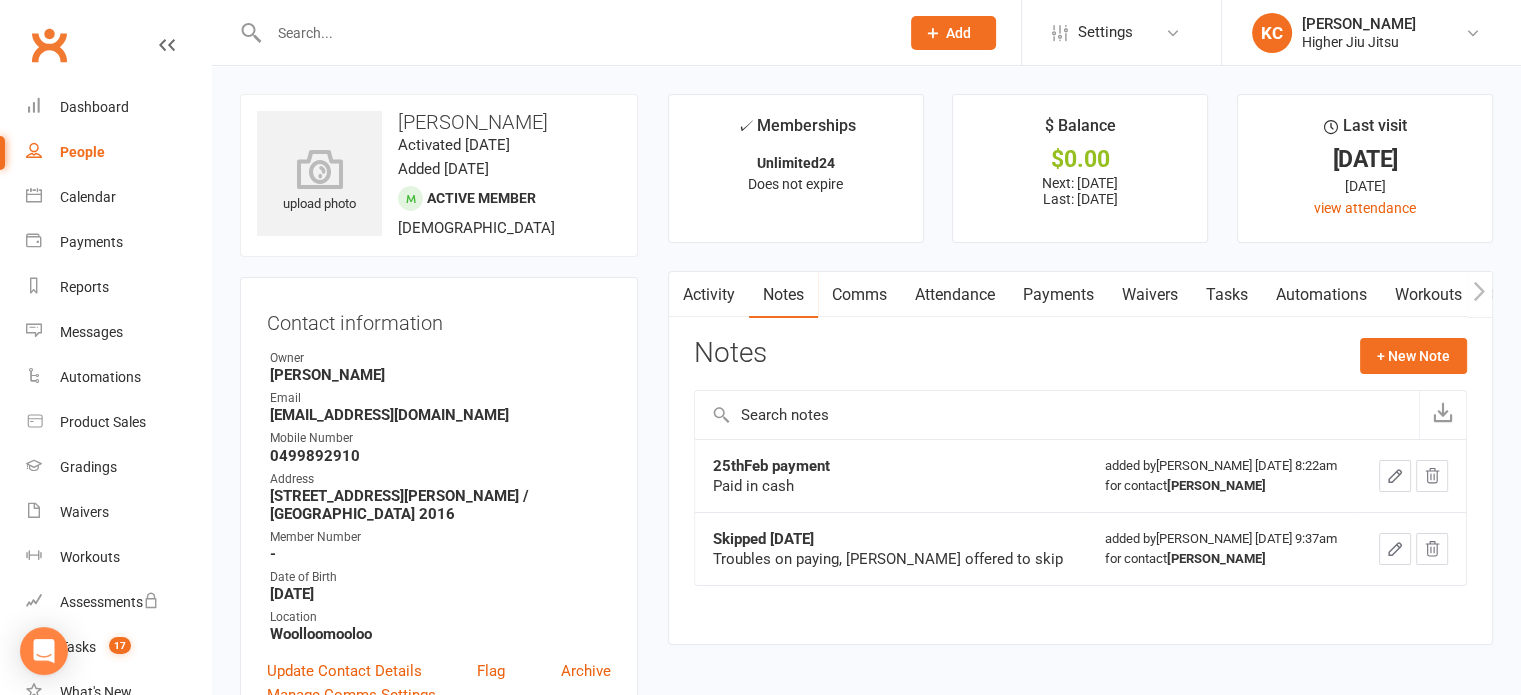 click on "Comms" at bounding box center [859, 295] 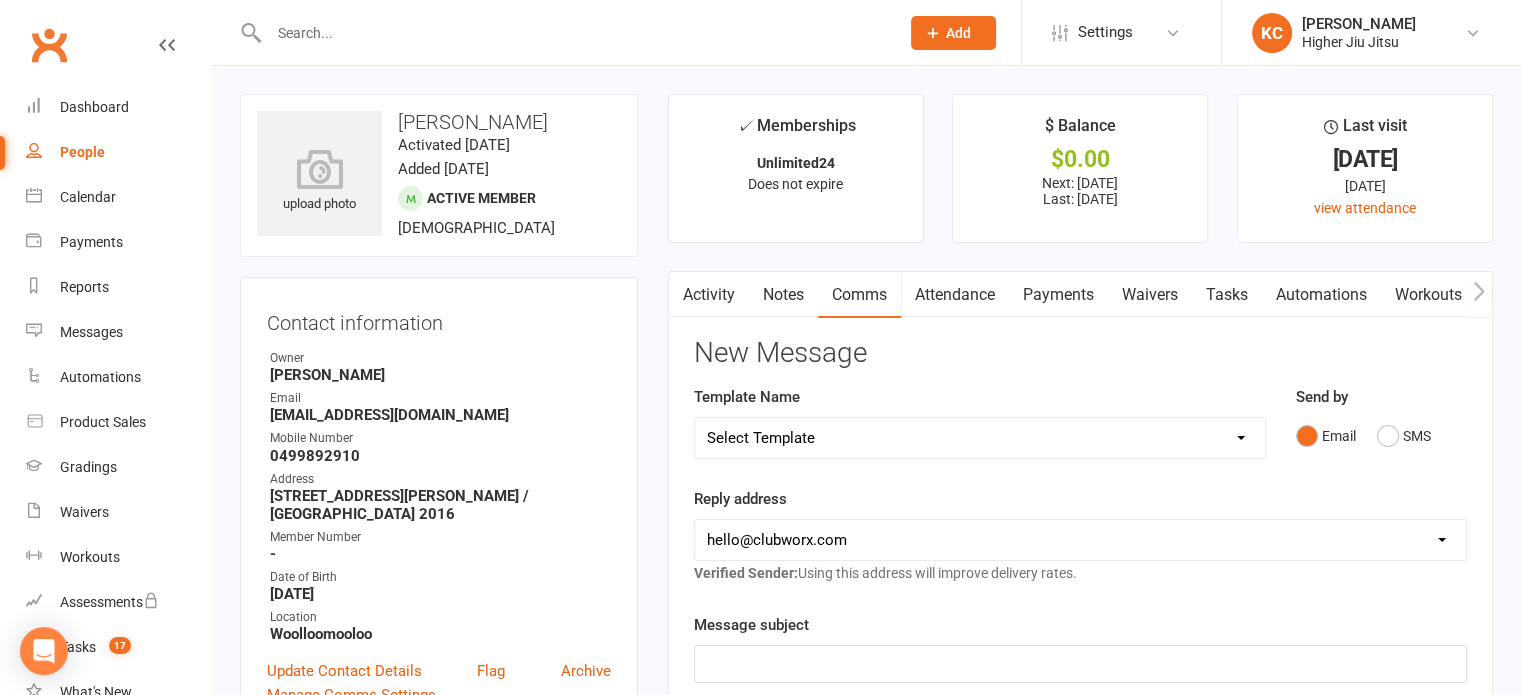scroll, scrollTop: 500, scrollLeft: 0, axis: vertical 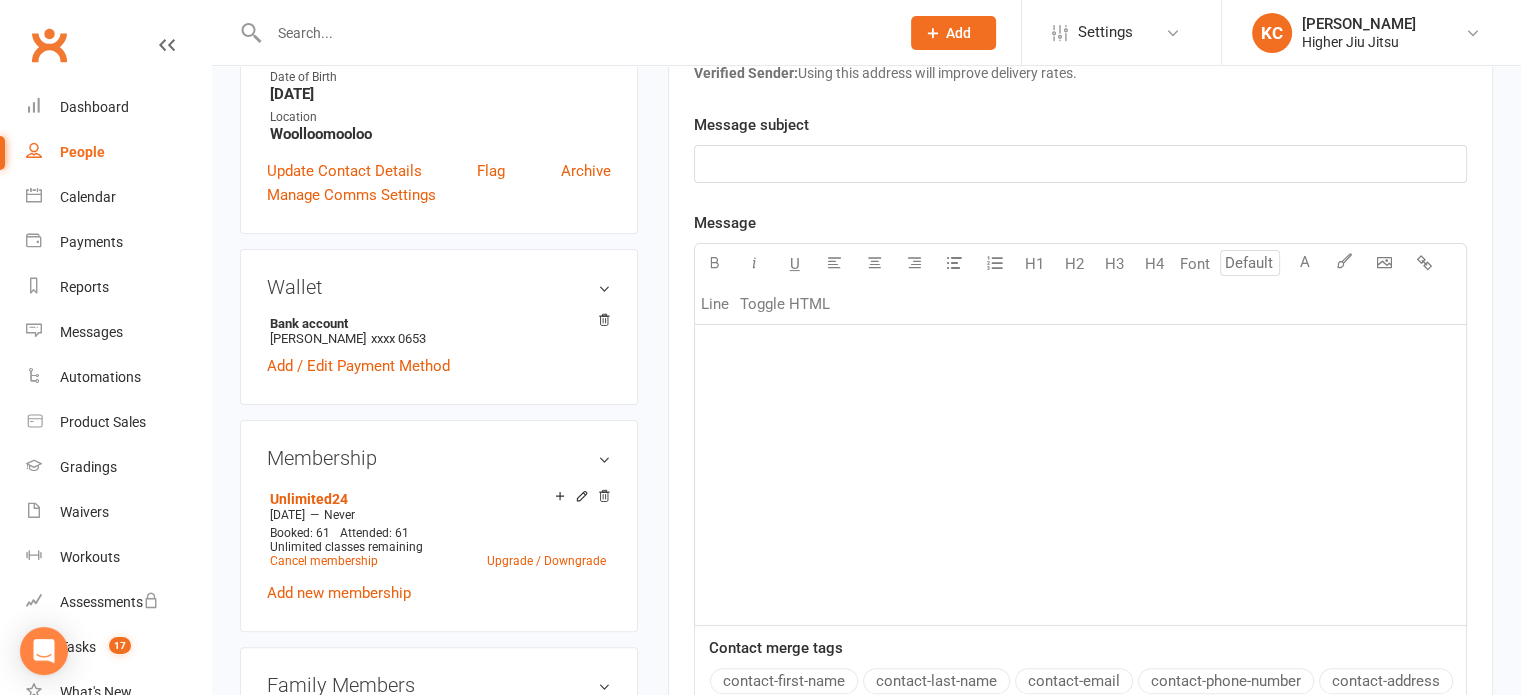 click on "﻿" 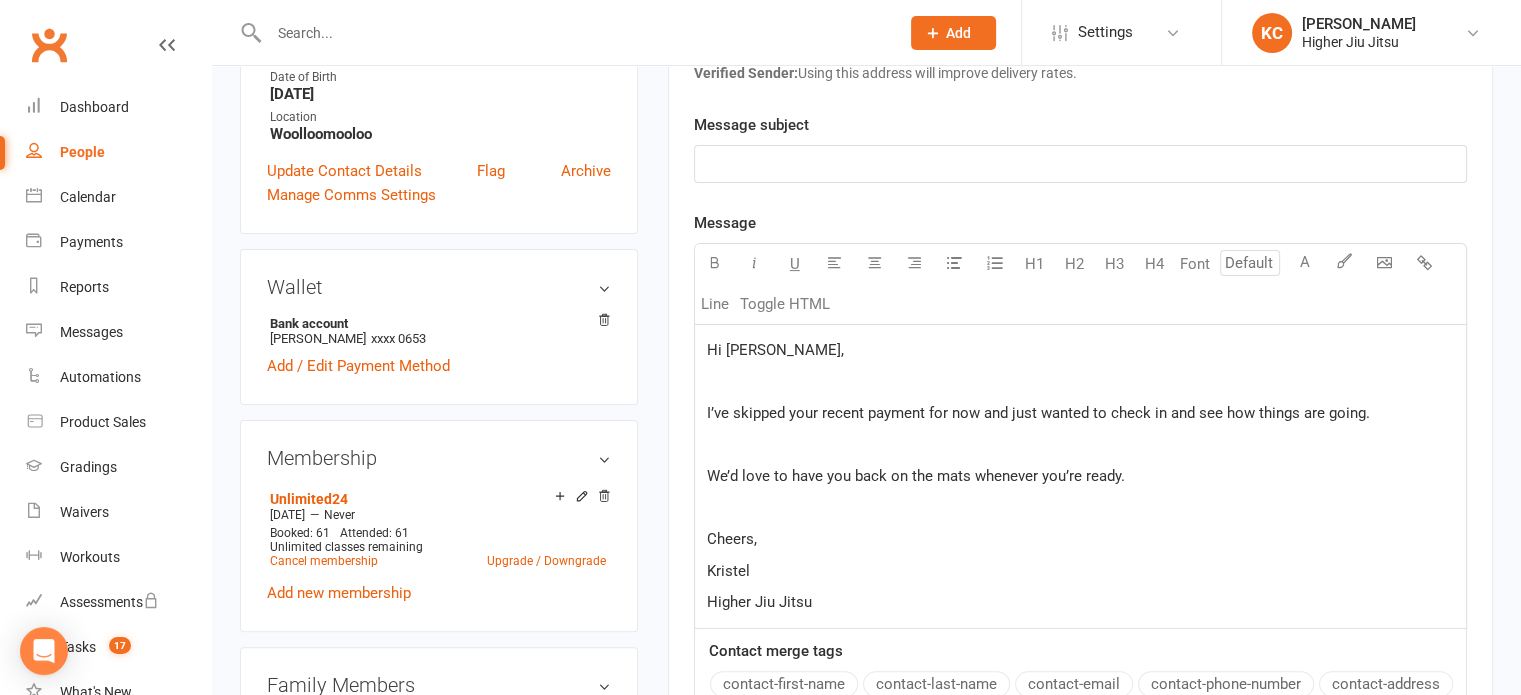 click on "I’ve skipped your recent payment for now and just wanted to check in and see how things are going." 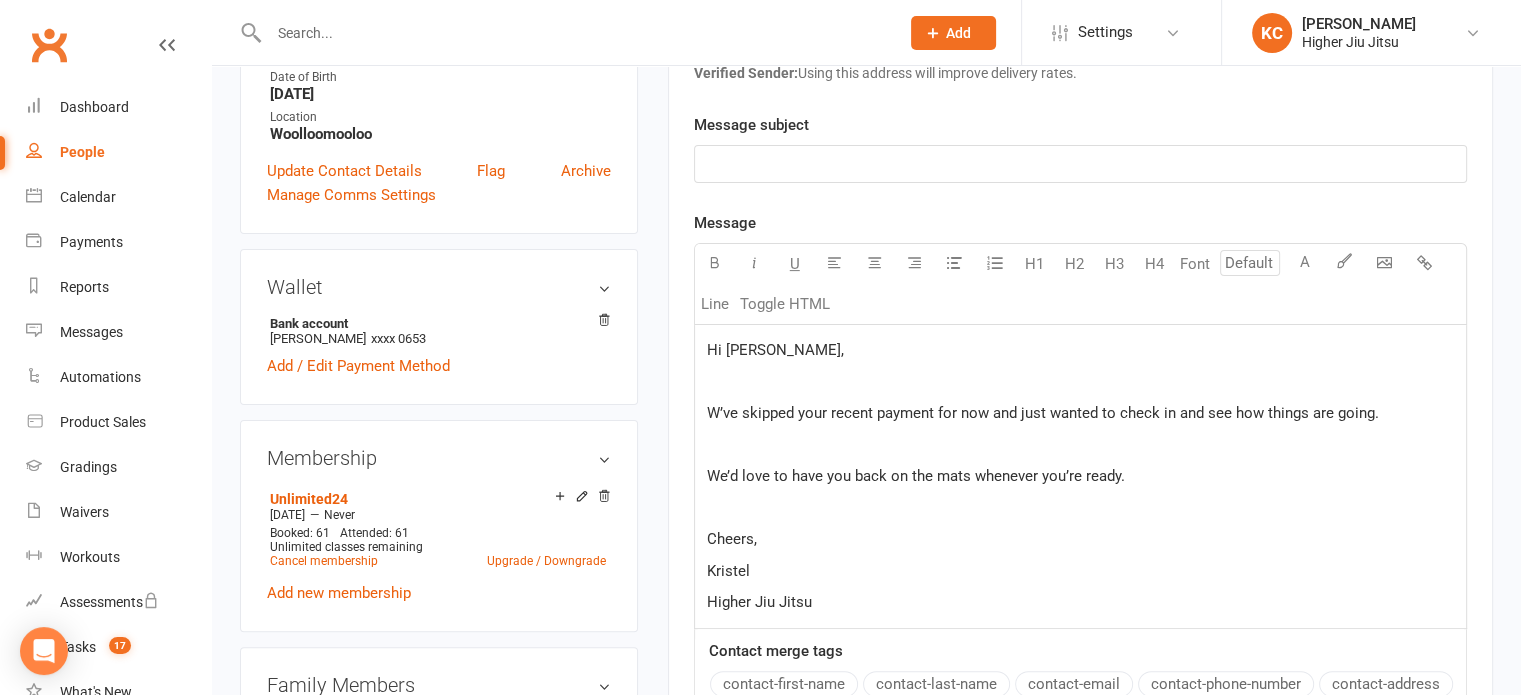 type 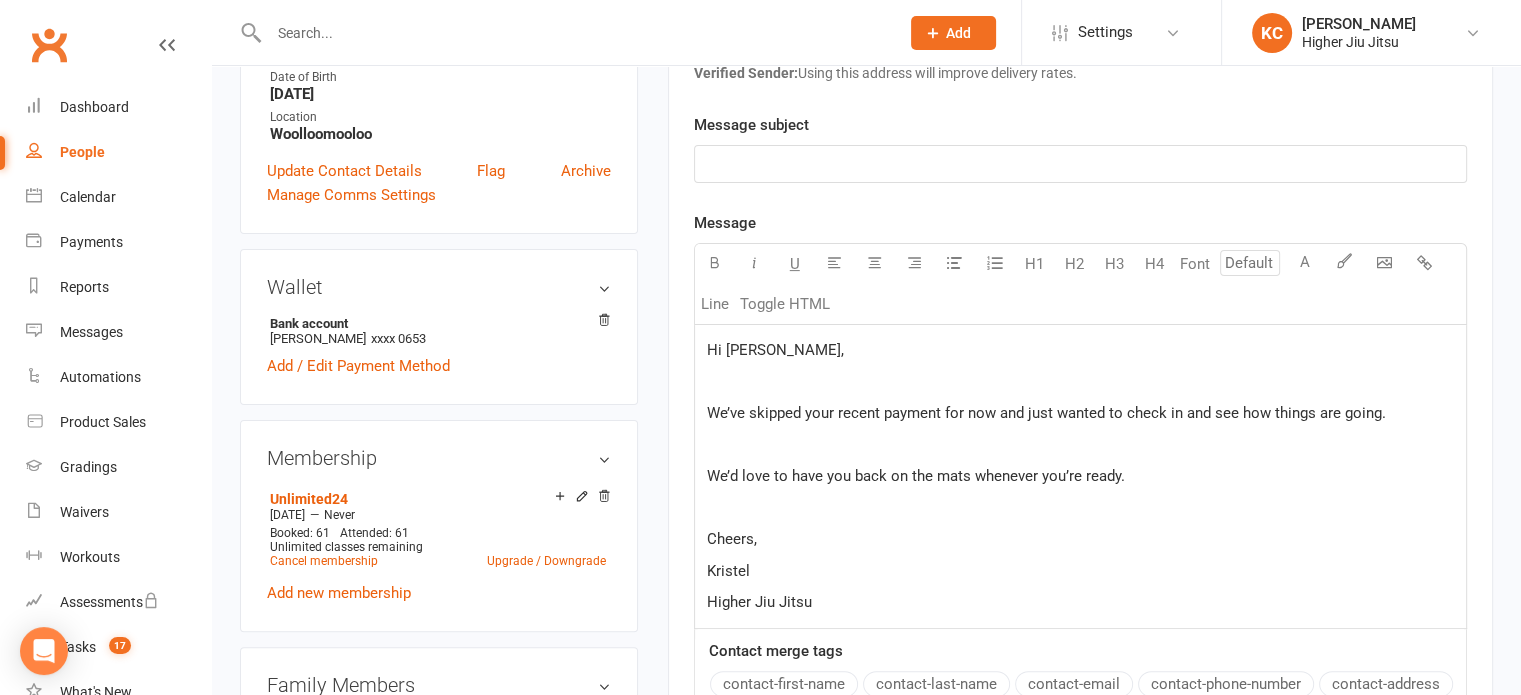 click on "﻿" 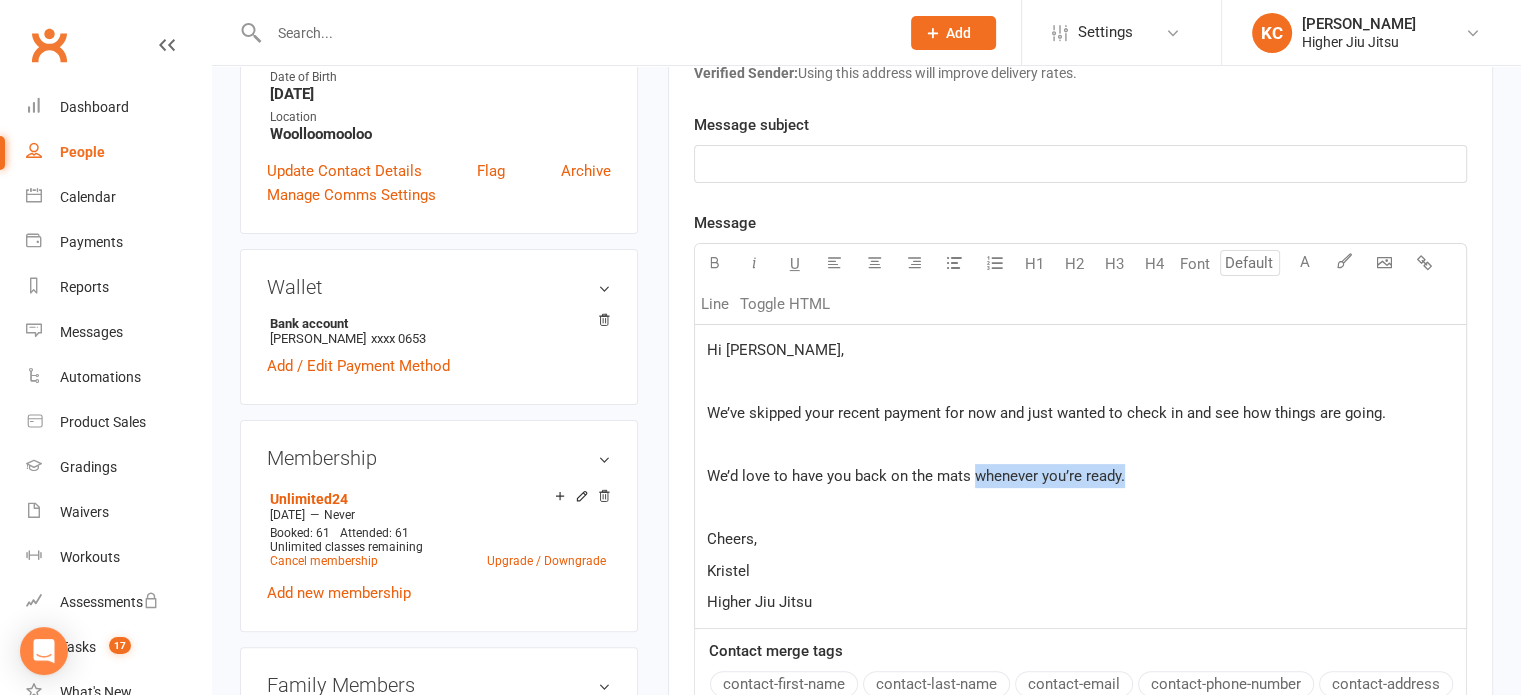 drag, startPoint x: 1132, startPoint y: 474, endPoint x: 973, endPoint y: 479, distance: 159.0786 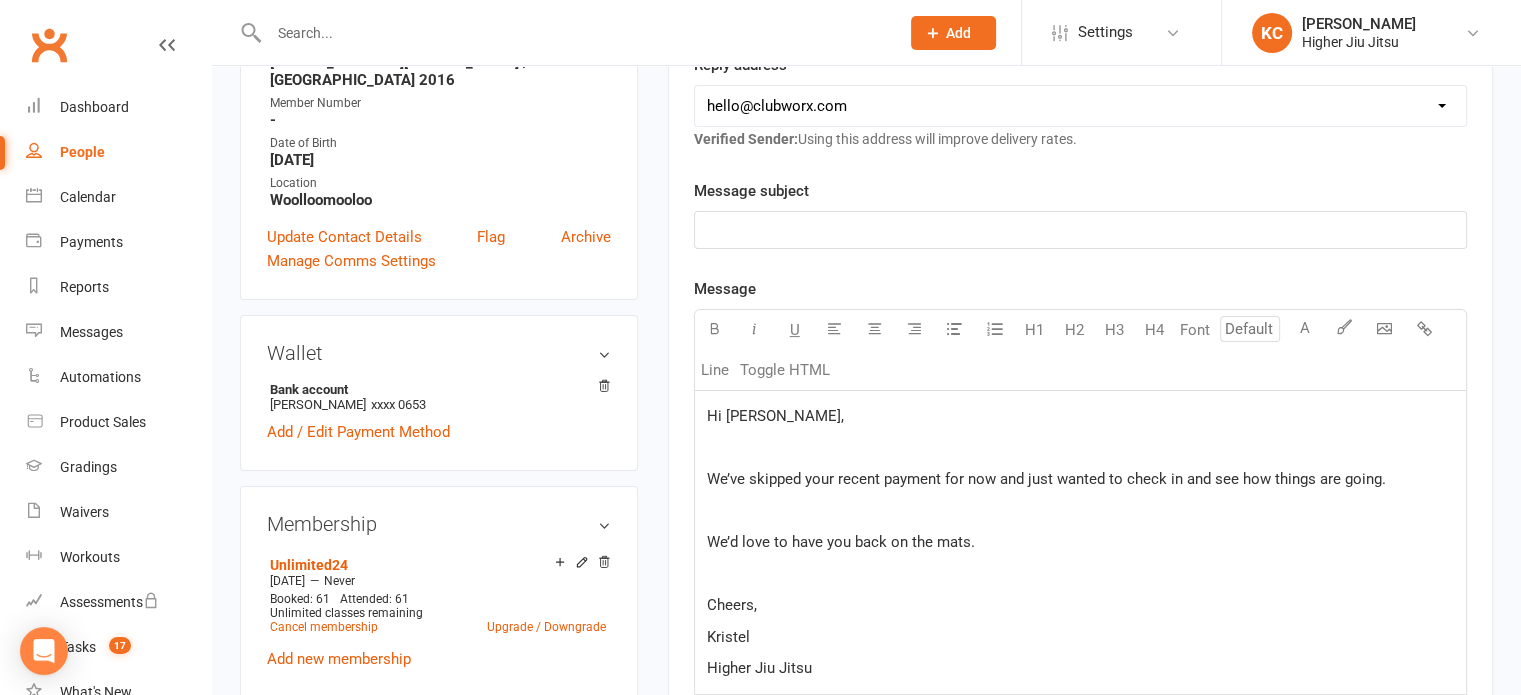 scroll, scrollTop: 400, scrollLeft: 0, axis: vertical 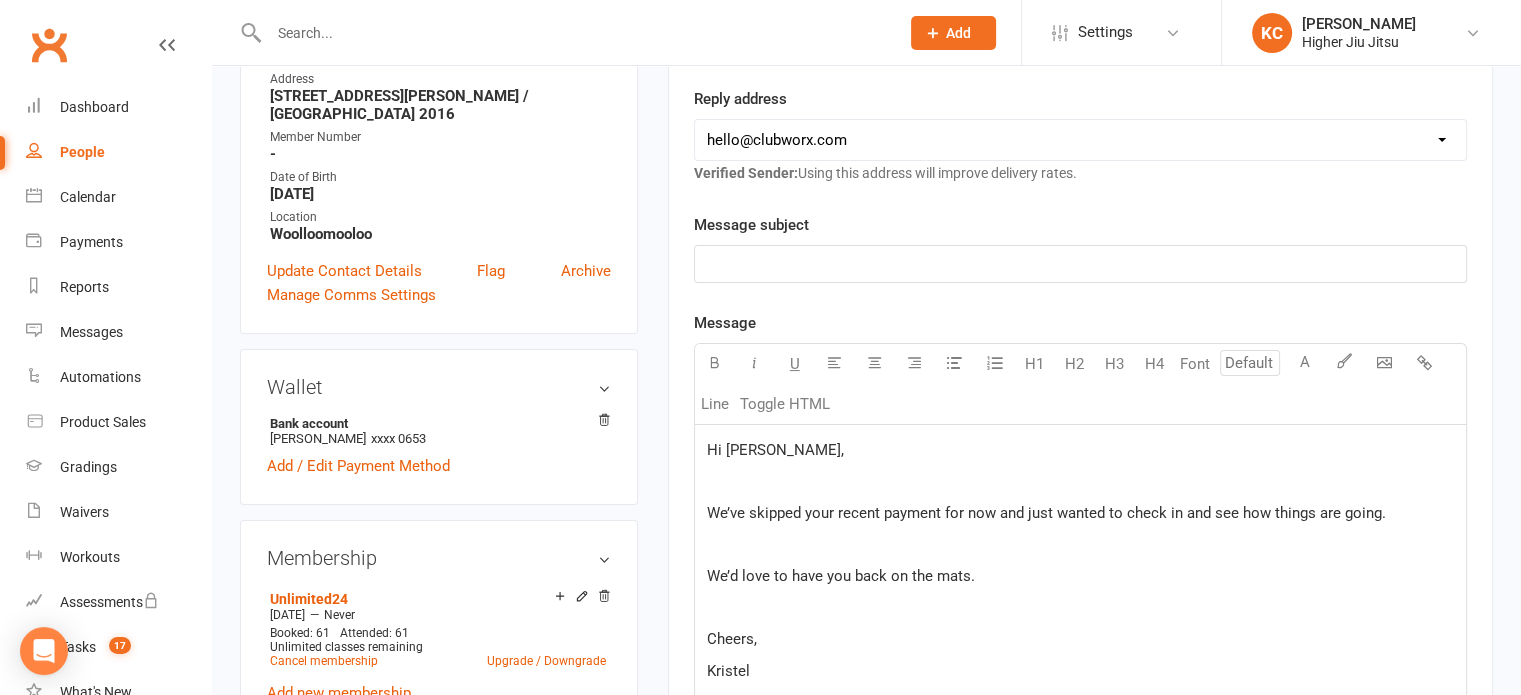 click on "[EMAIL_ADDRESS][DOMAIN_NAME] [PERSON_NAME][EMAIL_ADDRESS][DOMAIN_NAME] [PERSON_NAME][EMAIL_ADDRESS][DOMAIN_NAME]" at bounding box center [1080, 140] 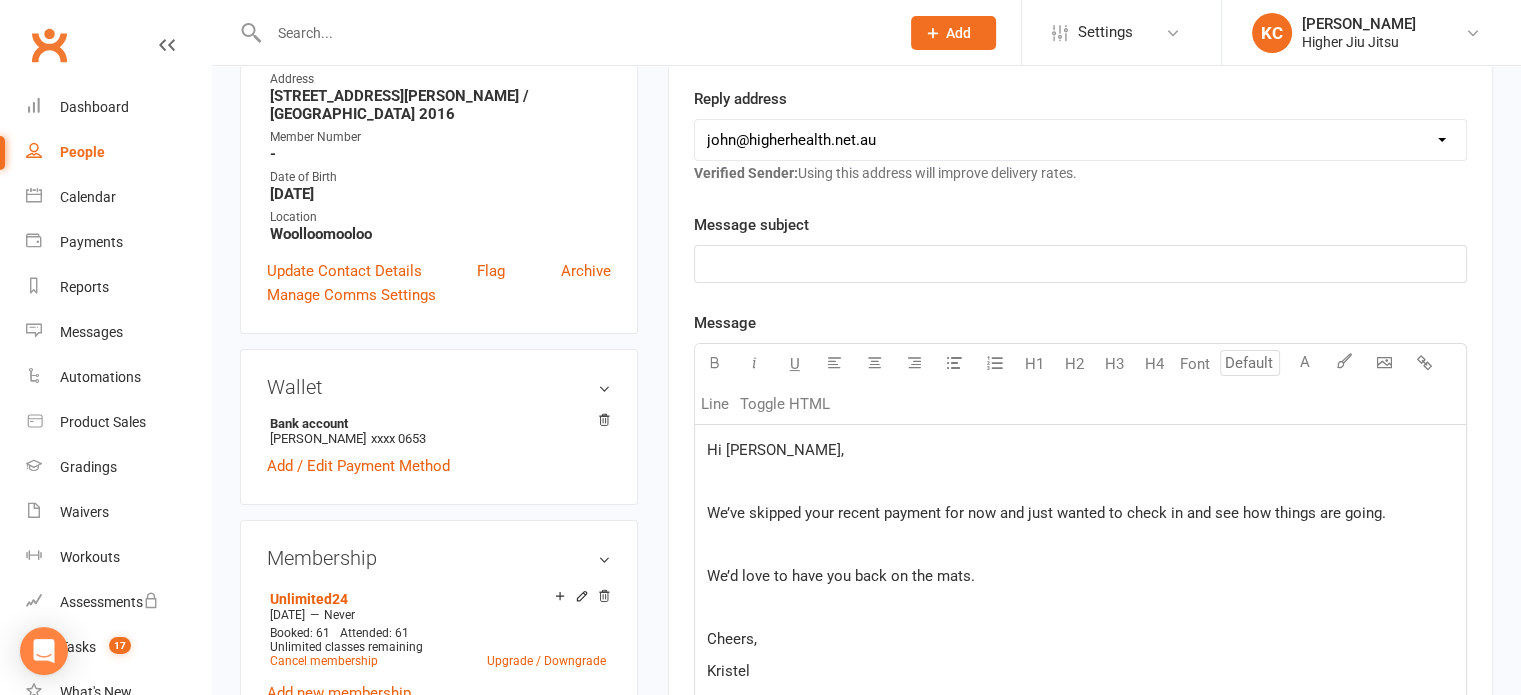 click on "[EMAIL_ADDRESS][DOMAIN_NAME] [PERSON_NAME][EMAIL_ADDRESS][DOMAIN_NAME] [PERSON_NAME][EMAIL_ADDRESS][DOMAIN_NAME]" at bounding box center [1080, 140] 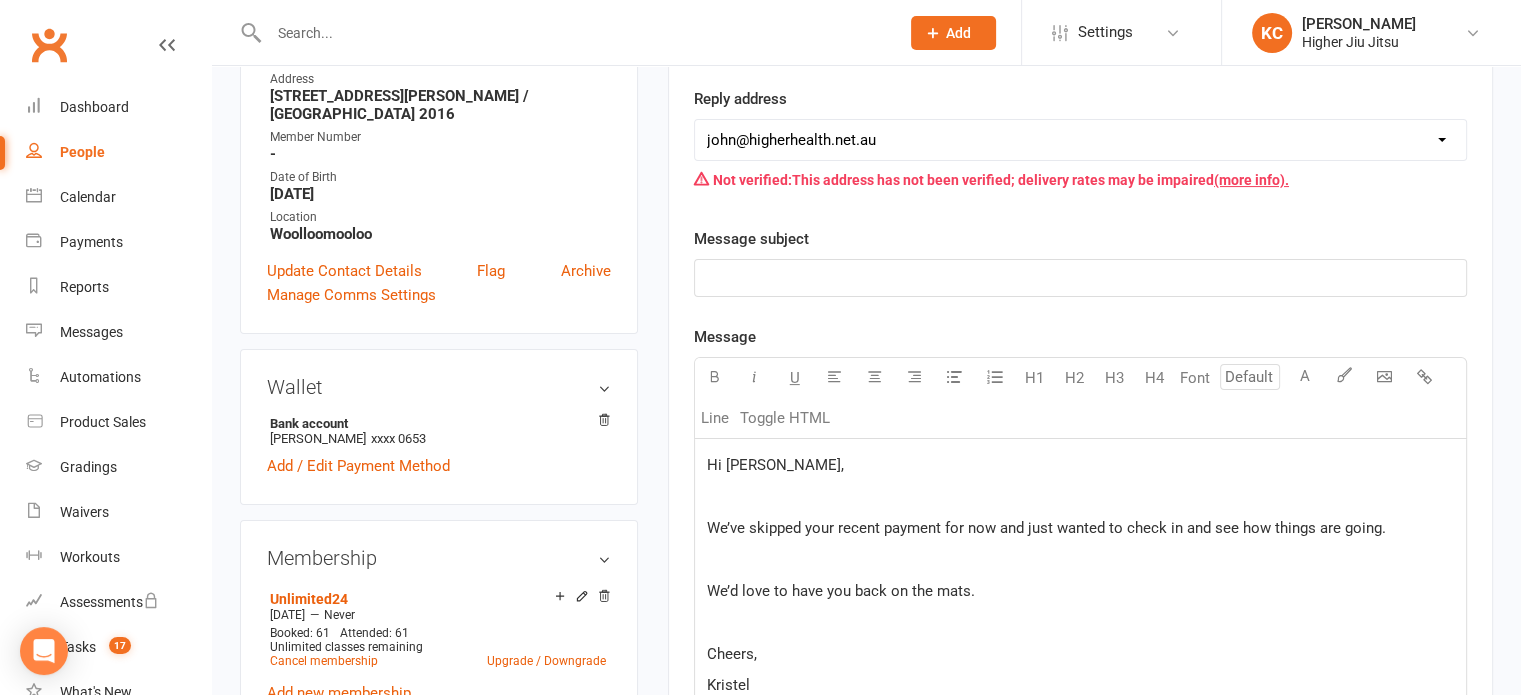 click on "﻿" 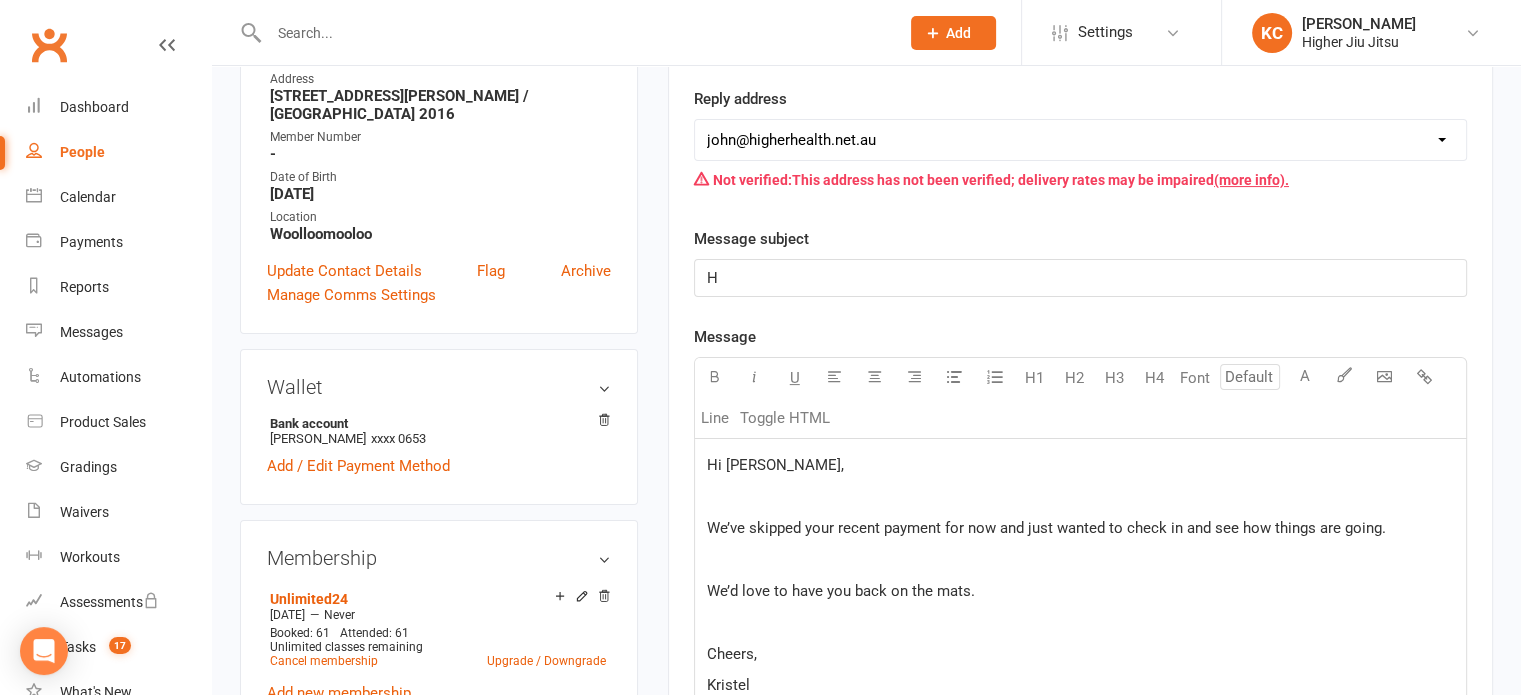 type 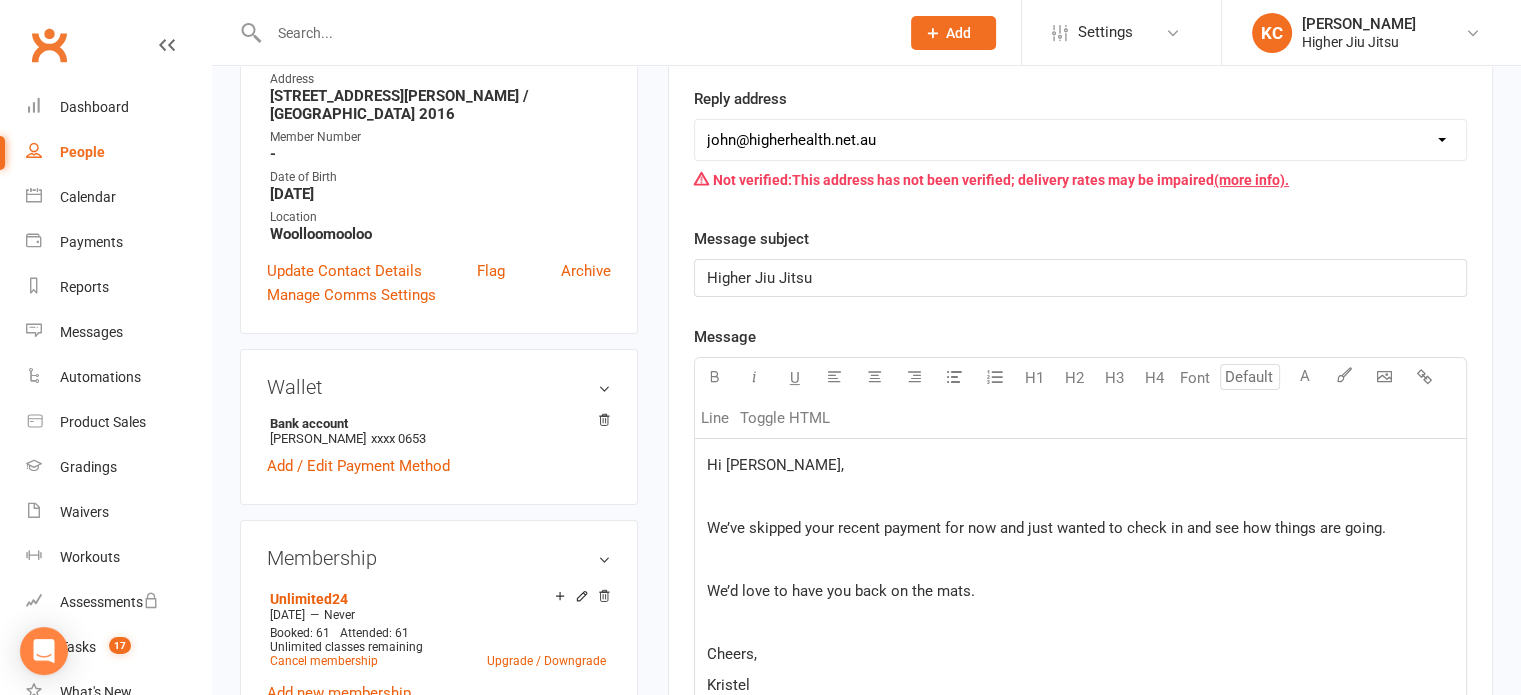 scroll, scrollTop: 1100, scrollLeft: 0, axis: vertical 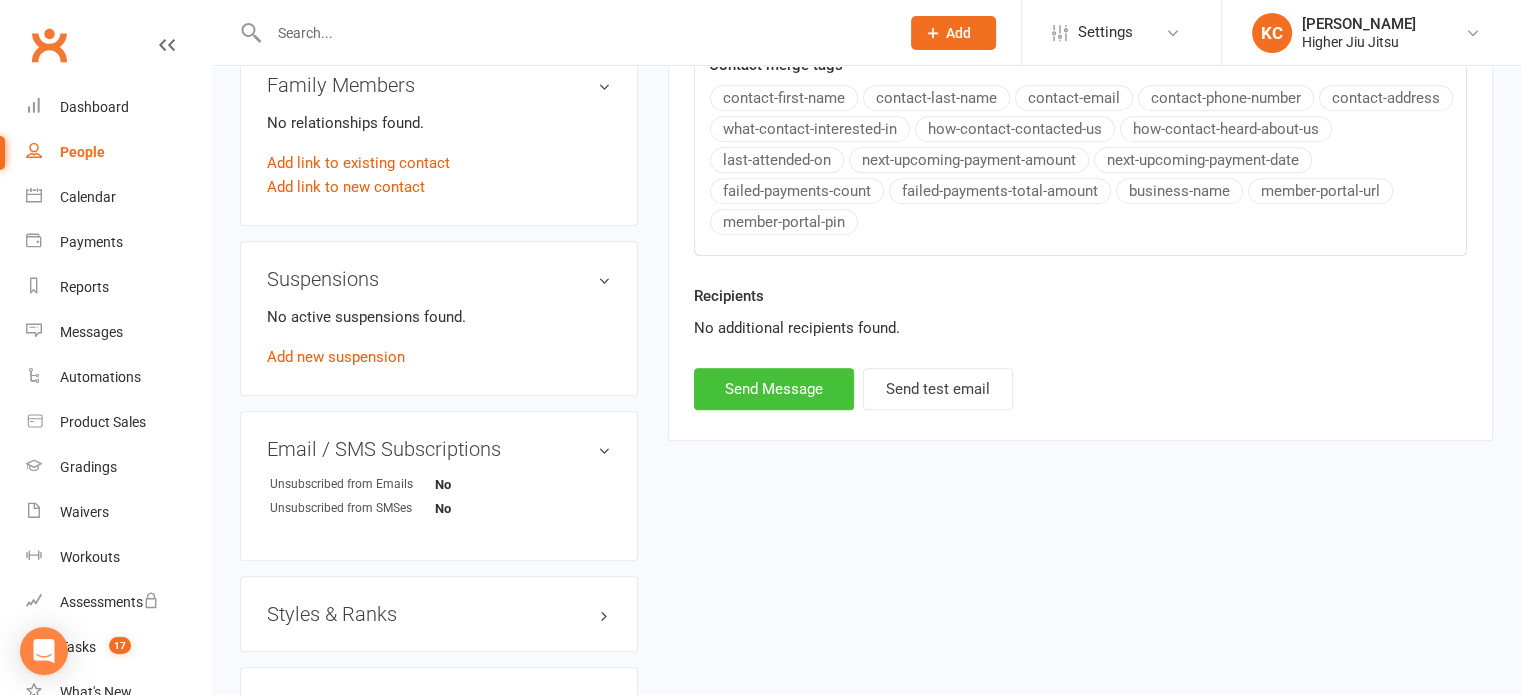 click on "Send Message" at bounding box center (774, 389) 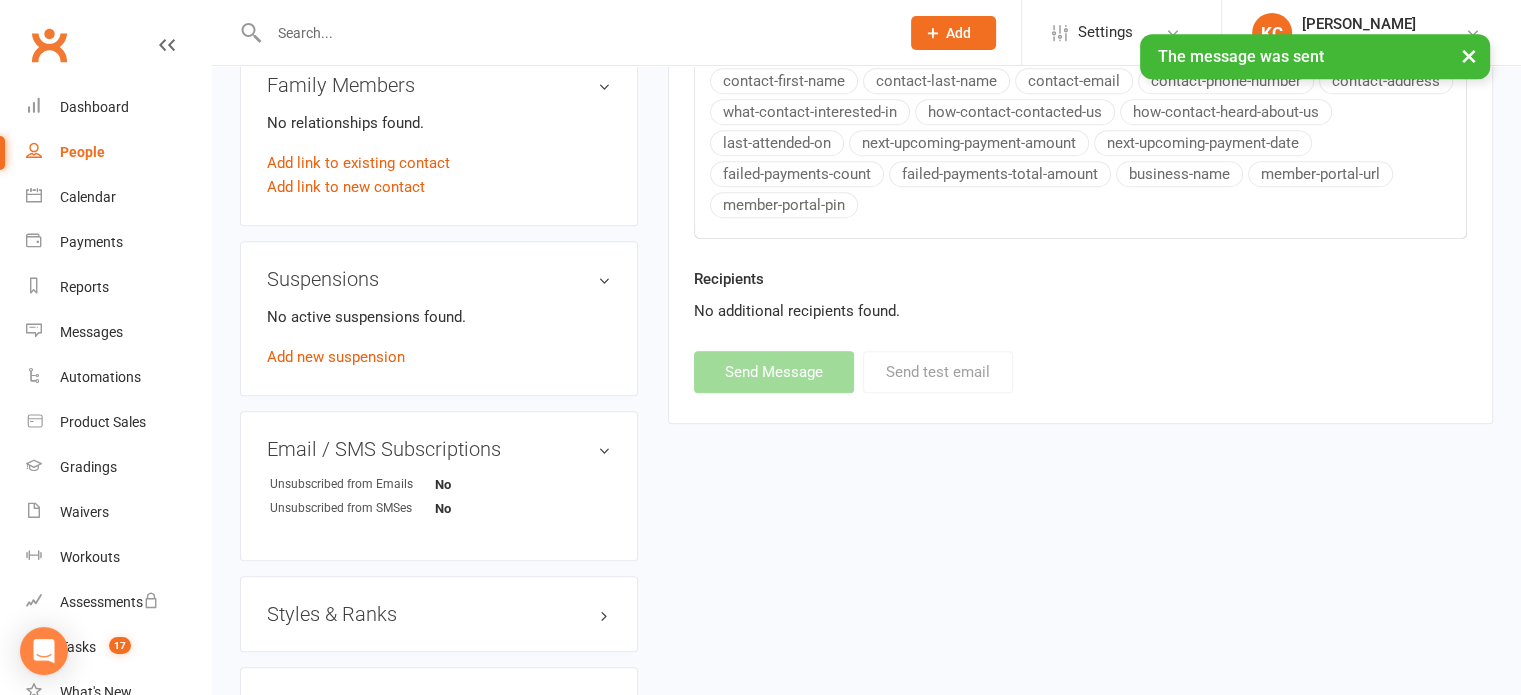select on "0" 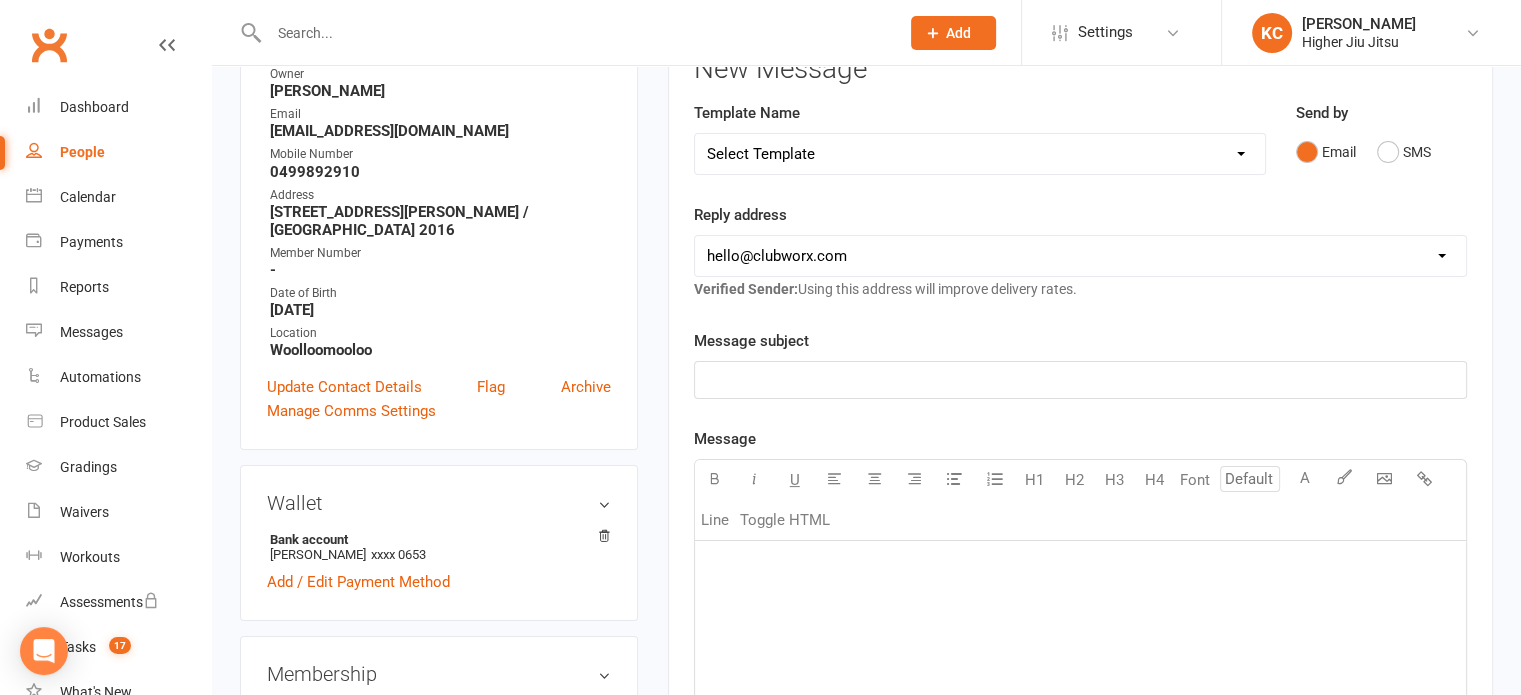 scroll, scrollTop: 200, scrollLeft: 0, axis: vertical 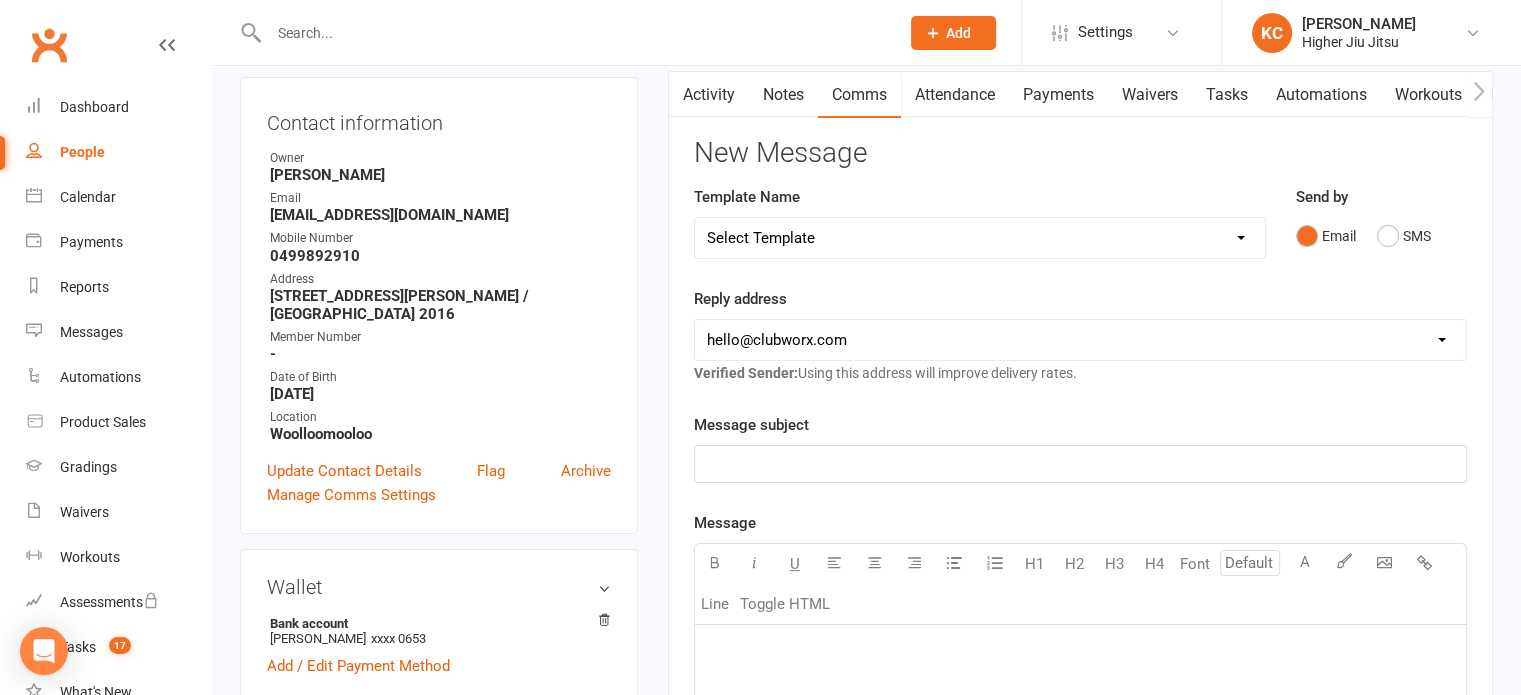 click on "Activity" at bounding box center [709, 95] 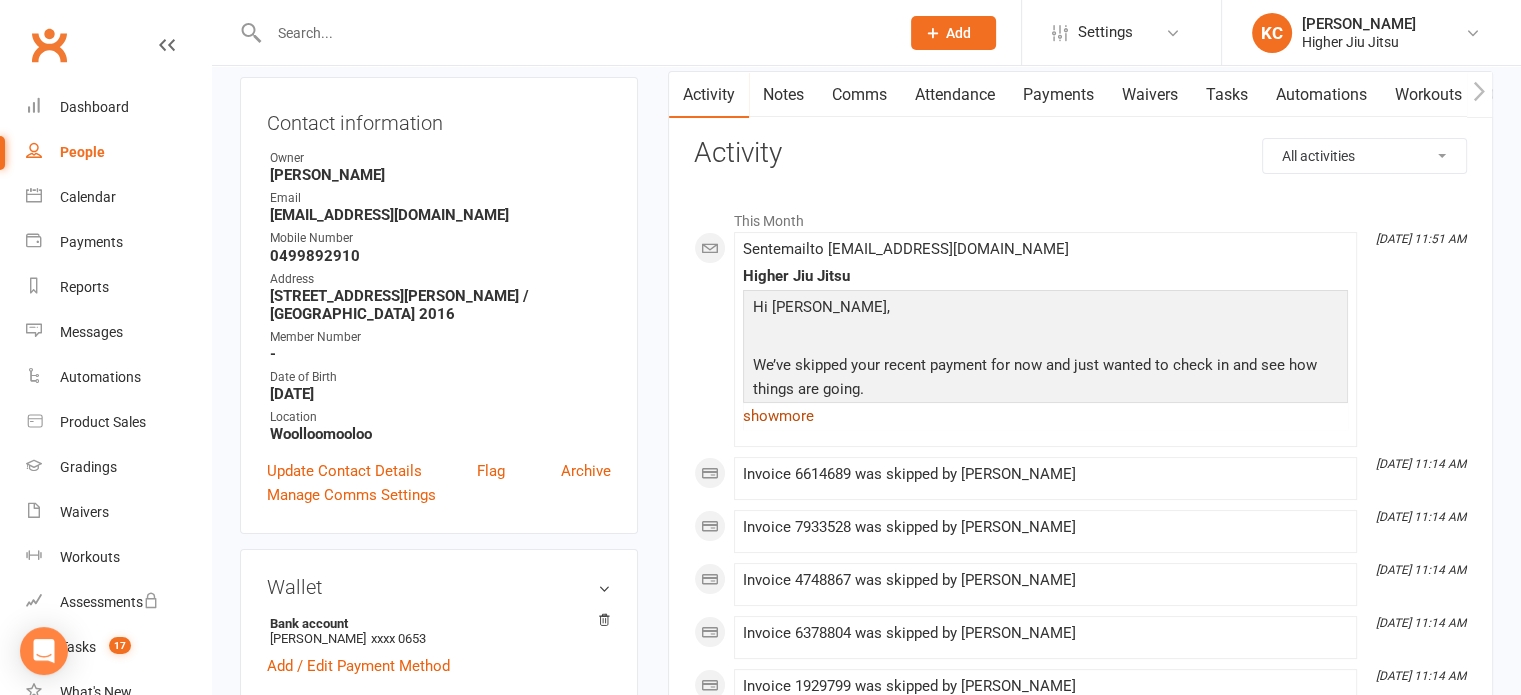 click on "show  more" at bounding box center (1045, 416) 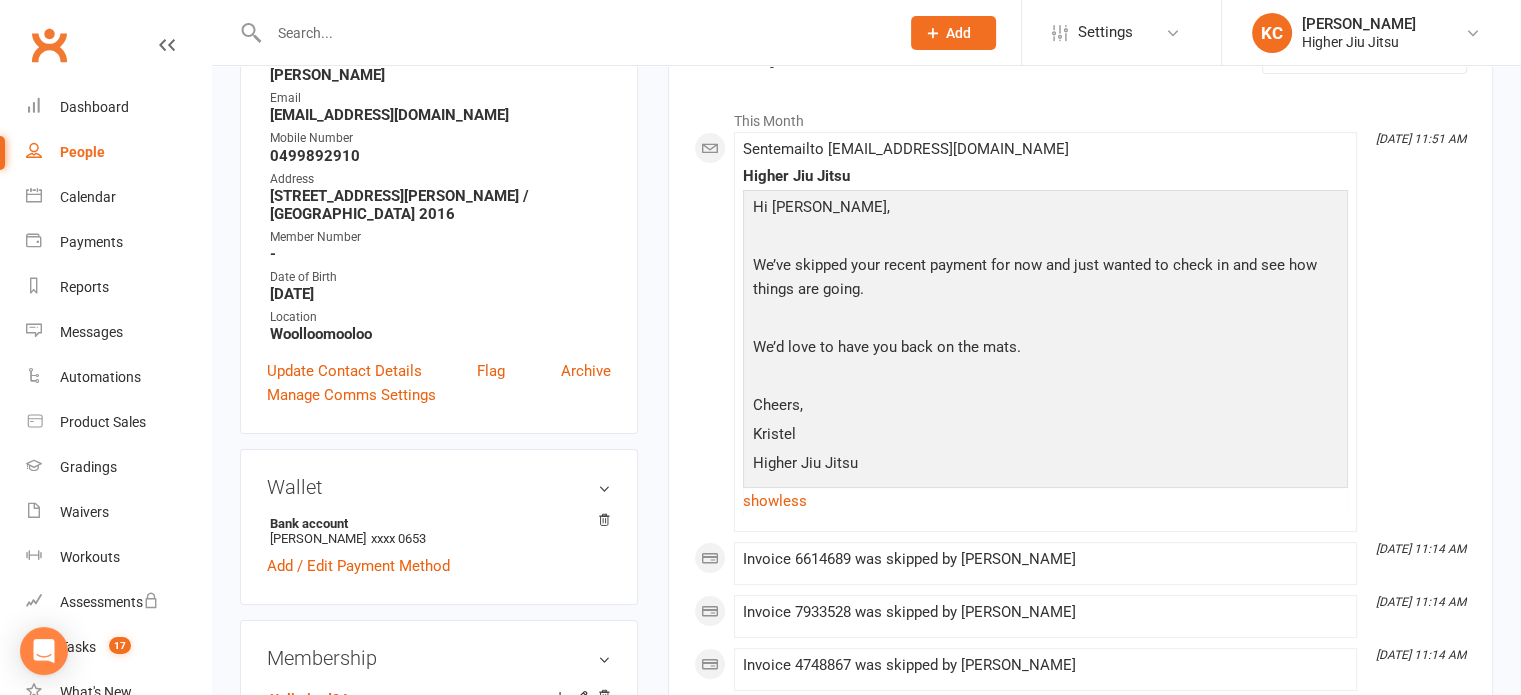 scroll, scrollTop: 528, scrollLeft: 0, axis: vertical 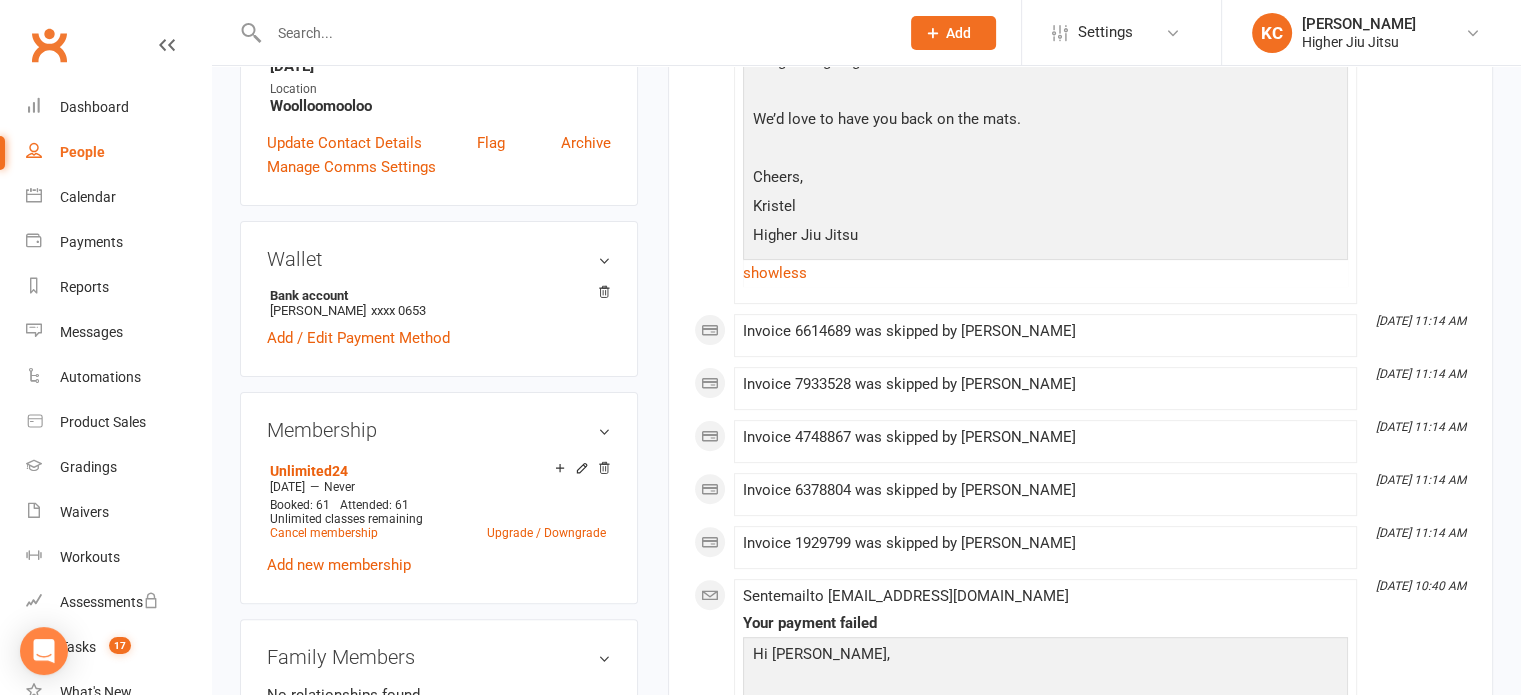 click at bounding box center [574, 33] 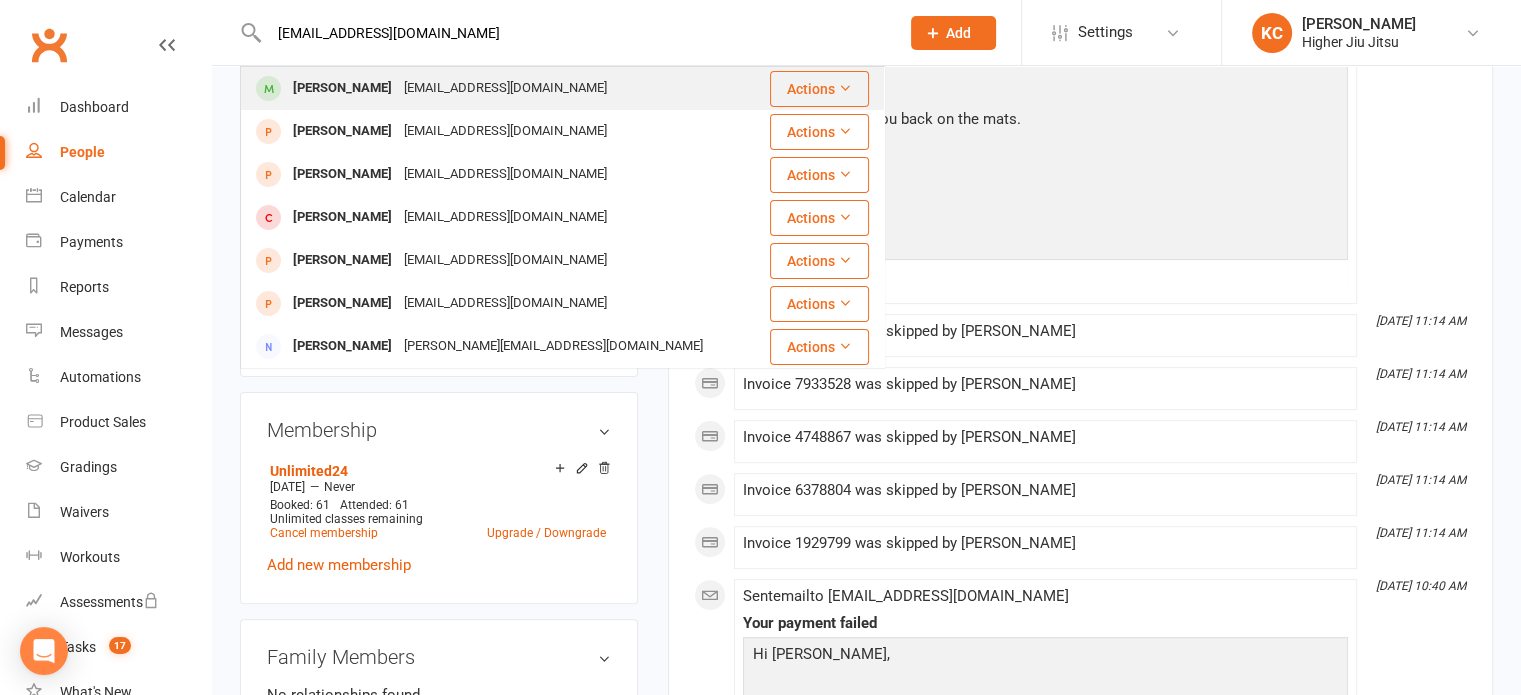 type on "[EMAIL_ADDRESS][DOMAIN_NAME]" 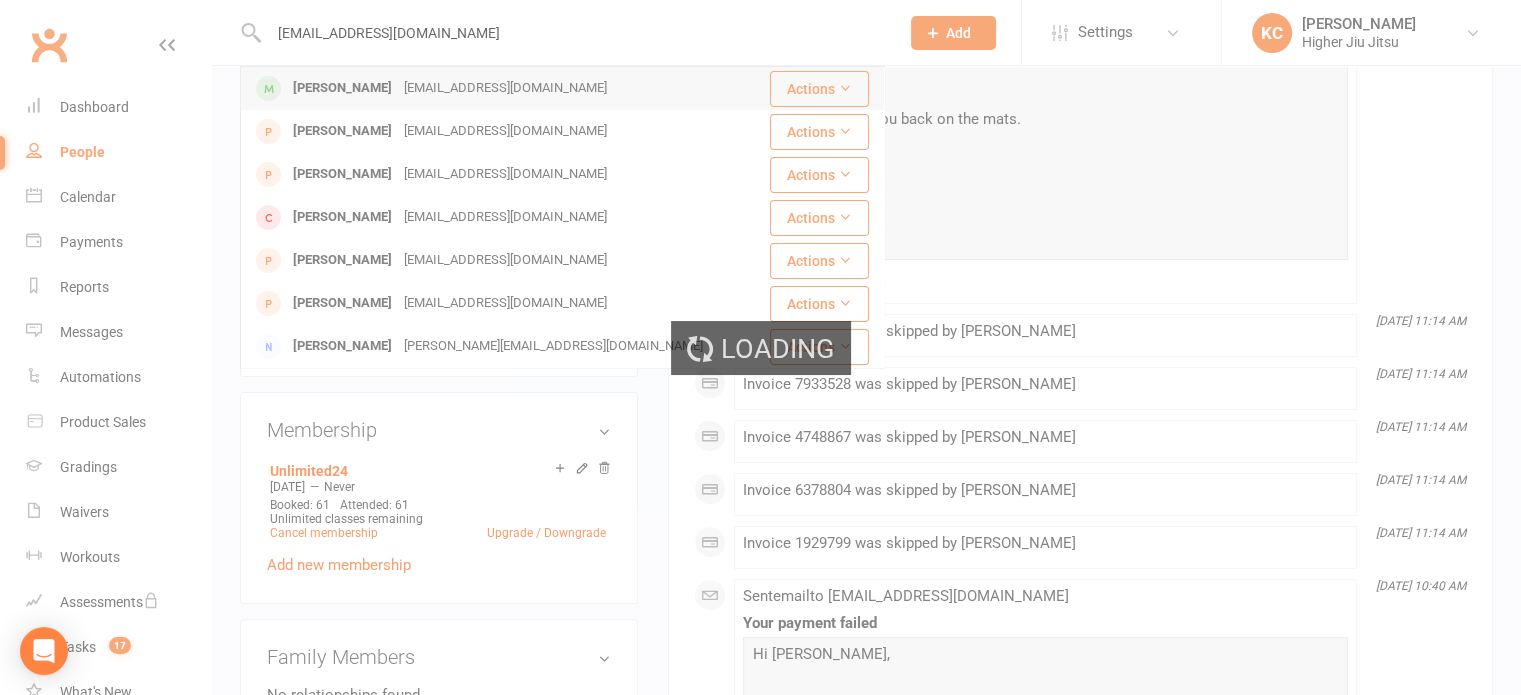 type 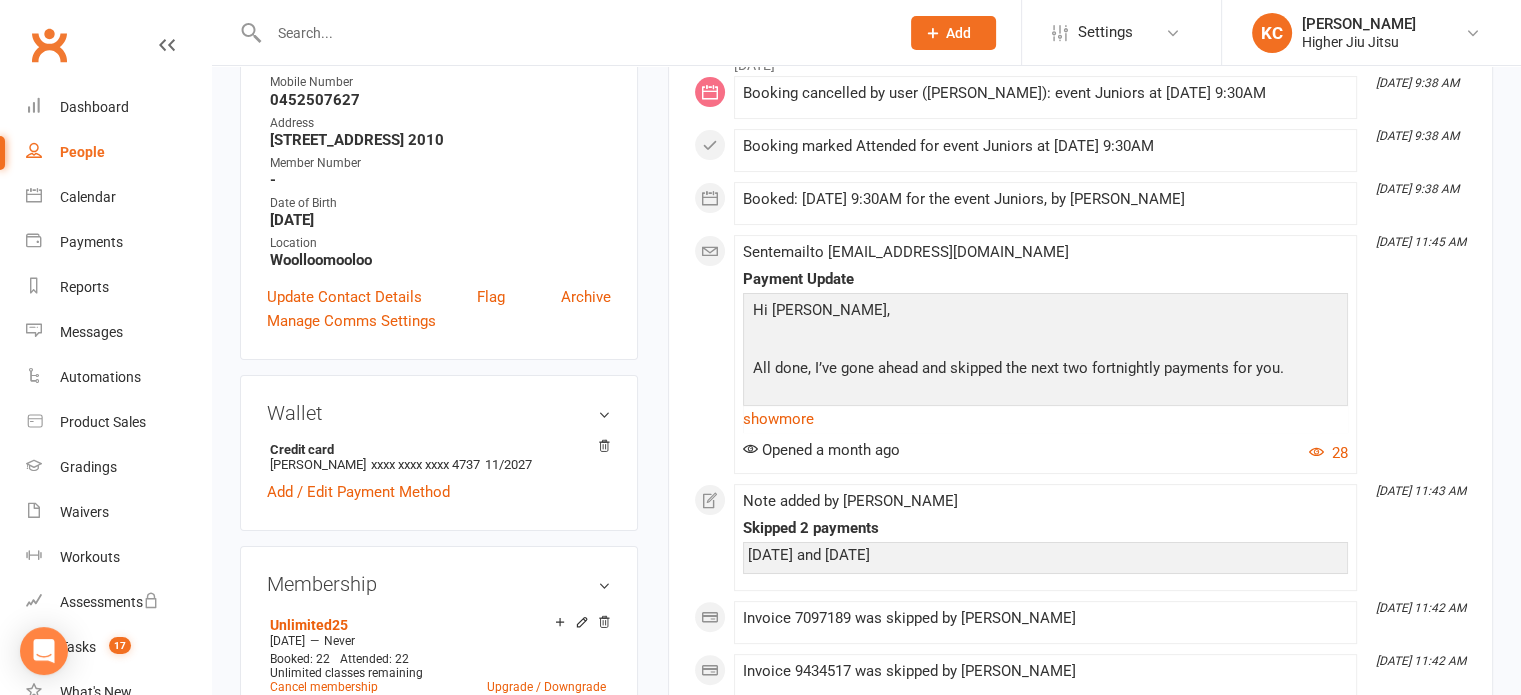 scroll, scrollTop: 400, scrollLeft: 0, axis: vertical 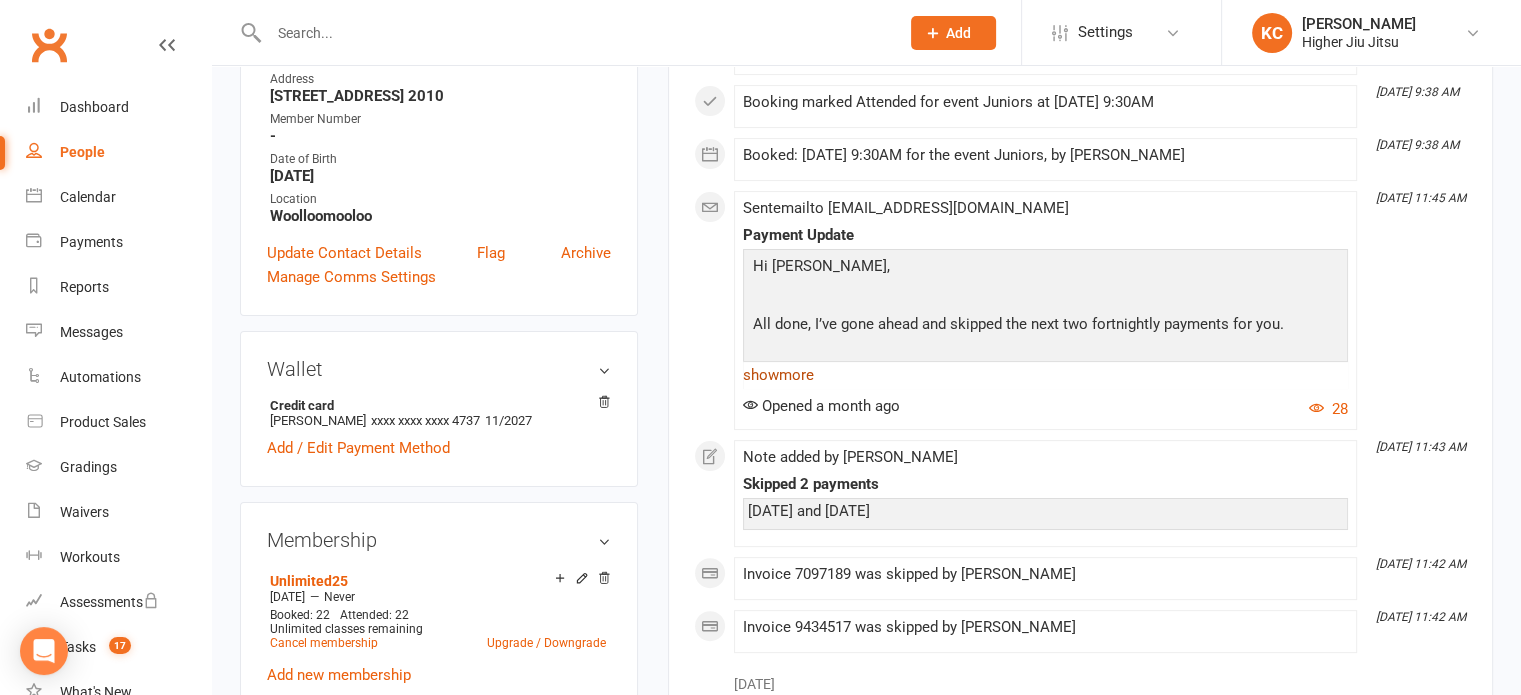 click on "show  more" at bounding box center (1045, 375) 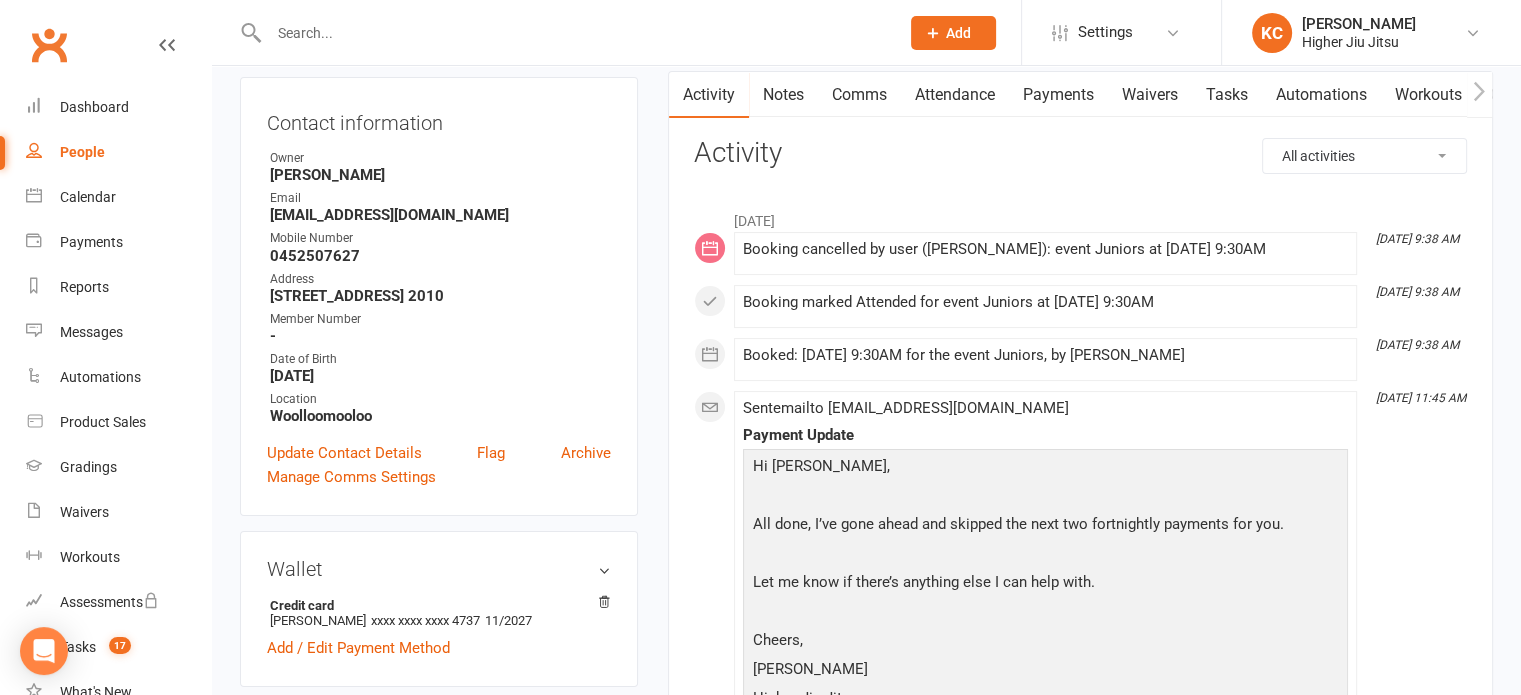 scroll, scrollTop: 100, scrollLeft: 0, axis: vertical 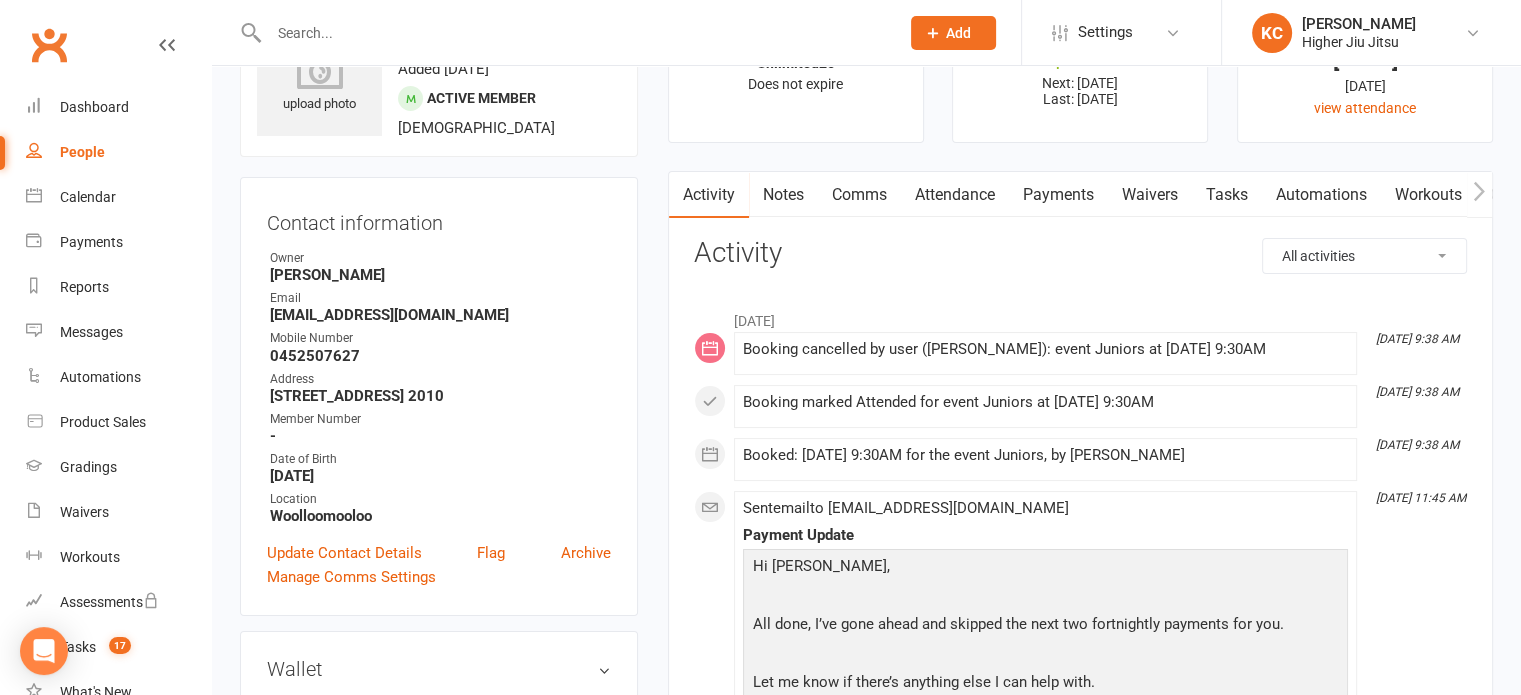 click on "Attendance" at bounding box center (955, 195) 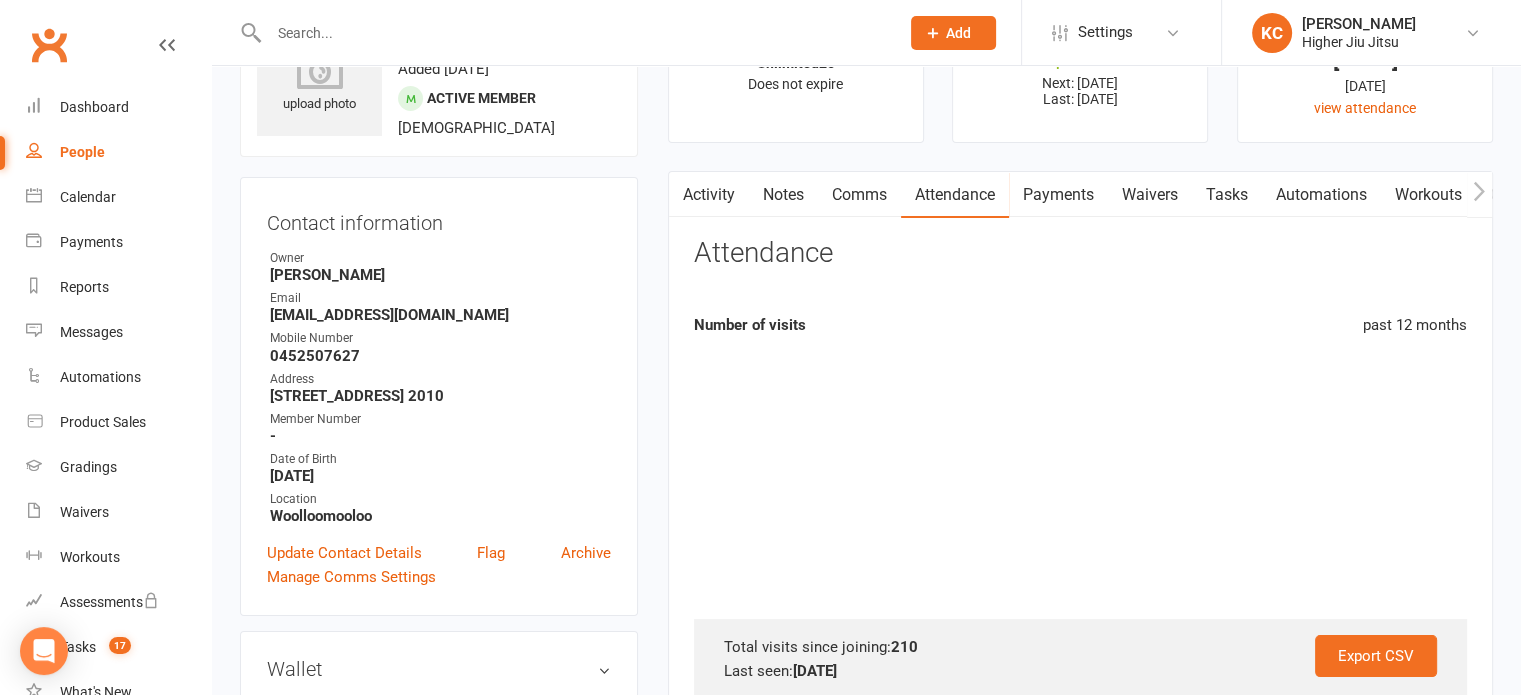 click on "Payments" at bounding box center (1058, 195) 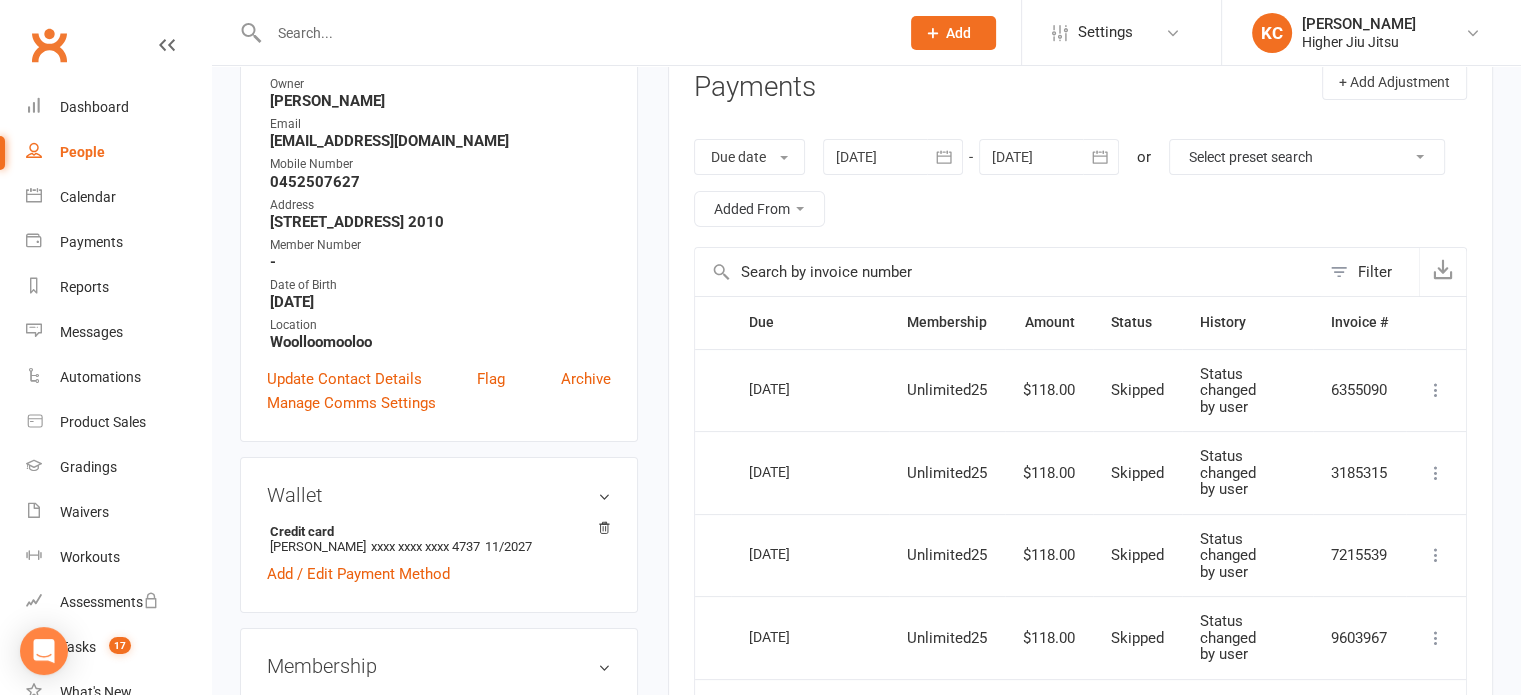 scroll, scrollTop: 200, scrollLeft: 0, axis: vertical 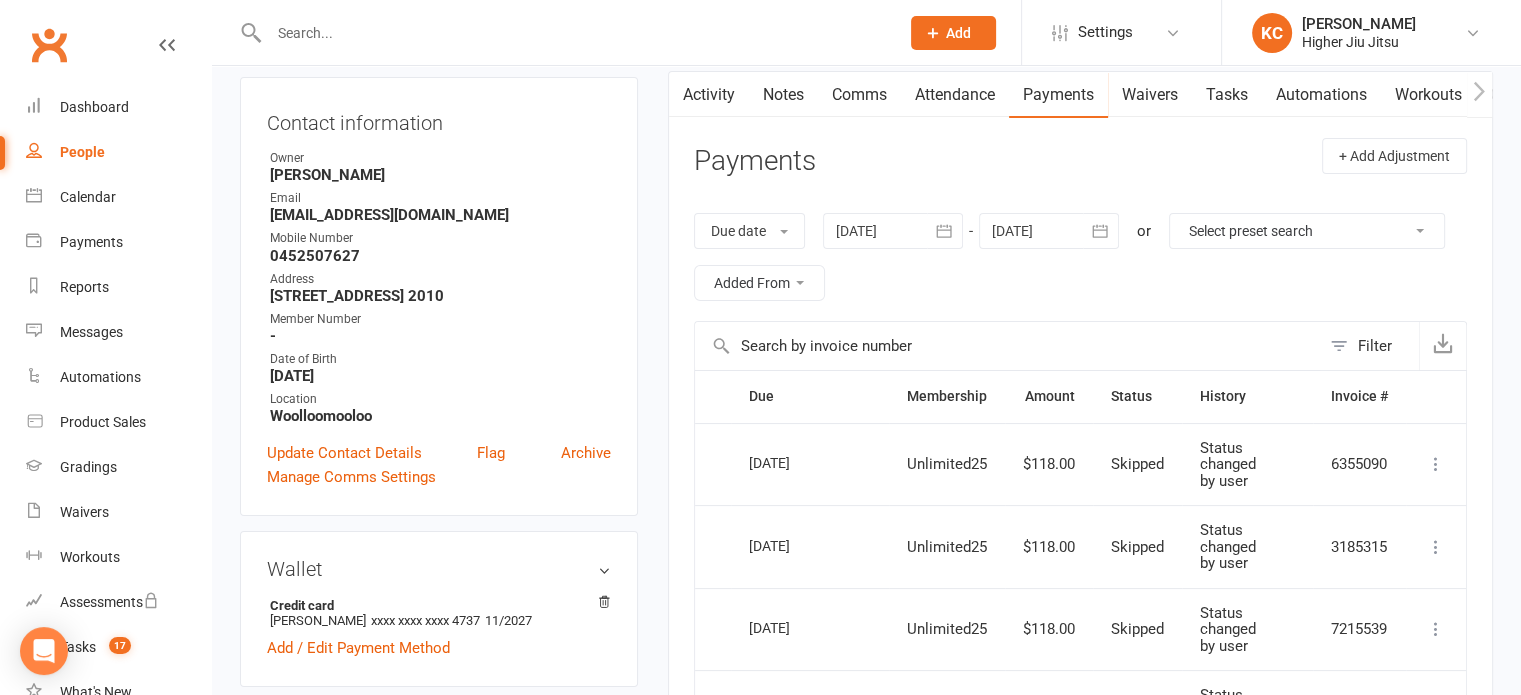click at bounding box center [1049, 231] 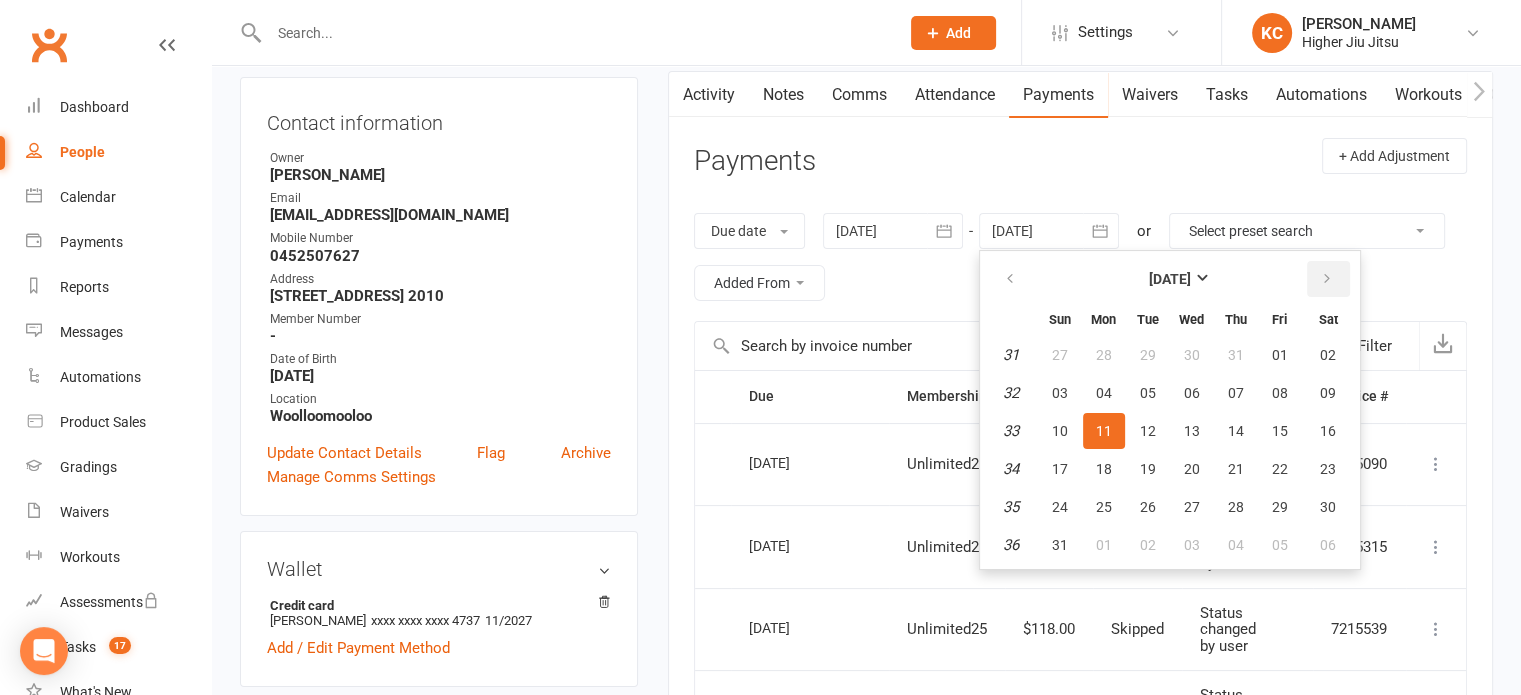 click at bounding box center [1328, 279] 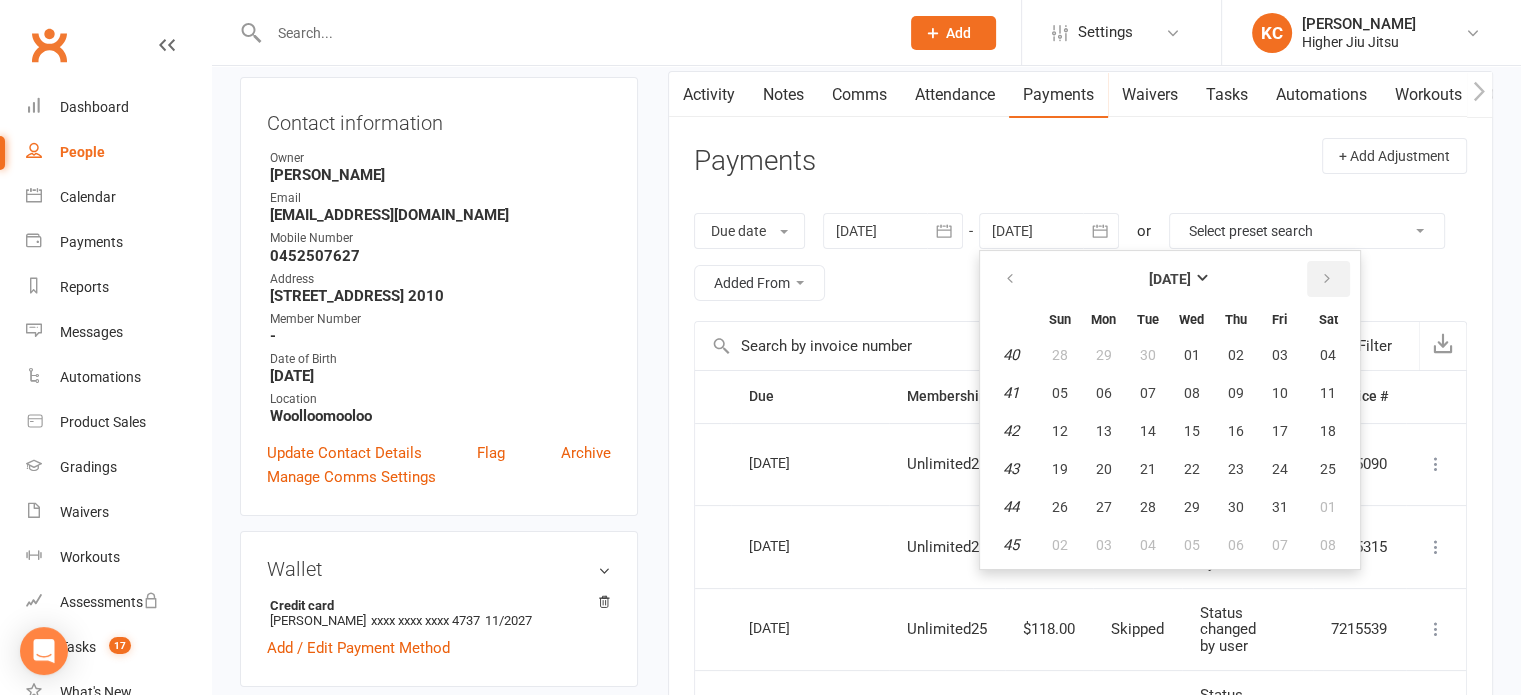 click at bounding box center [1328, 279] 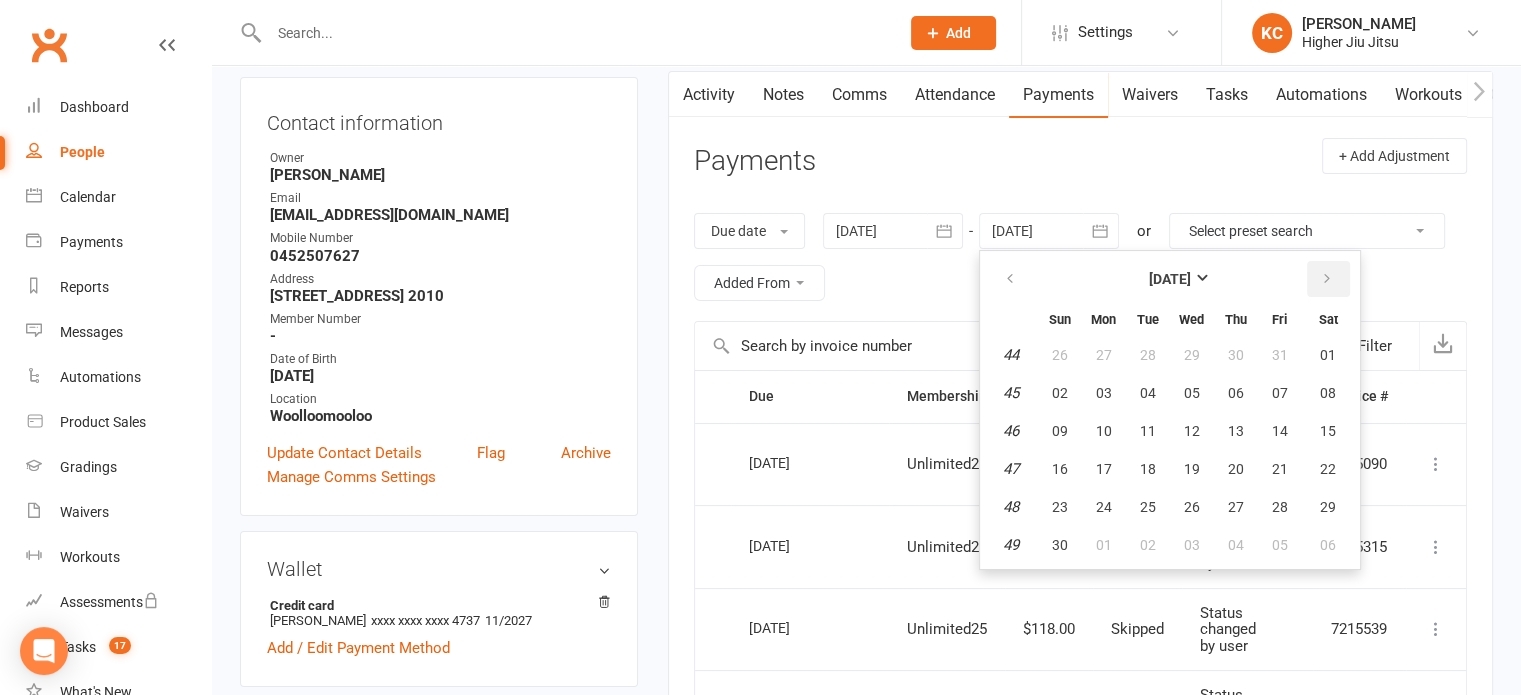 click at bounding box center (1328, 279) 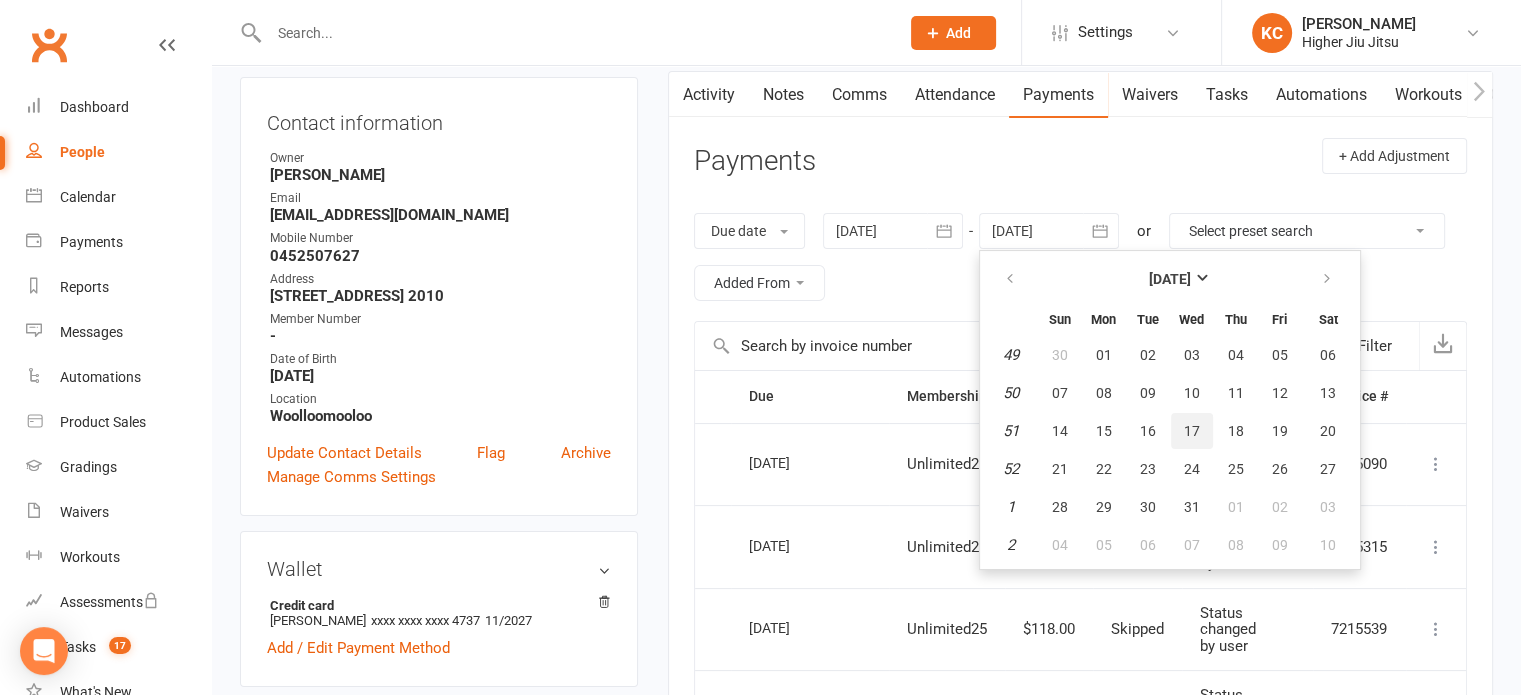 click on "17" at bounding box center (1192, 431) 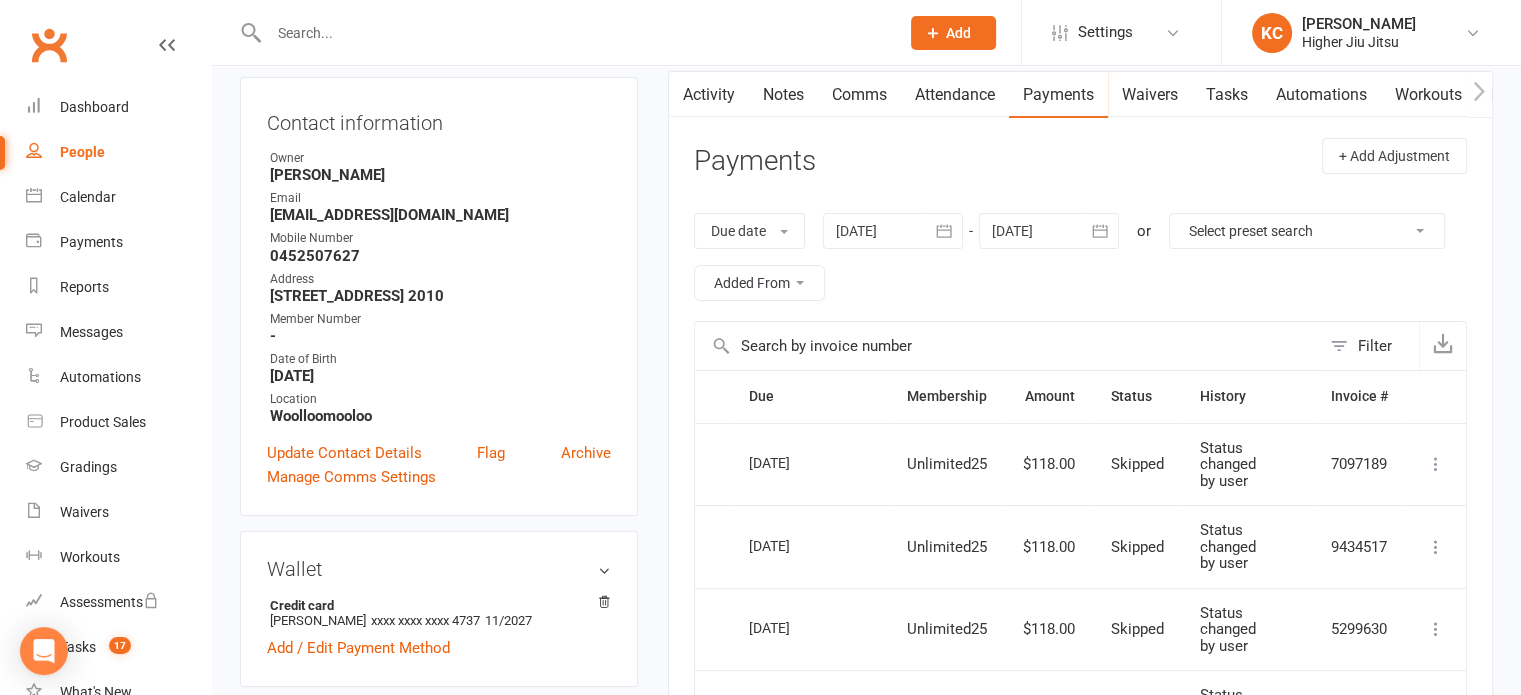 click 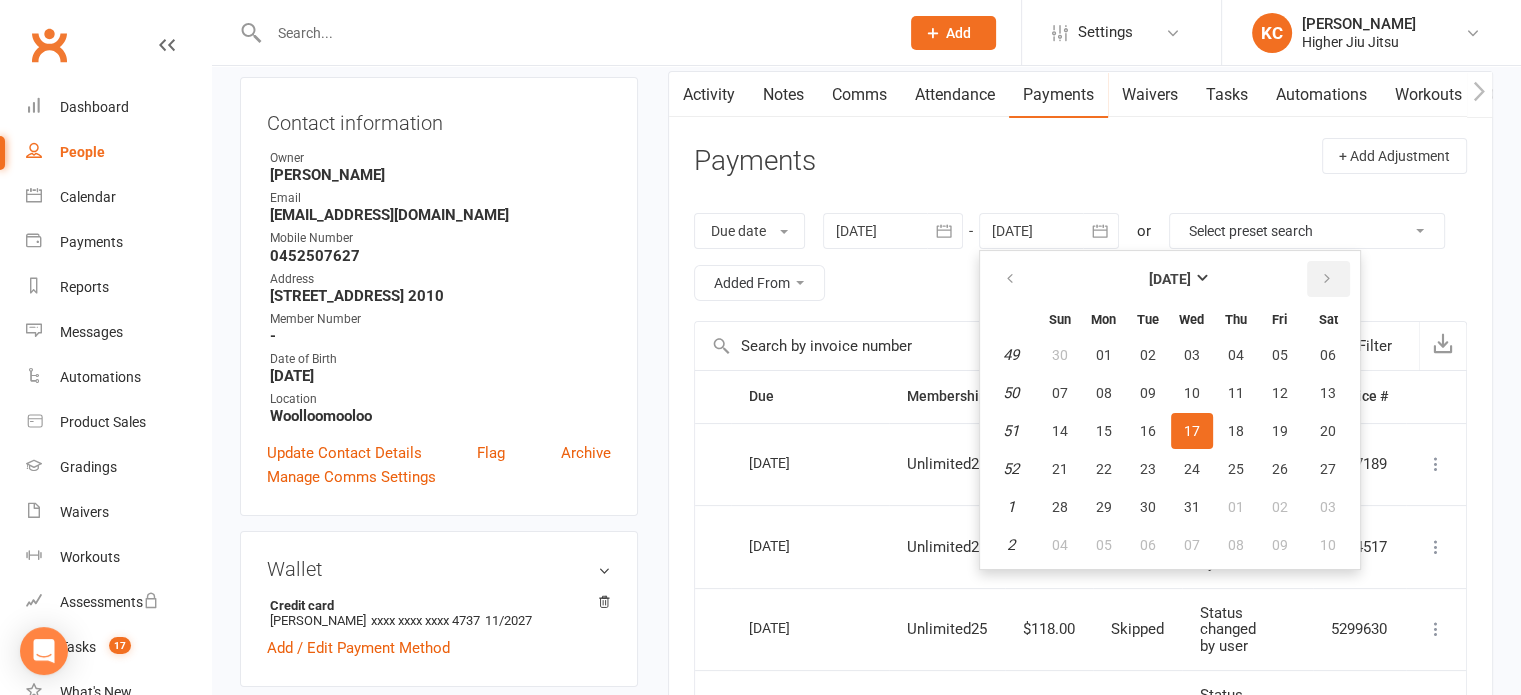click at bounding box center (1327, 279) 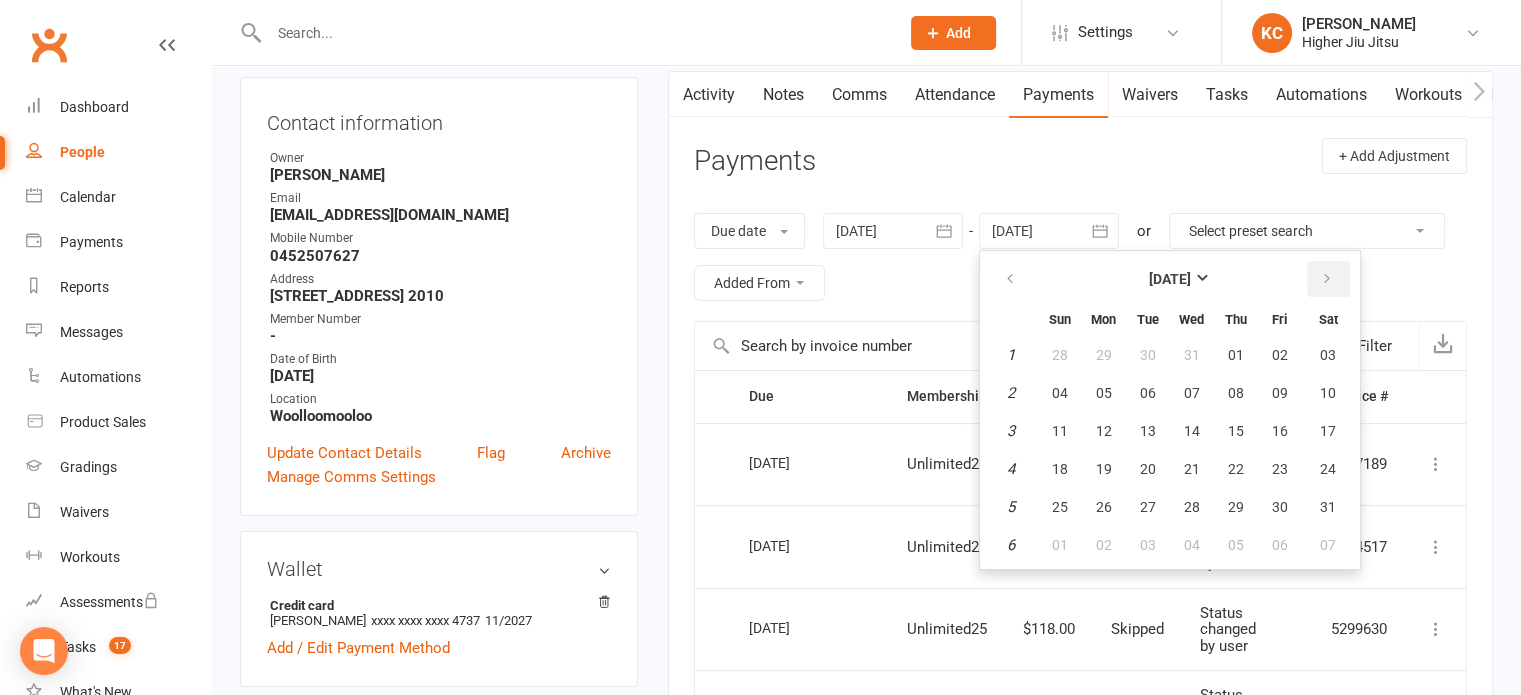 click at bounding box center (1327, 279) 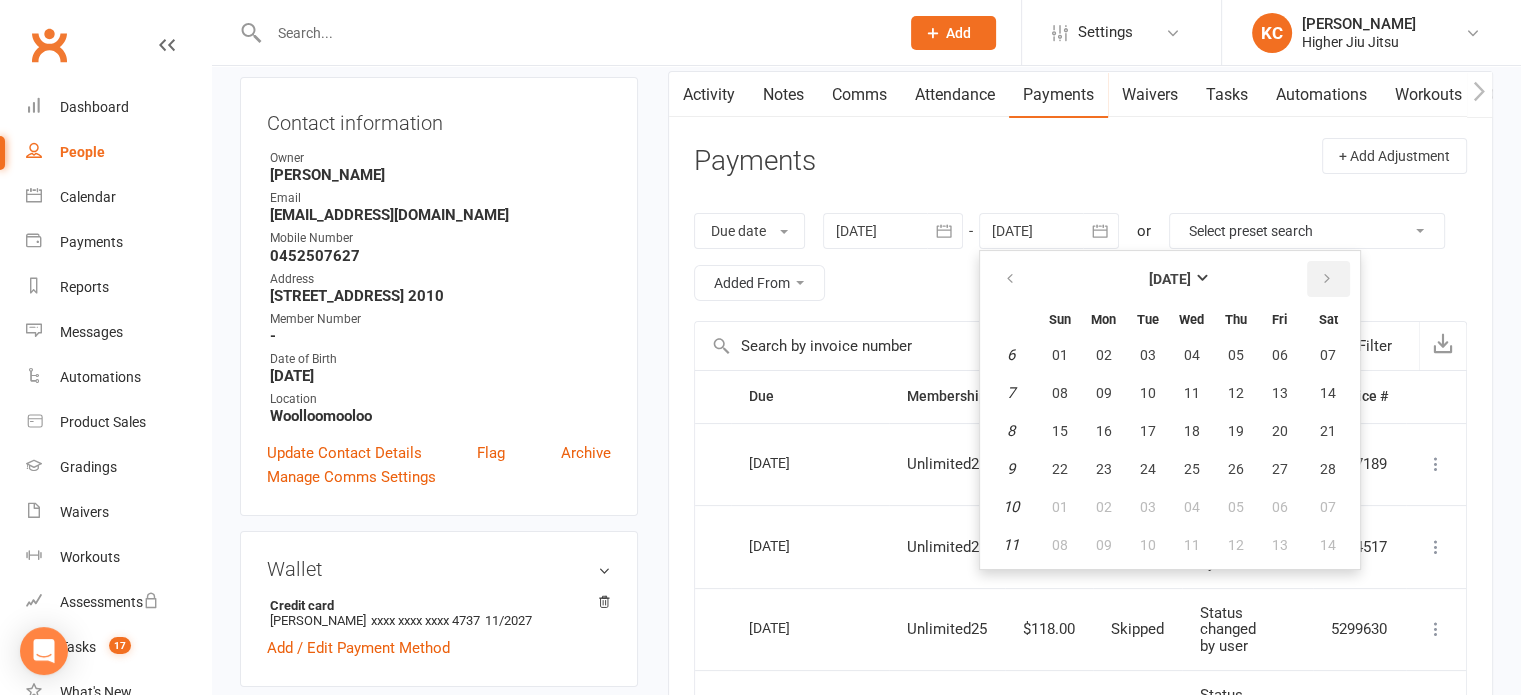 click at bounding box center (1327, 279) 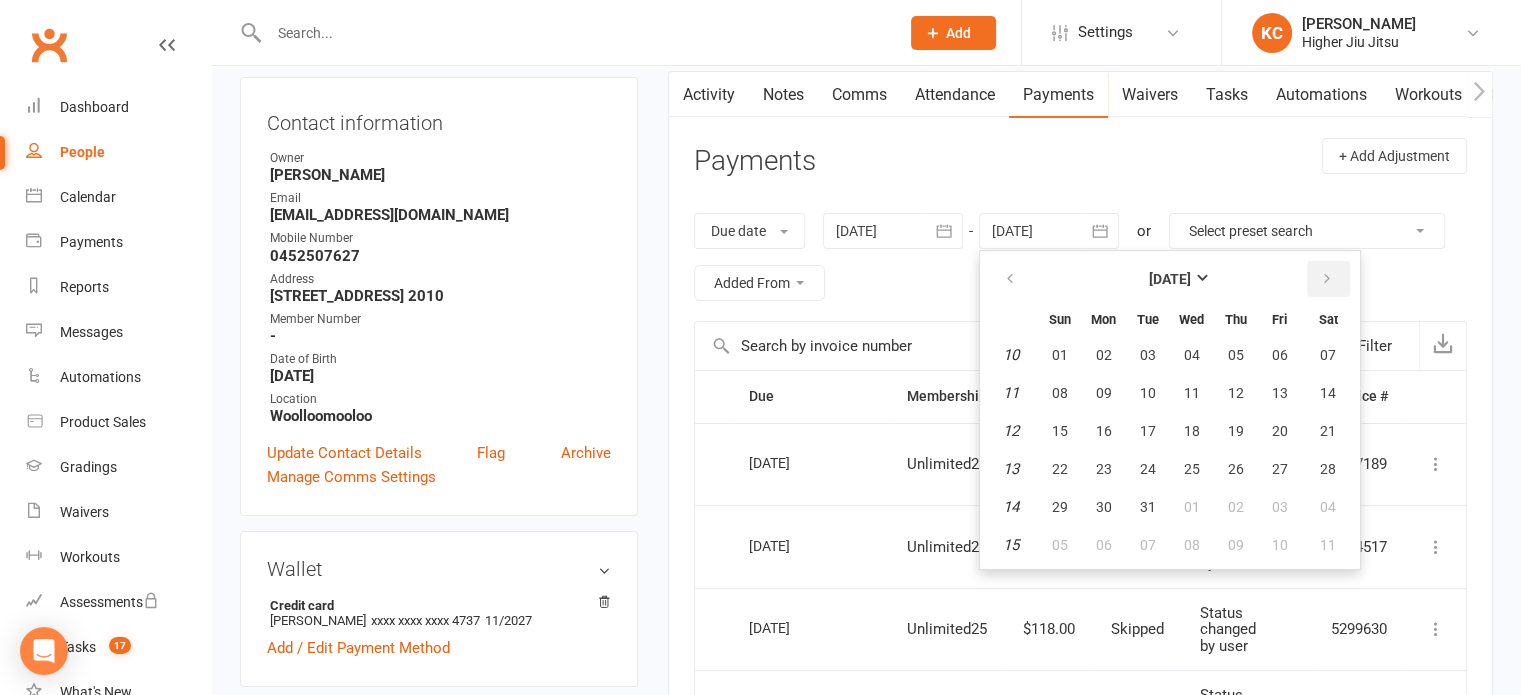click at bounding box center [1327, 279] 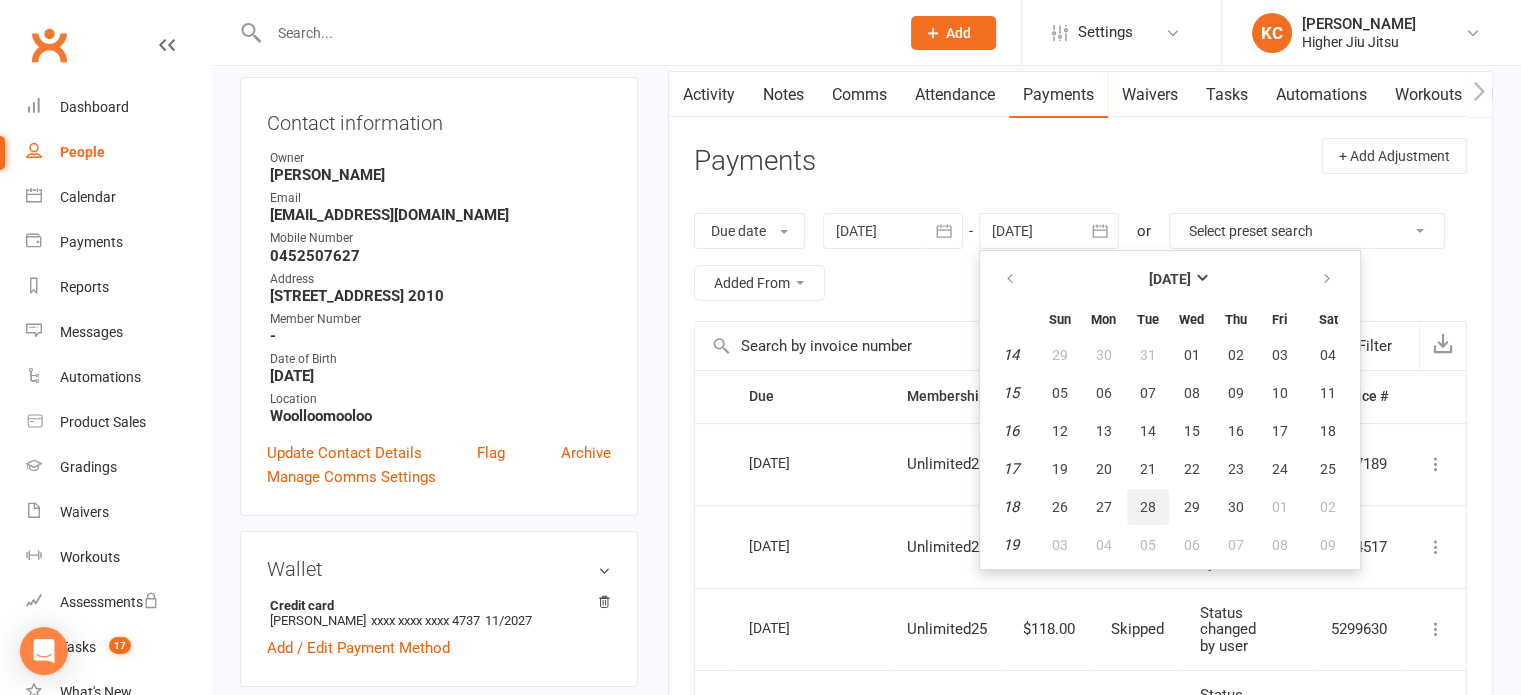 click on "28" at bounding box center (1148, 507) 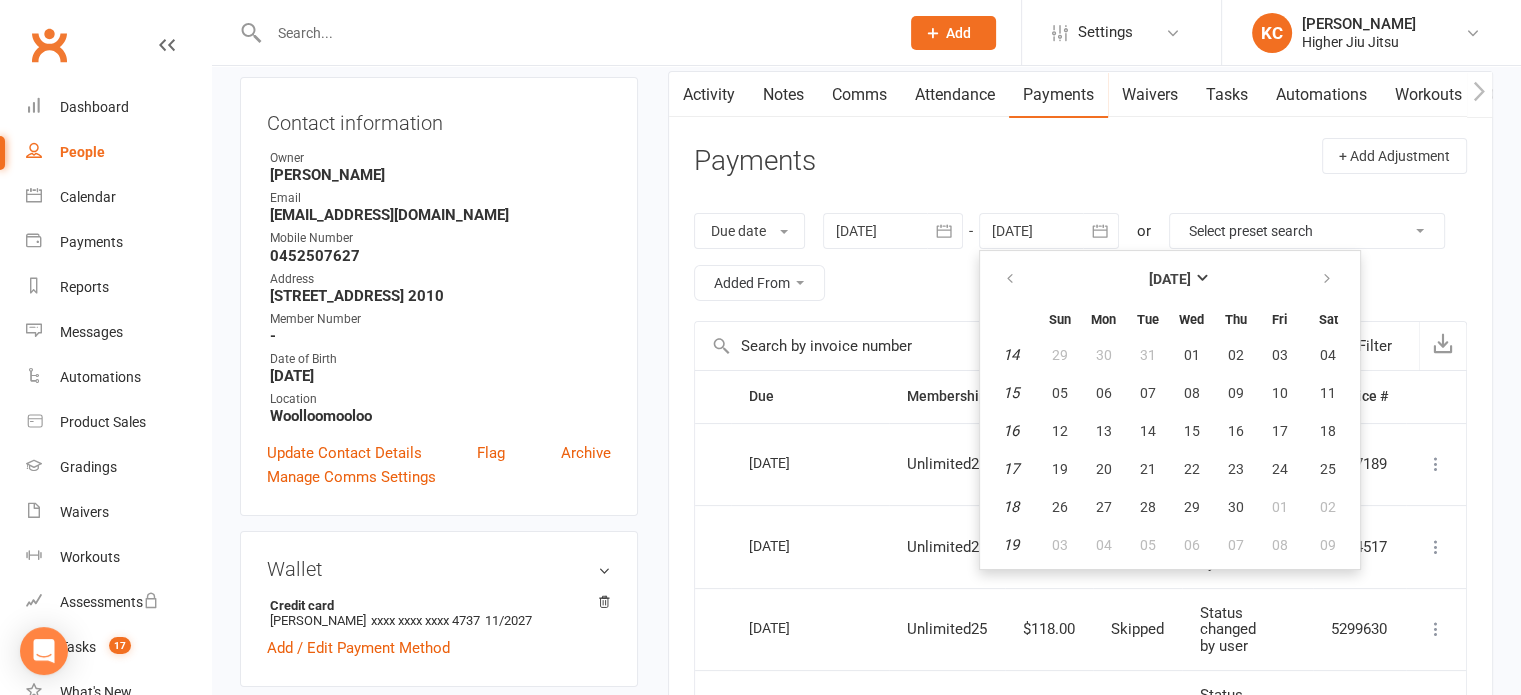 type on "[DATE]" 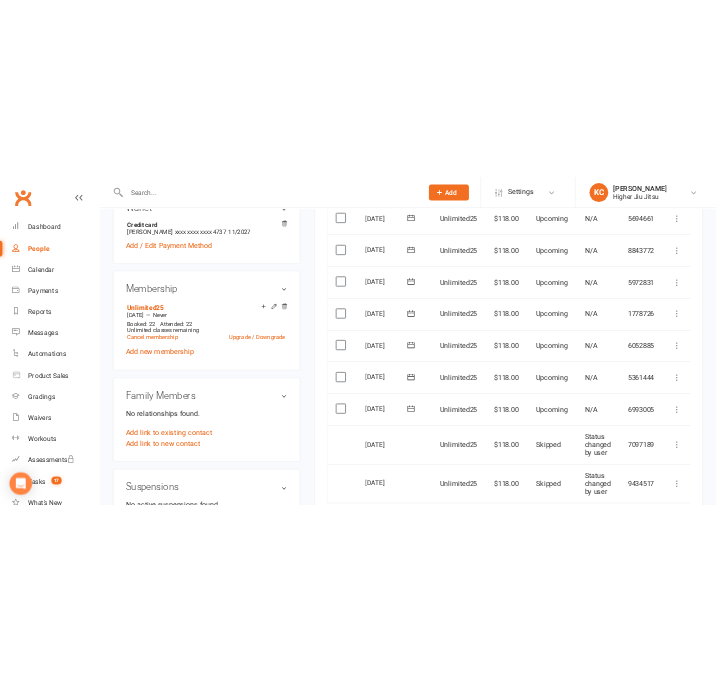 scroll, scrollTop: 700, scrollLeft: 0, axis: vertical 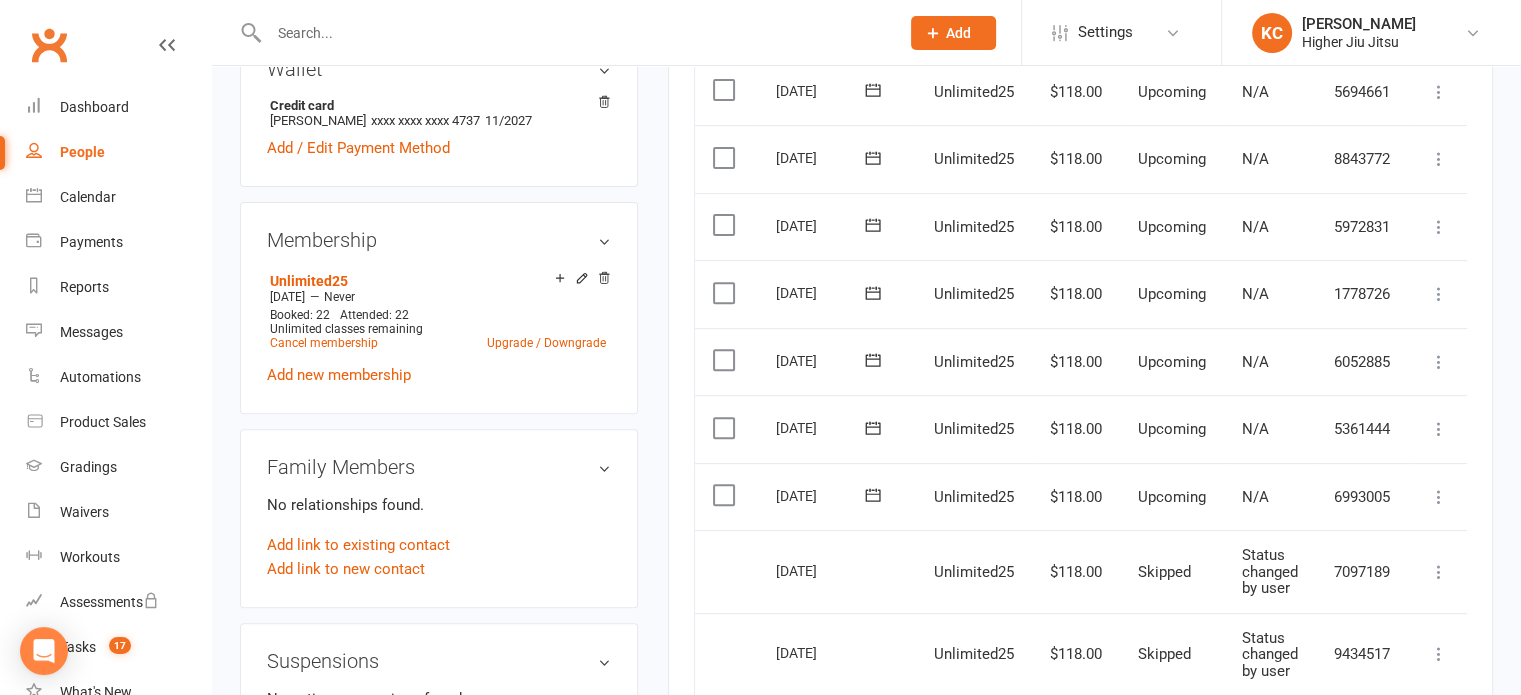 click at bounding box center (726, 495) 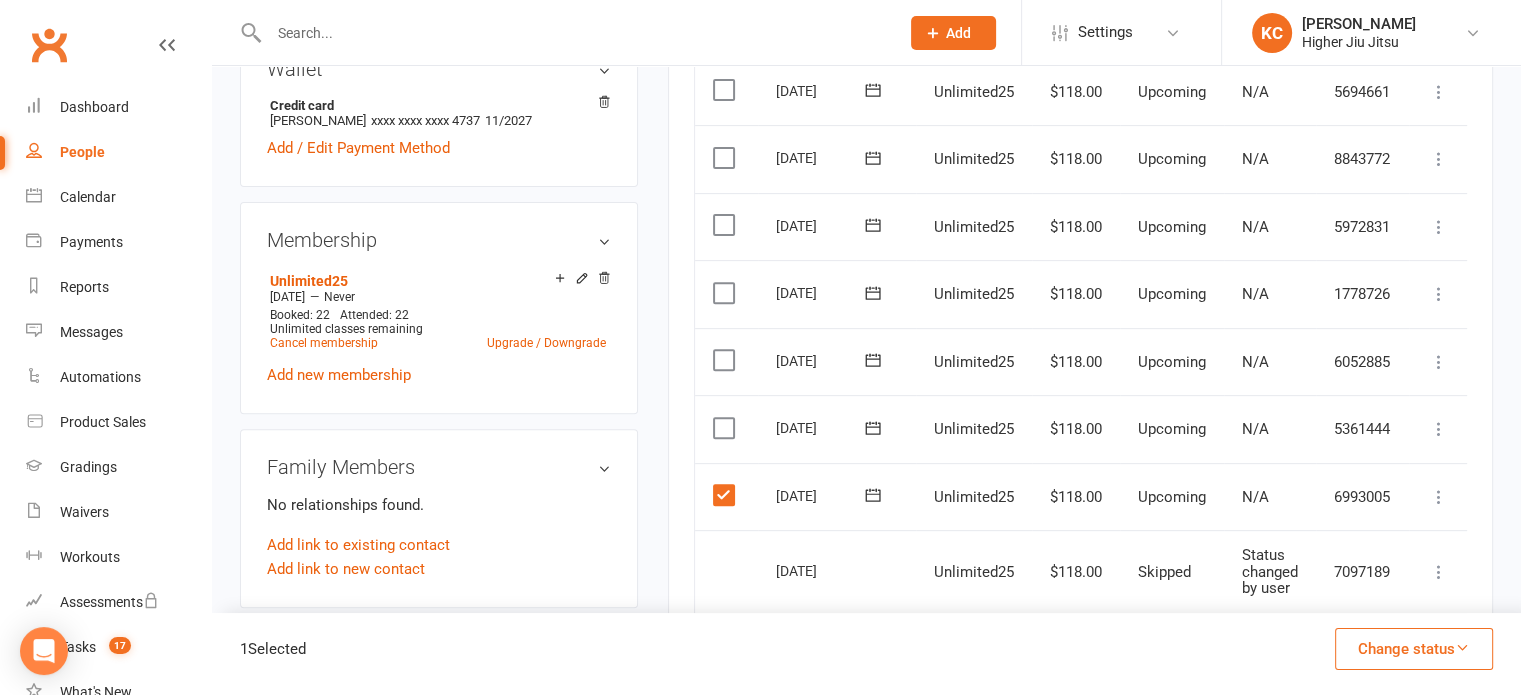 click at bounding box center [726, 428] 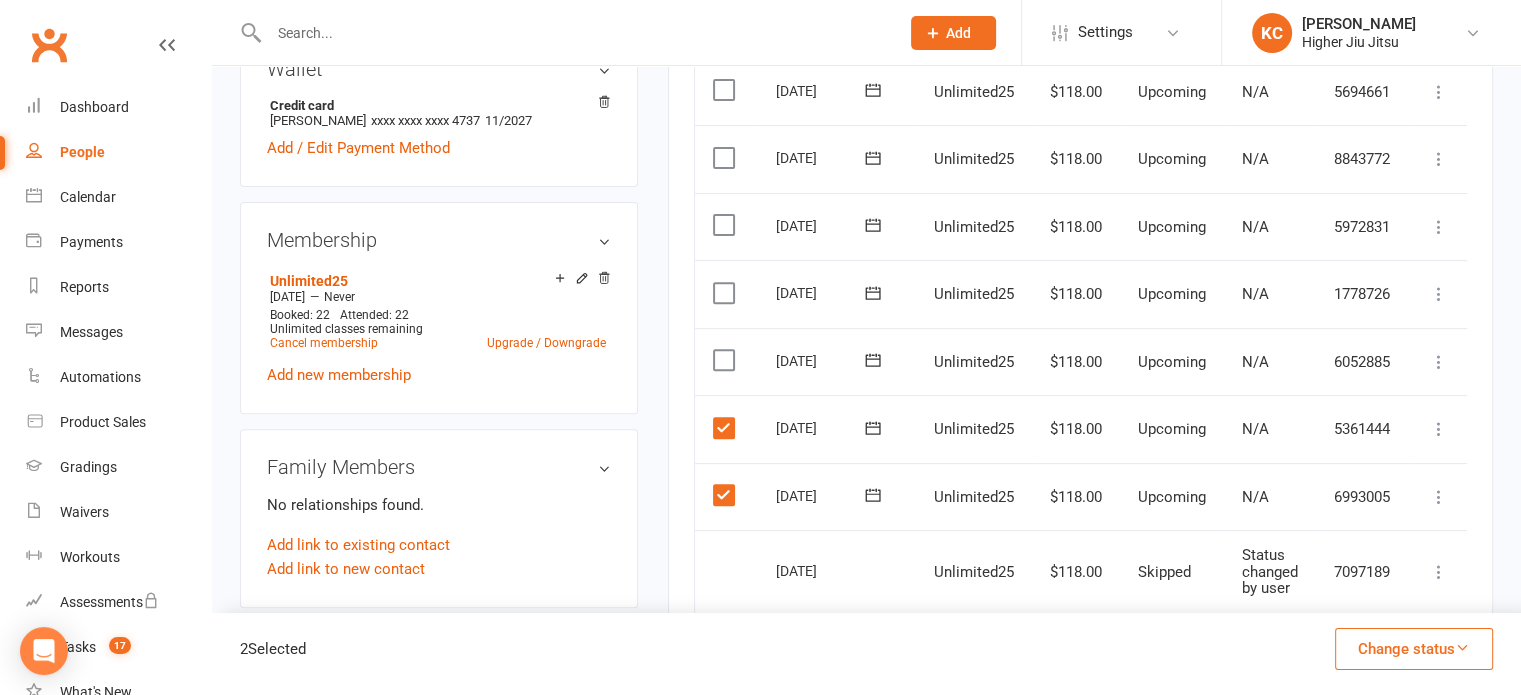 click at bounding box center (726, 360) 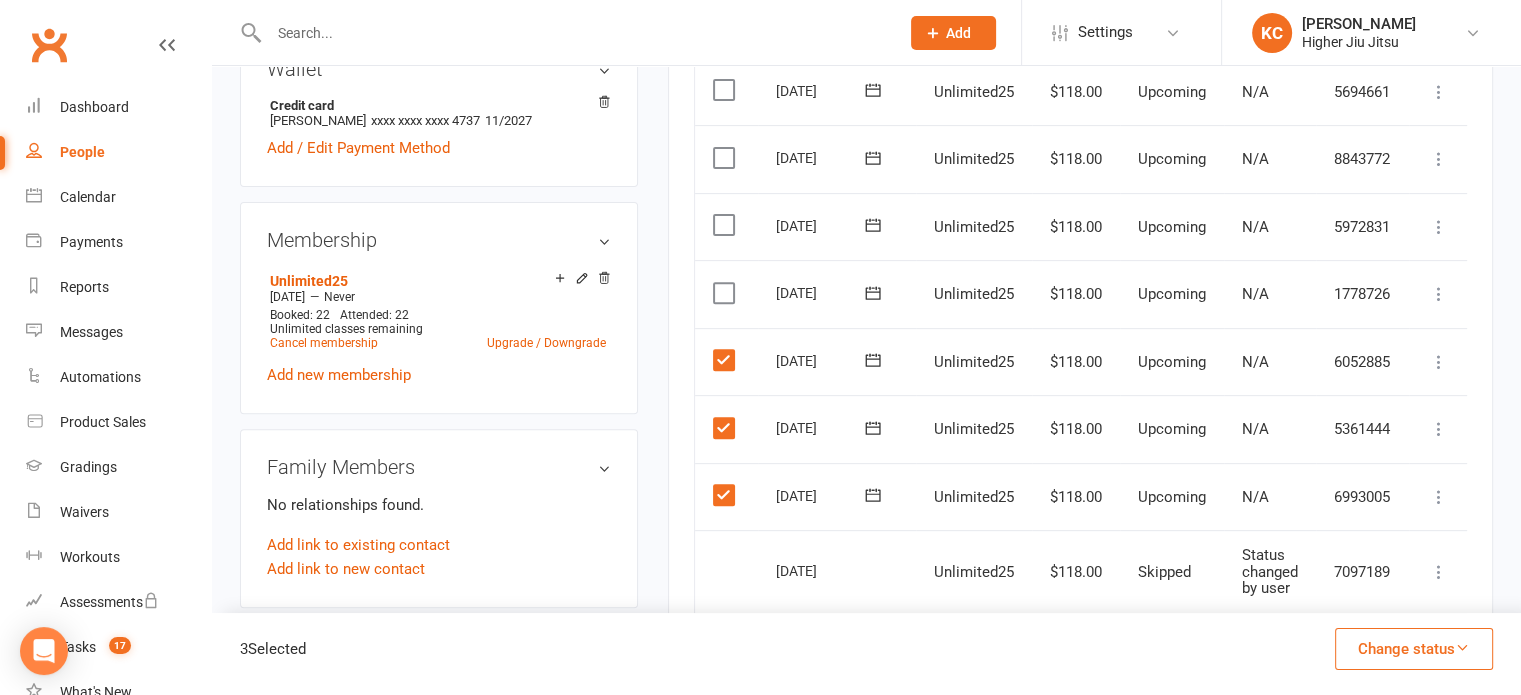 click on "Change status" at bounding box center [1414, 649] 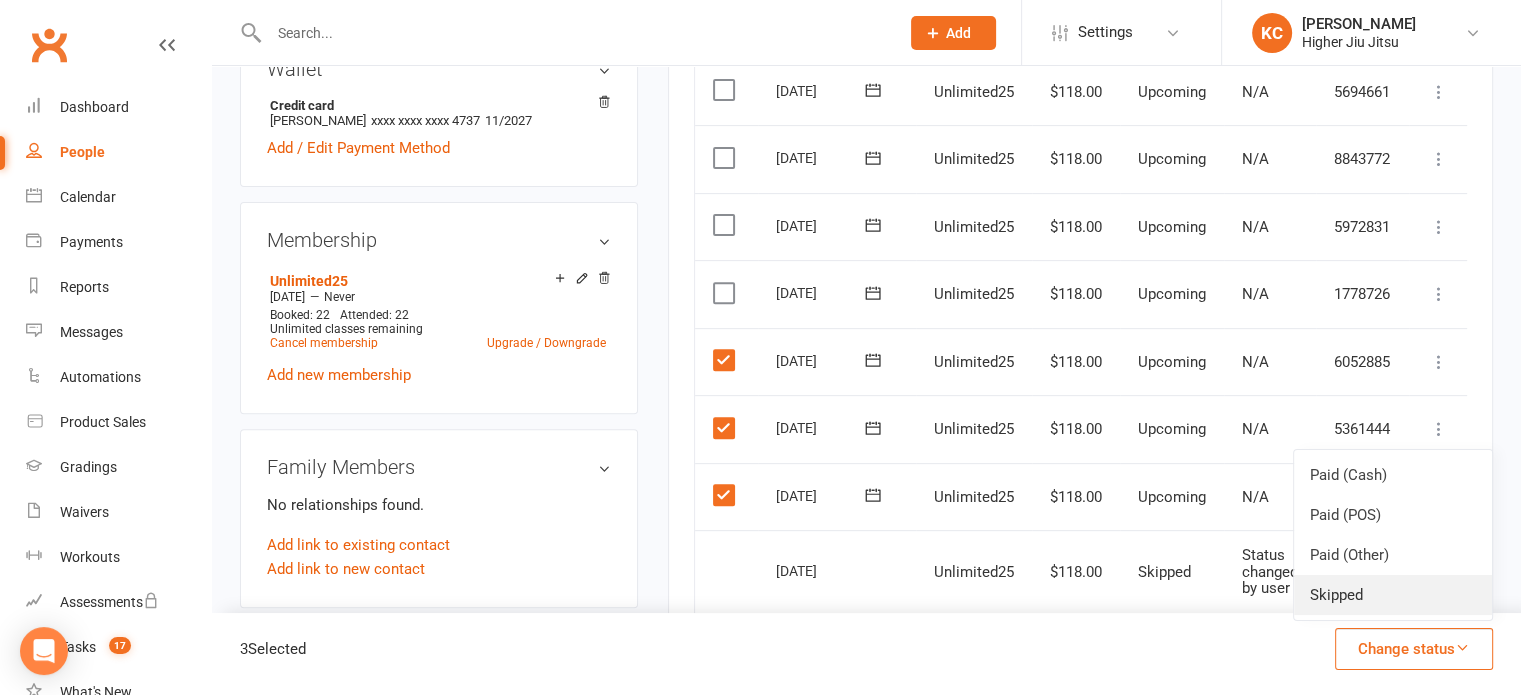 click on "Skipped" at bounding box center (1393, 595) 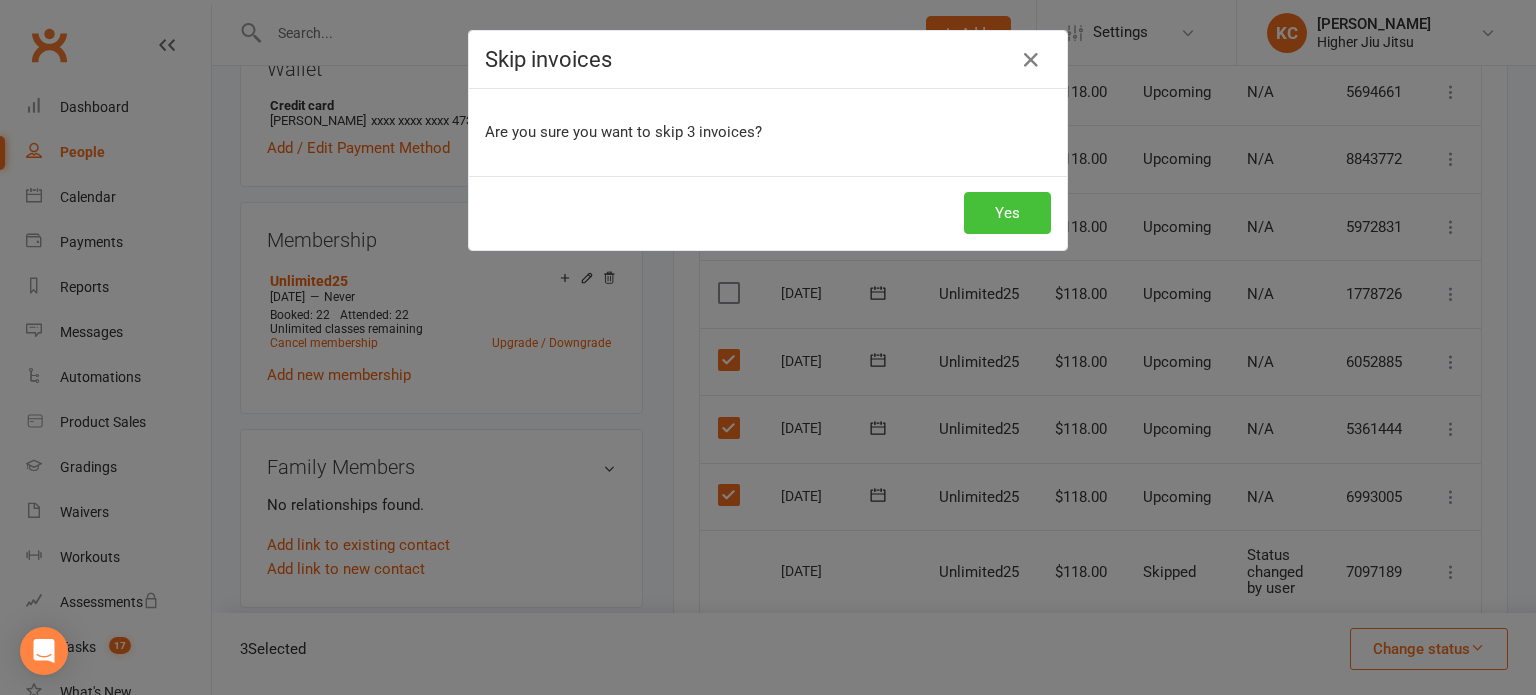 click on "Yes" at bounding box center (1007, 213) 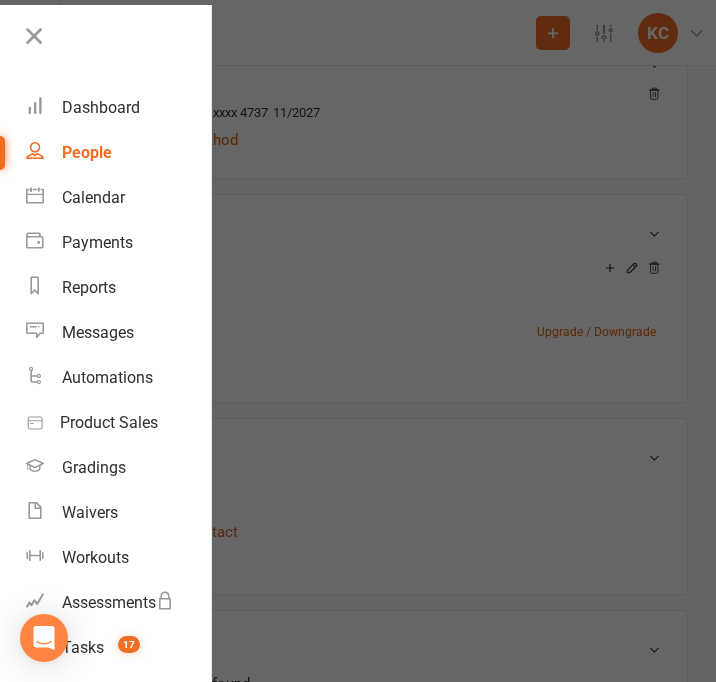 click at bounding box center [358, 341] 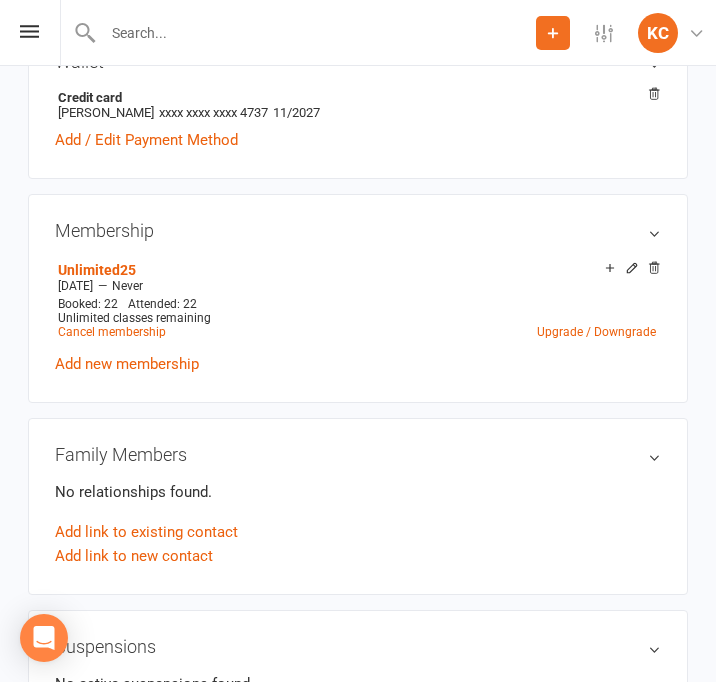 click 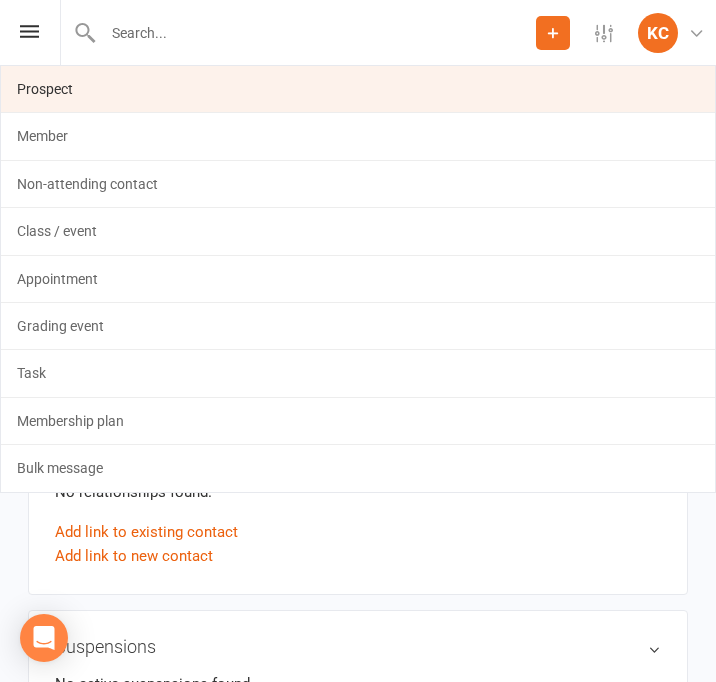 click on "Prospect" 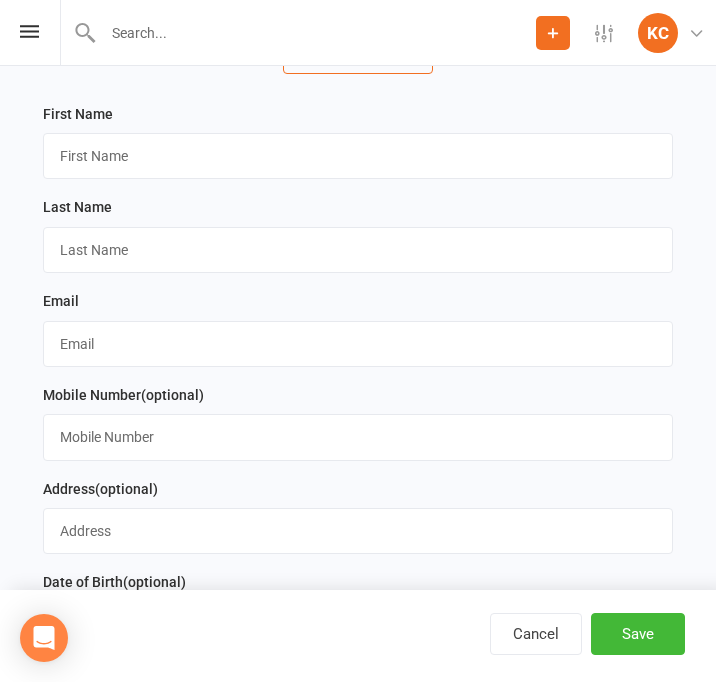 scroll, scrollTop: 400, scrollLeft: 0, axis: vertical 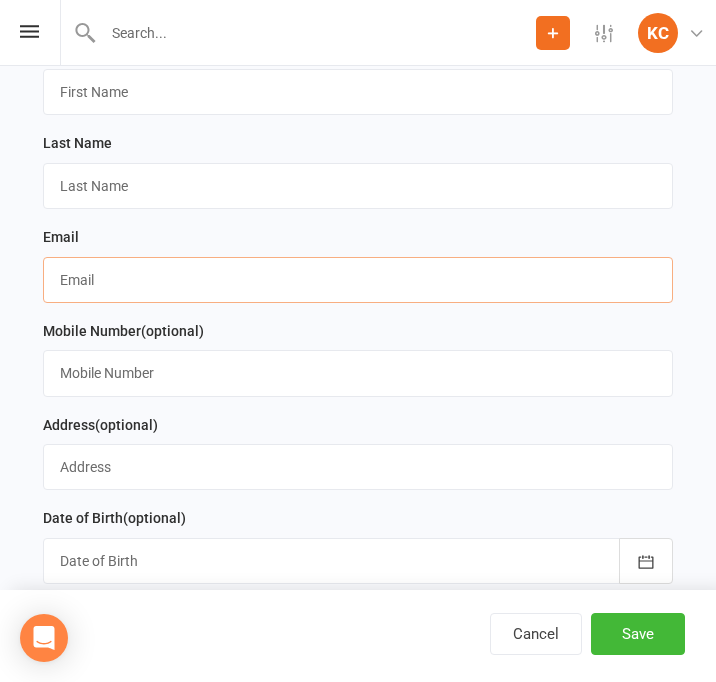 click at bounding box center (358, 280) 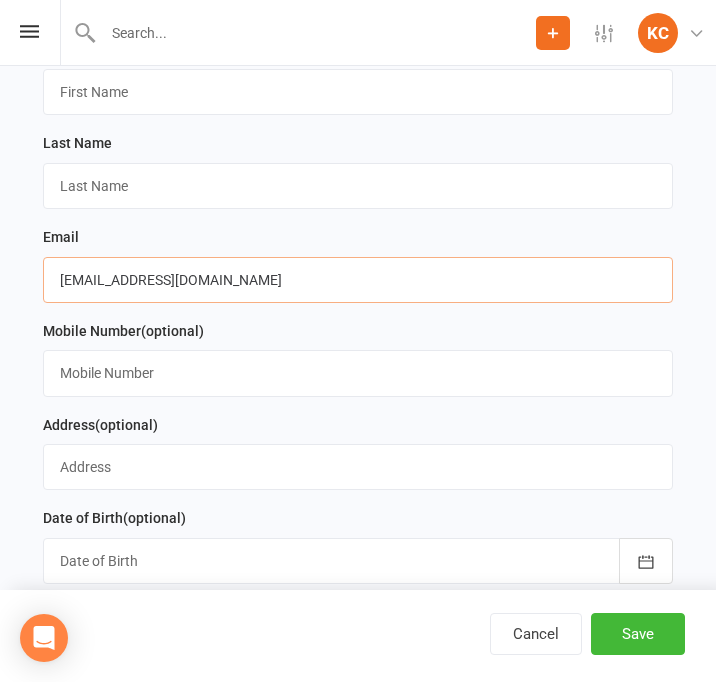 type on "[EMAIL_ADDRESS][DOMAIN_NAME]" 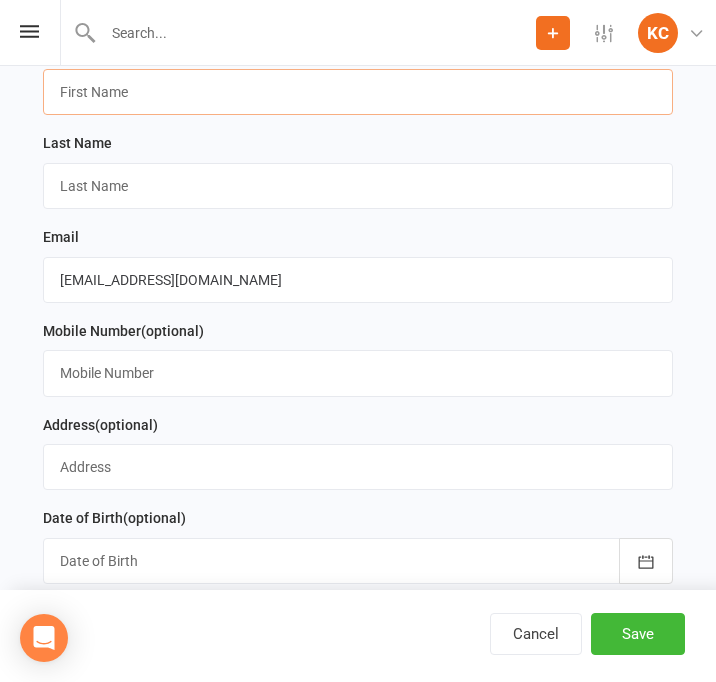click at bounding box center (358, 92) 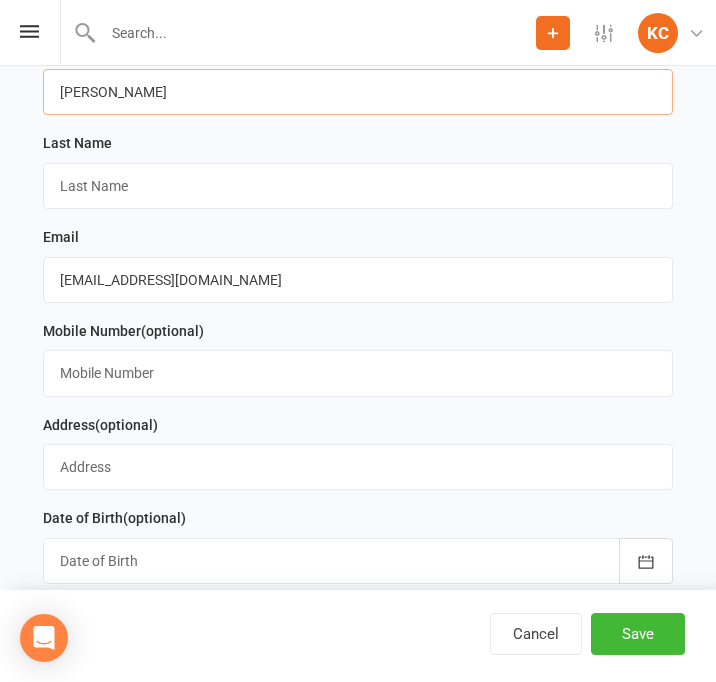 type on "[PERSON_NAME]" 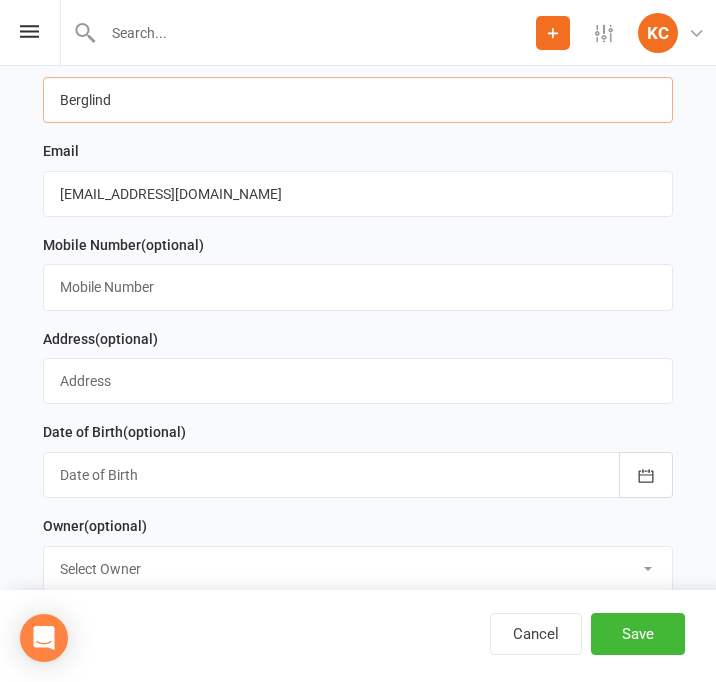 scroll, scrollTop: 600, scrollLeft: 0, axis: vertical 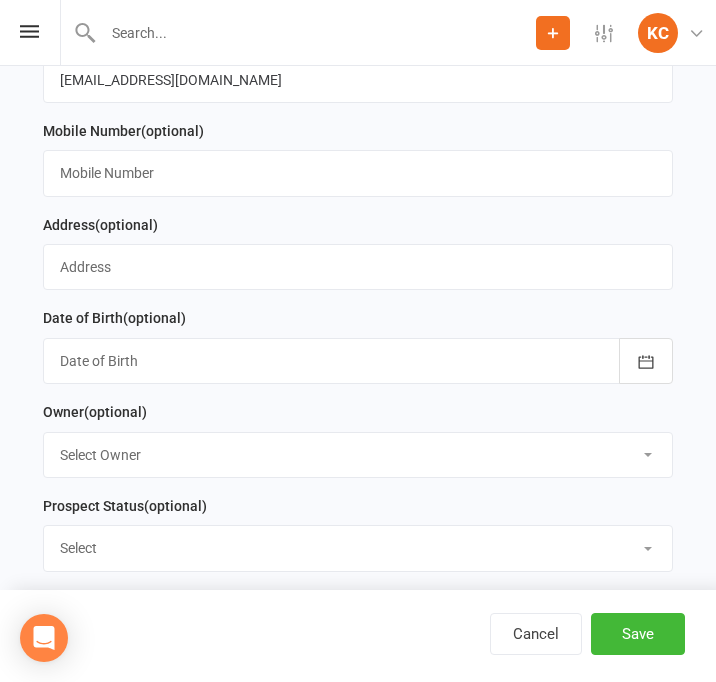 type on "Berglind" 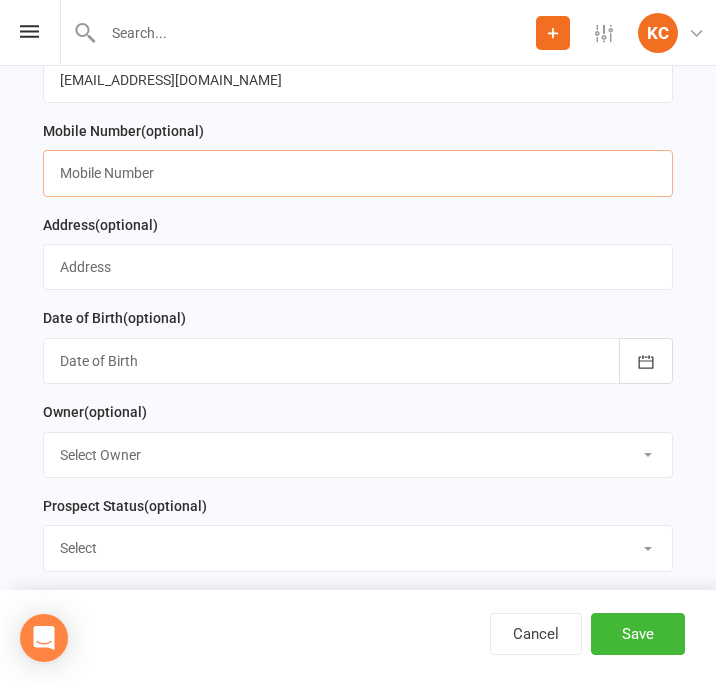 click at bounding box center (358, 173) 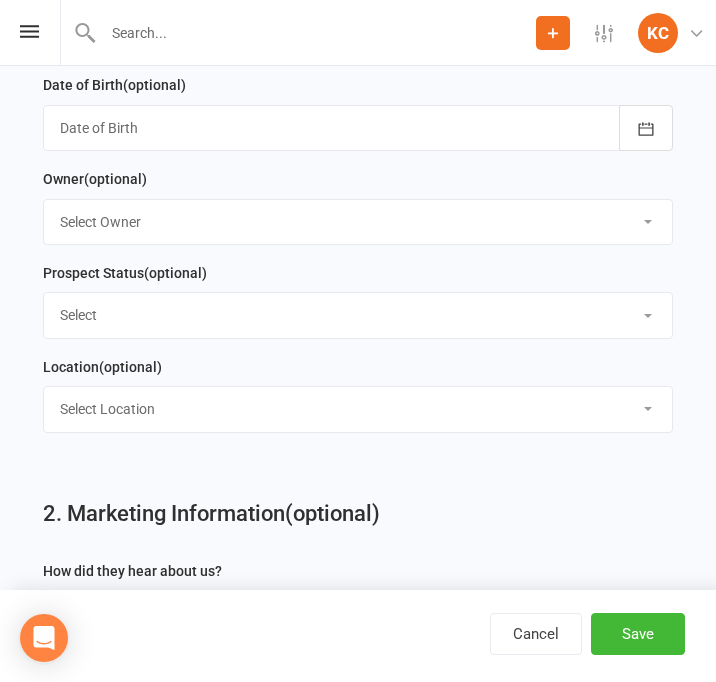 scroll, scrollTop: 800, scrollLeft: 0, axis: vertical 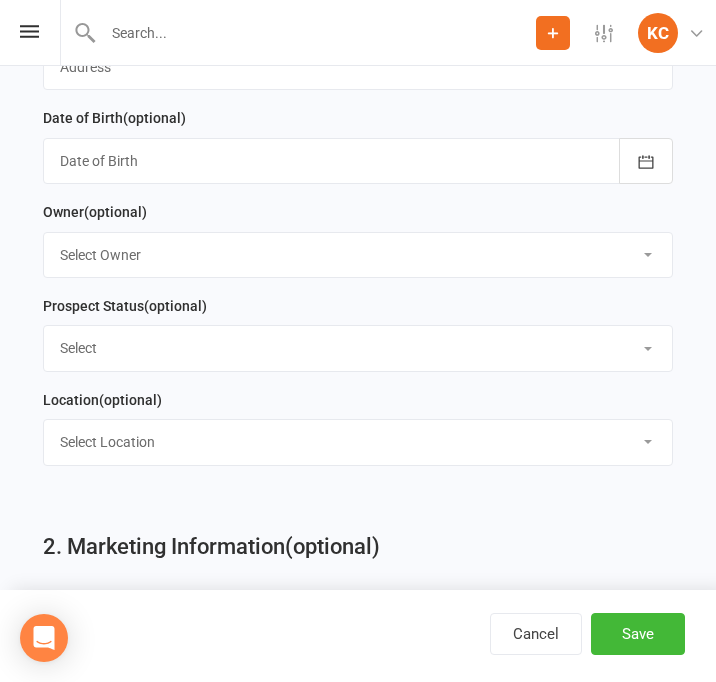 type on "0430 365 651" 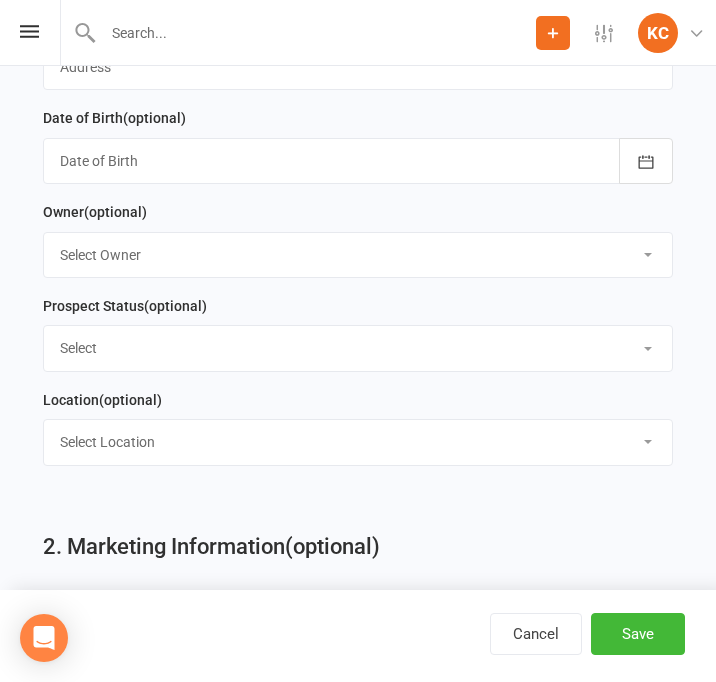 click on "Select Owner [PERSON_NAME] [PERSON_NAME] [PERSON_NAME] [PERSON_NAME] [PERSON_NAME] [PERSON_NAME] [PERSON_NAME] [PERSON_NAME] [PERSON_NAME] [PERSON_NAME] [PERSON_NAME] [PERSON_NAME]" at bounding box center [358, 255] 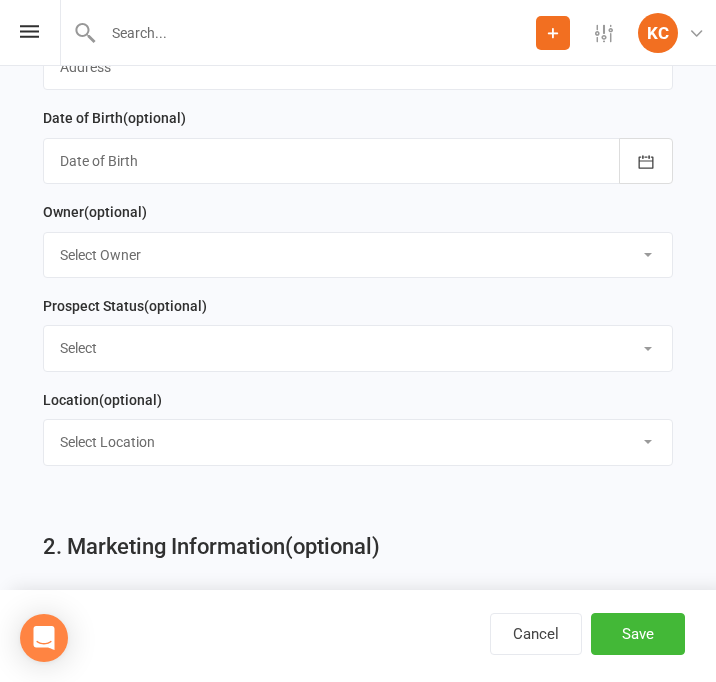 select on "0" 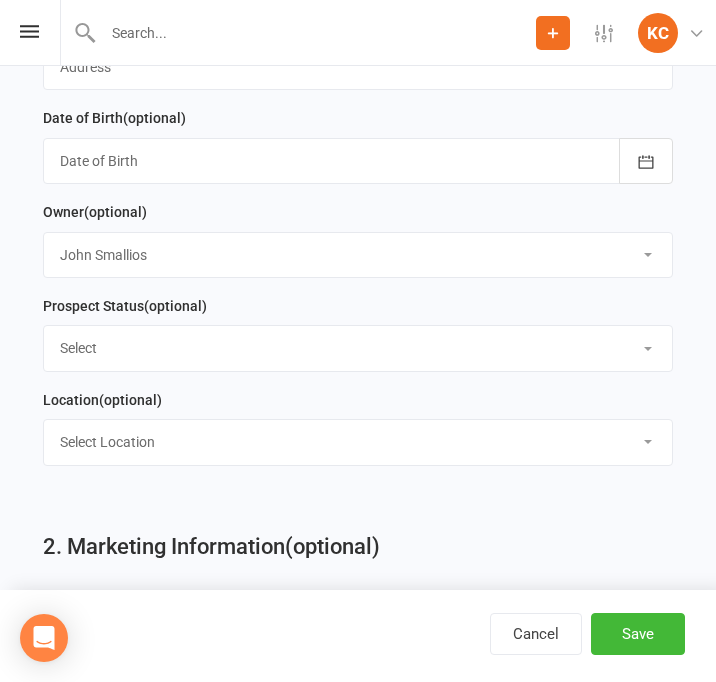 click on "Select Owner [PERSON_NAME] [PERSON_NAME] [PERSON_NAME] [PERSON_NAME] [PERSON_NAME] [PERSON_NAME] [PERSON_NAME] [PERSON_NAME] [PERSON_NAME] [PERSON_NAME] [PERSON_NAME] [PERSON_NAME]" at bounding box center (358, 255) 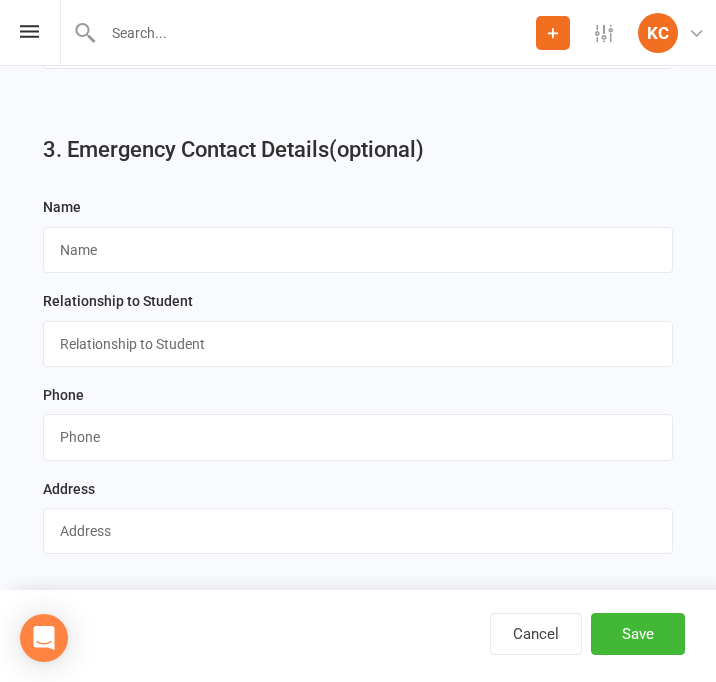 scroll, scrollTop: 1609, scrollLeft: 0, axis: vertical 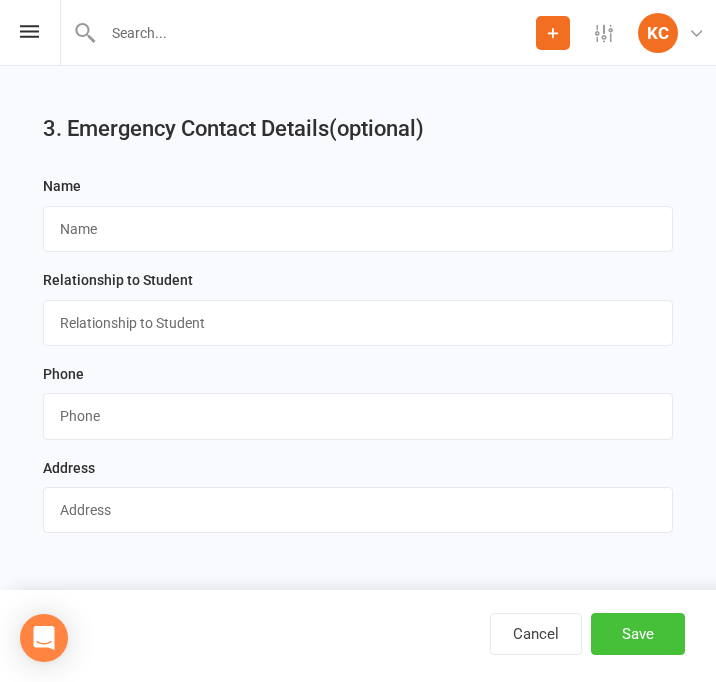 click on "Save" at bounding box center [638, 634] 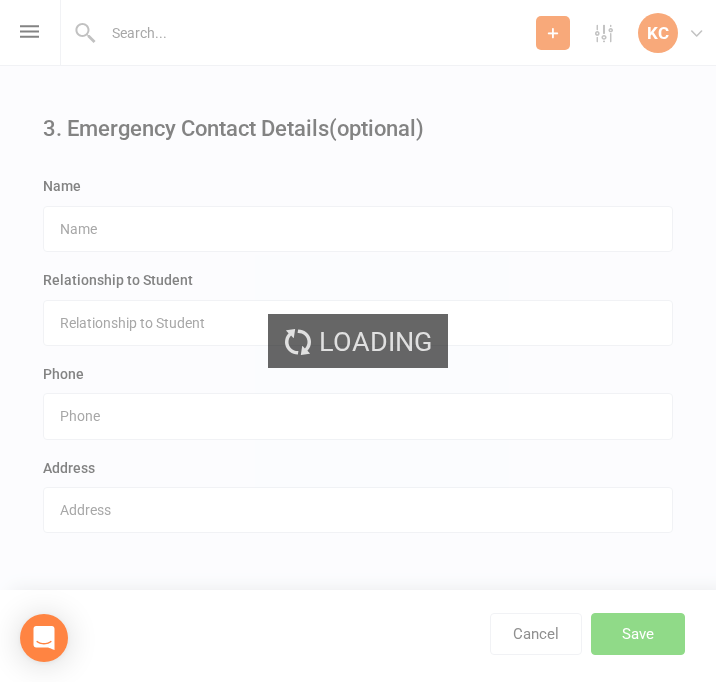 scroll, scrollTop: 0, scrollLeft: 0, axis: both 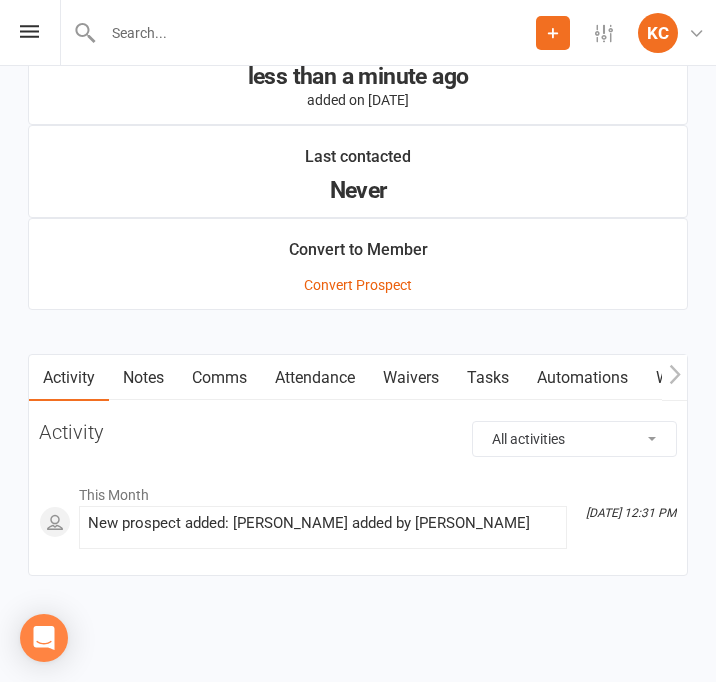 click on "Attendance" at bounding box center (315, 378) 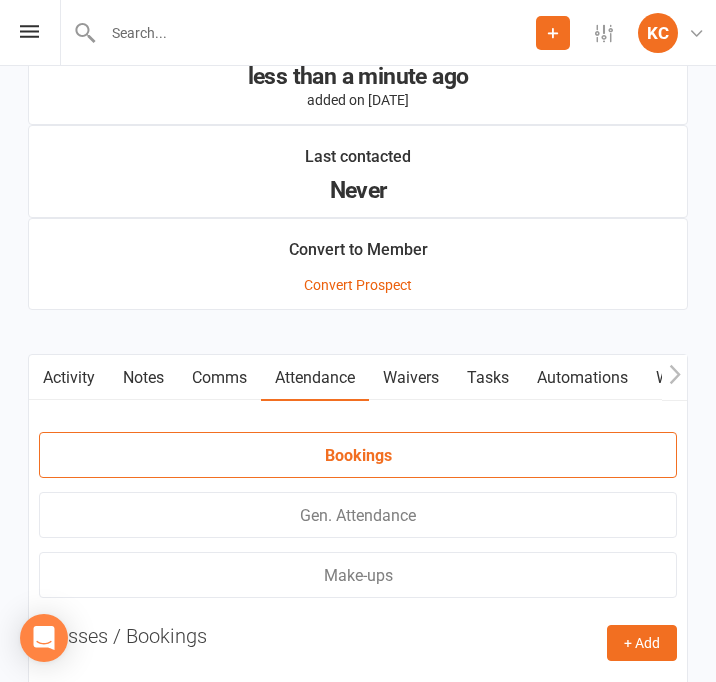 click on "Comms" at bounding box center [219, 378] 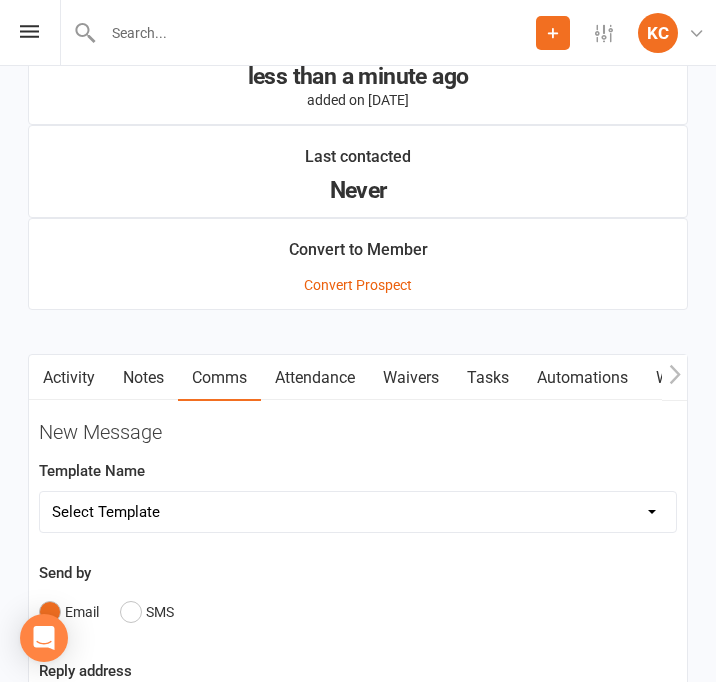 click on "Select Template [Email] 10 Pass Bank Details [Email] Birthday Wishes [Email] Cancelled Class in Schedule [Email] Invitation to Grade to Blue Belt [Email] Jits4Kids Signup [Email] Member Welcome [Email] Payment Failure [Email] Prospect Email [Email] Referral Benefit Confirmation [Email] Where you Been? [Email] Women's Only Membership Email [Email] Jits4Kids Sign Up [Email] Juniors SignUp [Email] Jits4Kids Trial Form [Email] Juniors Trial Form [Email] Member Intake Form [Email] New Student Check In [Email] Privates Structure [Email] Thanks for signing up! [Email] Visitor [Email] We're Sorry to See you Go! [Email] Let's Reconnect! [Email] Still Interested? [Email] Still Keen on a Trial?" at bounding box center [358, 512] 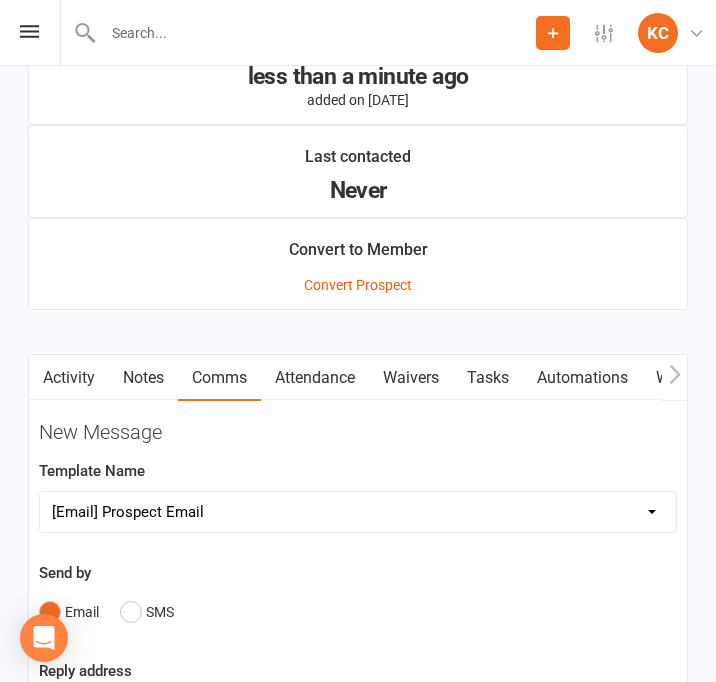 click on "Select Template [Email] 10 Pass Bank Details [Email] Birthday Wishes [Email] Cancelled Class in Schedule [Email] Invitation to Grade to Blue Belt [Email] Jits4Kids Signup [Email] Member Welcome [Email] Payment Failure [Email] Prospect Email [Email] Referral Benefit Confirmation [Email] Where you Been? [Email] Women's Only Membership Email [Email] Jits4Kids Sign Up [Email] Juniors SignUp [Email] Jits4Kids Trial Form [Email] Juniors Trial Form [Email] Member Intake Form [Email] New Student Check In [Email] Privates Structure [Email] Thanks for signing up! [Email] Visitor [Email] We're Sorry to See you Go! [Email] Let's Reconnect! [Email] Still Interested? [Email] Still Keen on a Trial?" at bounding box center (358, 512) 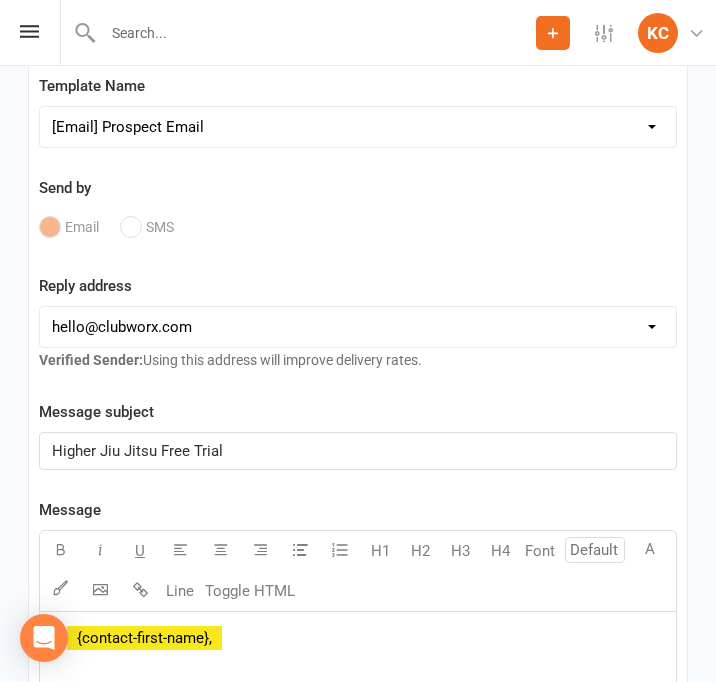 scroll, scrollTop: 2018, scrollLeft: 0, axis: vertical 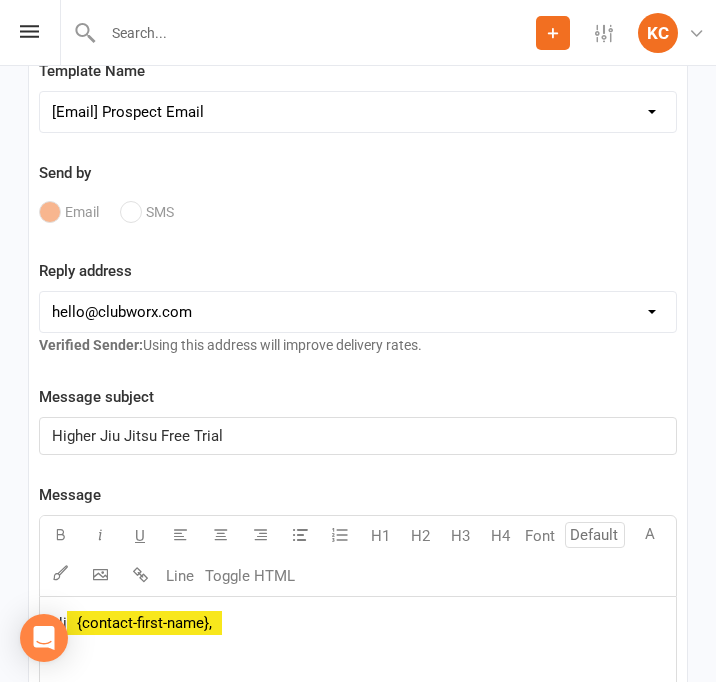 drag, startPoint x: 216, startPoint y: 313, endPoint x: 220, endPoint y: 326, distance: 13.601471 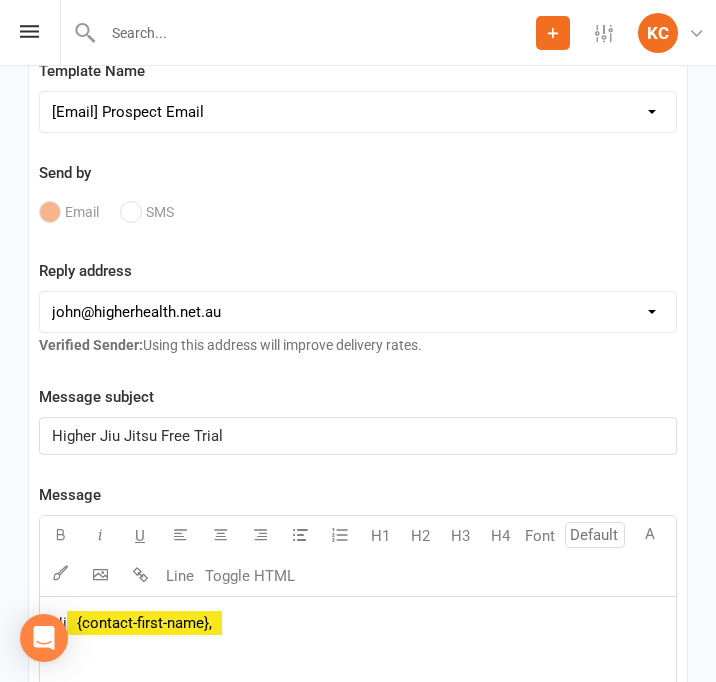 click on "[EMAIL_ADDRESS][DOMAIN_NAME] [PERSON_NAME][EMAIL_ADDRESS][DOMAIN_NAME] [PERSON_NAME][EMAIL_ADDRESS][DOMAIN_NAME]" at bounding box center [358, 312] 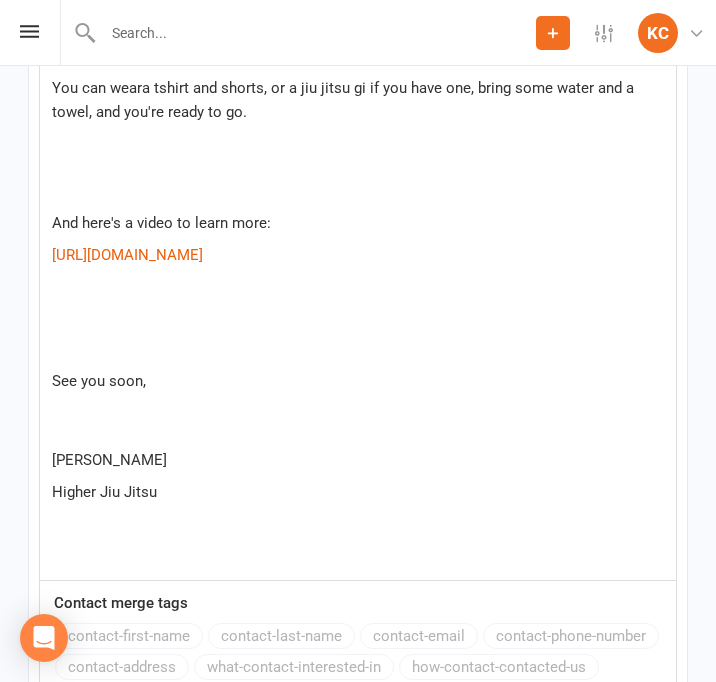 scroll, scrollTop: 2718, scrollLeft: 0, axis: vertical 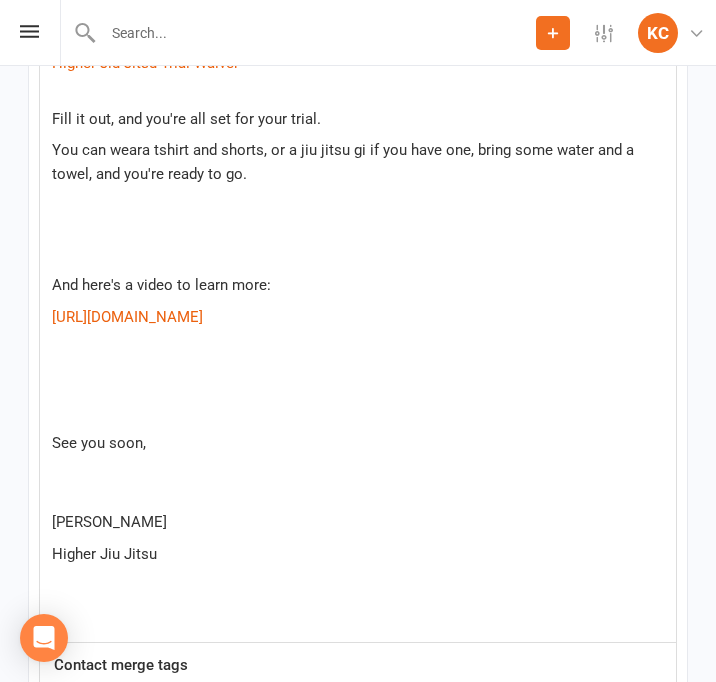 click 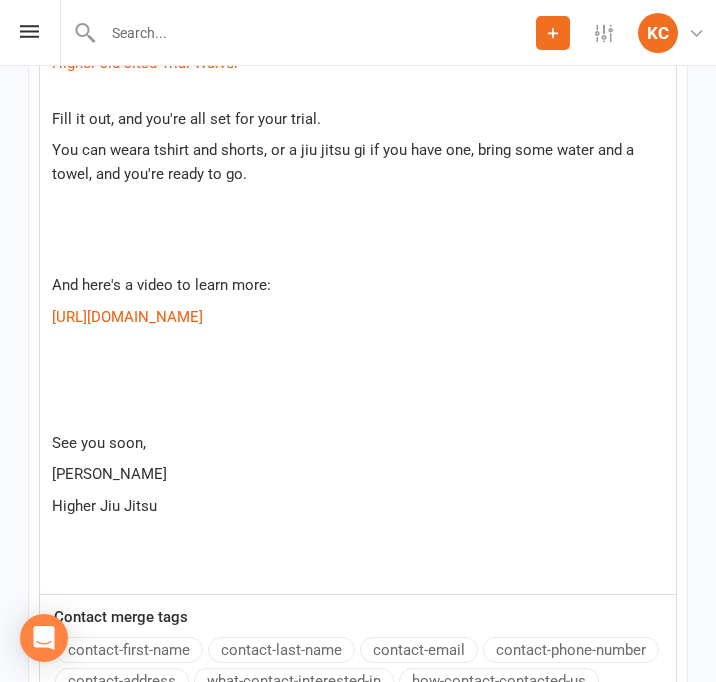 click 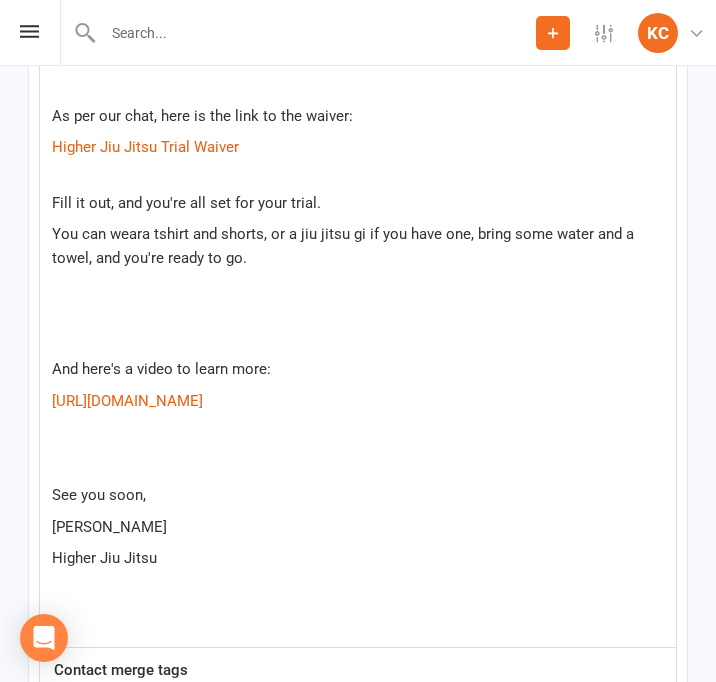 scroll, scrollTop: 2518, scrollLeft: 0, axis: vertical 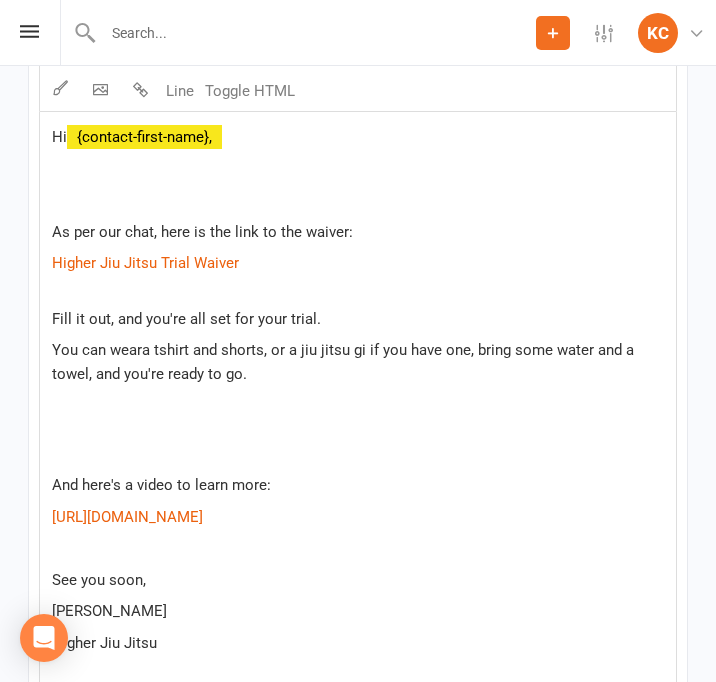 click 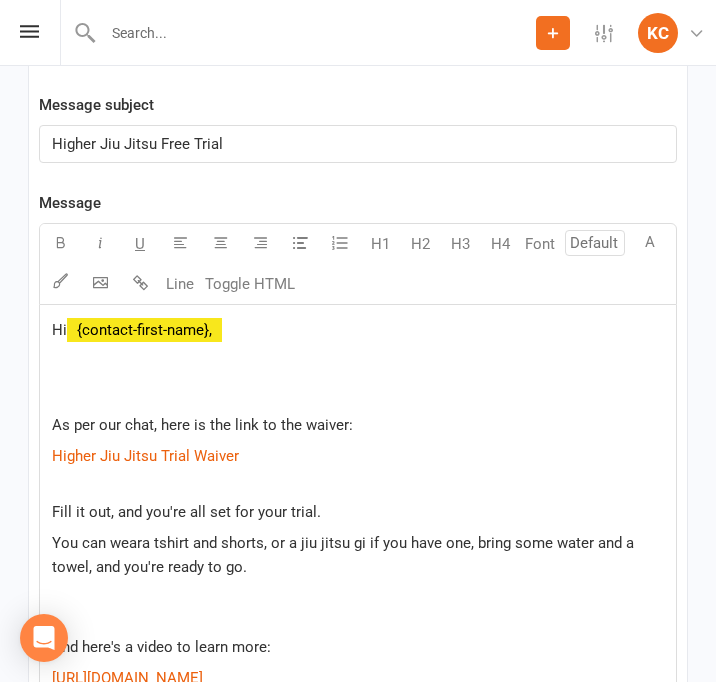 scroll, scrollTop: 2318, scrollLeft: 0, axis: vertical 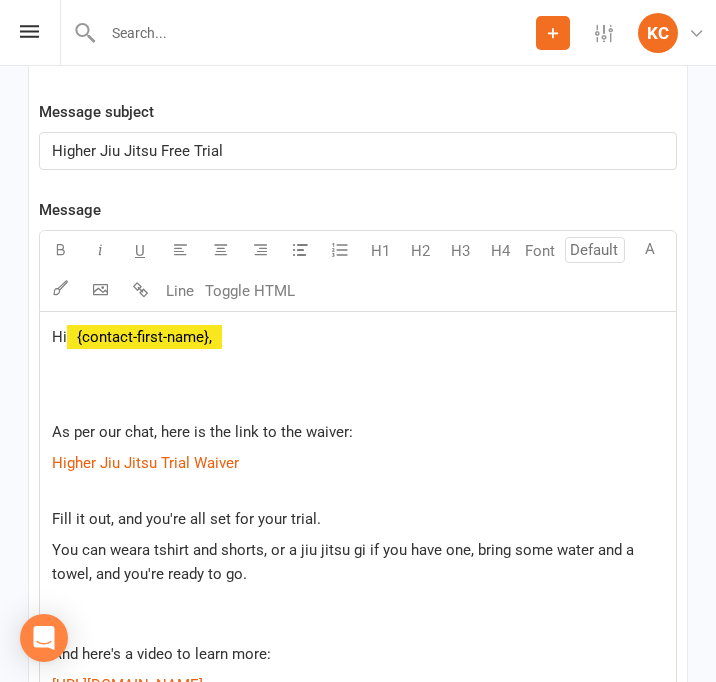 click 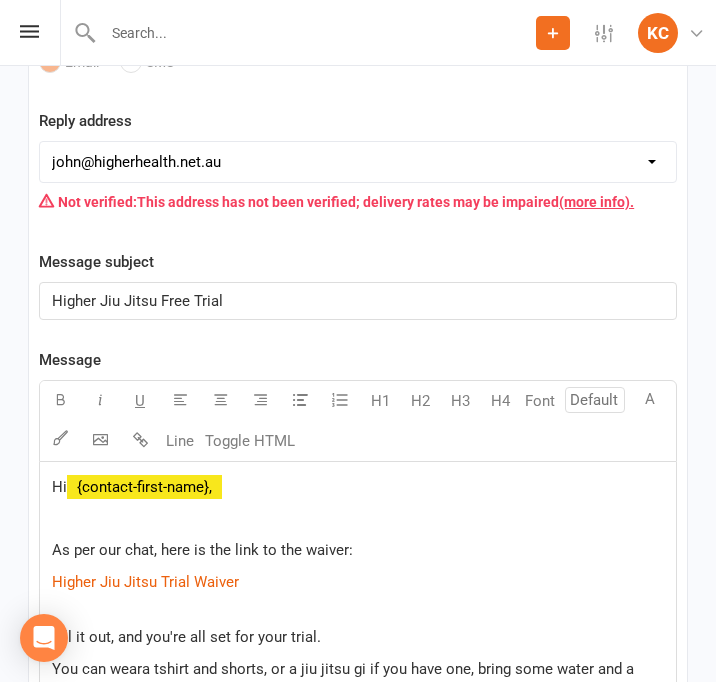 scroll, scrollTop: 2018, scrollLeft: 0, axis: vertical 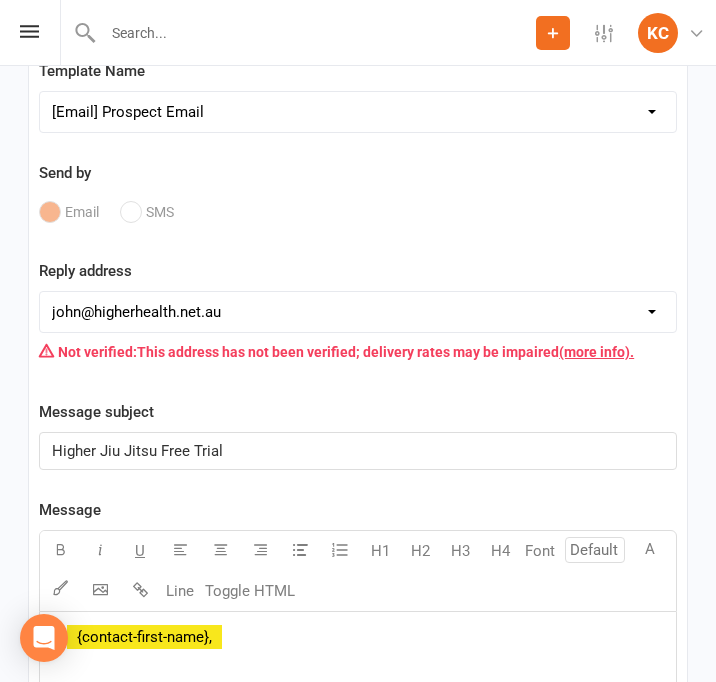 drag, startPoint x: 176, startPoint y: 316, endPoint x: 179, endPoint y: 329, distance: 13.341664 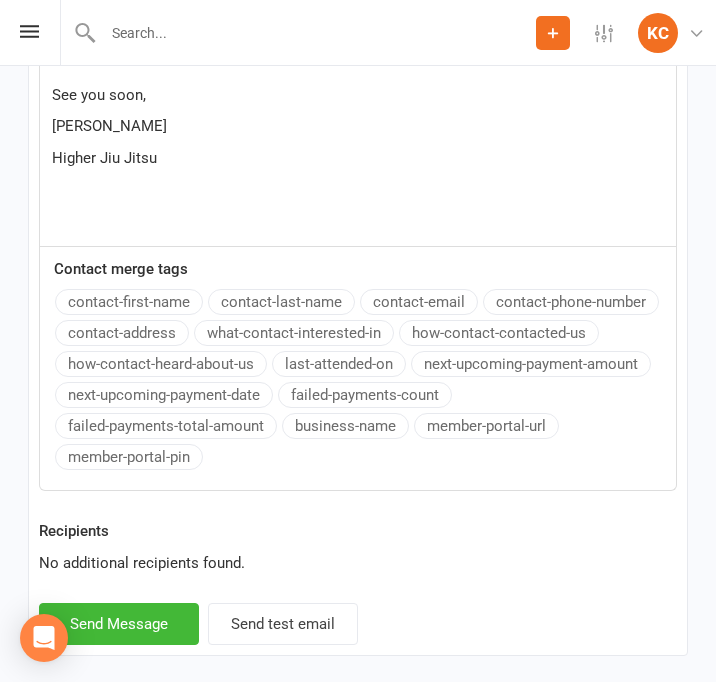 scroll, scrollTop: 3039, scrollLeft: 0, axis: vertical 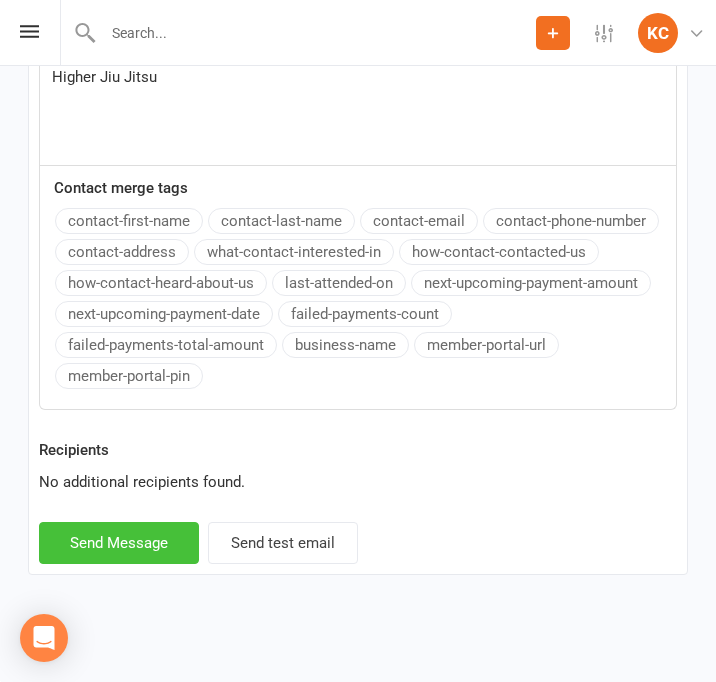 click on "Send Message" at bounding box center (119, 543) 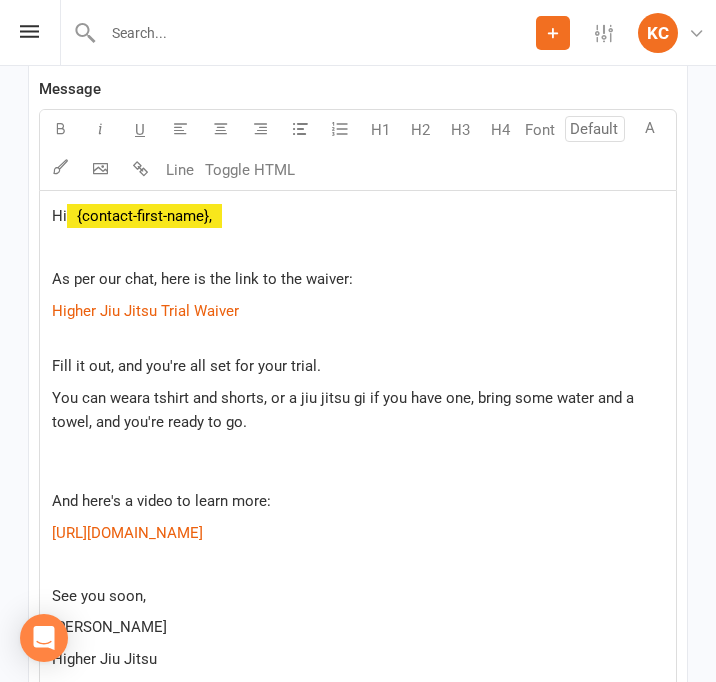 select 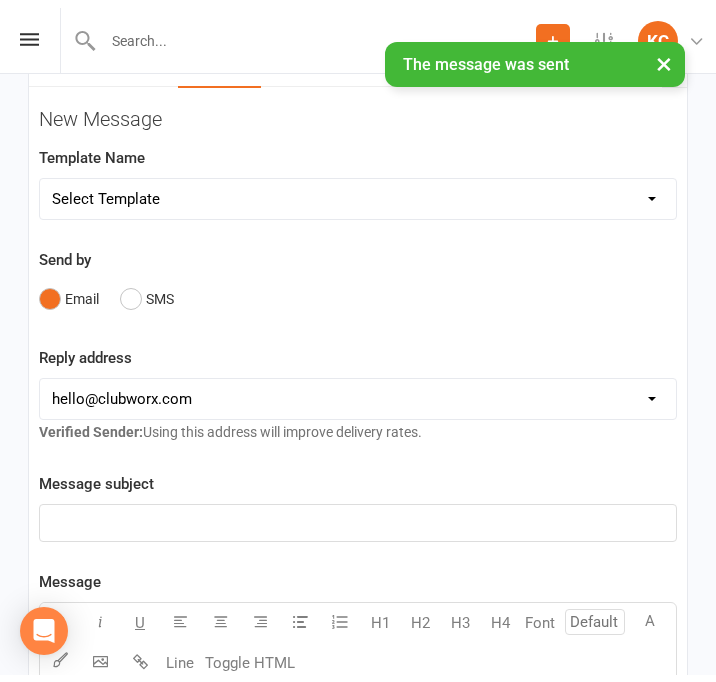 scroll, scrollTop: 1439, scrollLeft: 0, axis: vertical 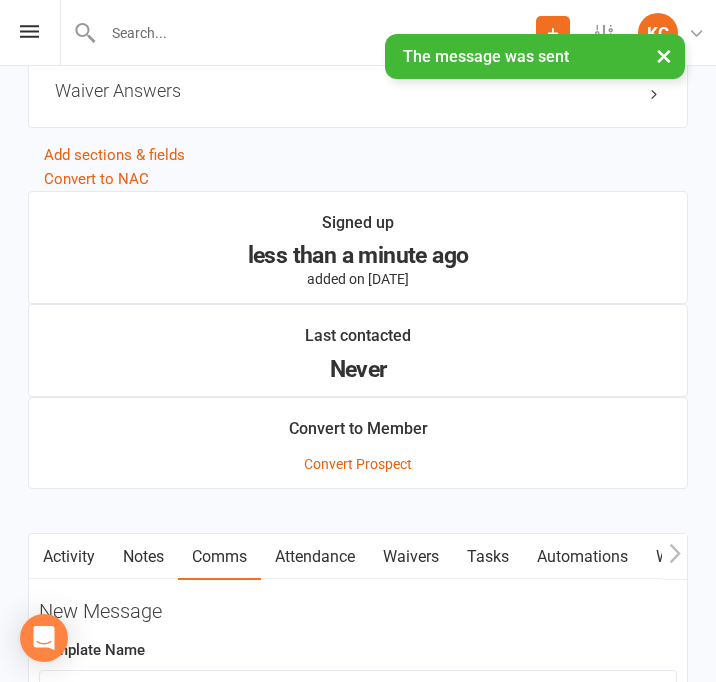click on "Attendance" at bounding box center (315, 557) 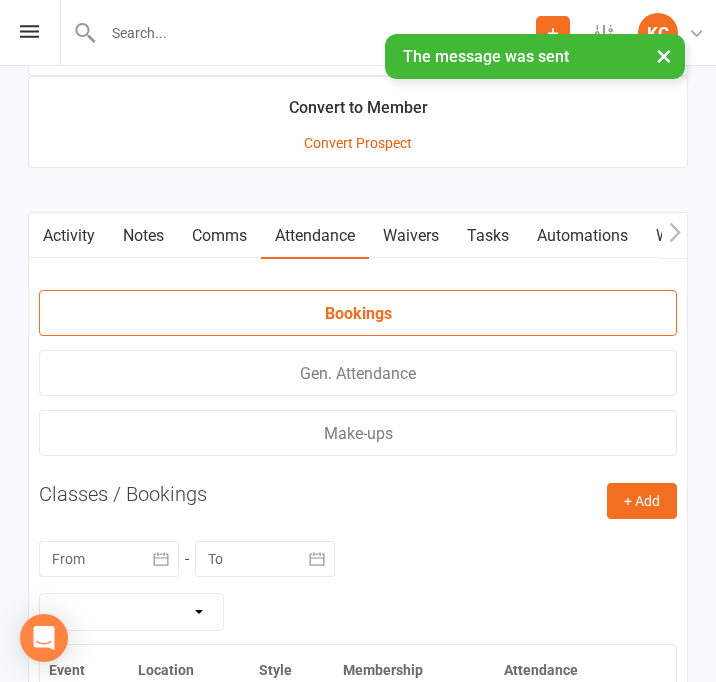scroll, scrollTop: 2039, scrollLeft: 0, axis: vertical 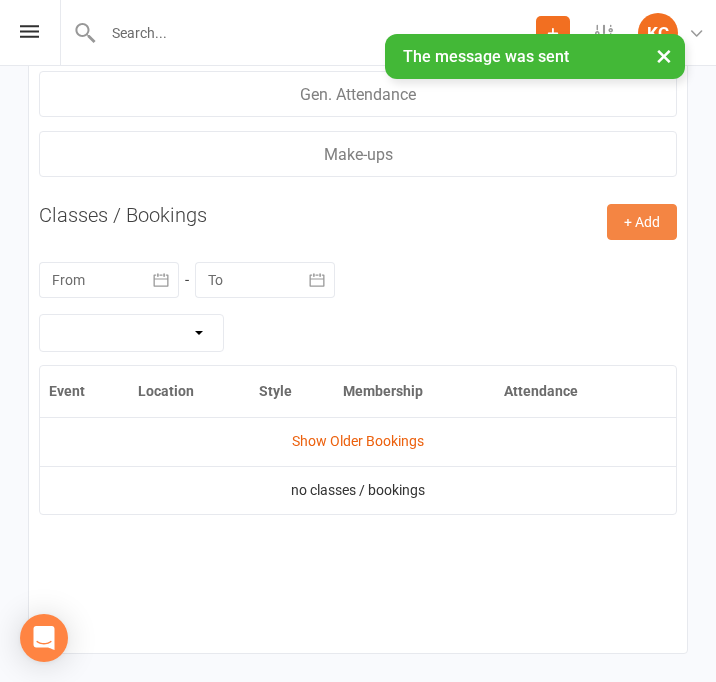 click on "+ Add" at bounding box center [642, 222] 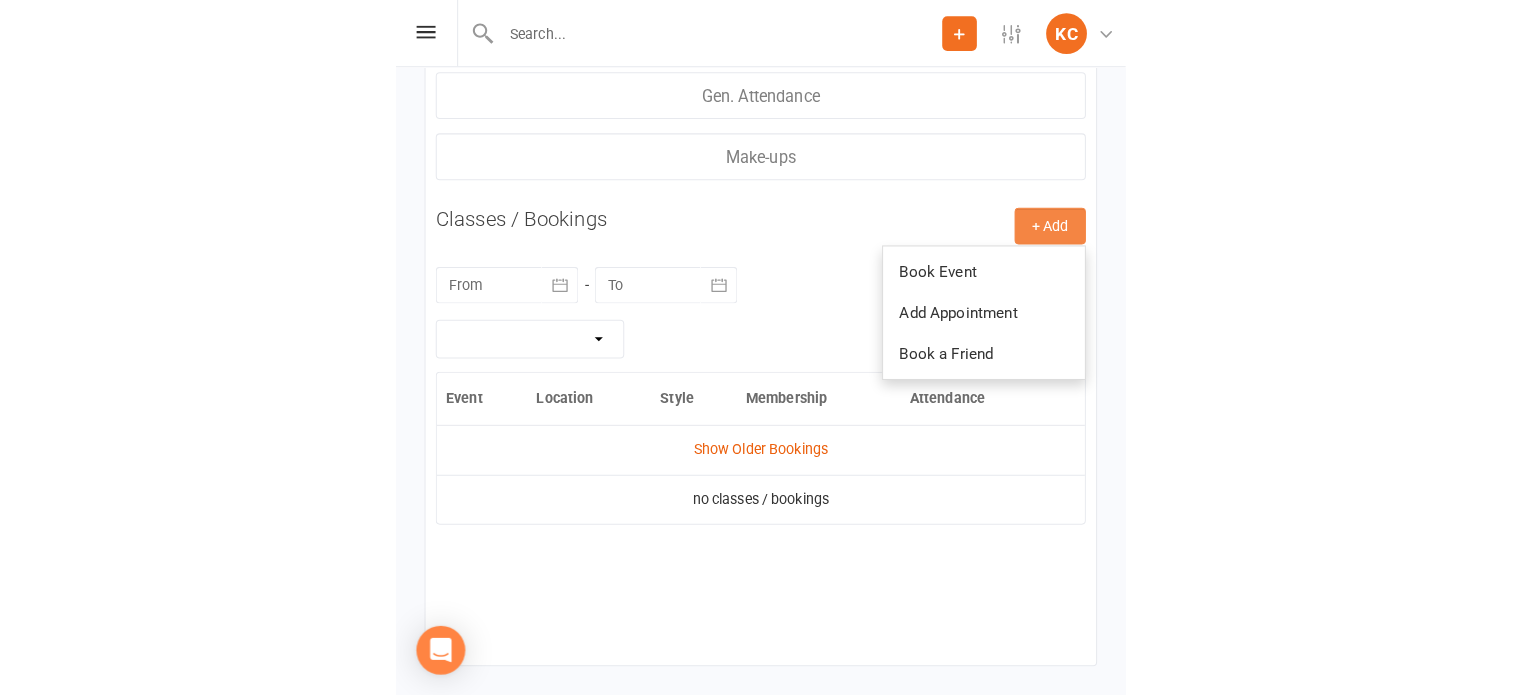 scroll, scrollTop: 1028, scrollLeft: 0, axis: vertical 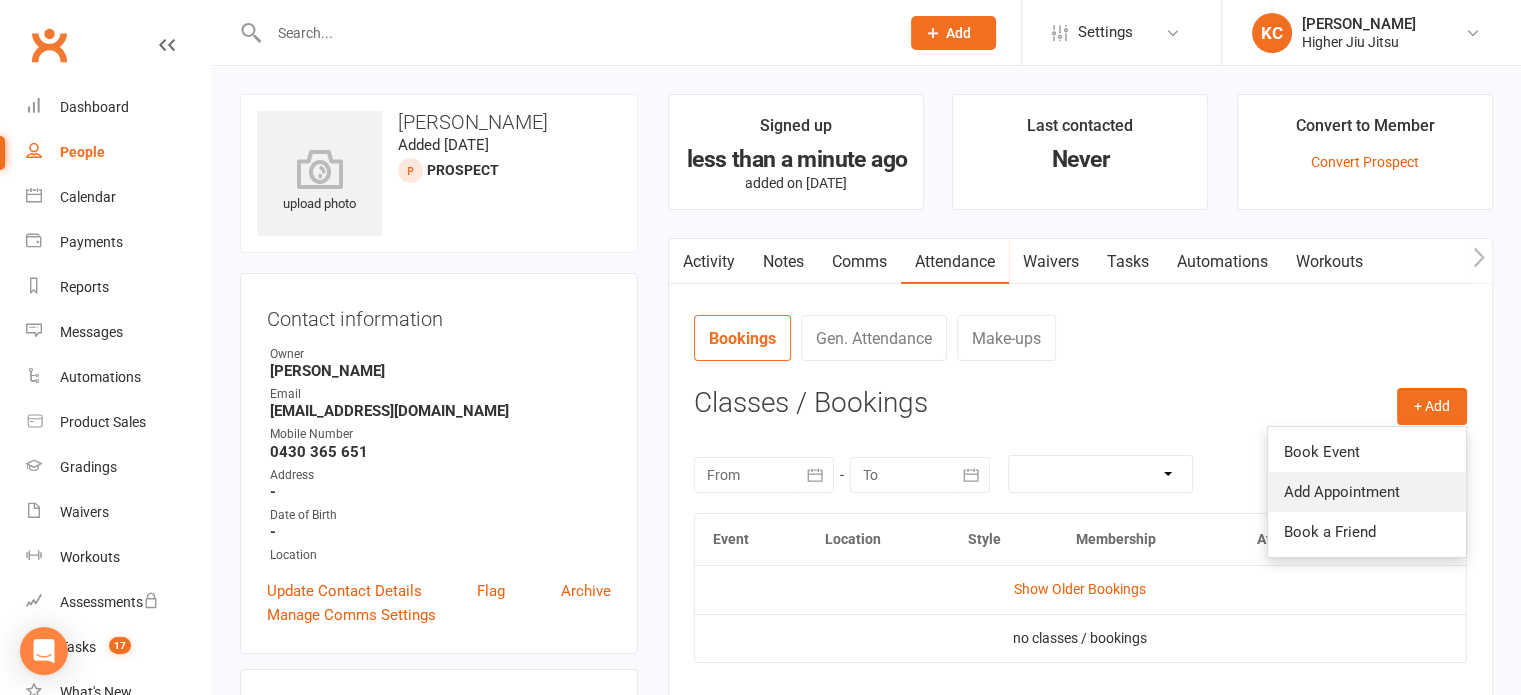 click on "Add Appointment" at bounding box center (1367, 492) 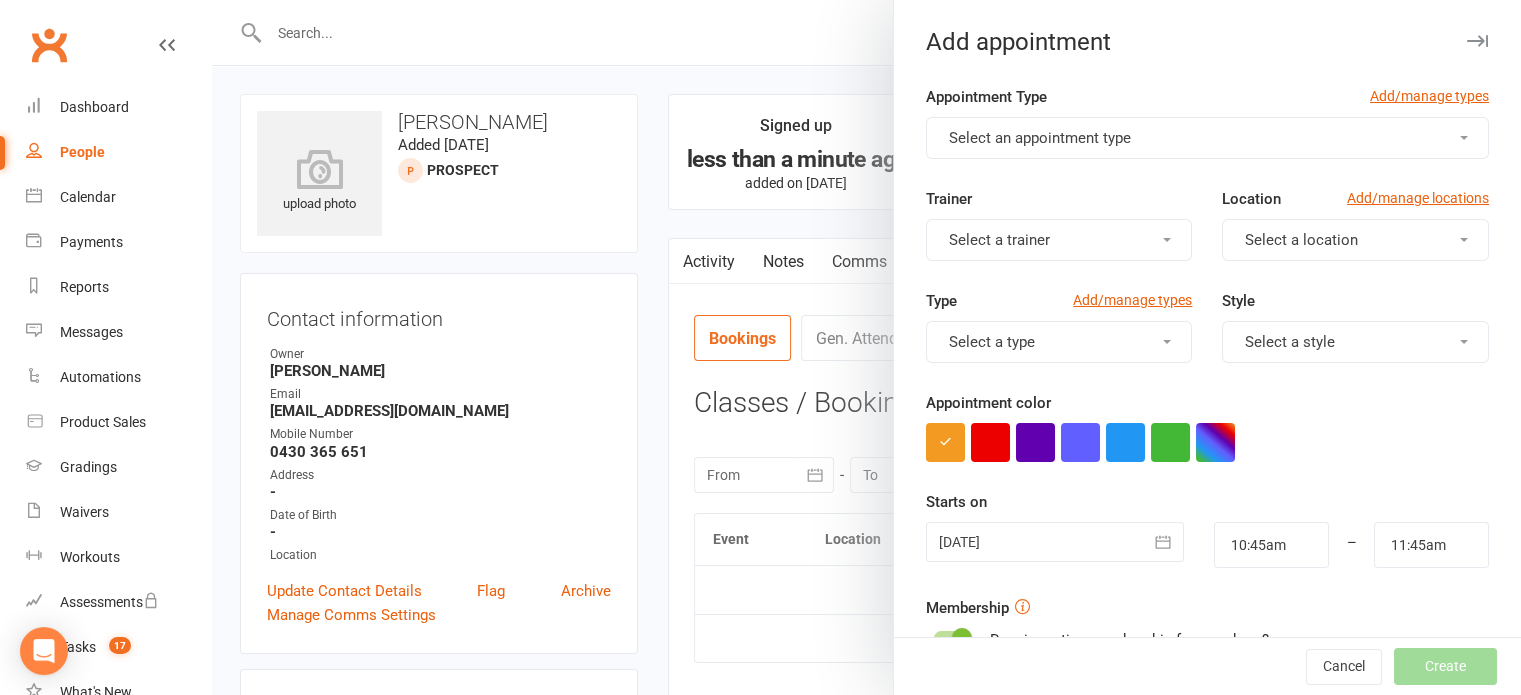 click on "Select an appointment type" at bounding box center [1040, 138] 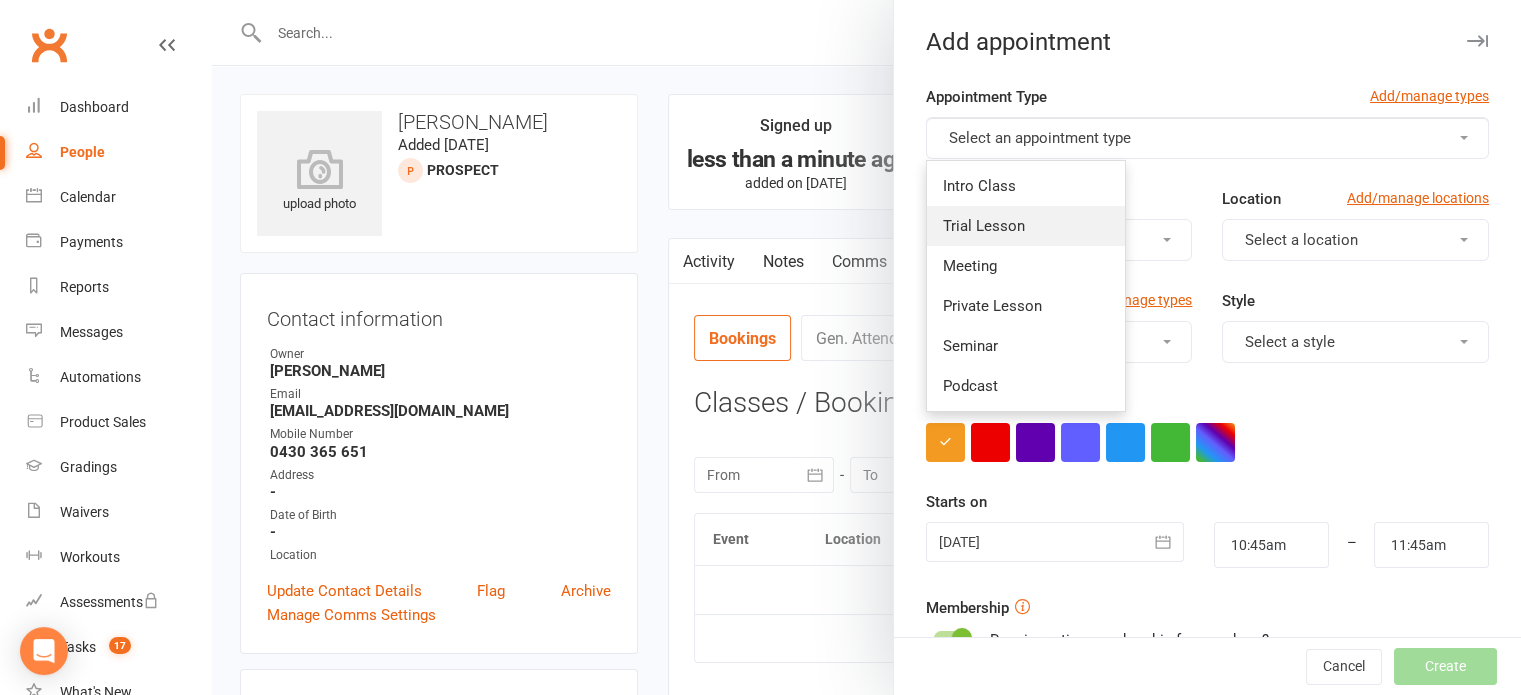 click on "Trial Lesson" at bounding box center [984, 226] 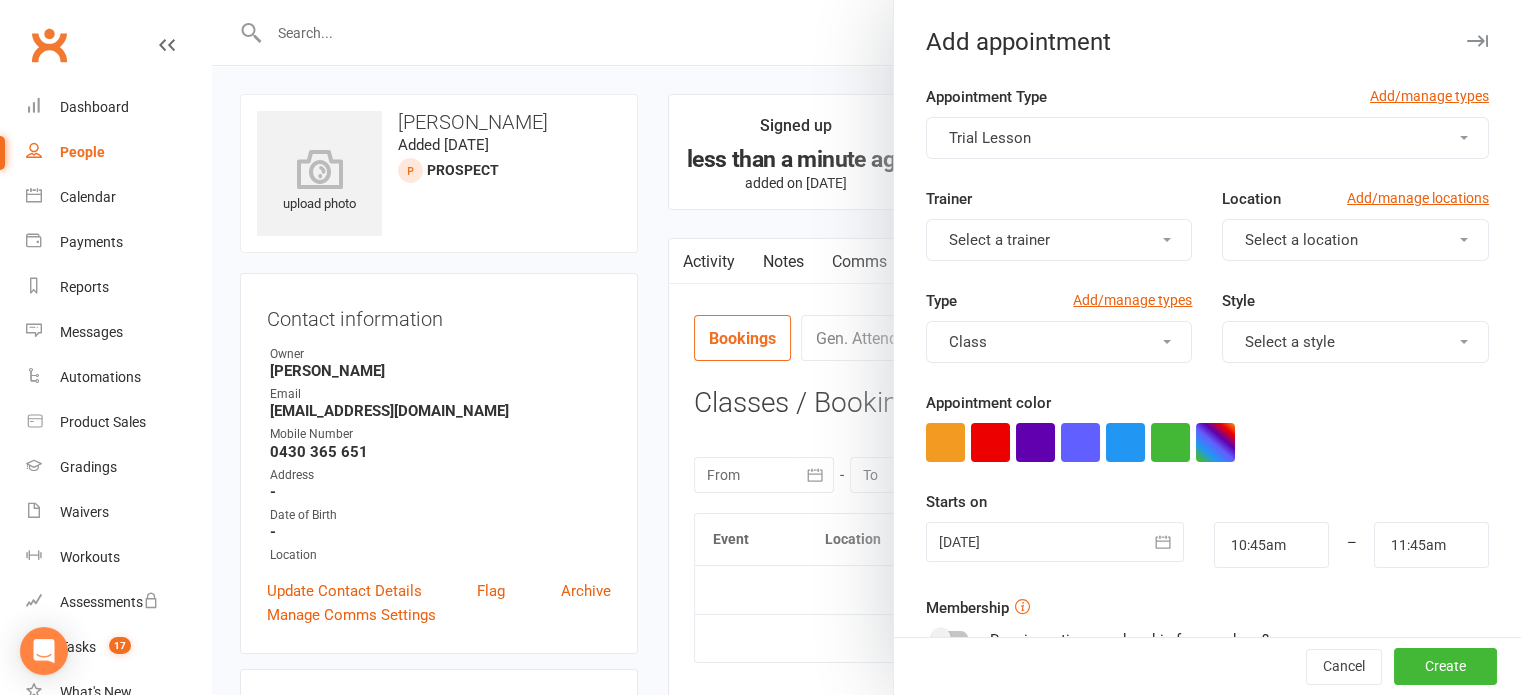 click on "Select a trainer" at bounding box center [999, 240] 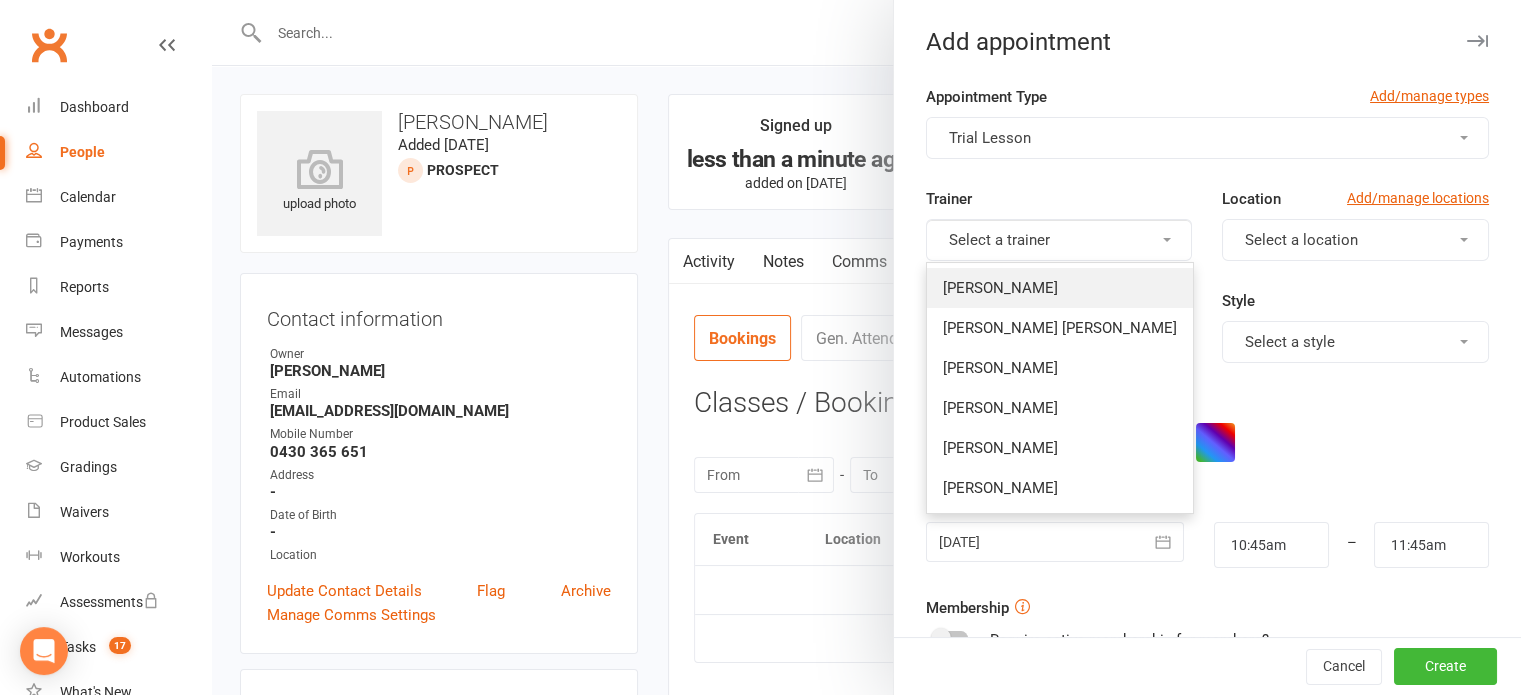 click on "[PERSON_NAME]" at bounding box center [1000, 288] 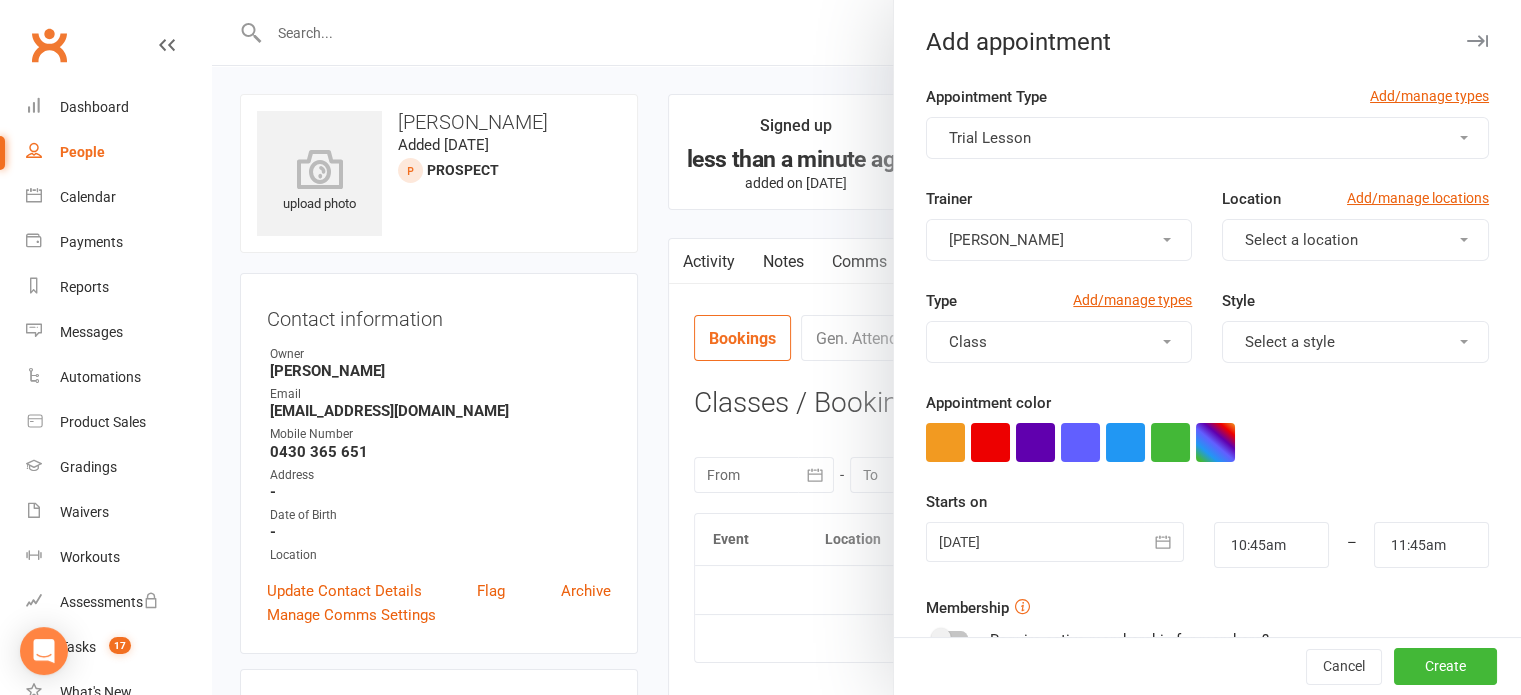 type 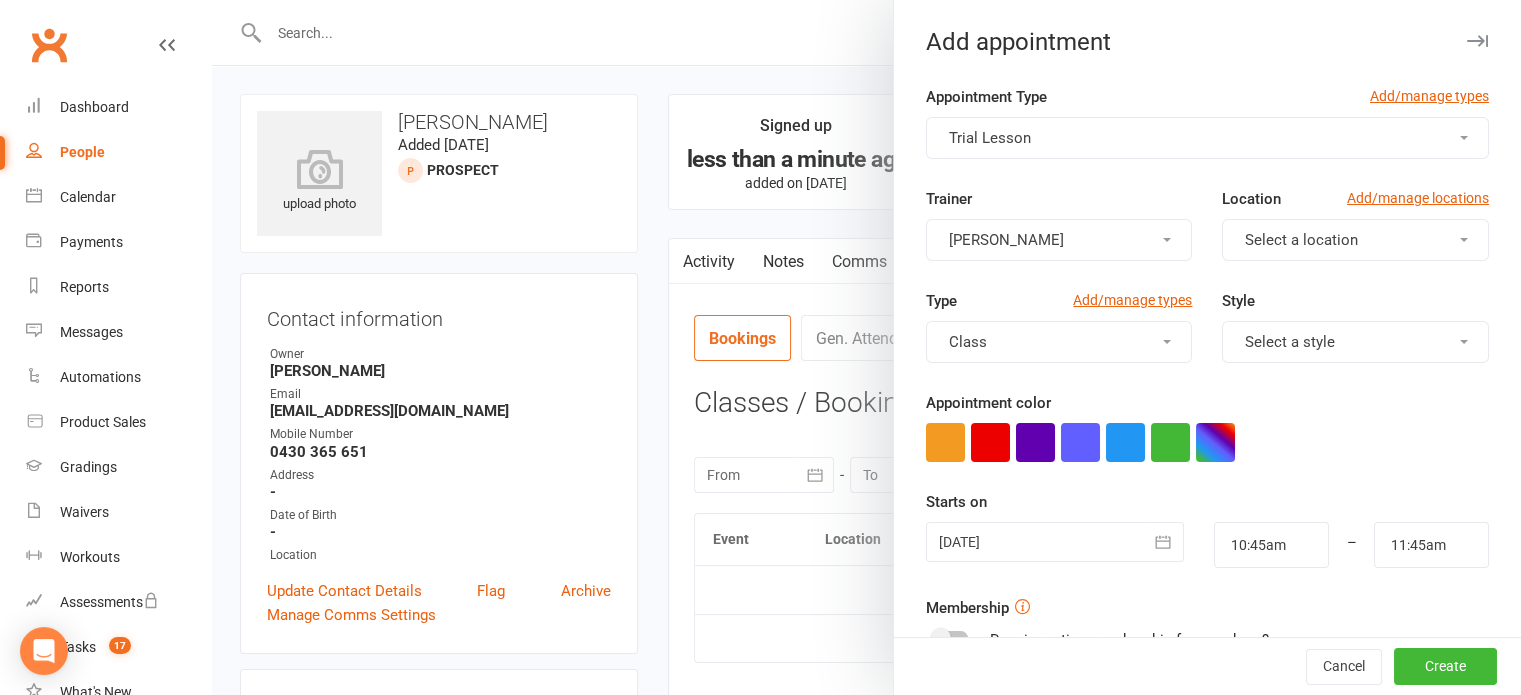 click on "[PERSON_NAME]" at bounding box center (1059, 240) 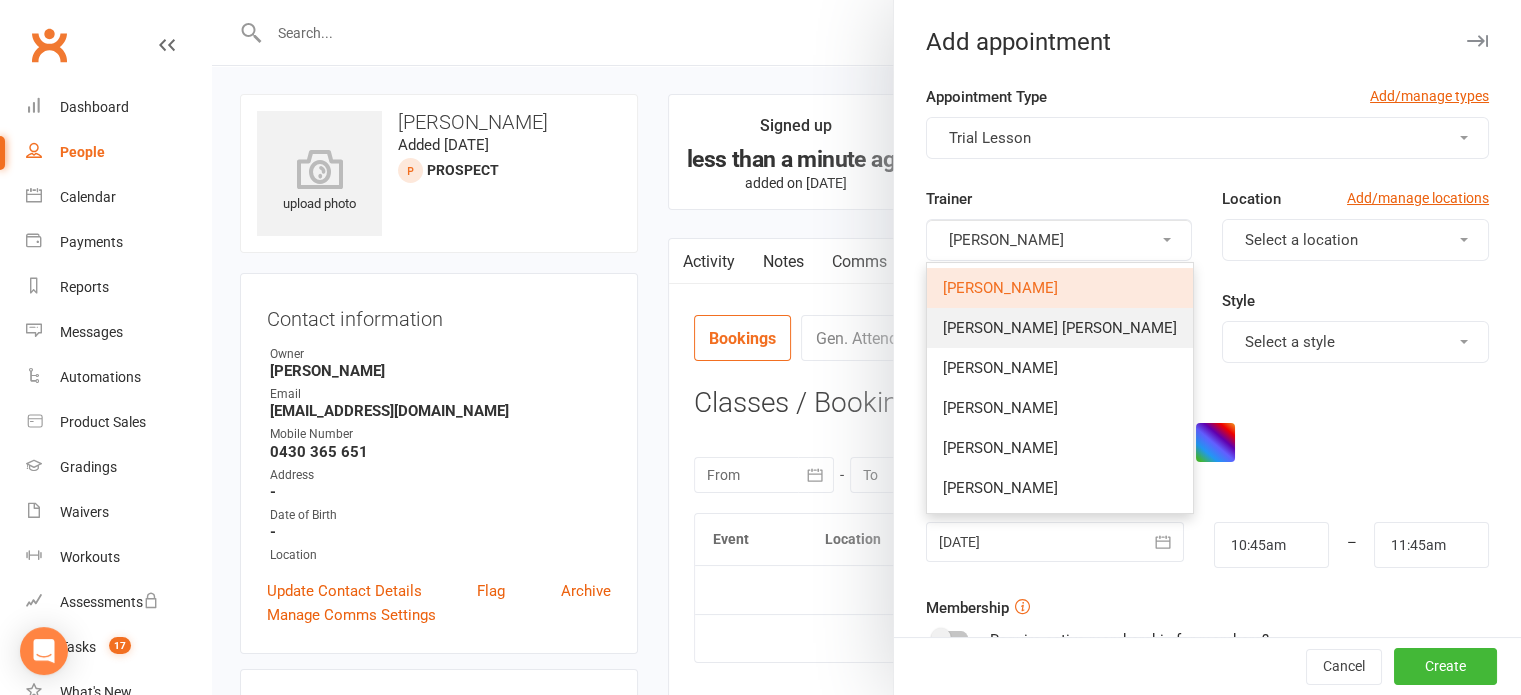 click on "[PERSON_NAME] [PERSON_NAME]" at bounding box center [1060, 328] 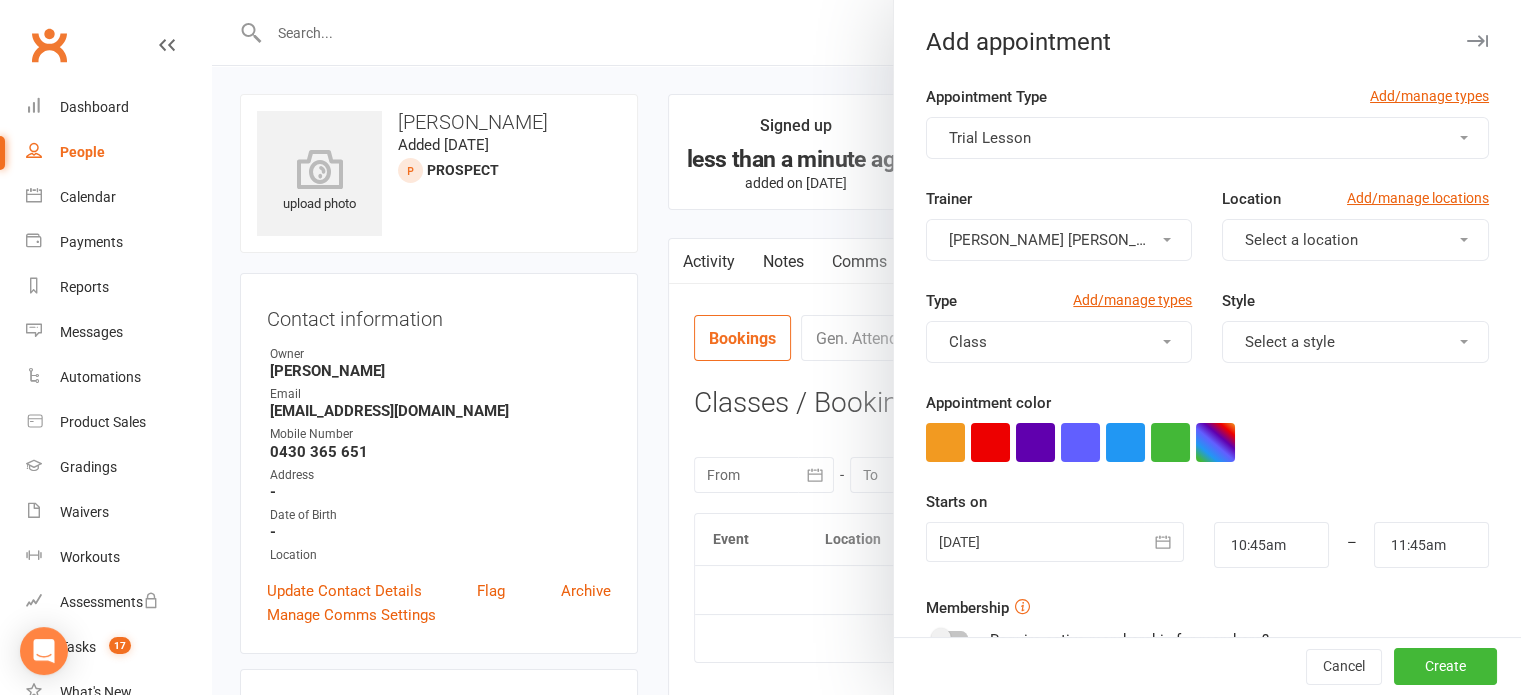 click on "Select a location" at bounding box center [1301, 240] 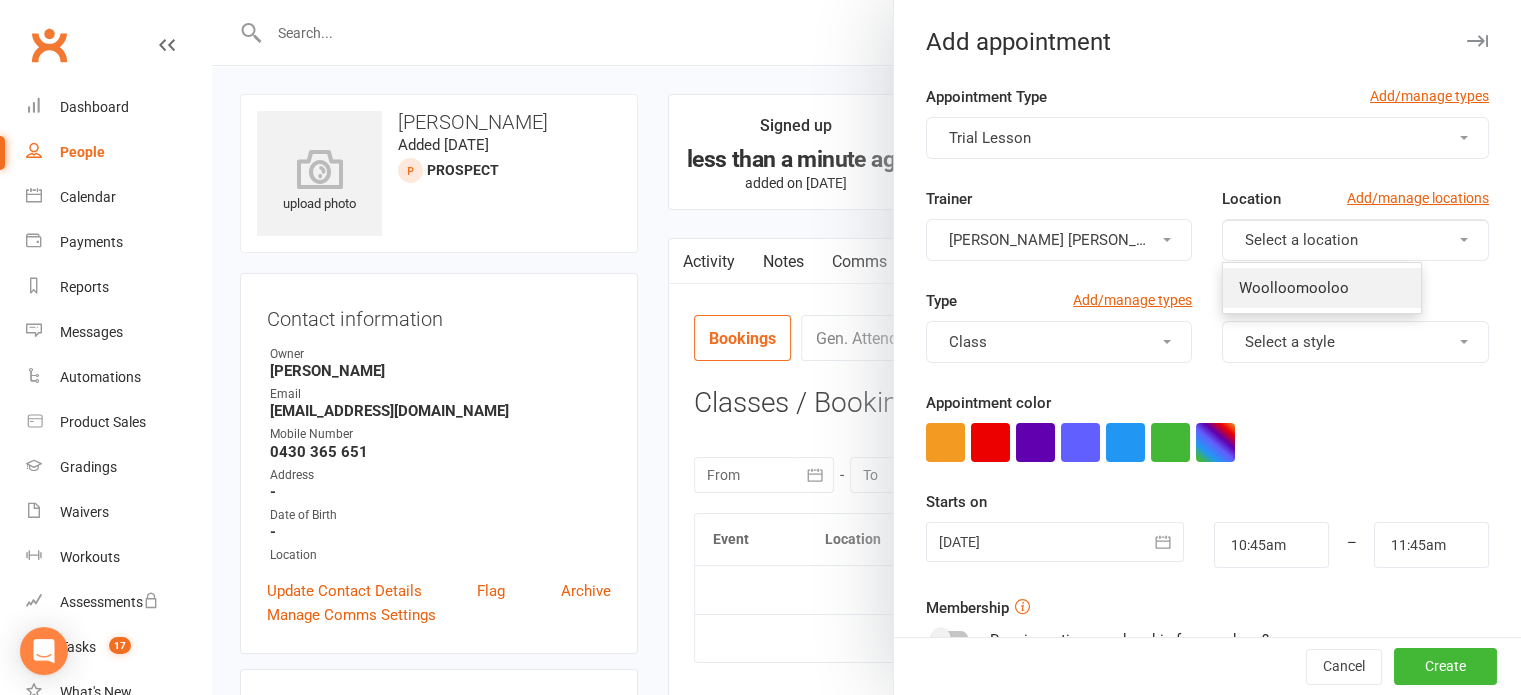 click on "Woolloomooloo" at bounding box center [1294, 288] 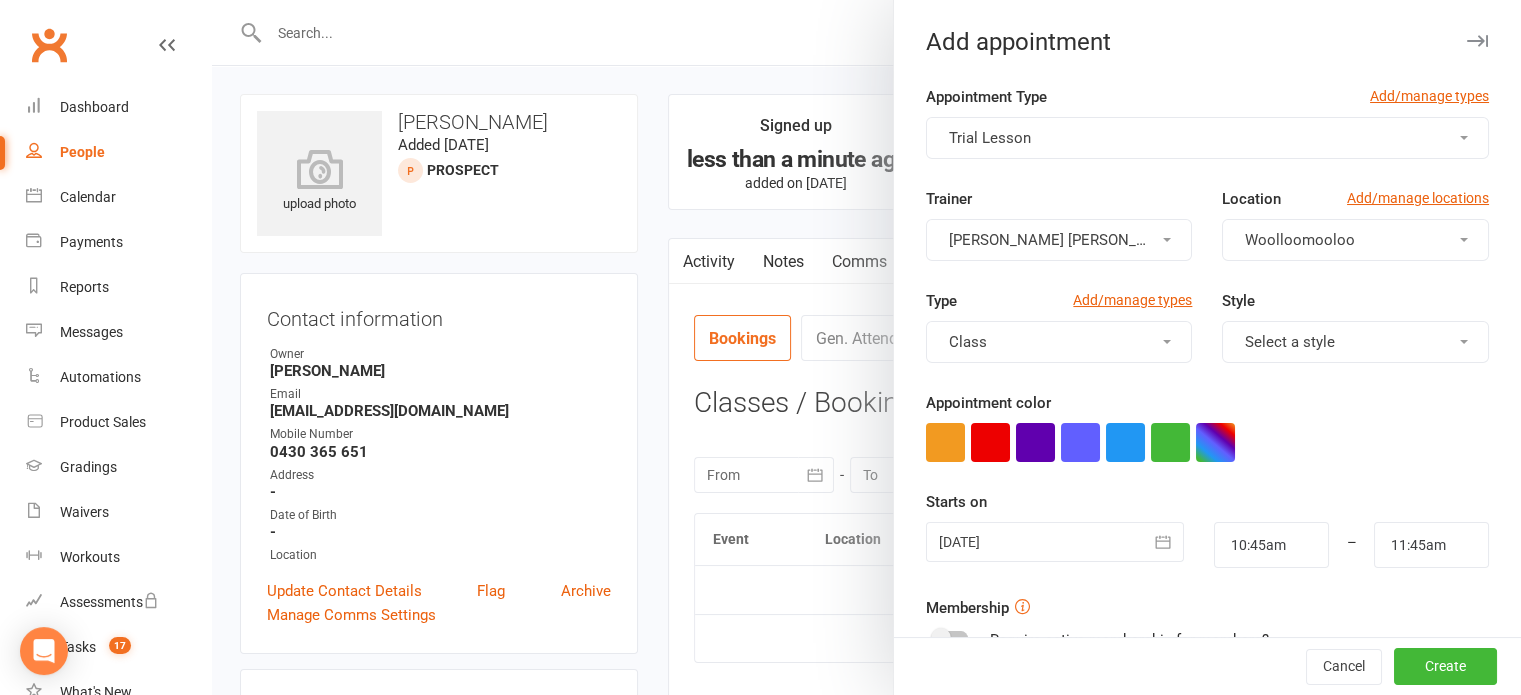 click on "Class" at bounding box center (1059, 342) 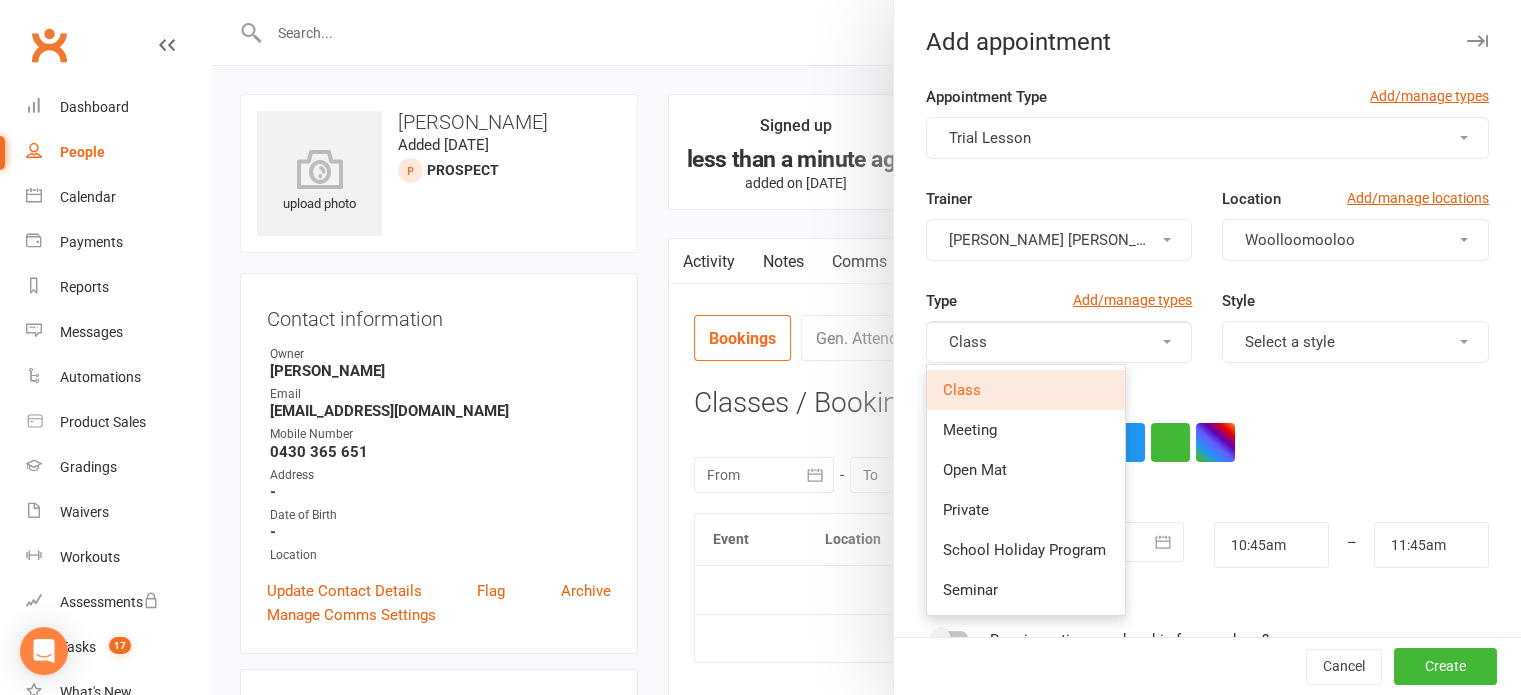 click on "Class" at bounding box center [1059, 342] 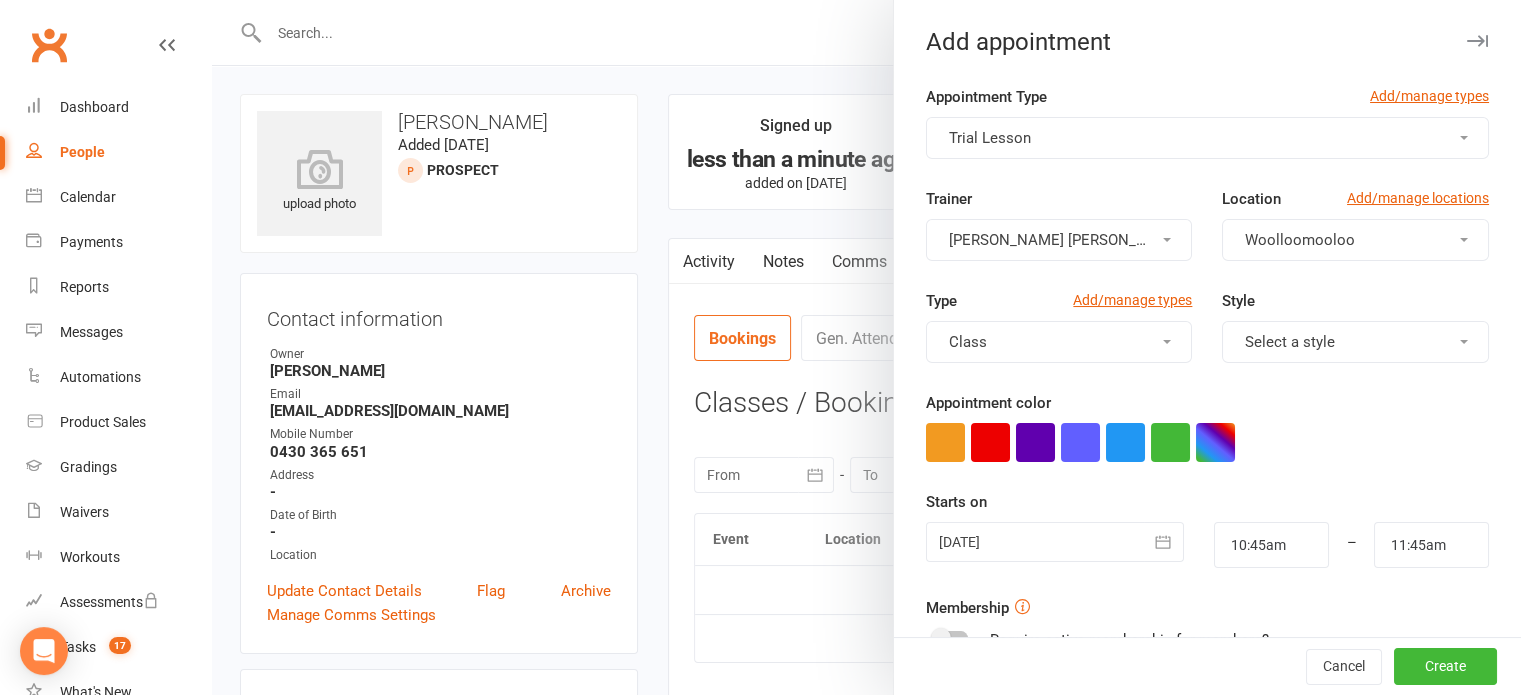 click on "Select a style" at bounding box center [1355, 342] 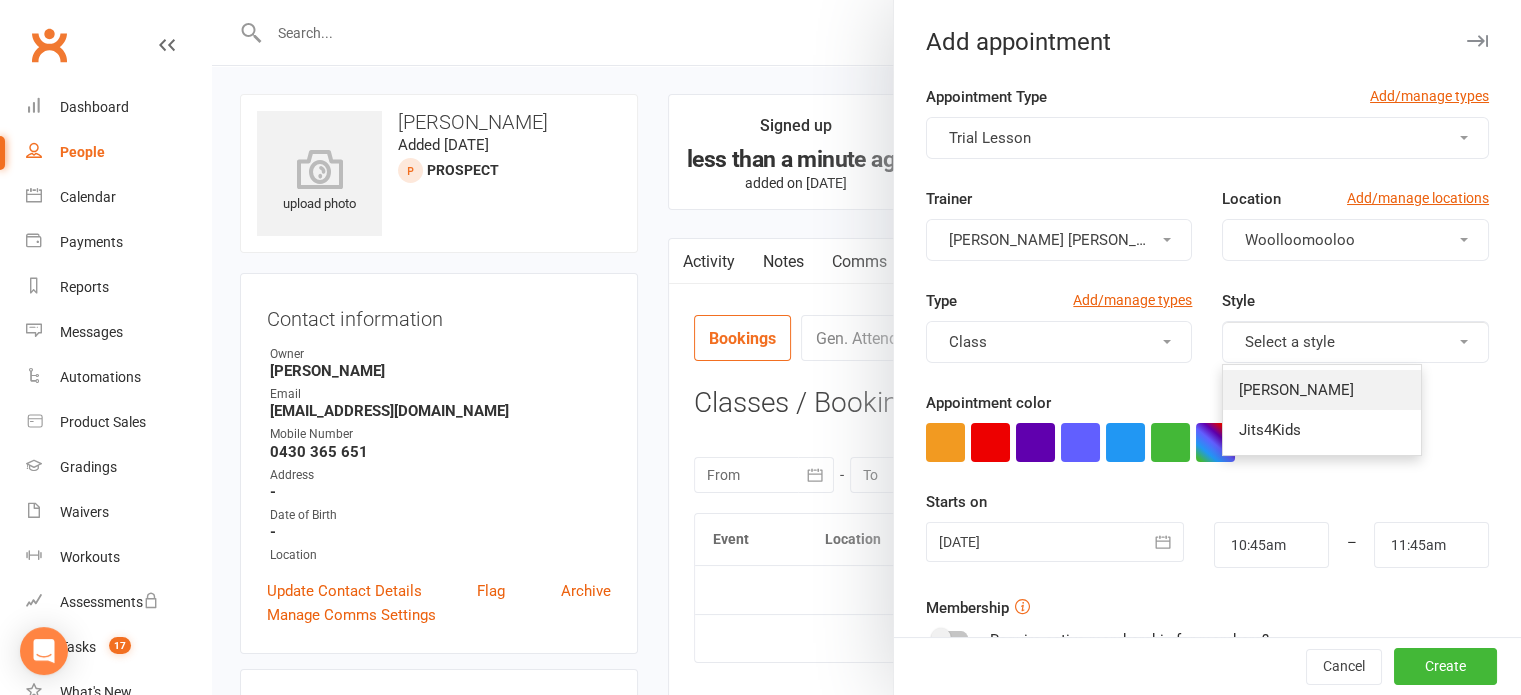 click on "[PERSON_NAME]" at bounding box center (1322, 390) 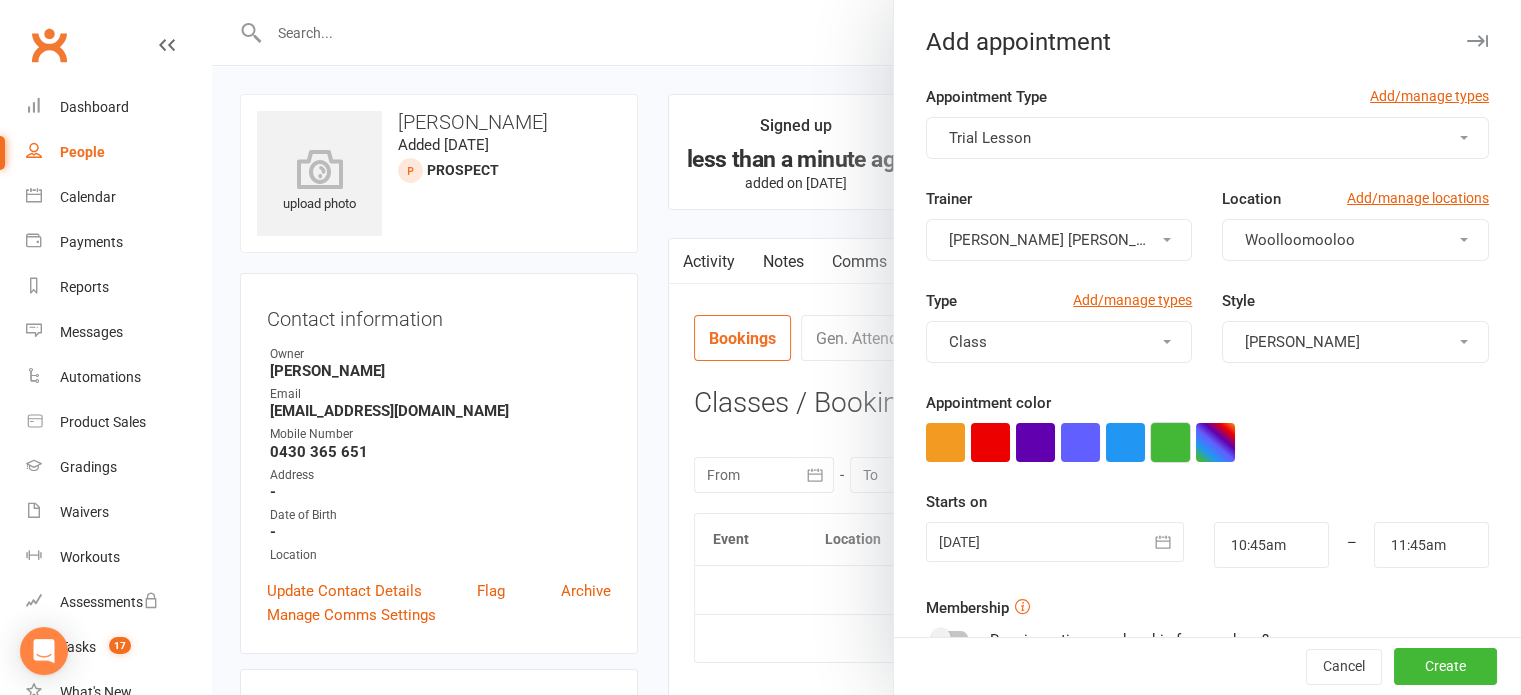 click at bounding box center [1170, 442] 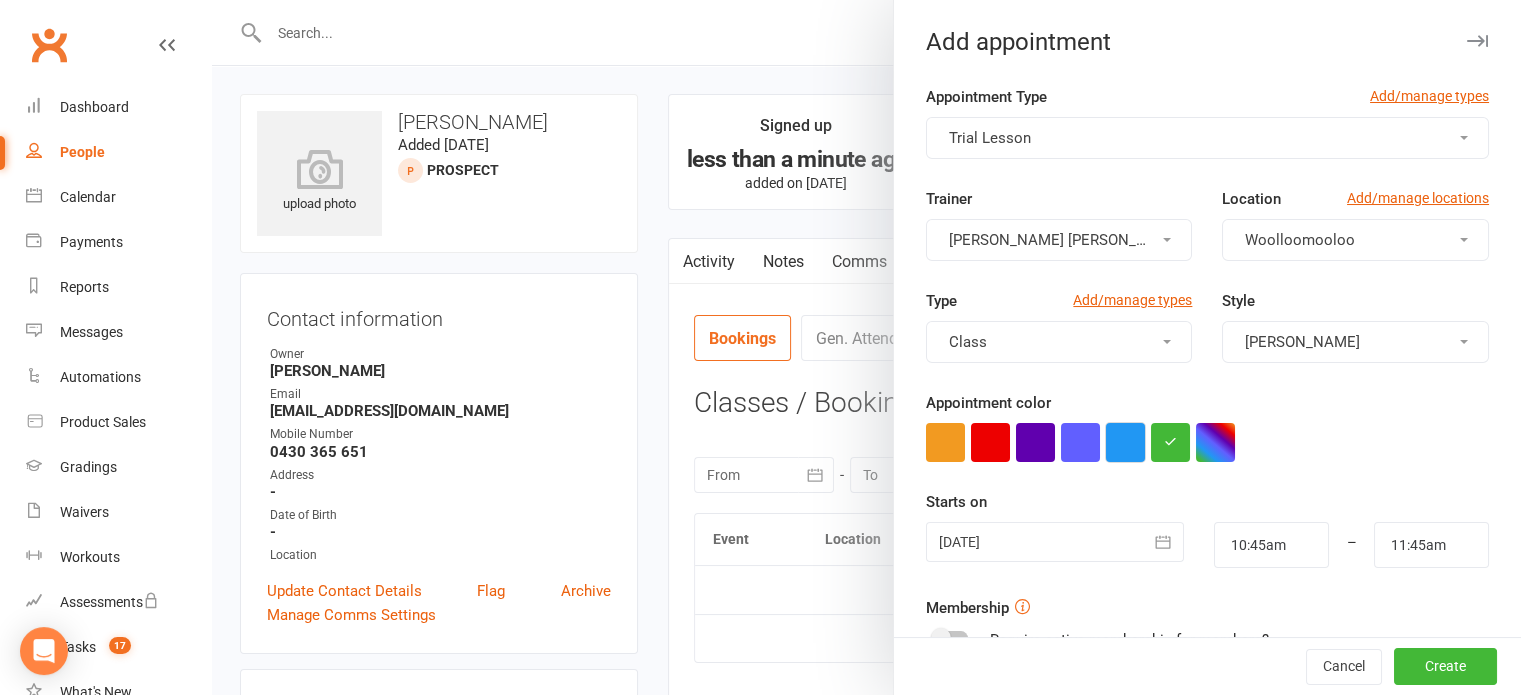 scroll, scrollTop: 200, scrollLeft: 0, axis: vertical 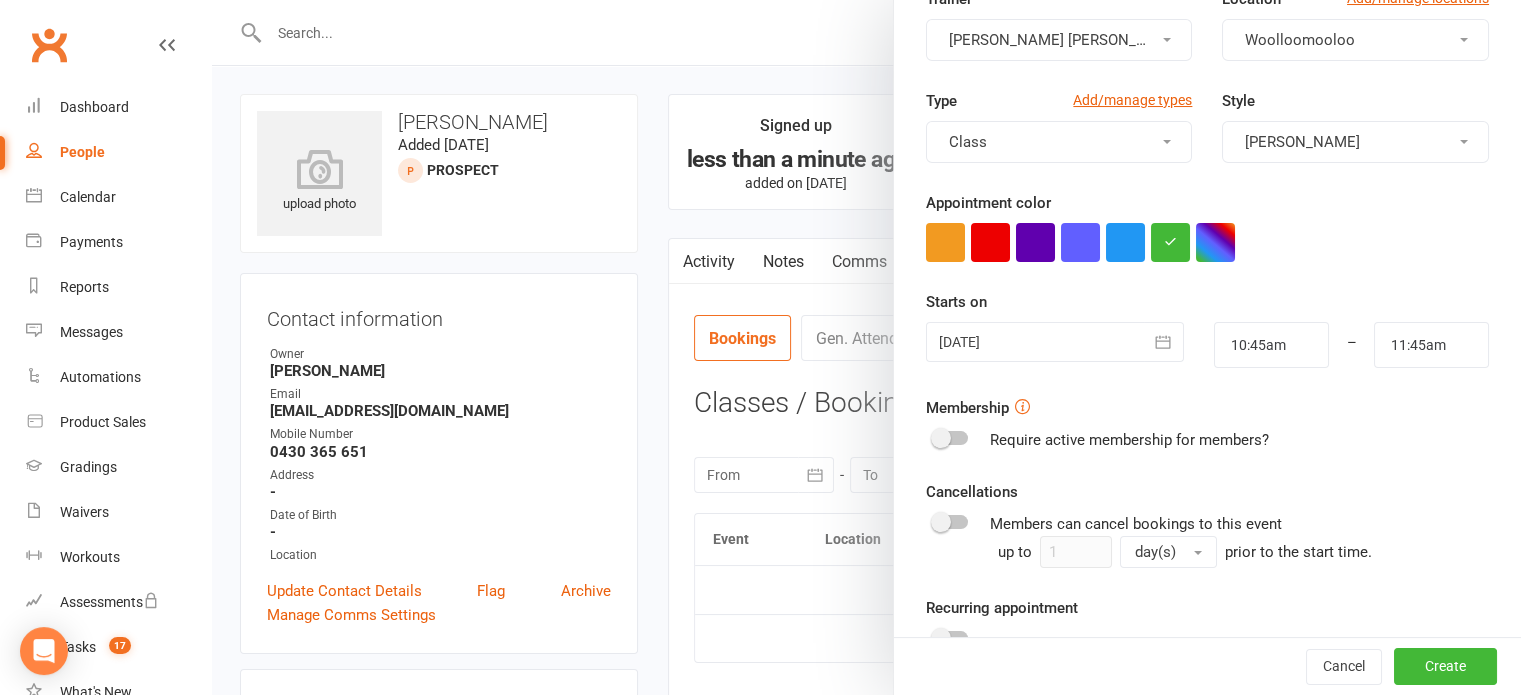 click at bounding box center (1055, 342) 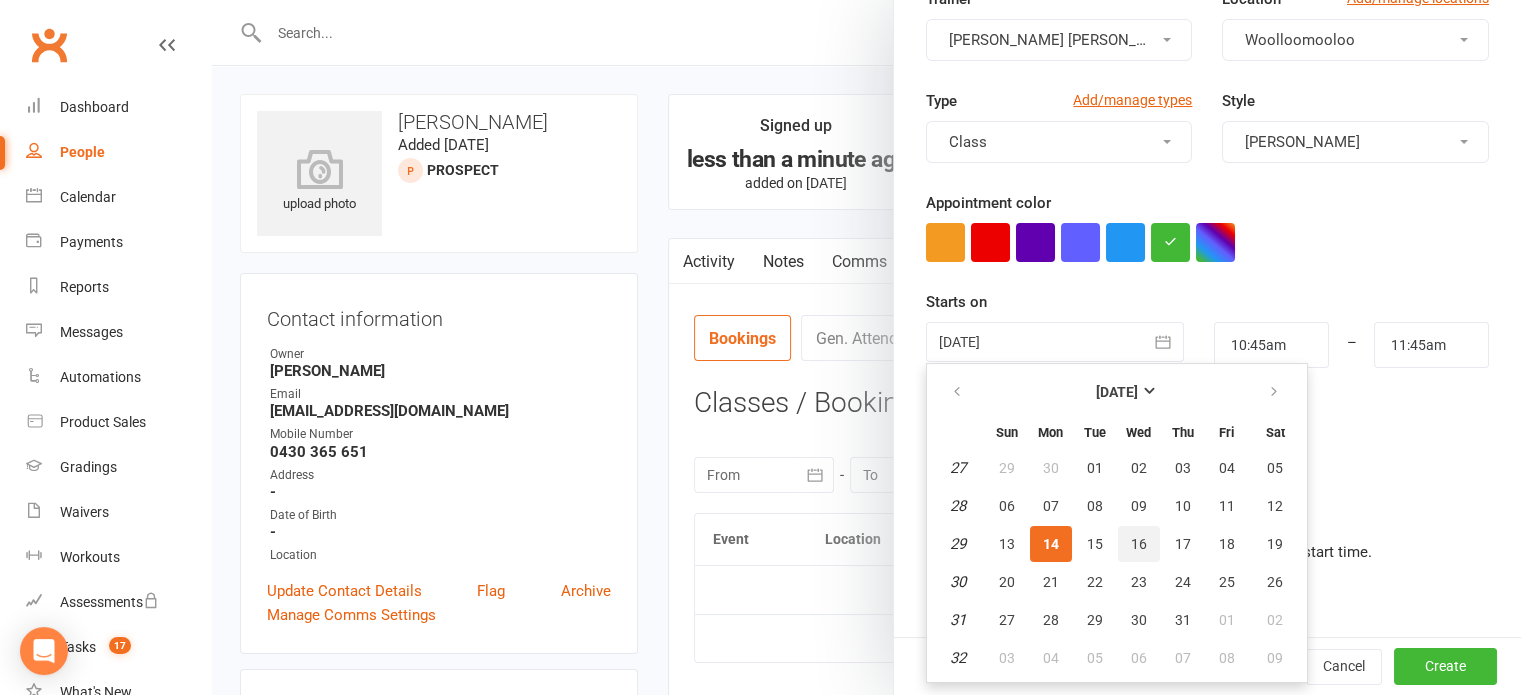 click on "16" at bounding box center [1139, 544] 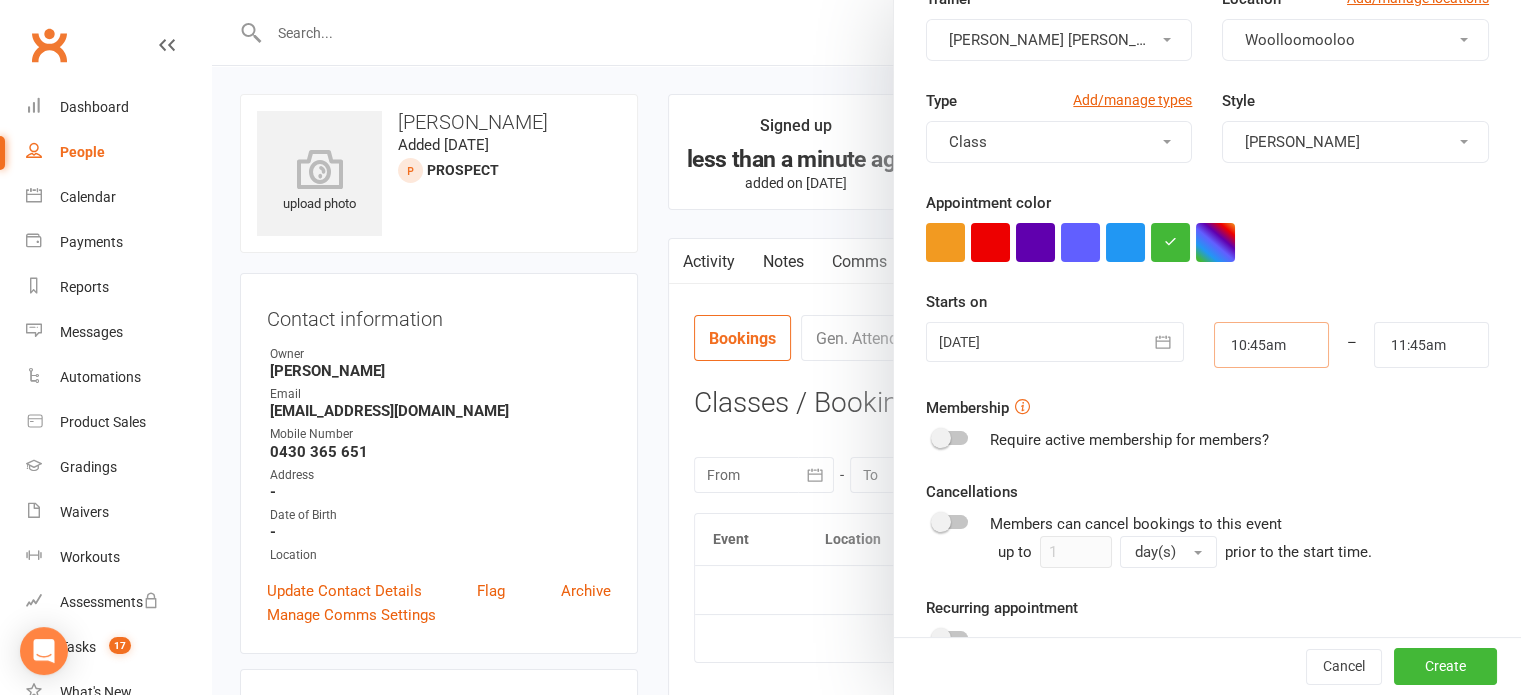 click on "10:45am" at bounding box center [1271, 345] 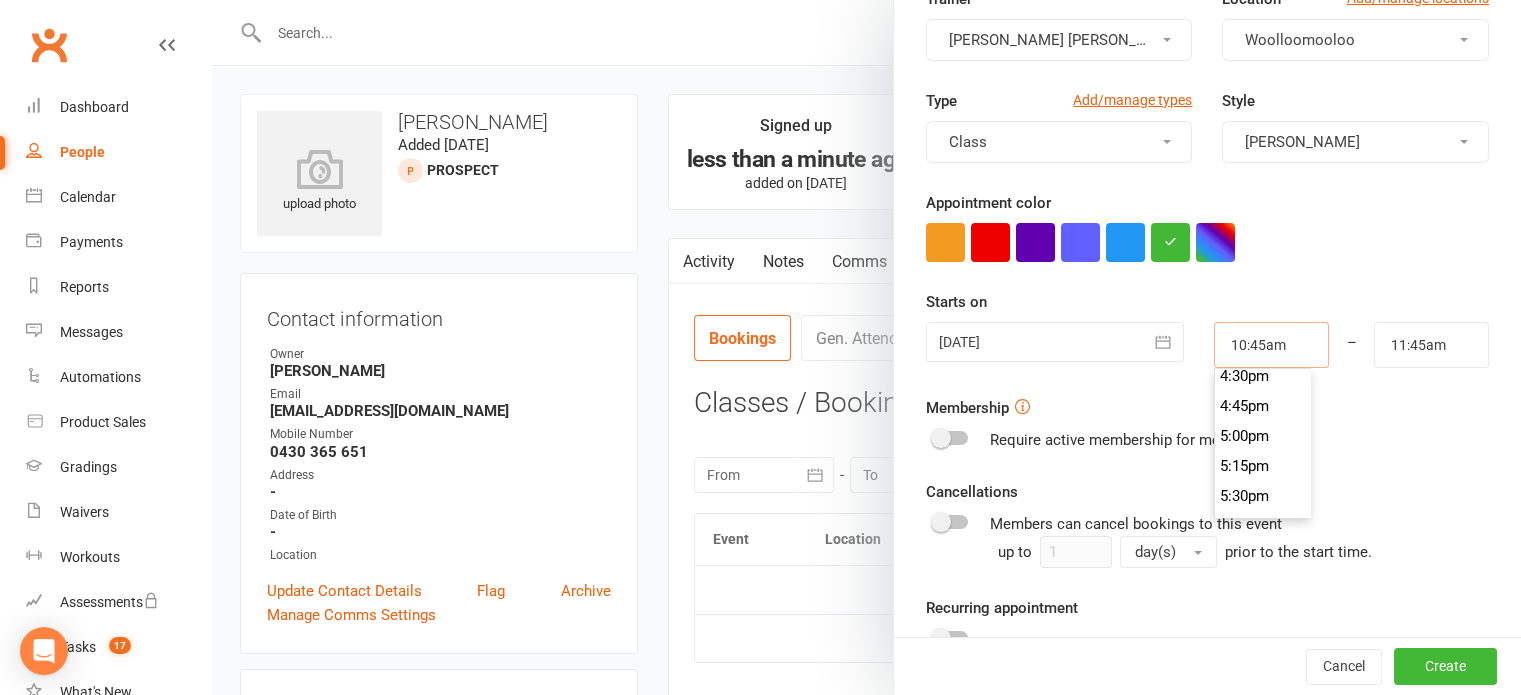 scroll, scrollTop: 2060, scrollLeft: 0, axis: vertical 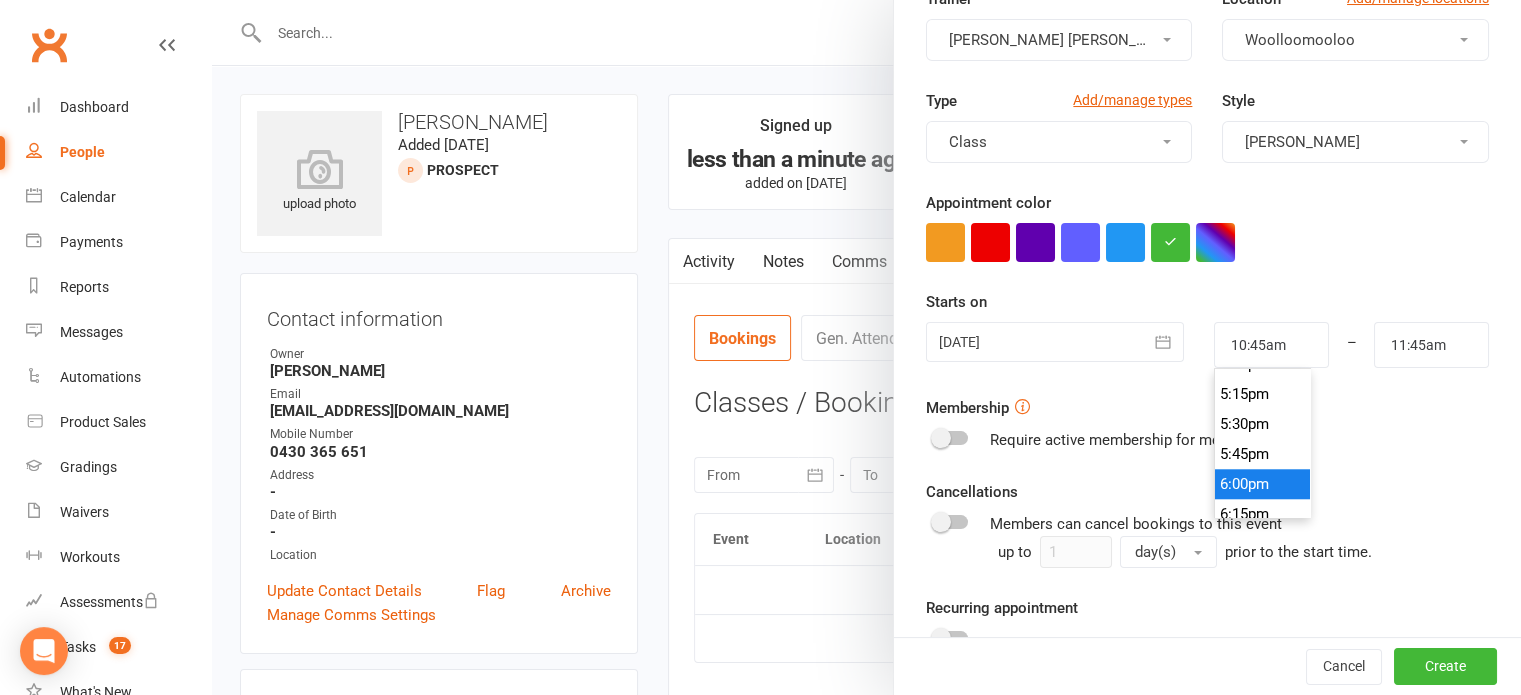 type on "6:00pm" 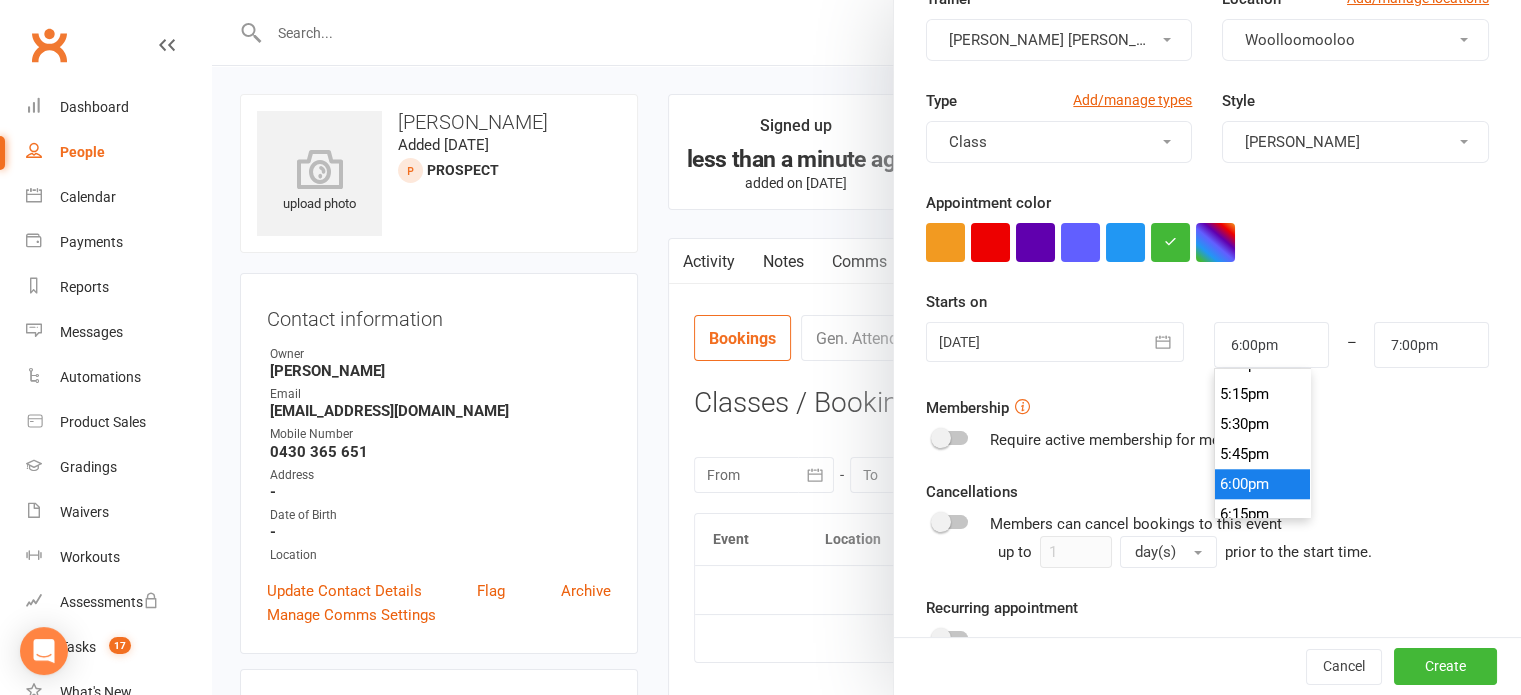 click on "6:00pm" at bounding box center [1263, 484] 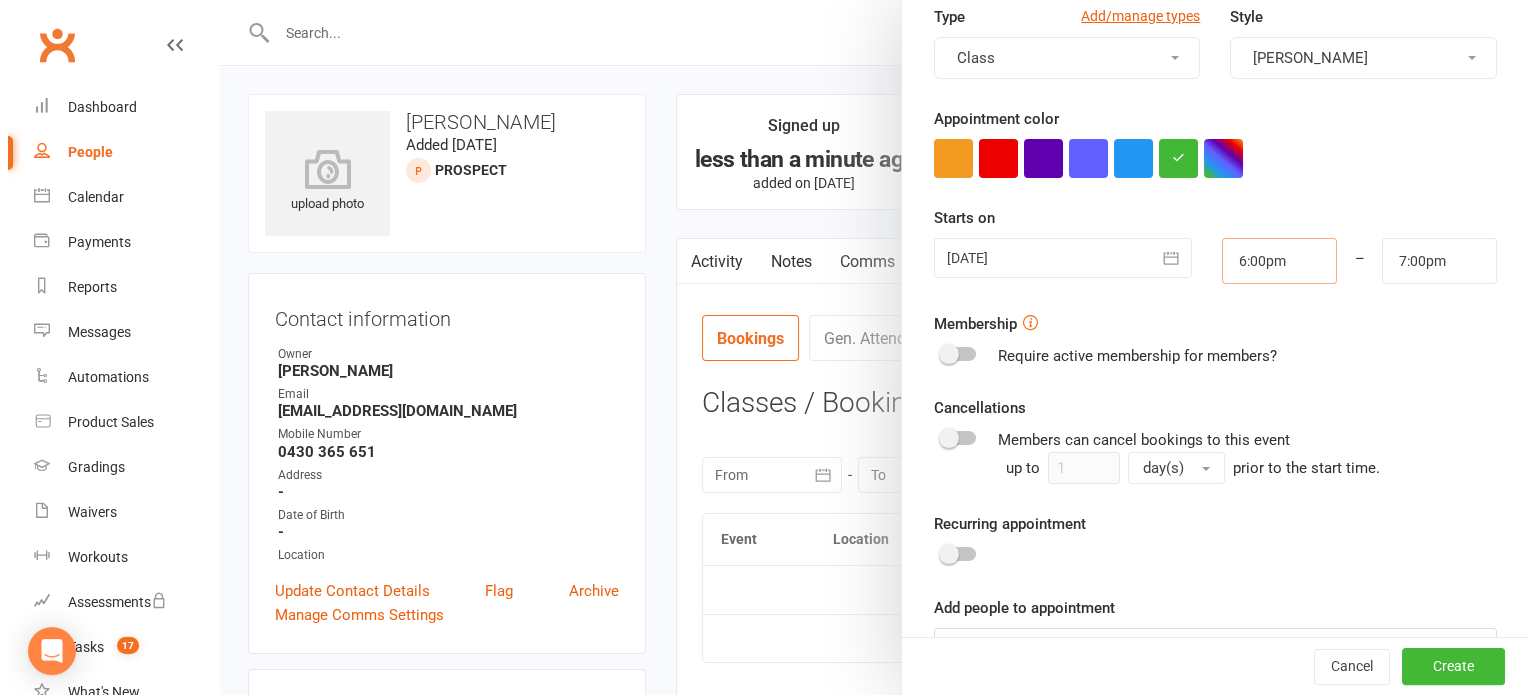 scroll, scrollTop: 398, scrollLeft: 0, axis: vertical 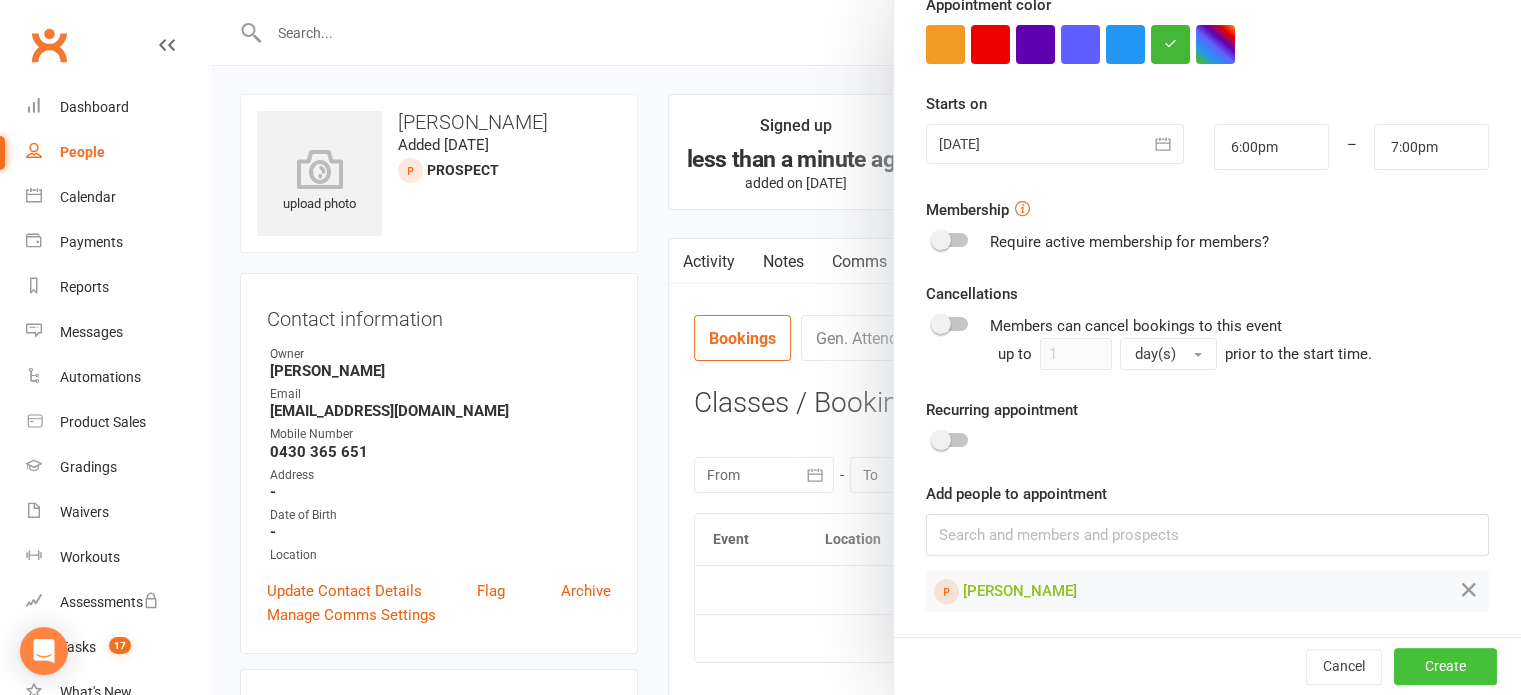 click on "Create" at bounding box center [1445, 667] 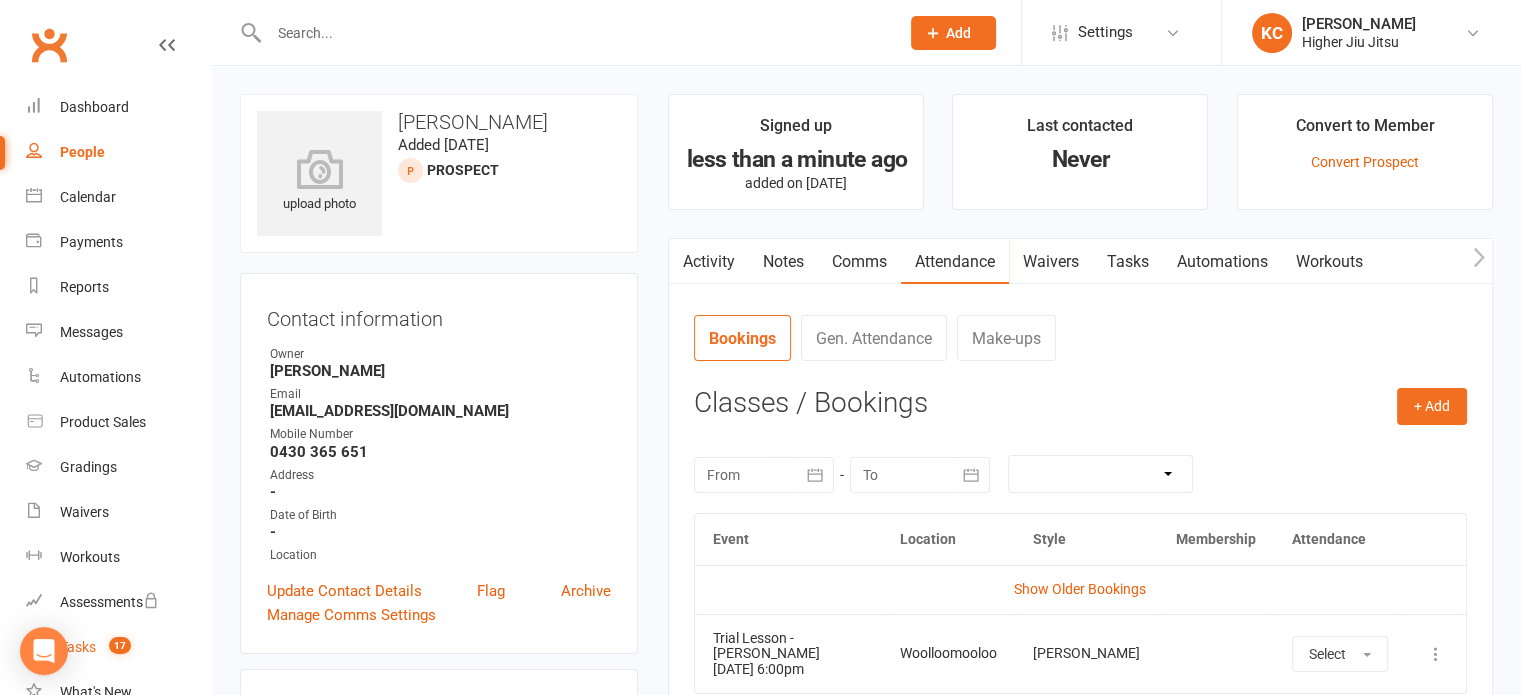 click on "17" at bounding box center [120, 645] 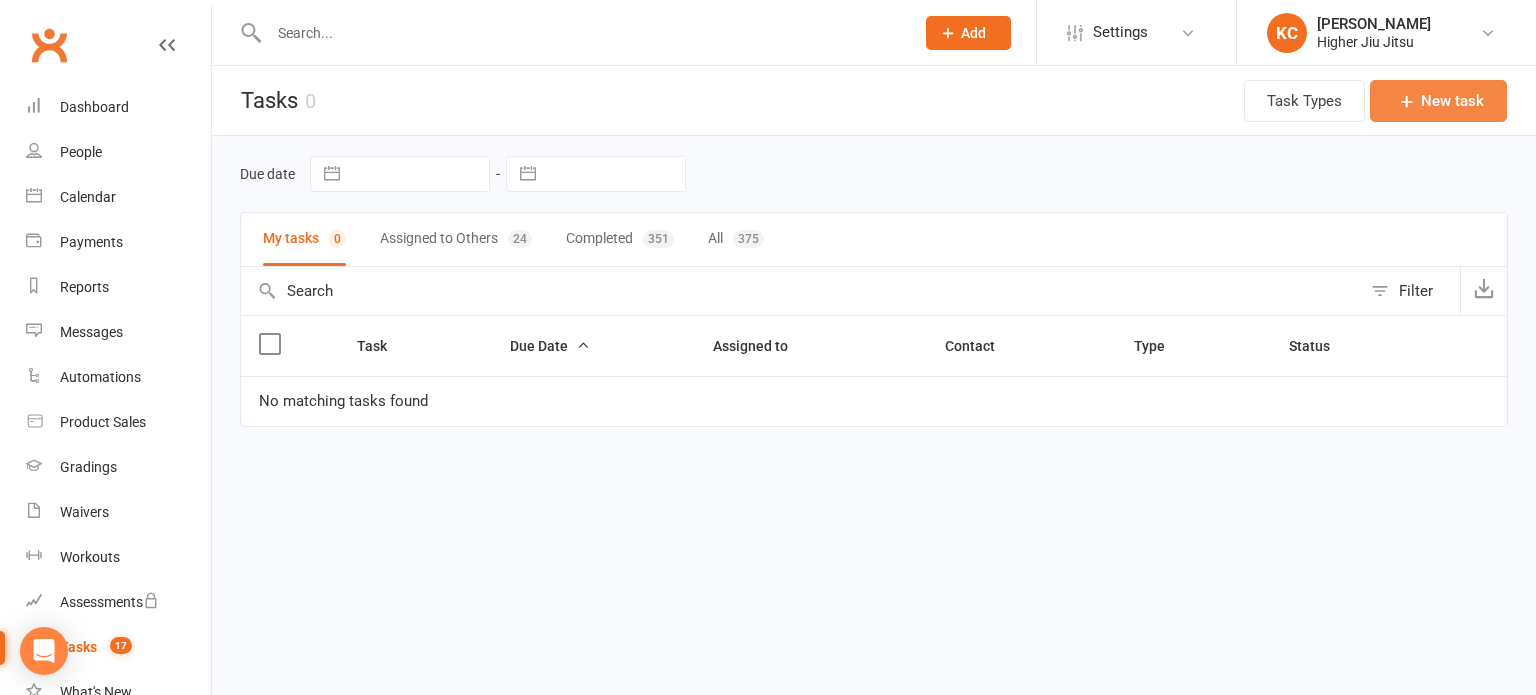 click at bounding box center [1407, 101] 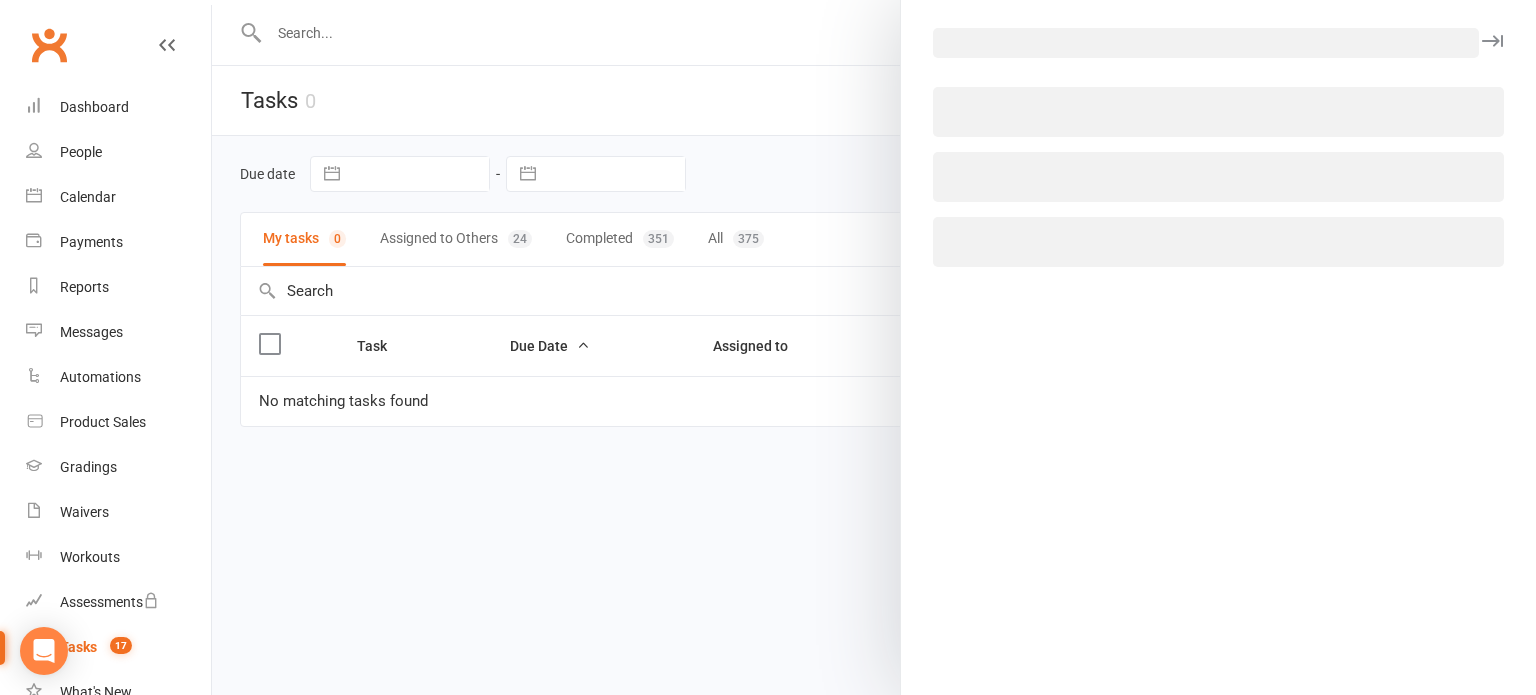 select on "50555" 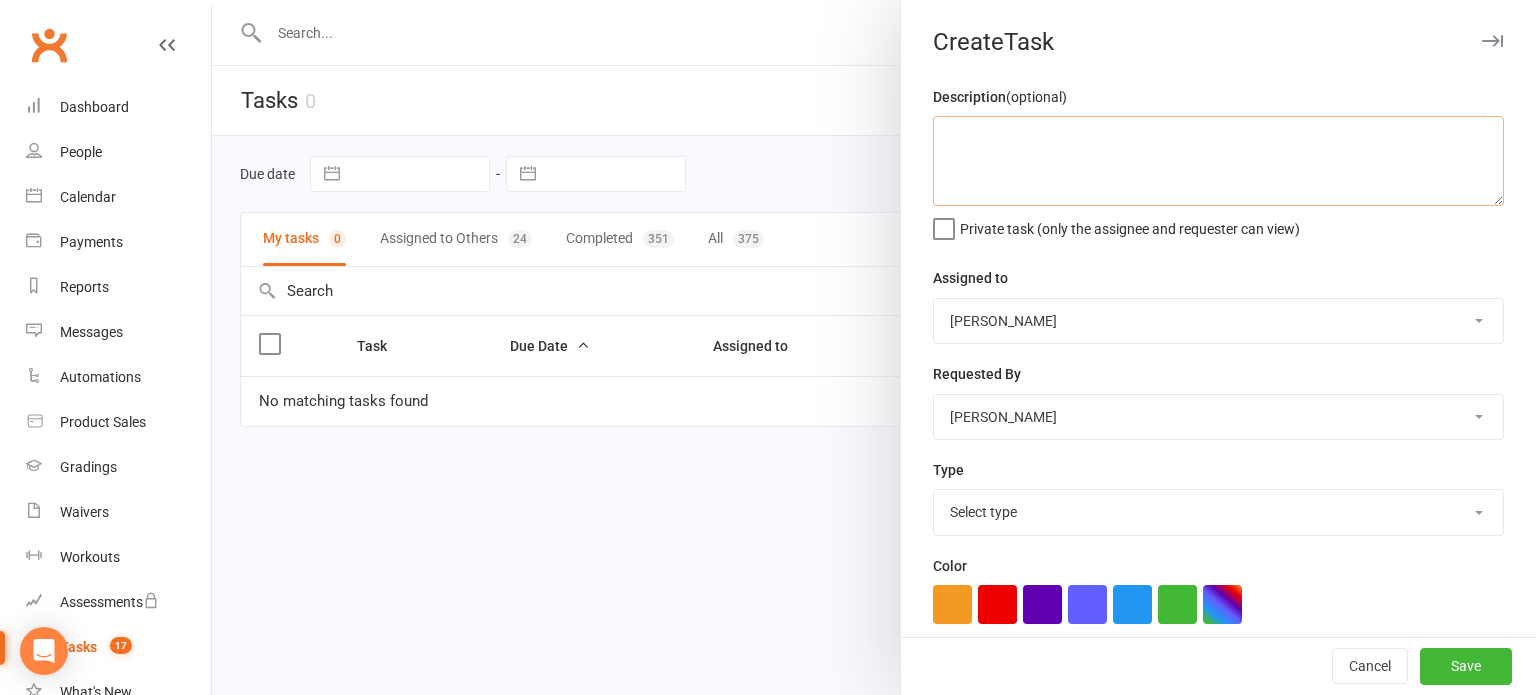 click at bounding box center (1218, 161) 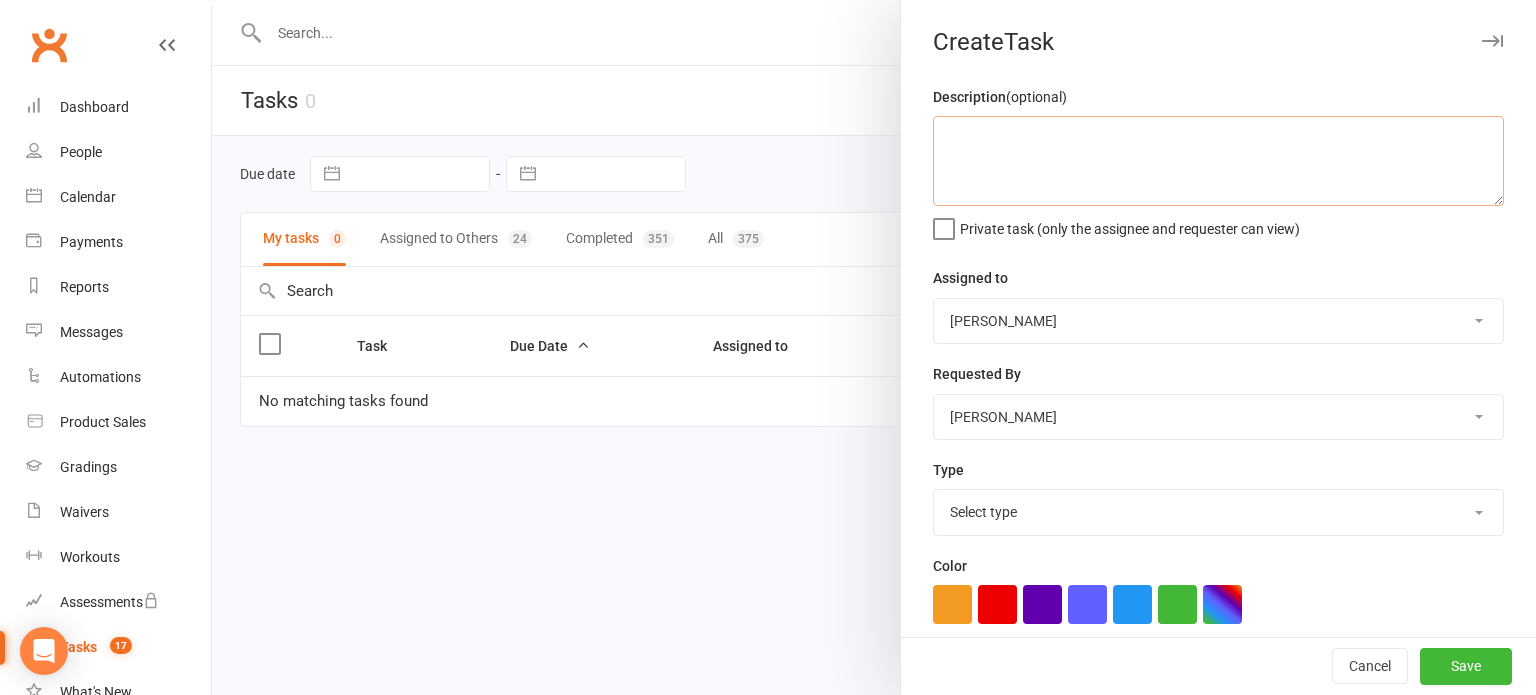 click at bounding box center (1218, 161) 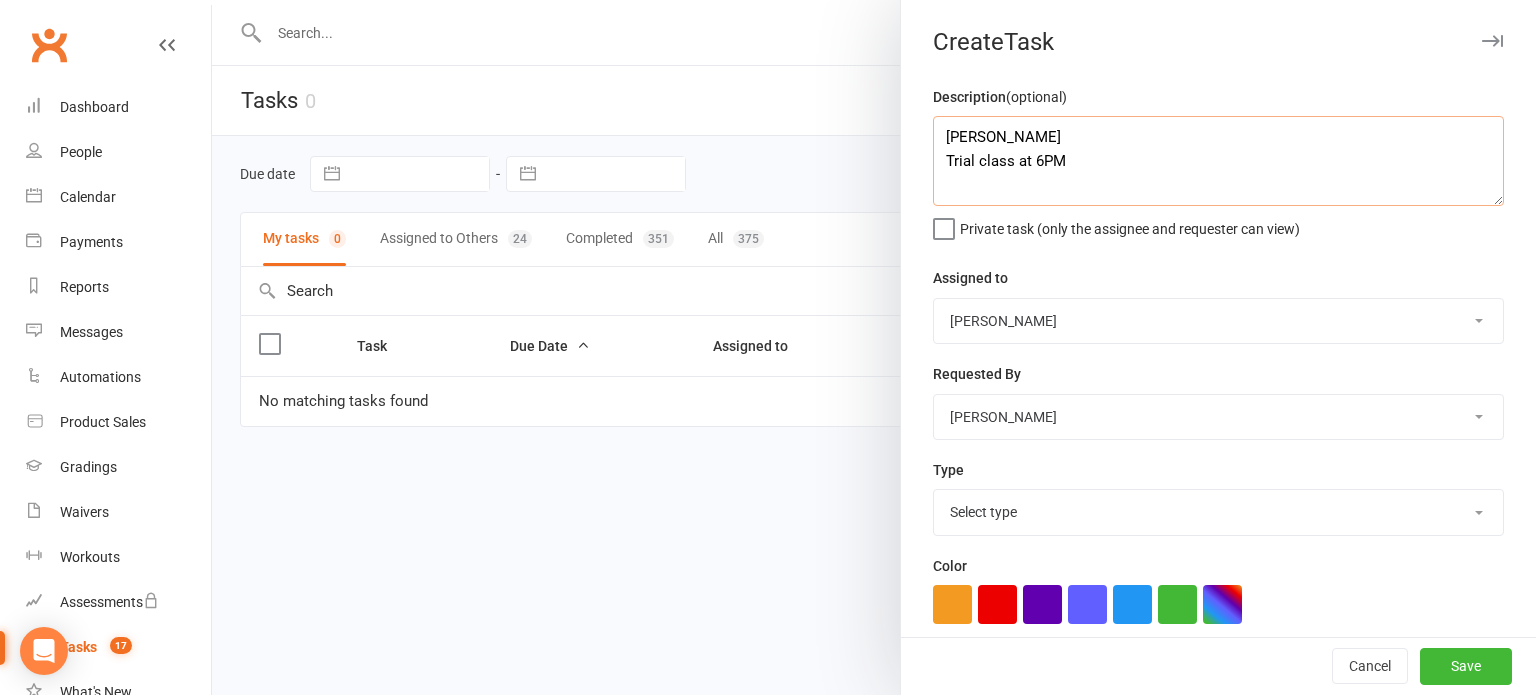 click on "[PERSON_NAME]
Trial class at 6PM" at bounding box center (1218, 161) 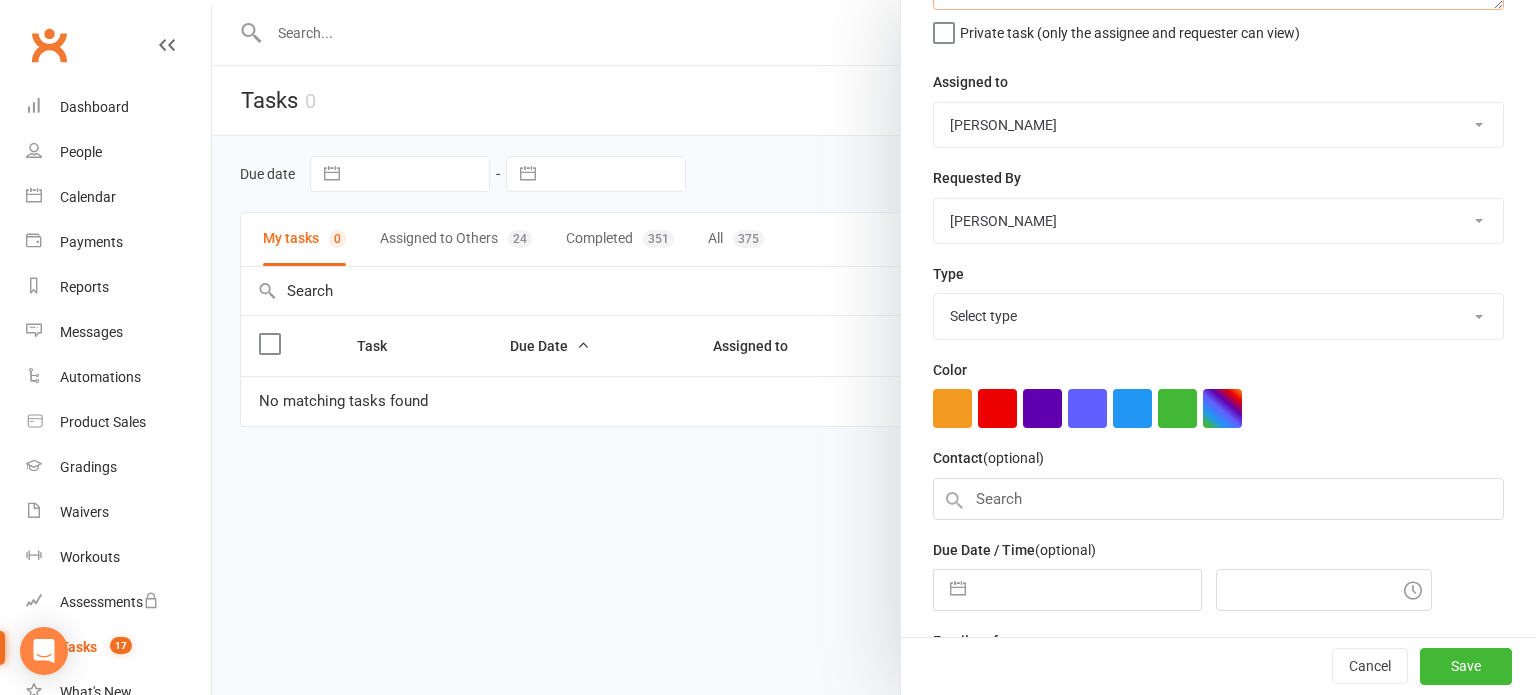 scroll, scrollTop: 200, scrollLeft: 0, axis: vertical 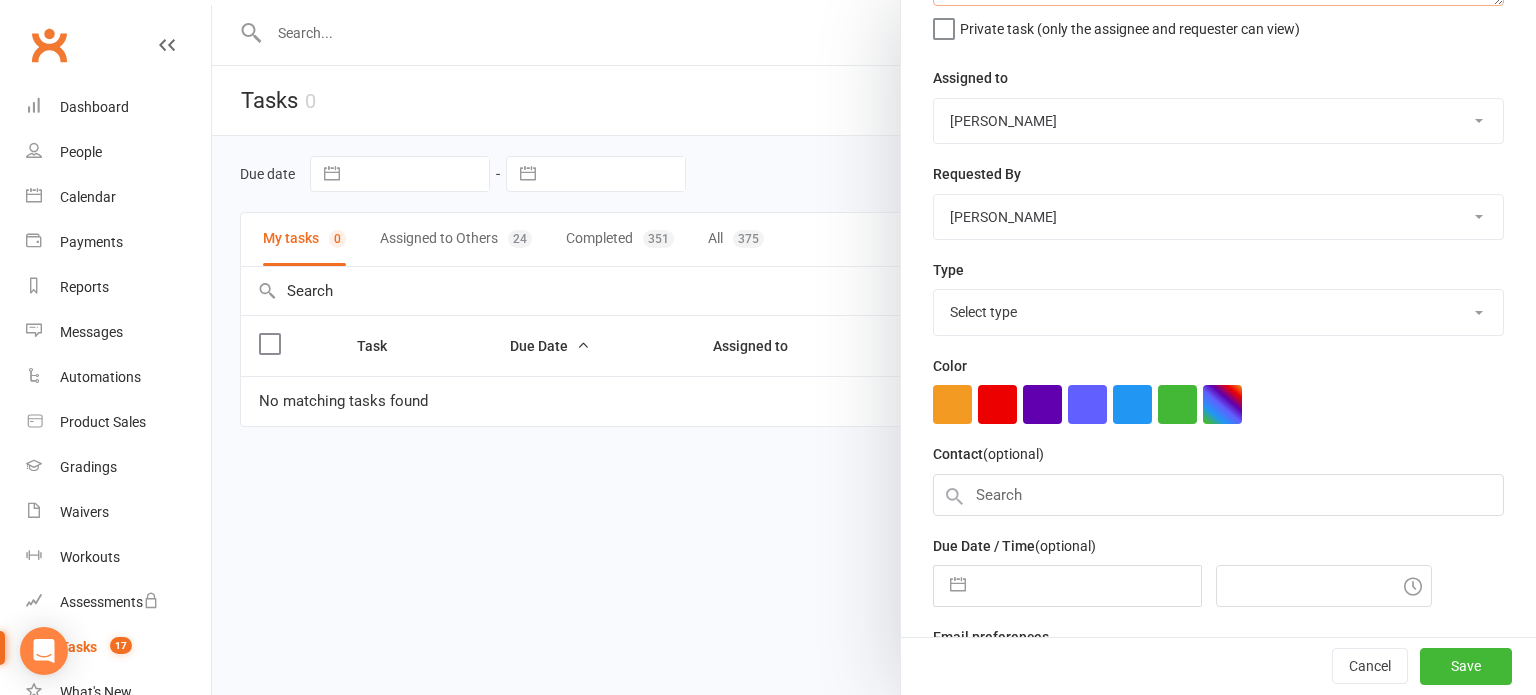 type on "[PERSON_NAME]
Trial class at 6PM, complete beginner" 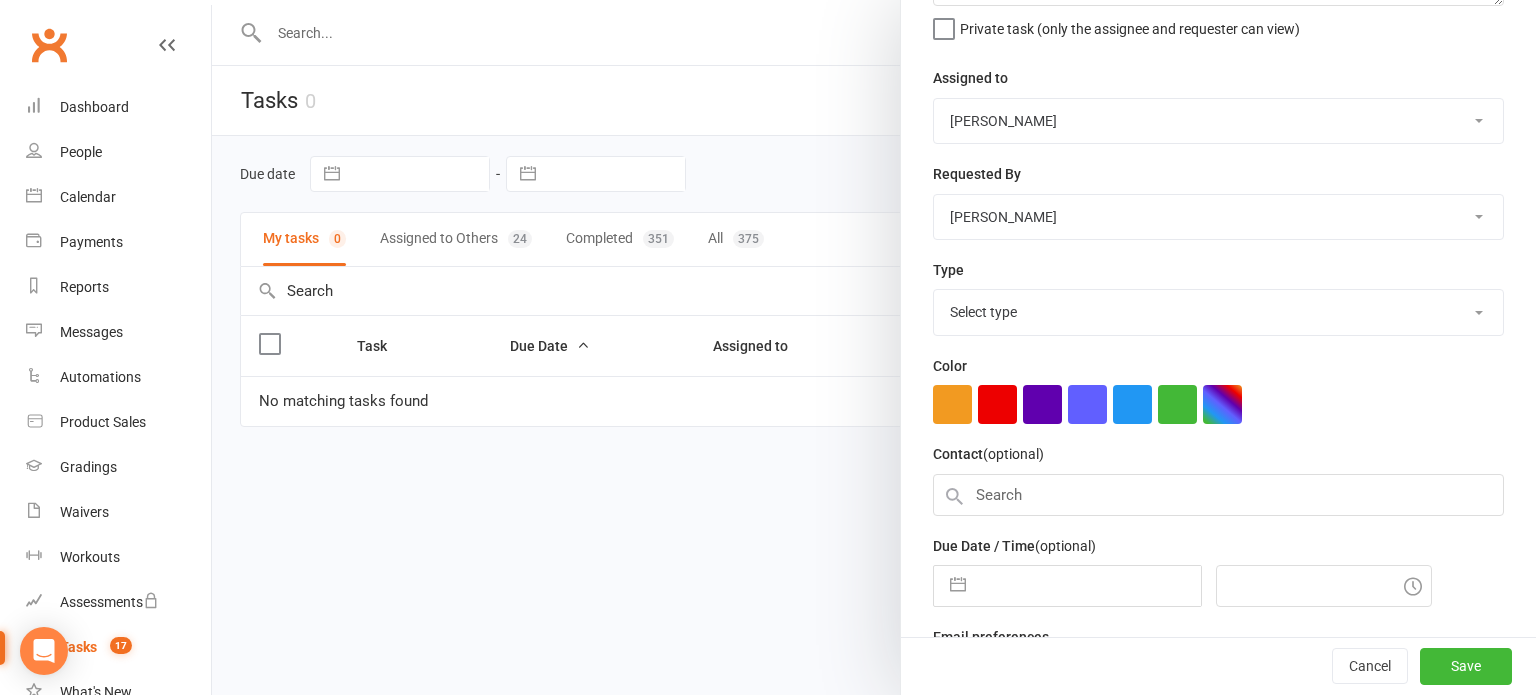 click on "[PERSON_NAME] [PERSON_NAME] [PERSON_NAME] [PERSON_NAME] [PERSON_NAME] [PERSON_NAME] [PERSON_NAME] [PERSON_NAME] [PERSON_NAME] [PERSON_NAME] [PERSON_NAME] [PERSON_NAME]" at bounding box center [1218, 121] 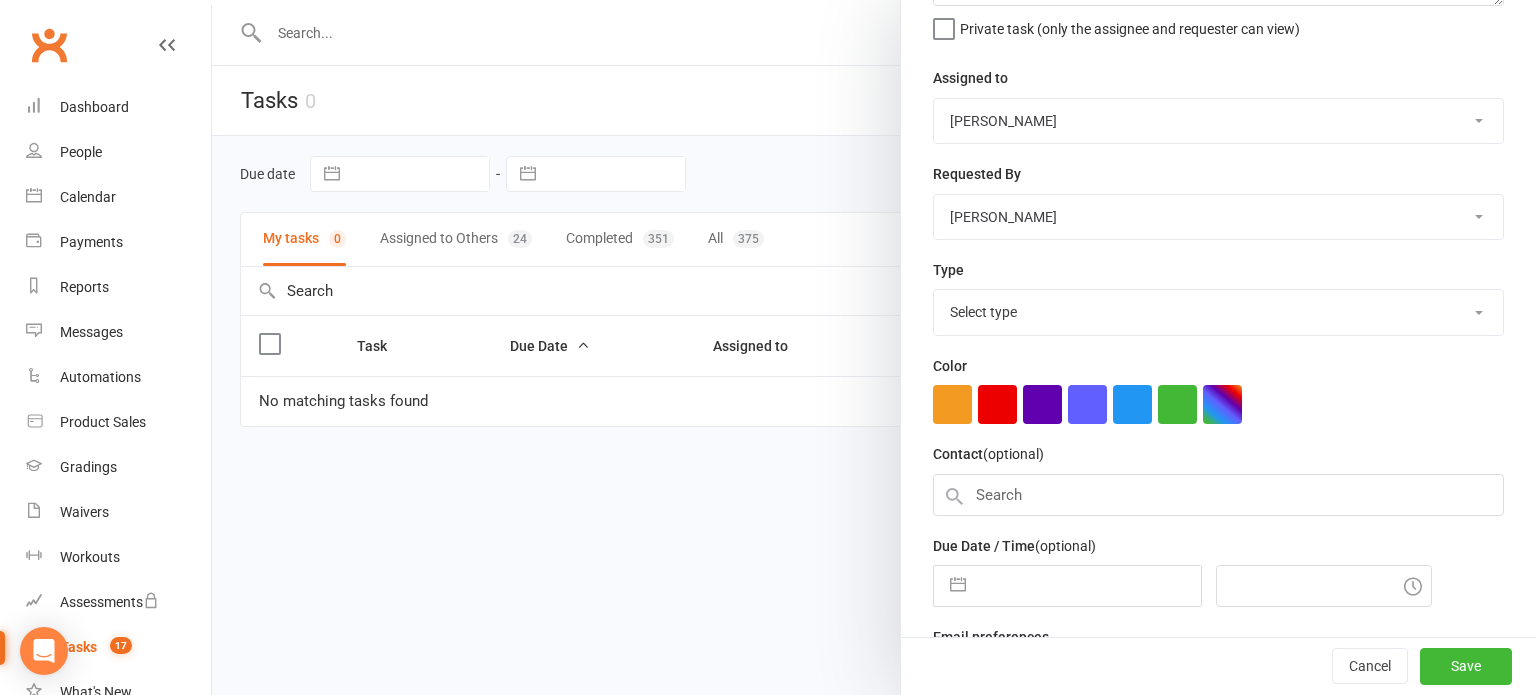 select on "26090" 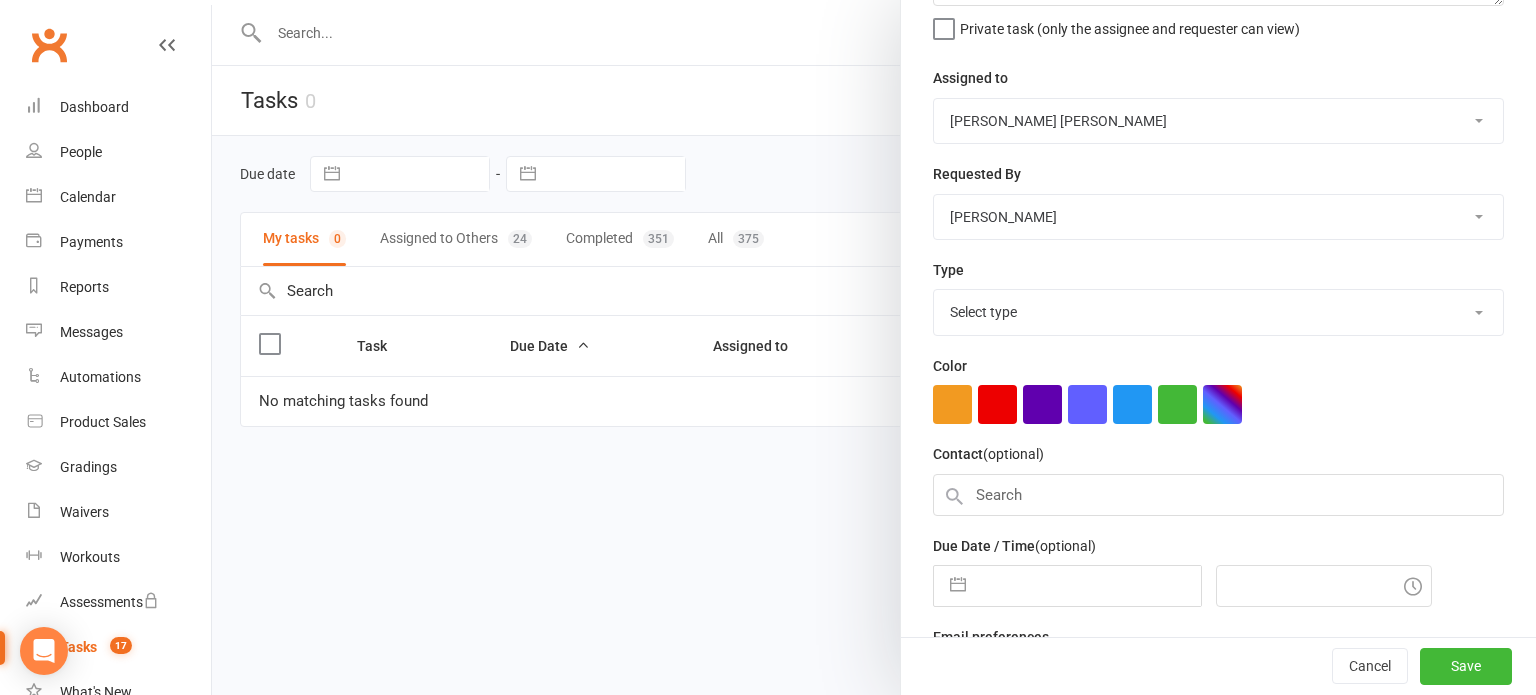click on "[PERSON_NAME] [PERSON_NAME] [PERSON_NAME] [PERSON_NAME] [PERSON_NAME] [PERSON_NAME] [PERSON_NAME] [PERSON_NAME] [PERSON_NAME] [PERSON_NAME] [PERSON_NAME] [PERSON_NAME]" at bounding box center (1218, 121) 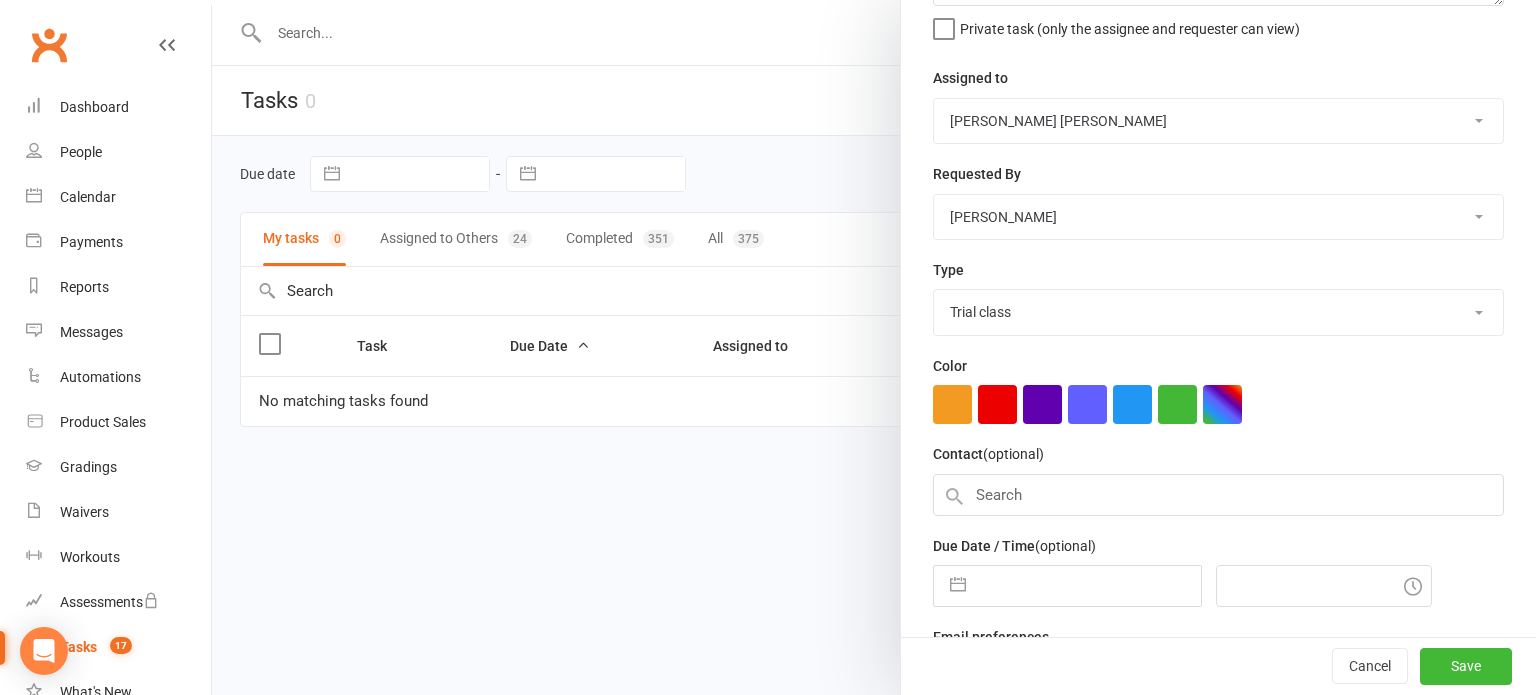 click on "Select type Birthday E-mail Follow up Meeting Phone call Private class To do Trial class Visitor Add new task type" at bounding box center [1218, 312] 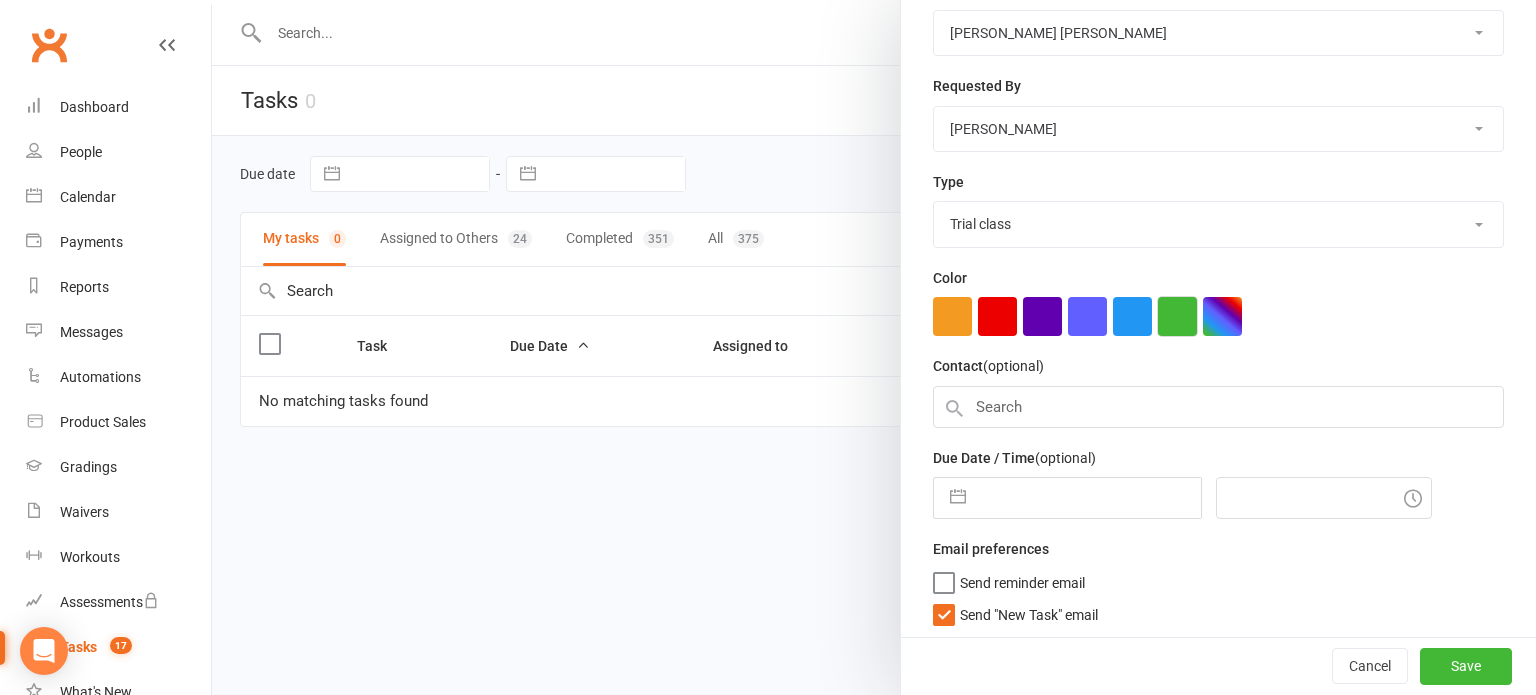 click at bounding box center [1177, 316] 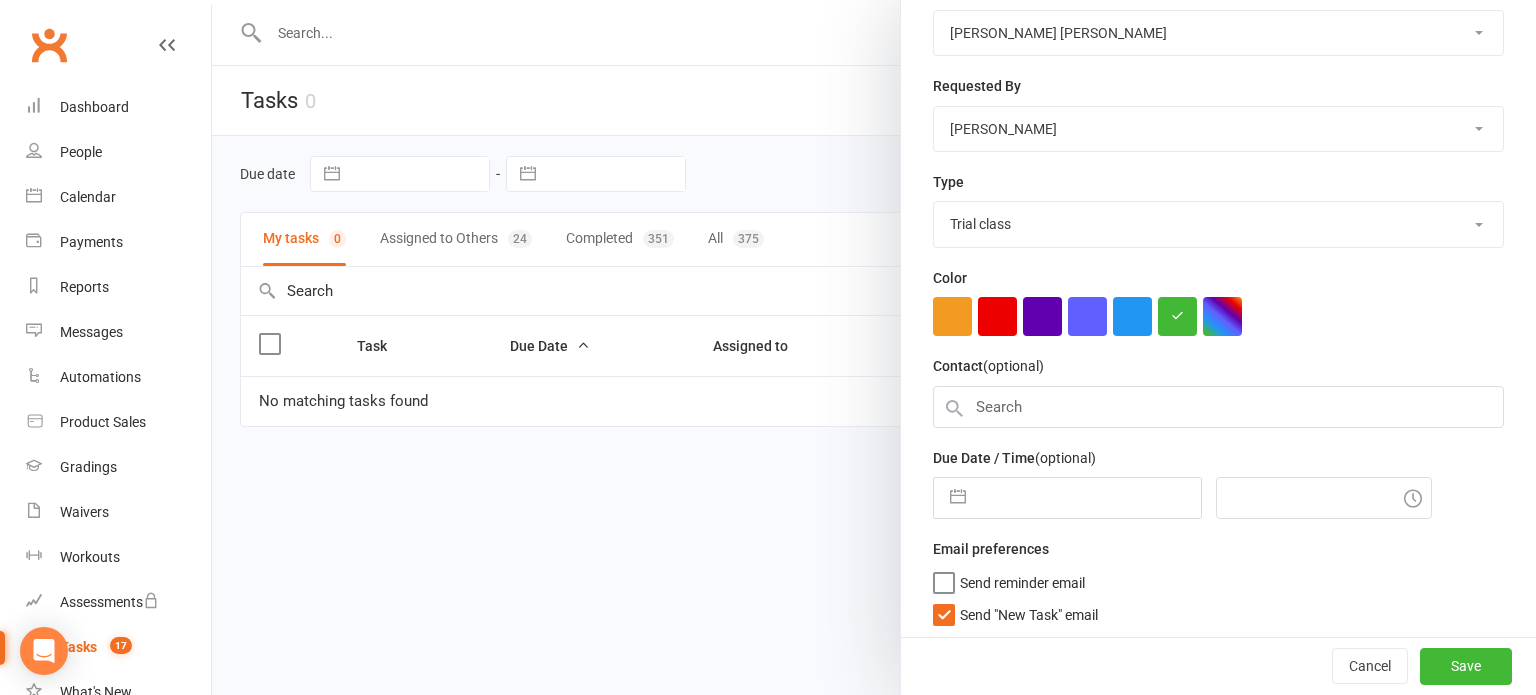 click on "Send "New Task" email" at bounding box center [1029, 611] 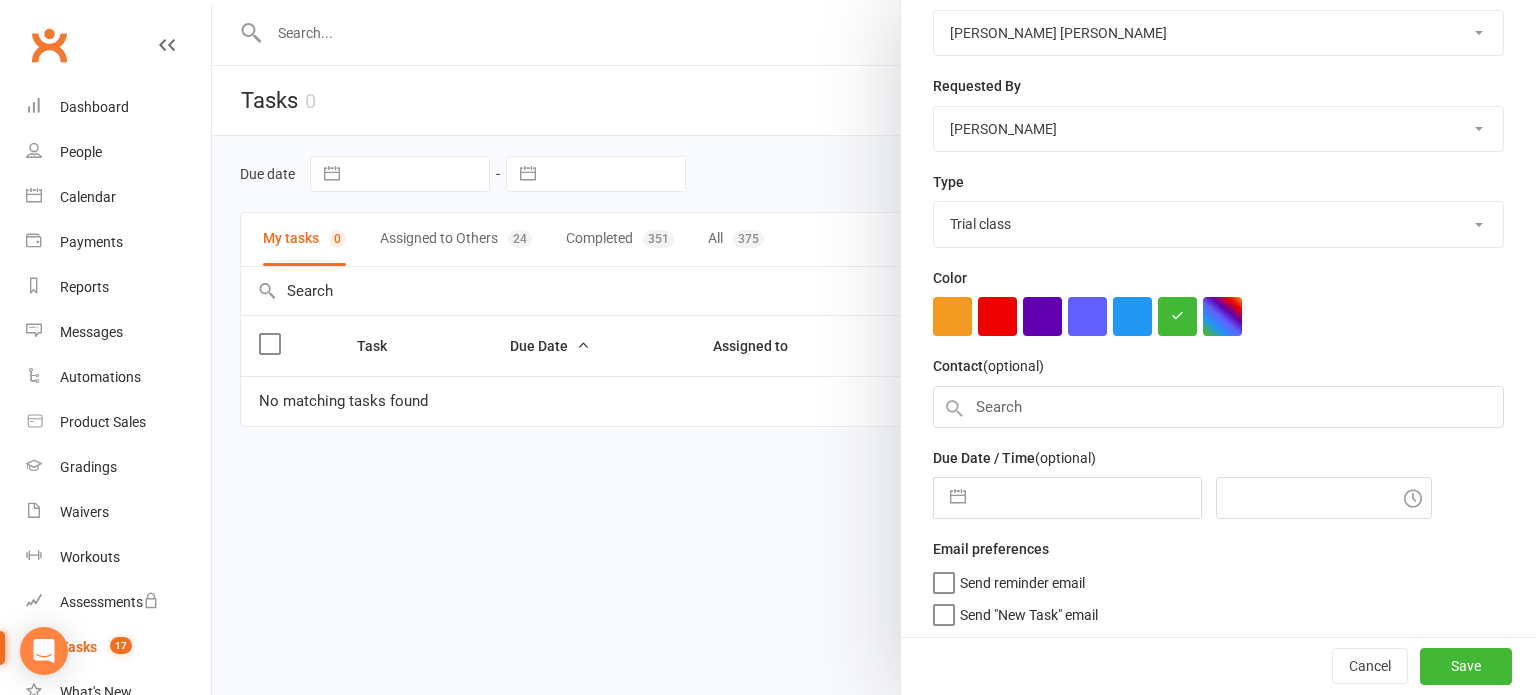 click on "Send reminder email" at bounding box center [1022, 579] 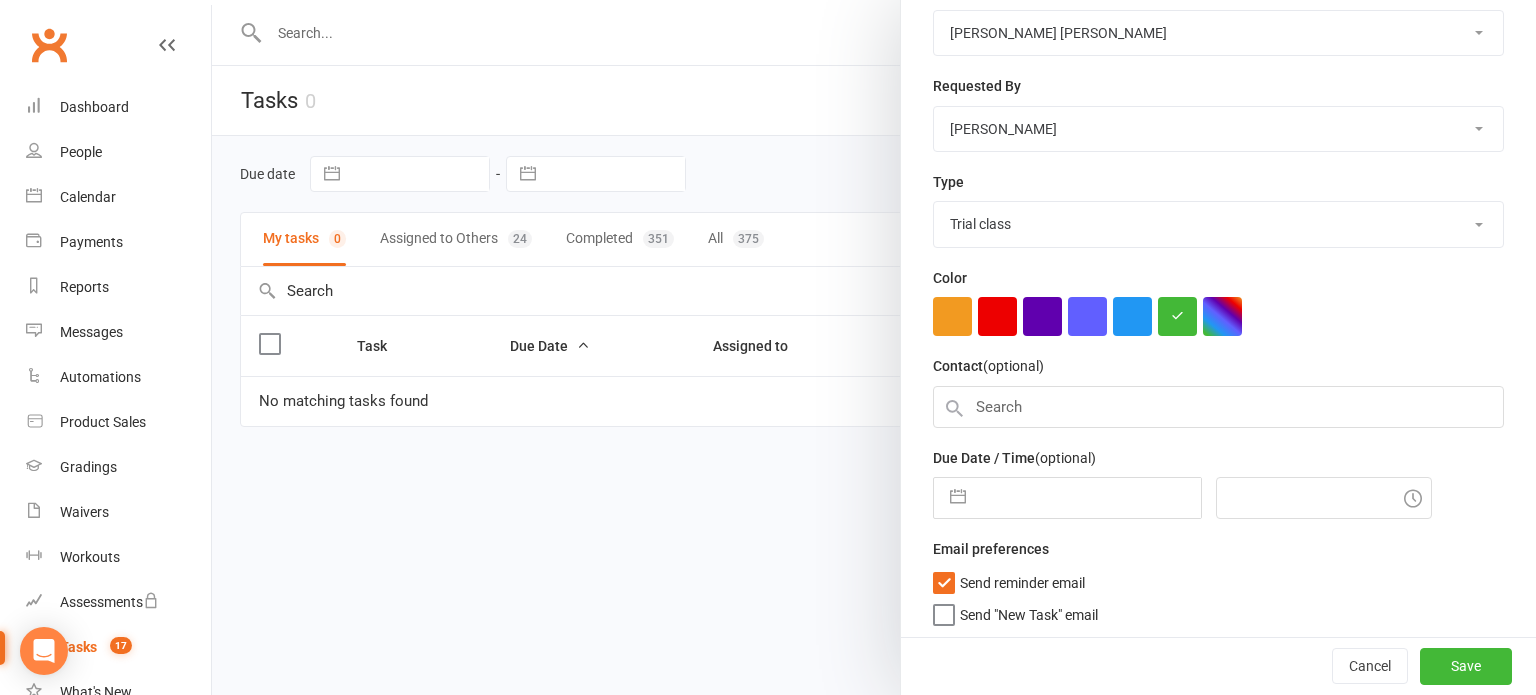 click at bounding box center (1088, 498) 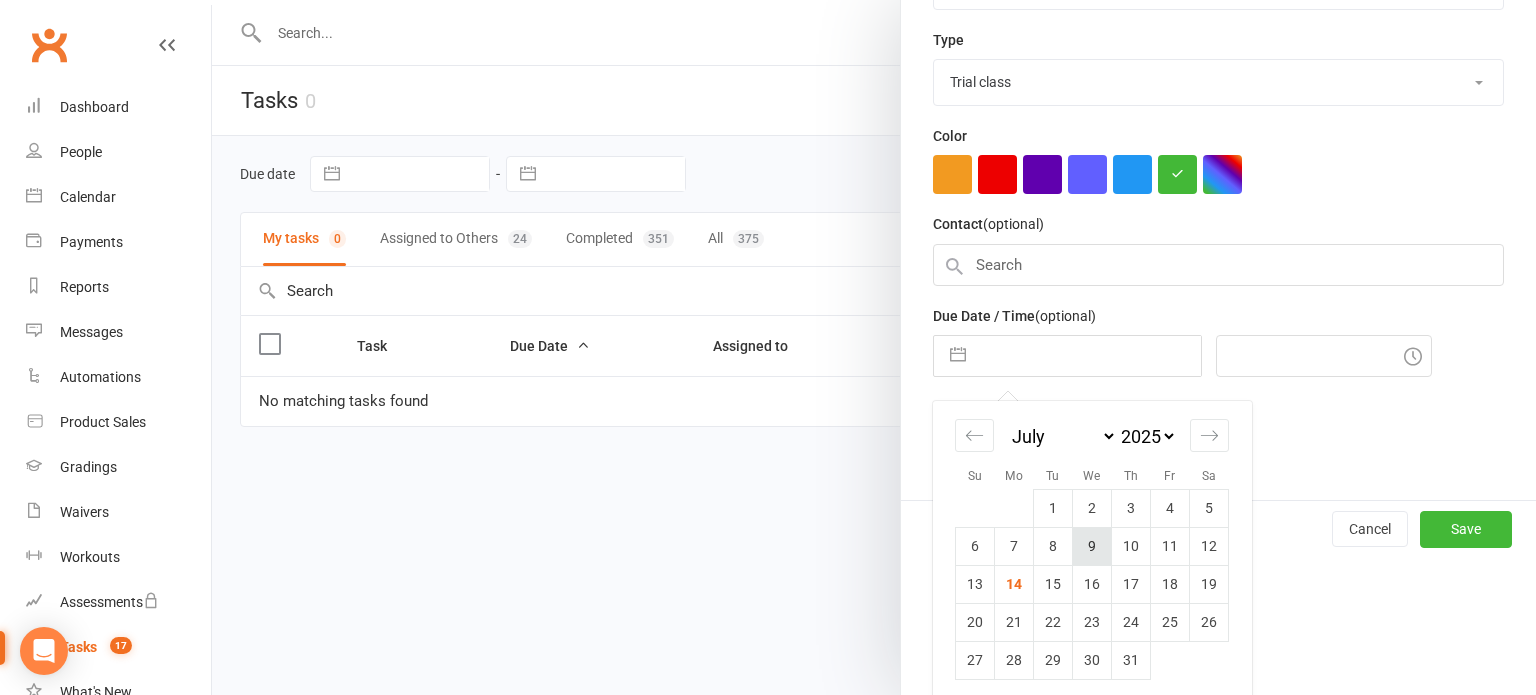 scroll, scrollTop: 434, scrollLeft: 0, axis: vertical 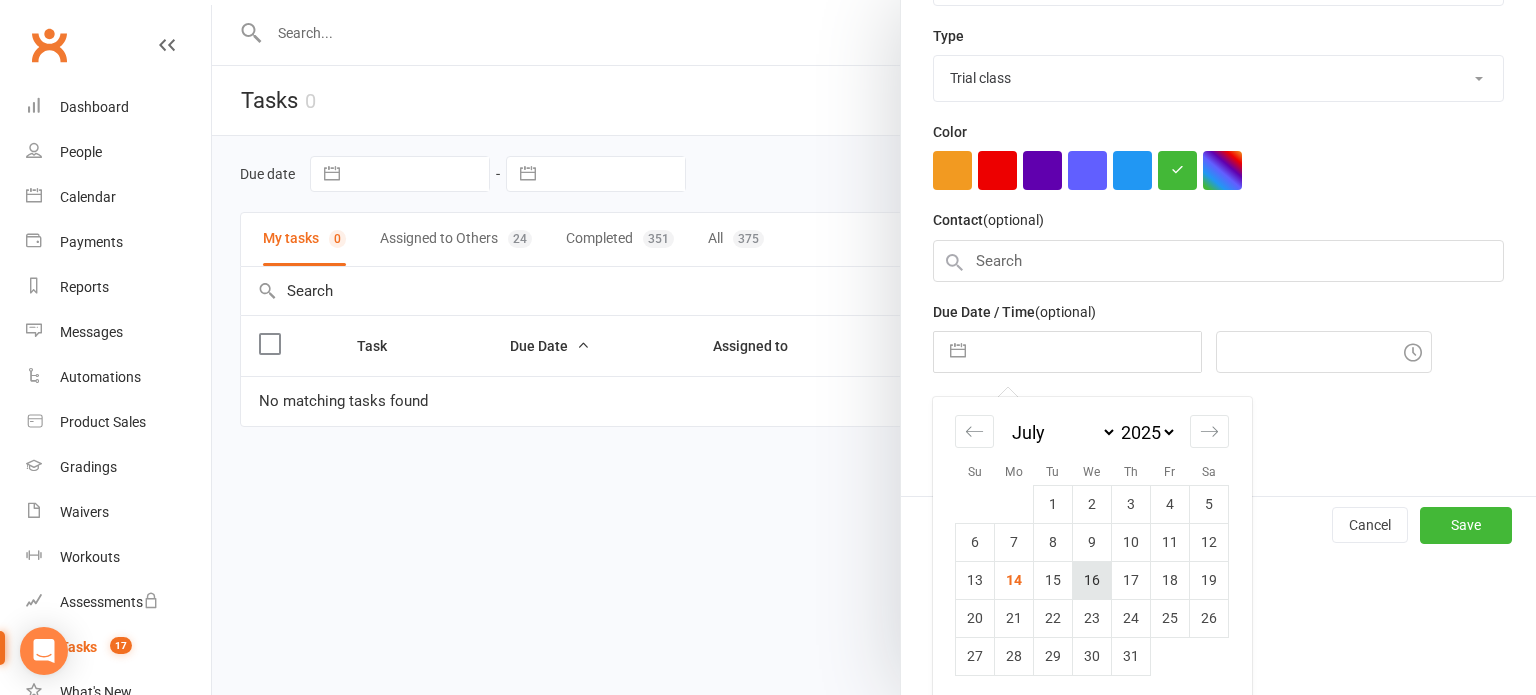 click on "16" at bounding box center (1092, 580) 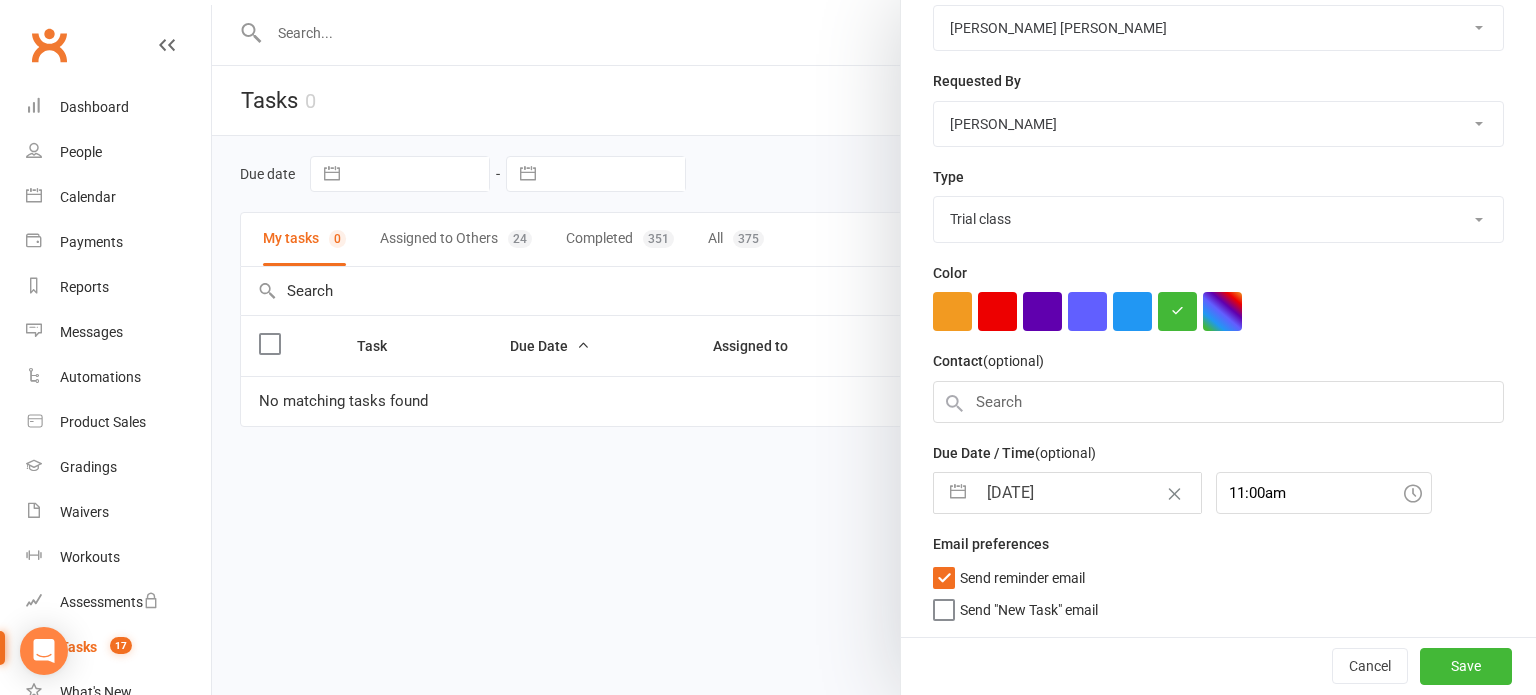 scroll, scrollTop: 288, scrollLeft: 0, axis: vertical 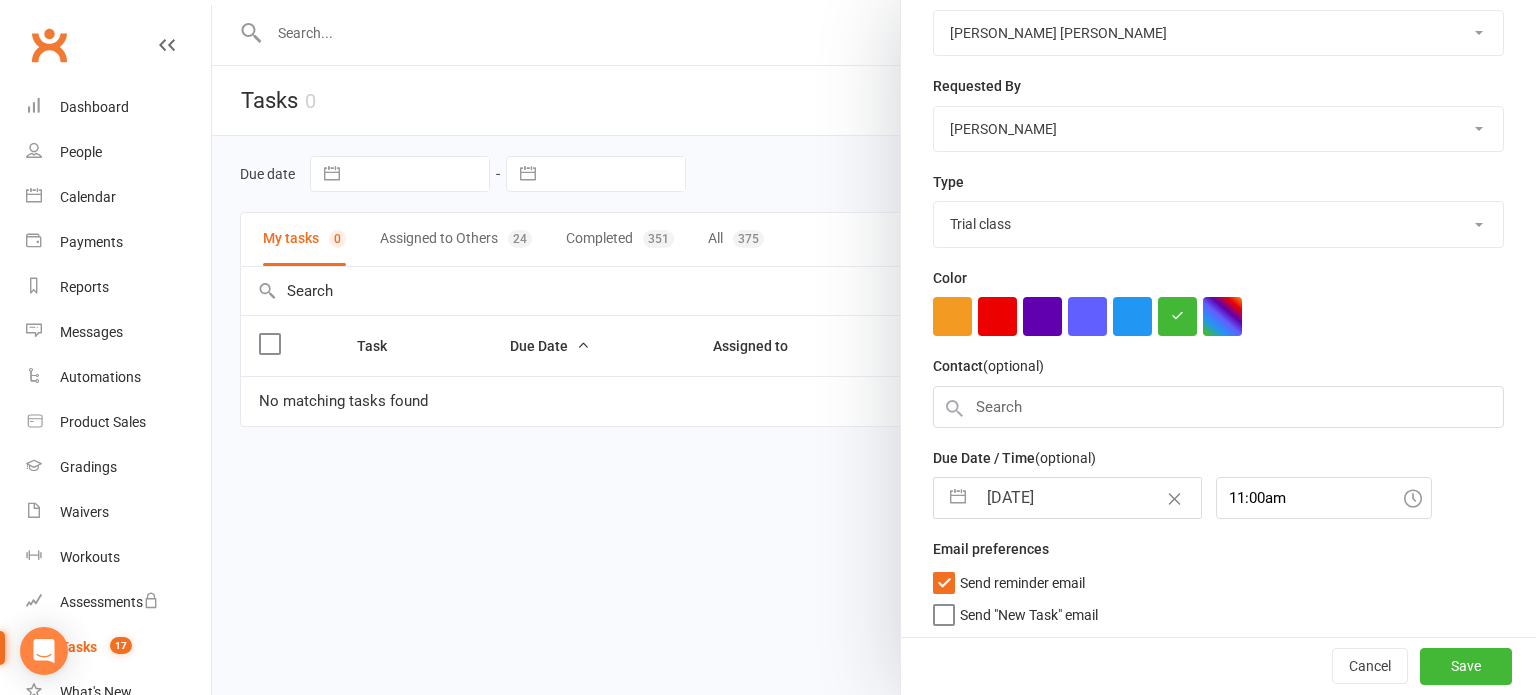 click on "Description  (optional) [PERSON_NAME]
Trial class at 6PM, complete beginner Private task (only the assignee and requester can view) Assigned to [PERSON_NAME] [PERSON_NAME] [PERSON_NAME] [PERSON_NAME] [PERSON_NAME] [PERSON_NAME] [PERSON_NAME] [PERSON_NAME] [PERSON_NAME] [PERSON_NAME] [PERSON_NAME] [PERSON_NAME] Requested By [PERSON_NAME] [PERSON_NAME] [PERSON_NAME] [PERSON_NAME] [PERSON_NAME] [PERSON_NAME] [PERSON_NAME] [PERSON_NAME] [PERSON_NAME] [PERSON_NAME] [PERSON_NAME] [PERSON_NAME] Type Birthday E-mail Follow up Meeting Phone call Private class To do Trial class Visitor Add new task type Color Contact  (optional) Due Date / Time  (optional) [DATE] Navigate forward to interact with the calendar and select a date. Press the question mark key to get the keyboard shortcuts for changing dates. 11:00am Email preferences  Send reminder email Send "New Task" email" at bounding box center (1218, 219) 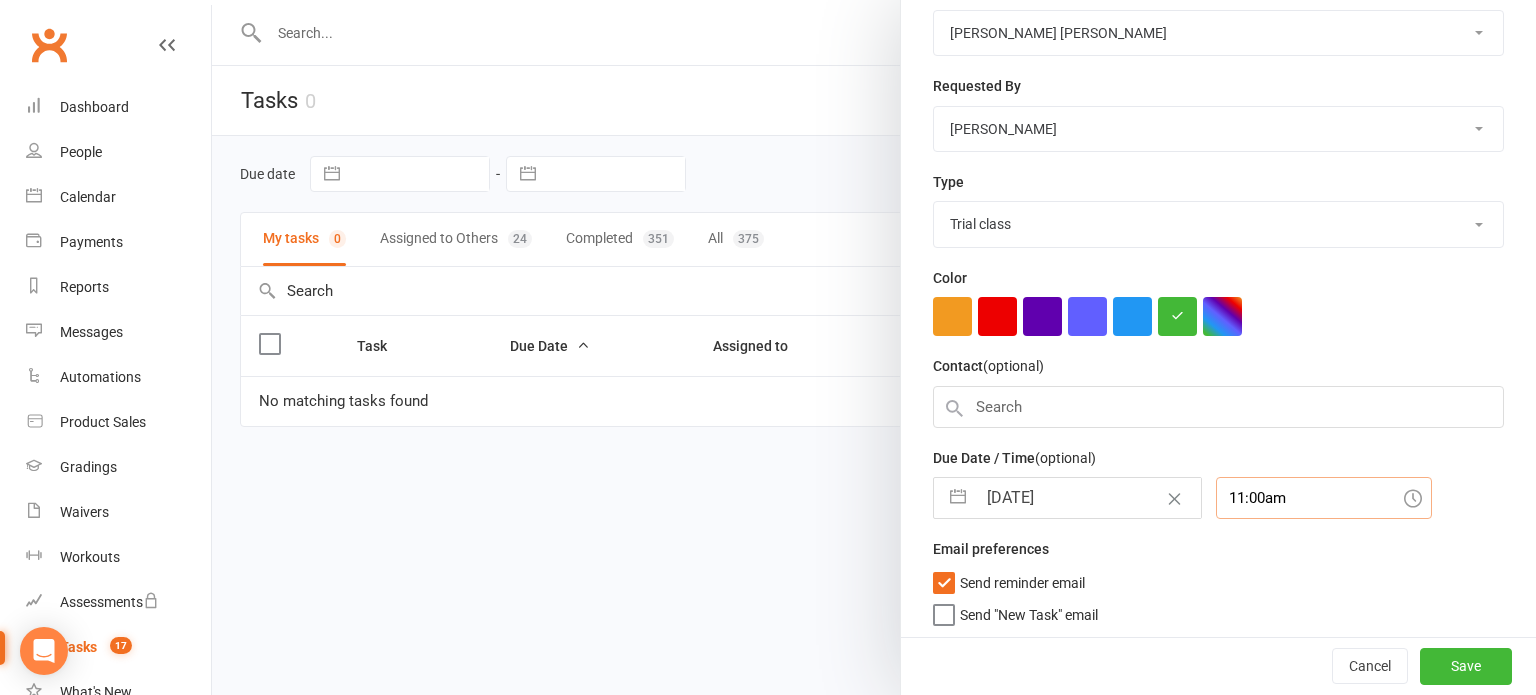 click on "11:00am" at bounding box center (1324, 498) 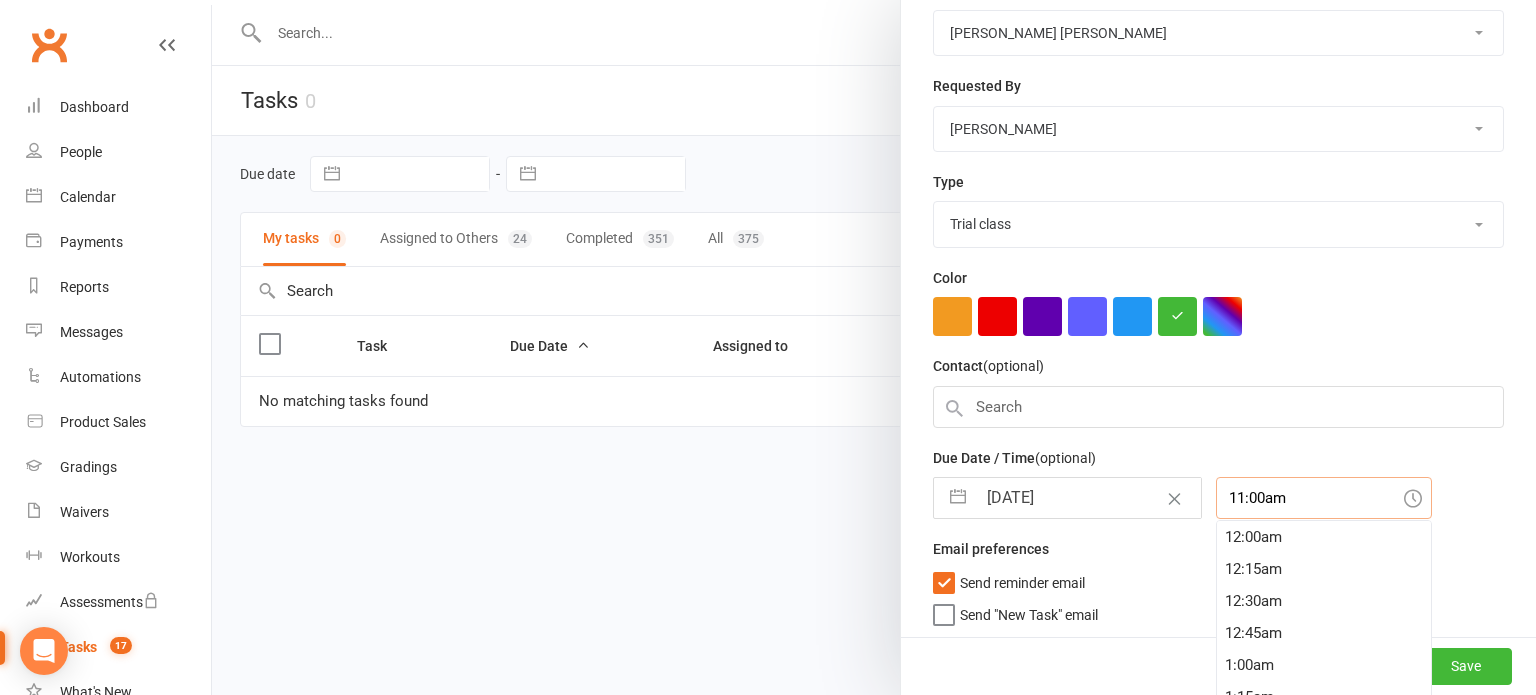 scroll, scrollTop: 309, scrollLeft: 0, axis: vertical 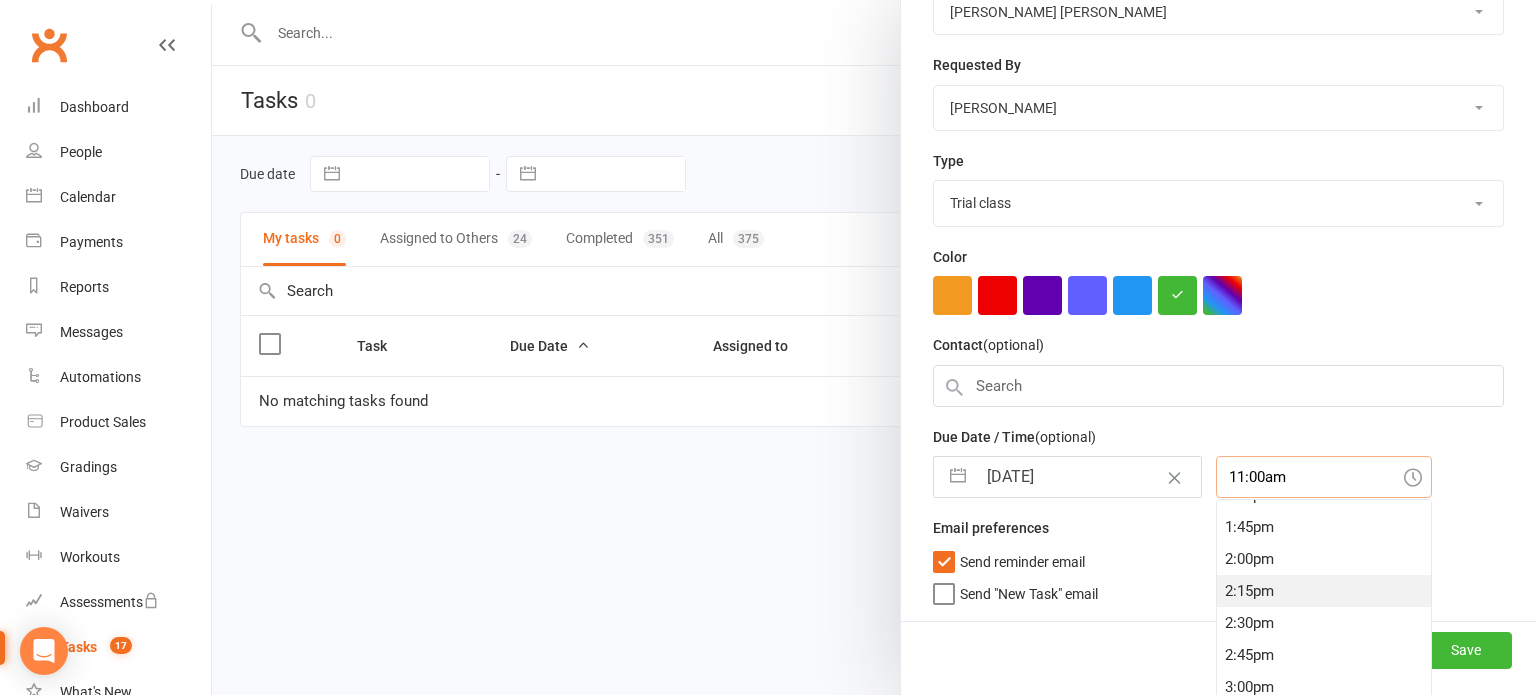 click on "2:15pm" at bounding box center [1324, 591] 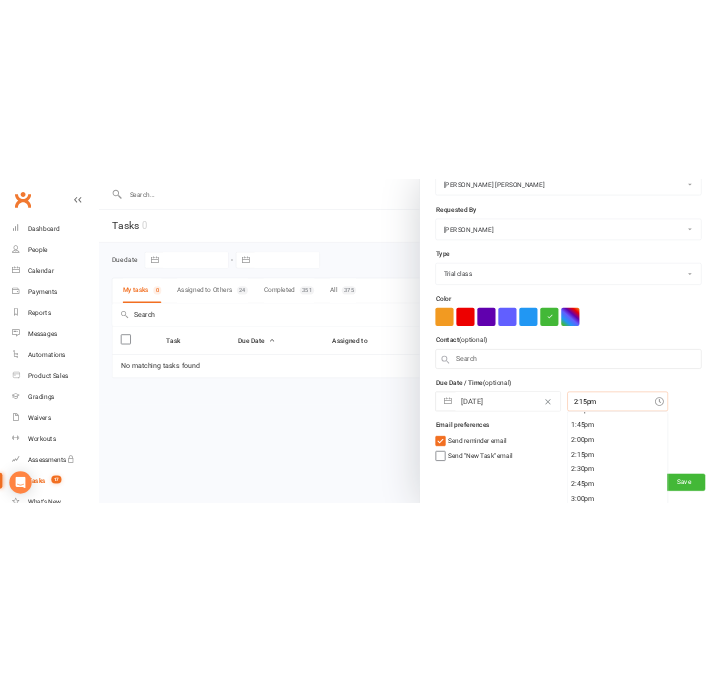 scroll, scrollTop: 288, scrollLeft: 0, axis: vertical 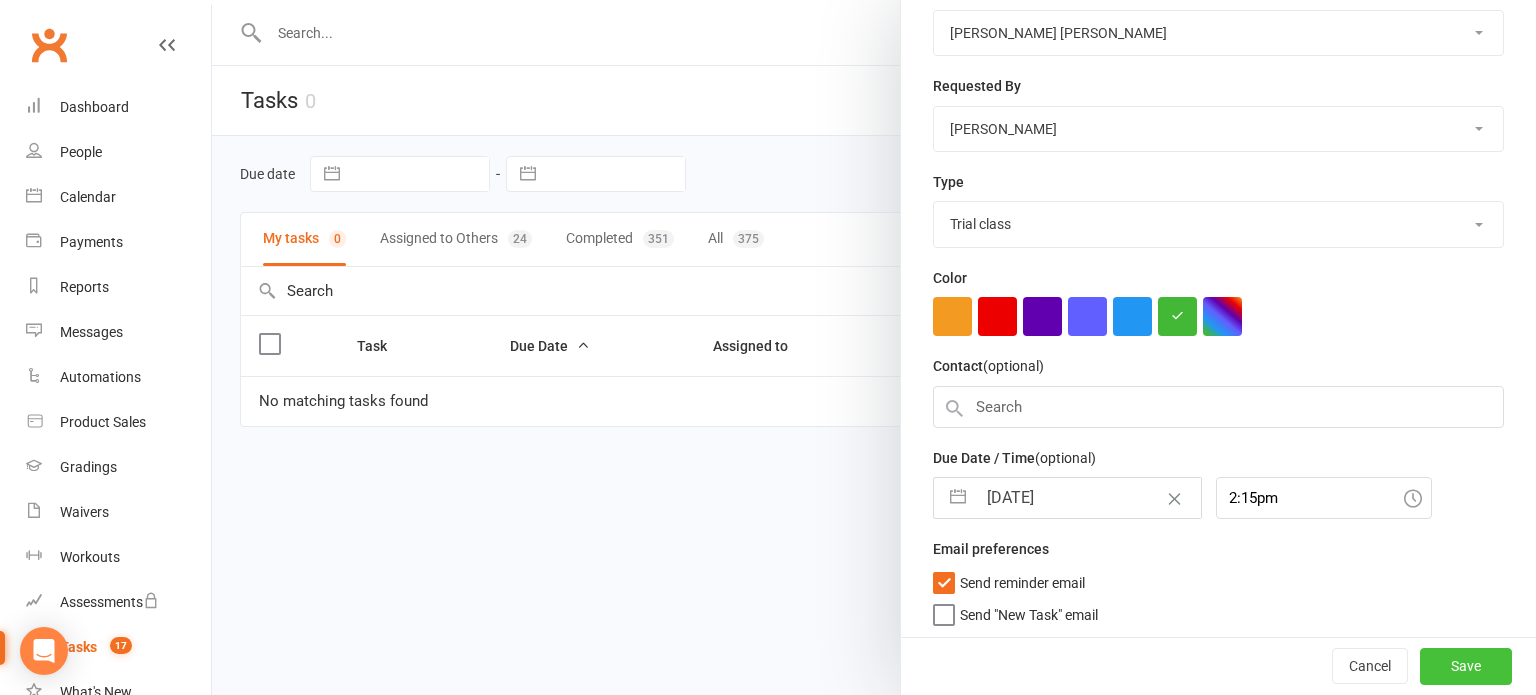 click on "Save" at bounding box center [1466, 667] 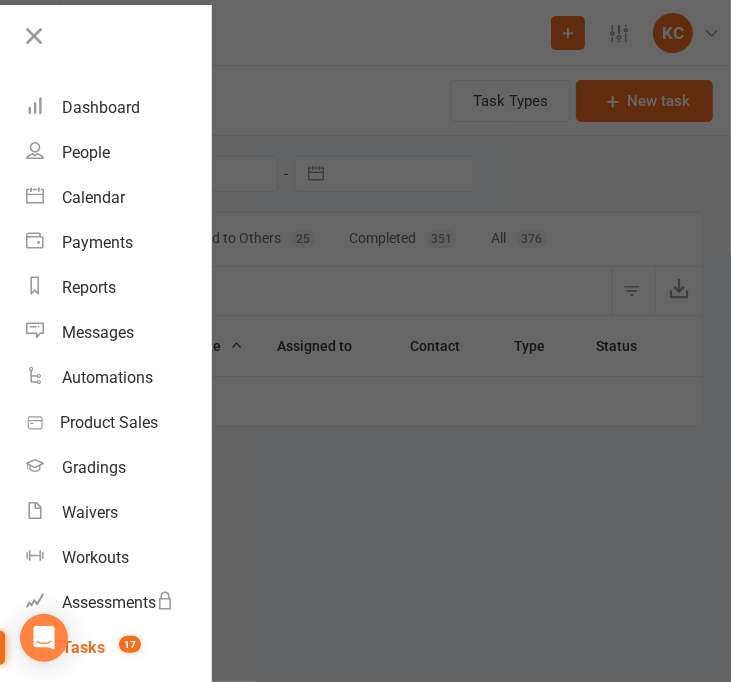 click at bounding box center (365, 341) 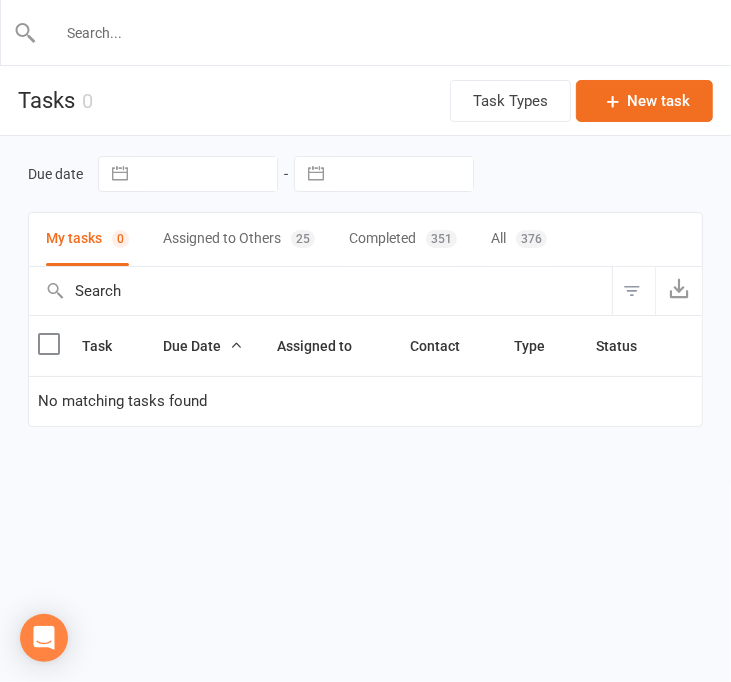 click at bounding box center [366, 33] 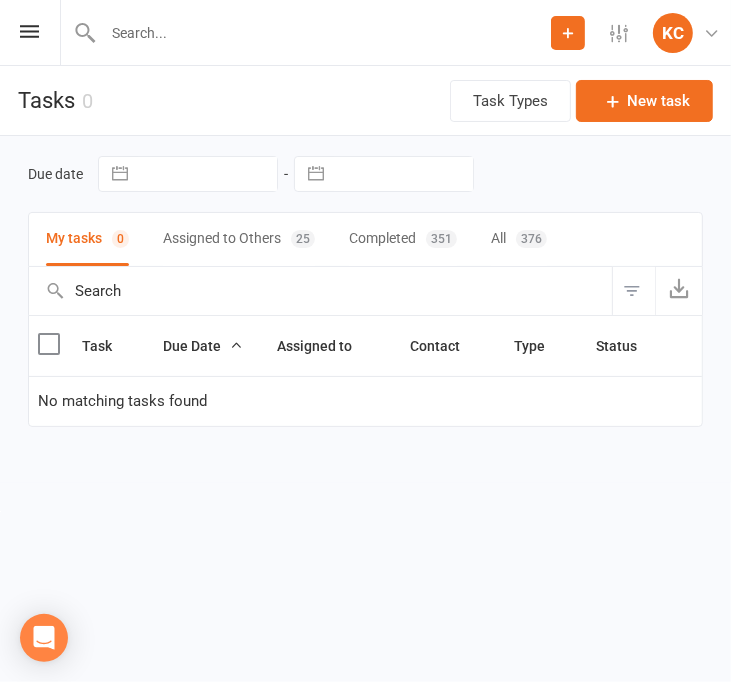 paste on "[EMAIL_ADDRESS][DOMAIN_NAME]" 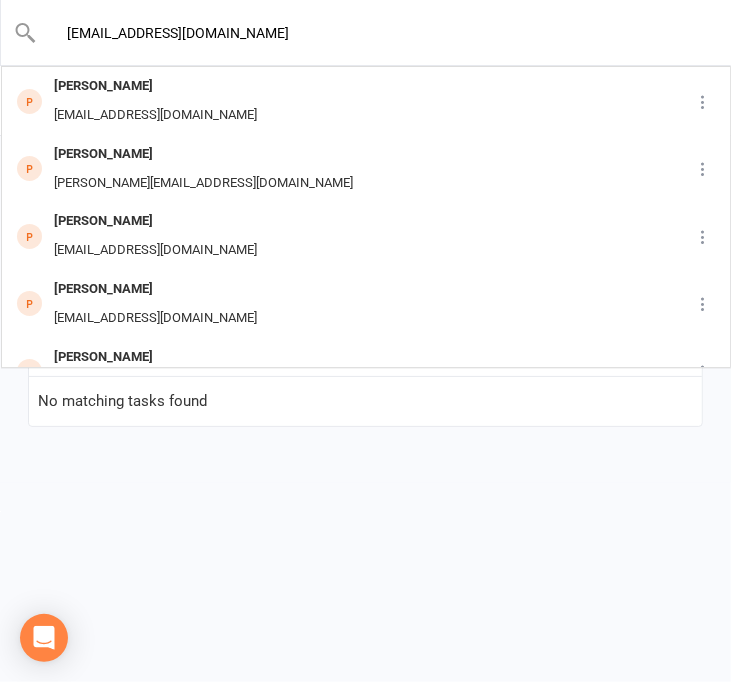 type on "[EMAIL_ADDRESS][DOMAIN_NAME]" 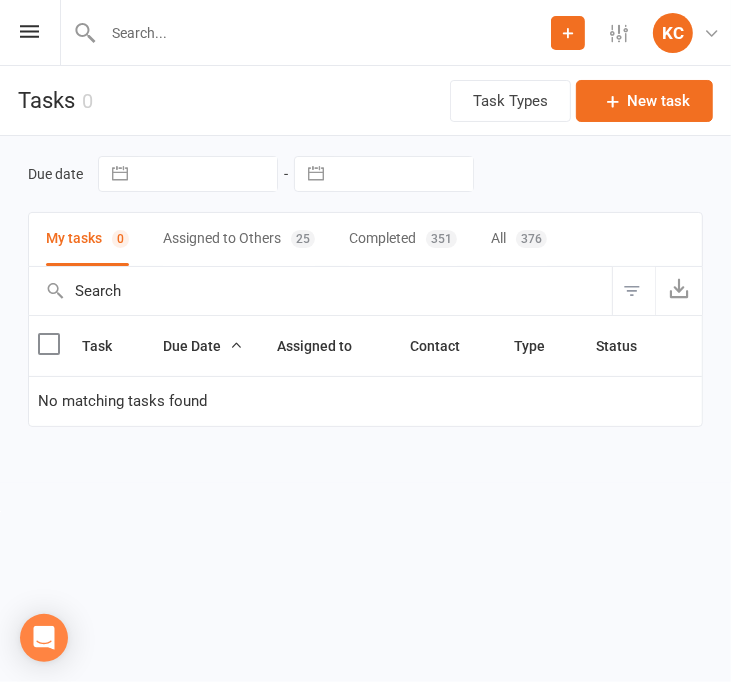 click at bounding box center [305, 32] 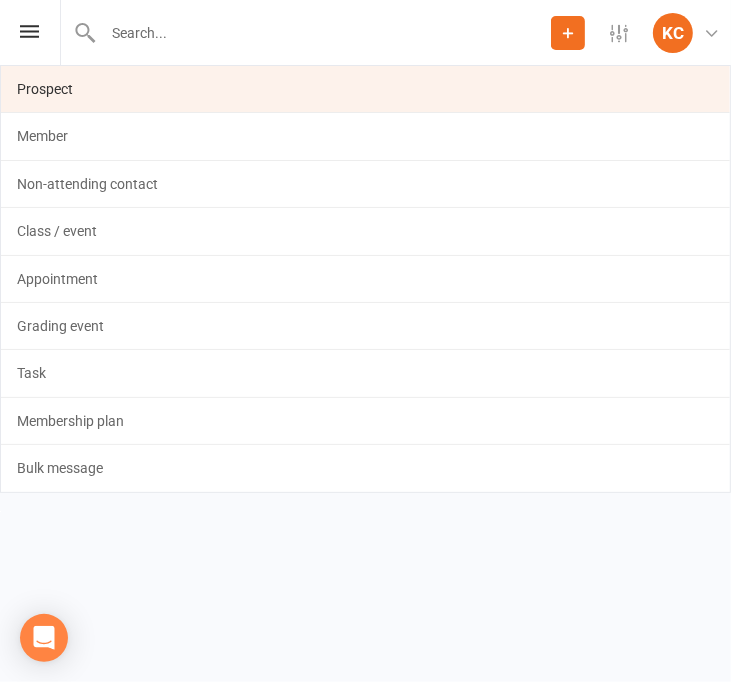 click on "Prospect" 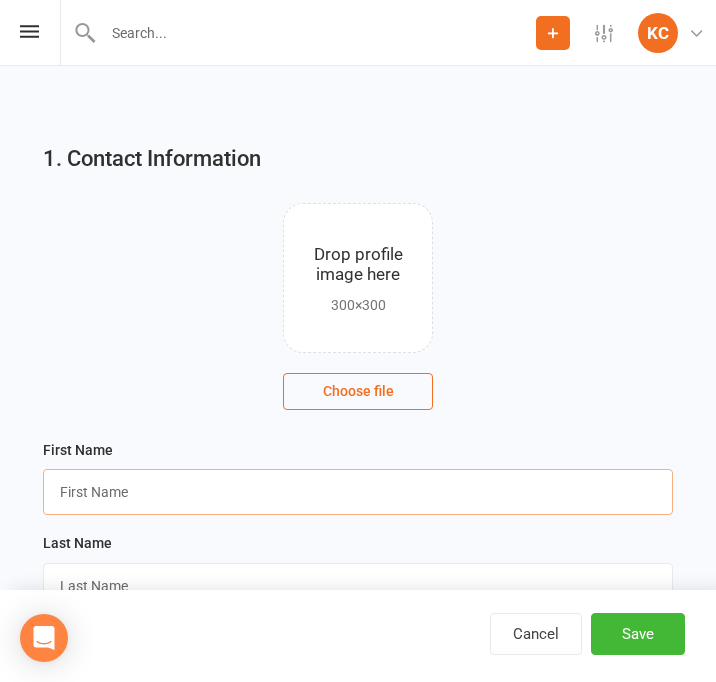 click at bounding box center (358, 492) 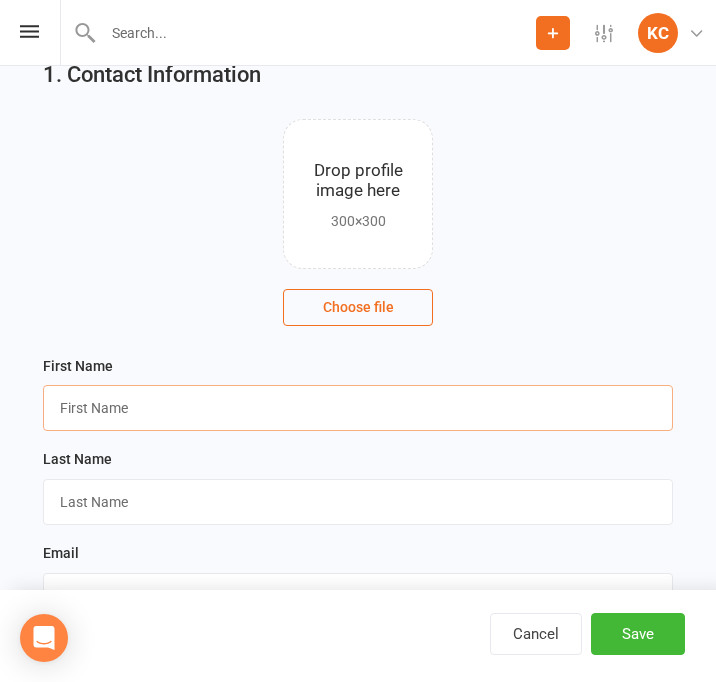 scroll, scrollTop: 400, scrollLeft: 0, axis: vertical 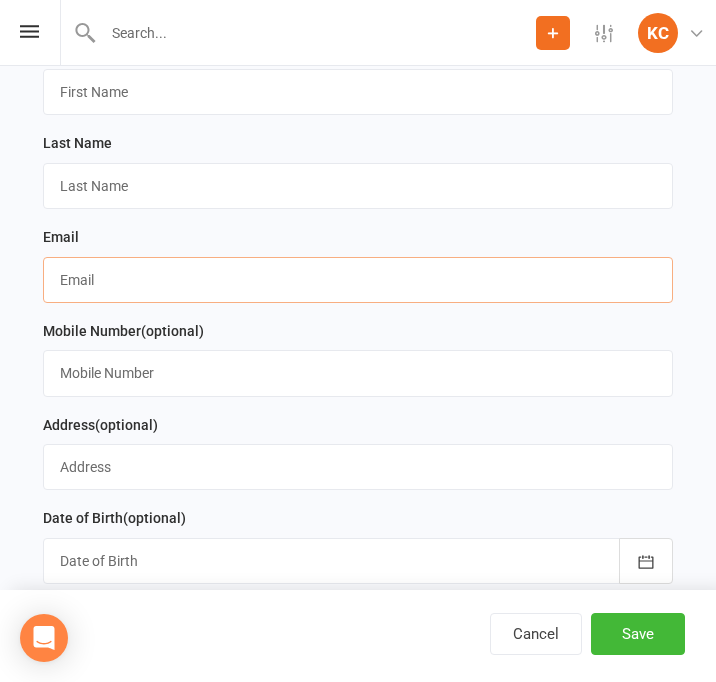 click at bounding box center (358, 280) 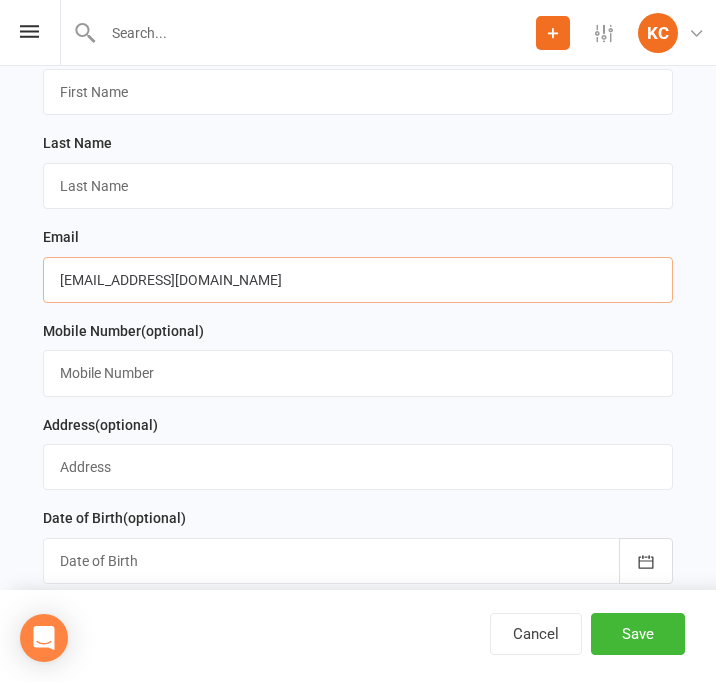 type on "[EMAIL_ADDRESS][DOMAIN_NAME]" 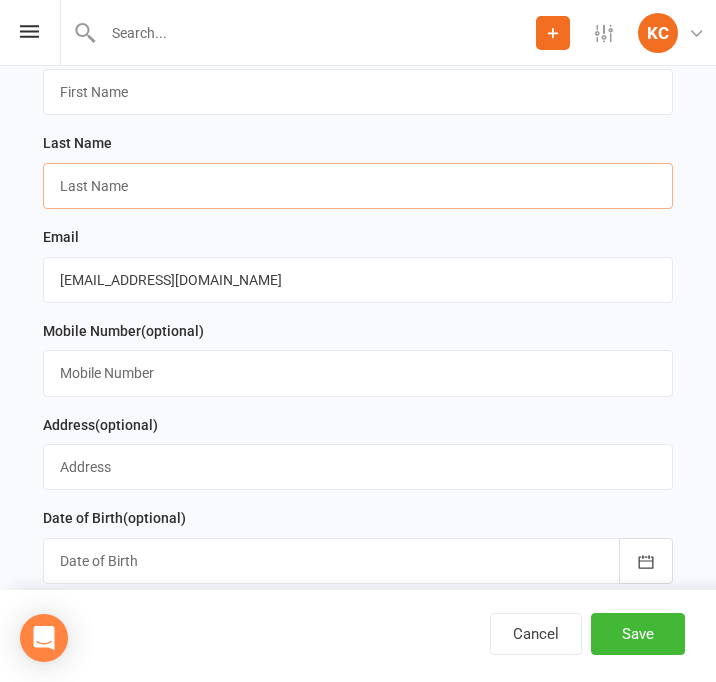 click at bounding box center [358, 186] 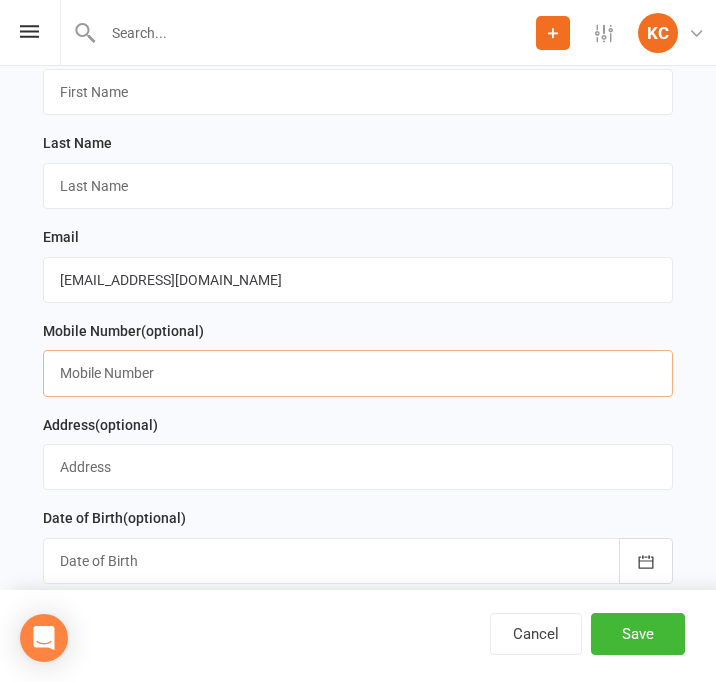click at bounding box center [358, 373] 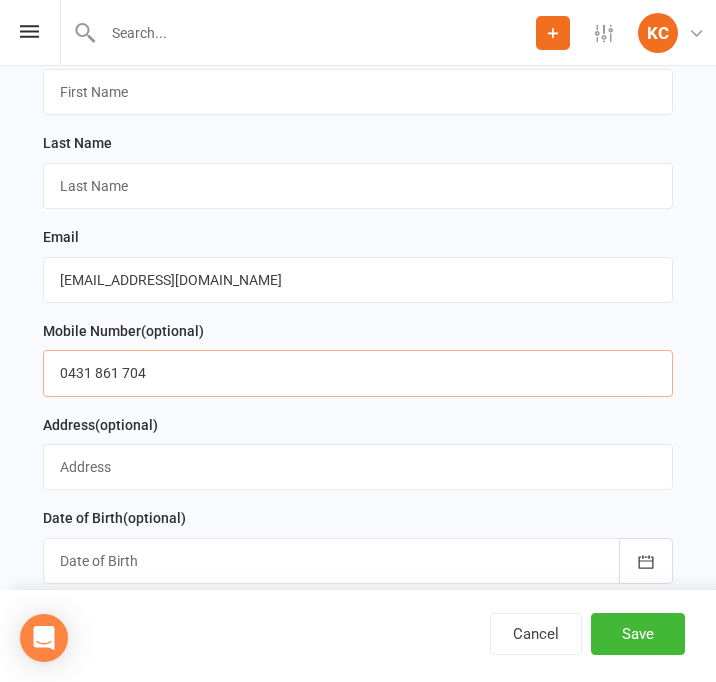 type on "0431 861 704" 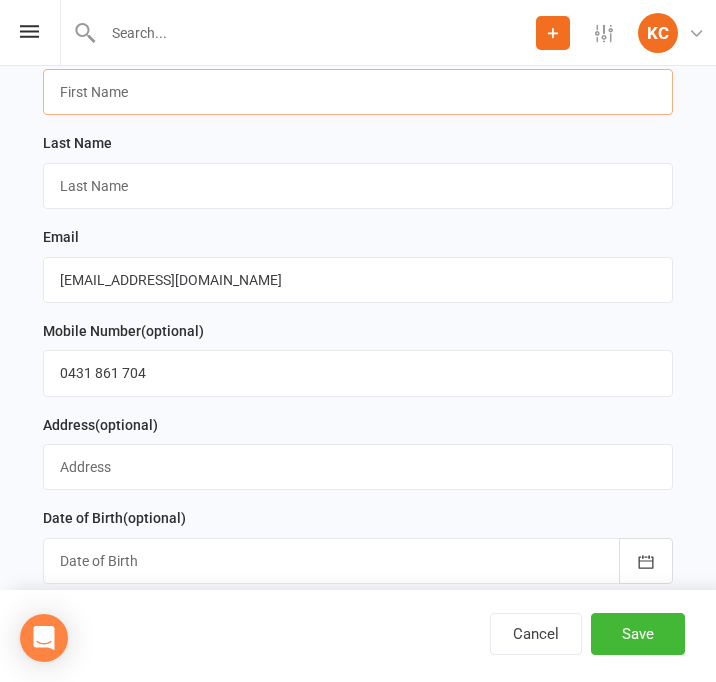 click at bounding box center (358, 92) 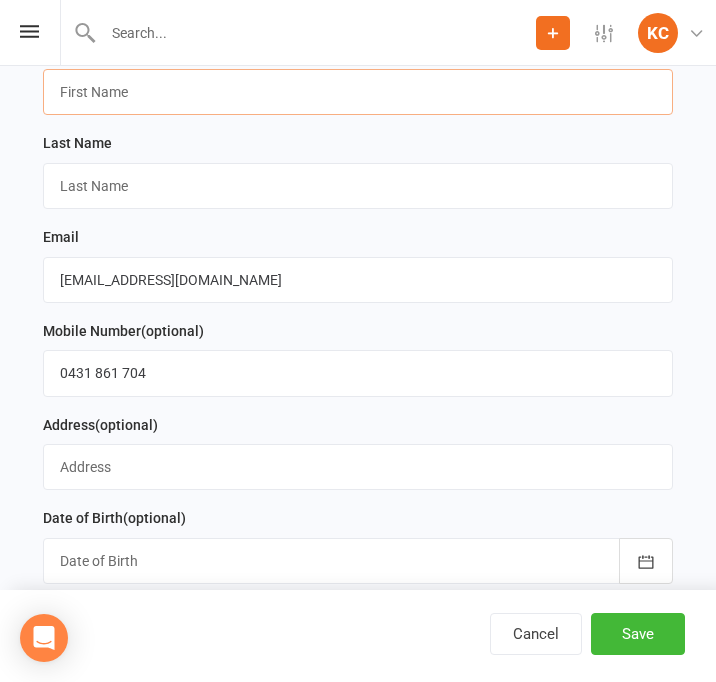type on "r" 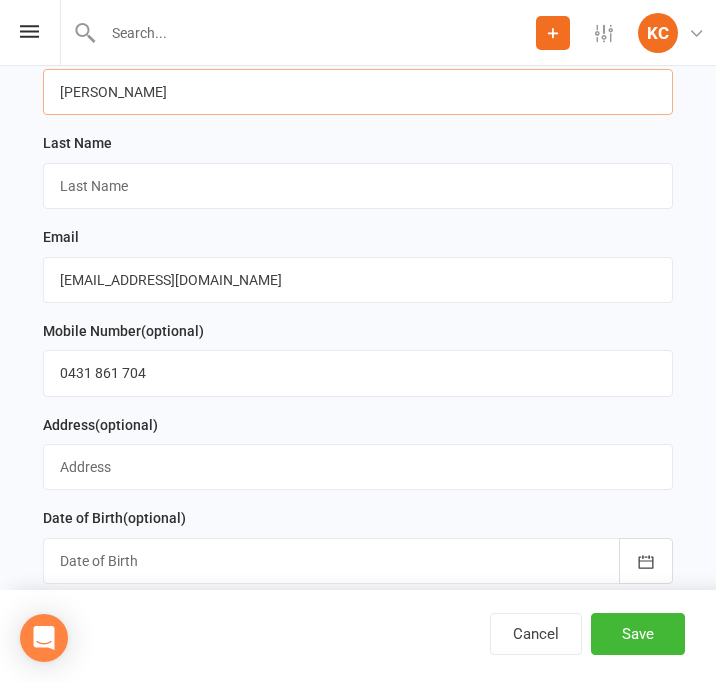 type on "[PERSON_NAME]" 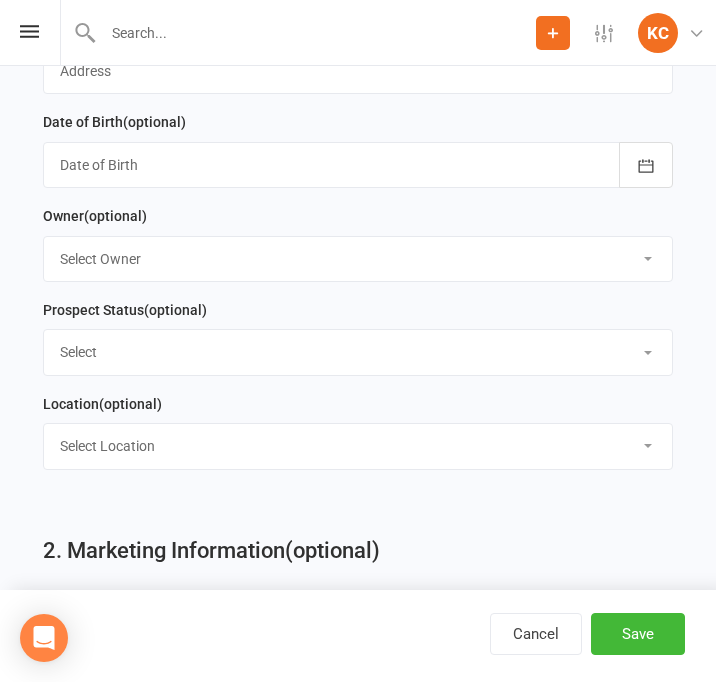 scroll, scrollTop: 800, scrollLeft: 0, axis: vertical 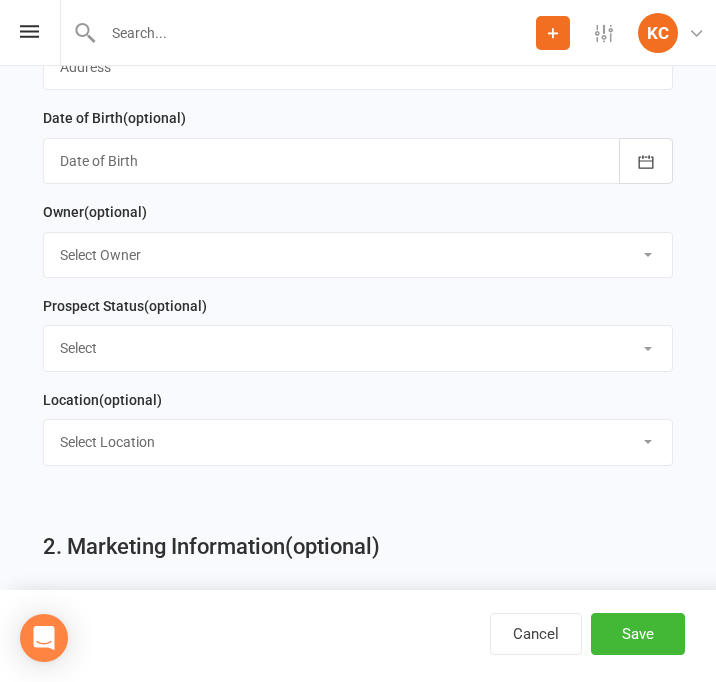 type on "[PERSON_NAME]" 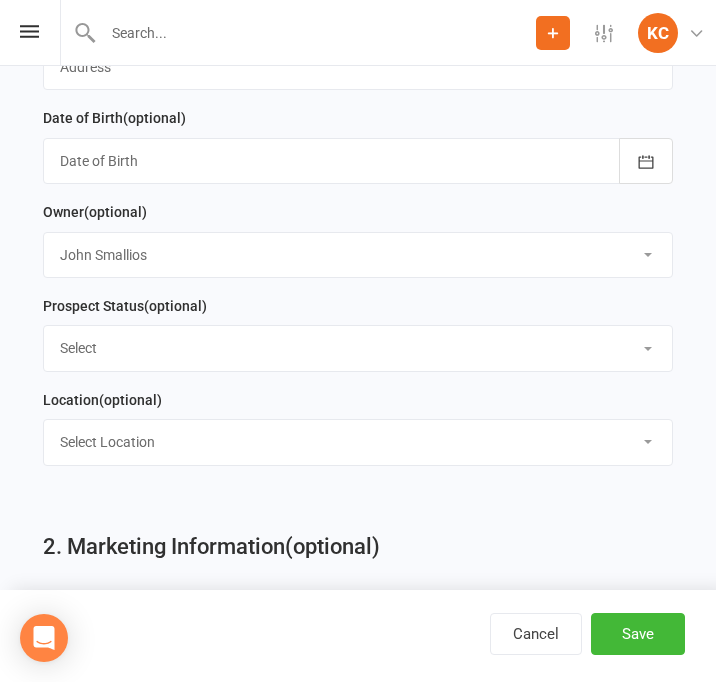click on "Select Owner [PERSON_NAME] [PERSON_NAME] [PERSON_NAME] [PERSON_NAME] [PERSON_NAME] [PERSON_NAME] [PERSON_NAME] [PERSON_NAME] [PERSON_NAME] [PERSON_NAME] [PERSON_NAME] [PERSON_NAME]" at bounding box center [358, 255] 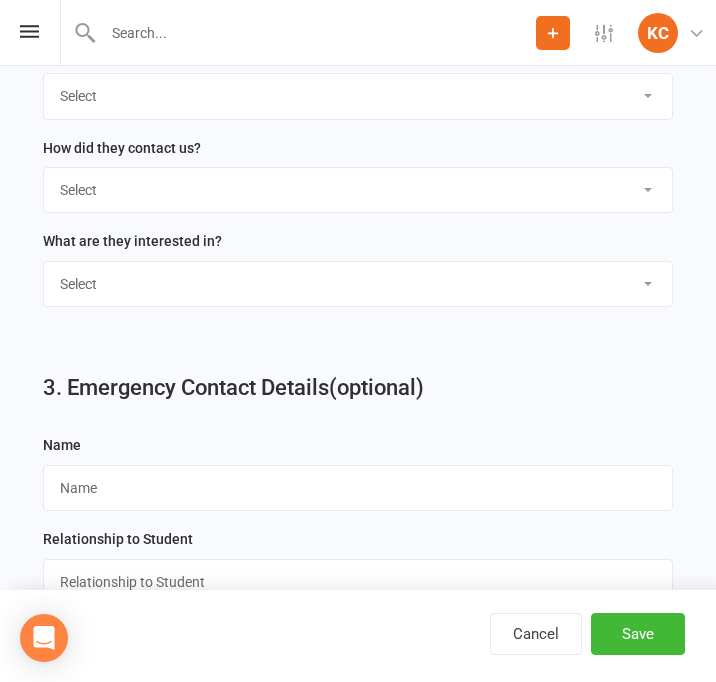 scroll, scrollTop: 1500, scrollLeft: 0, axis: vertical 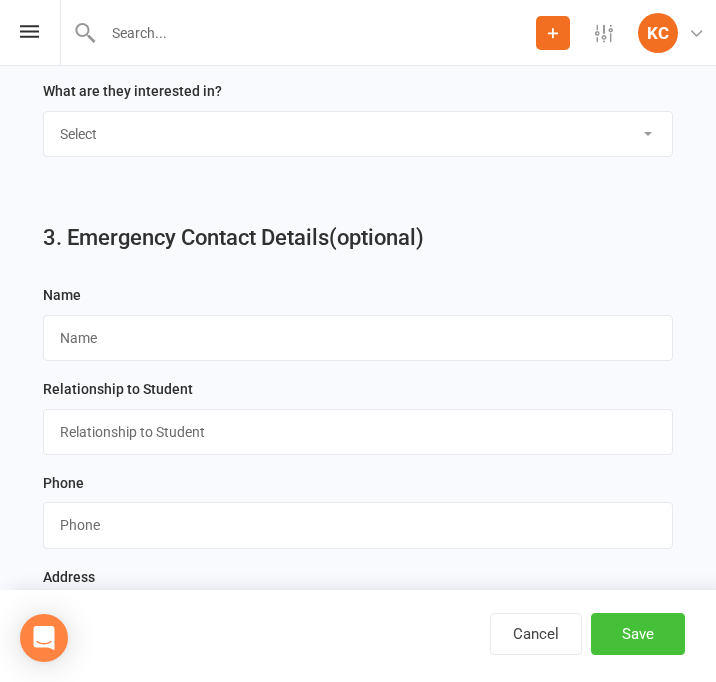 click on "Save" at bounding box center [638, 634] 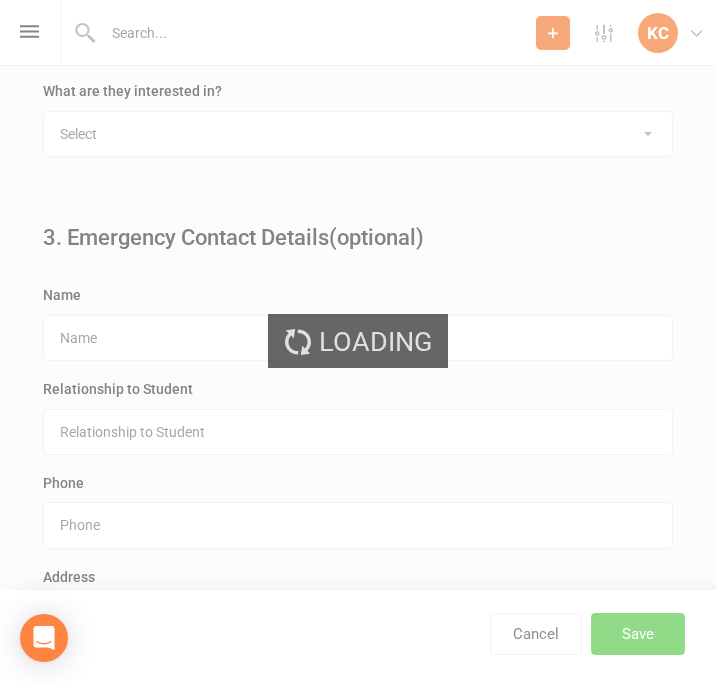 type 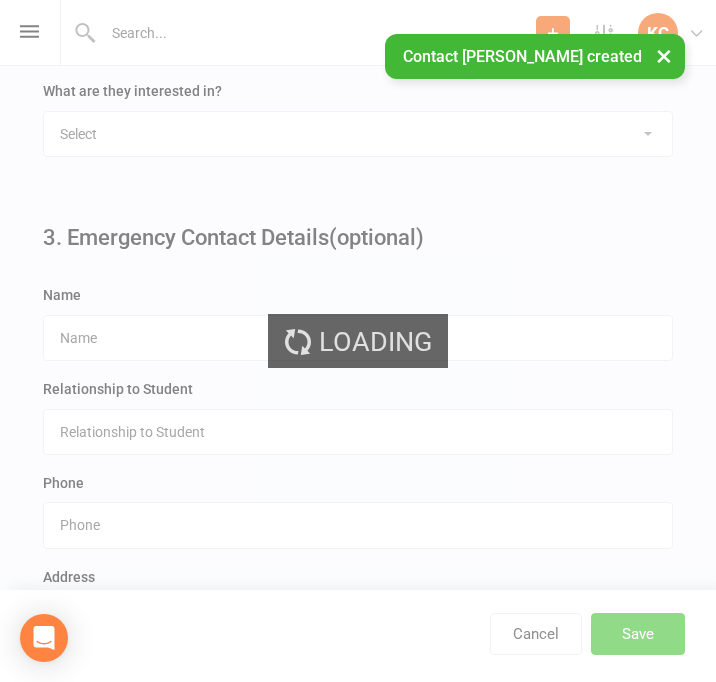 scroll, scrollTop: 0, scrollLeft: 0, axis: both 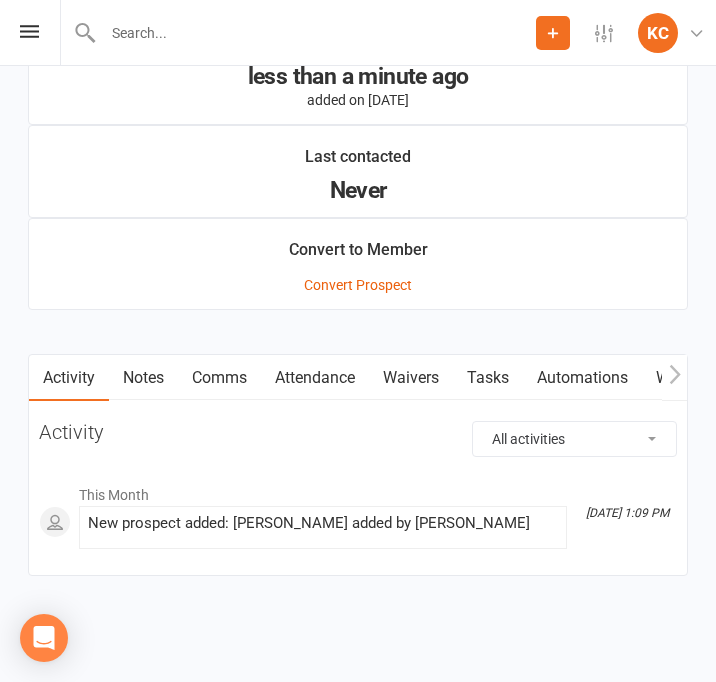 click on "Comms" at bounding box center (219, 378) 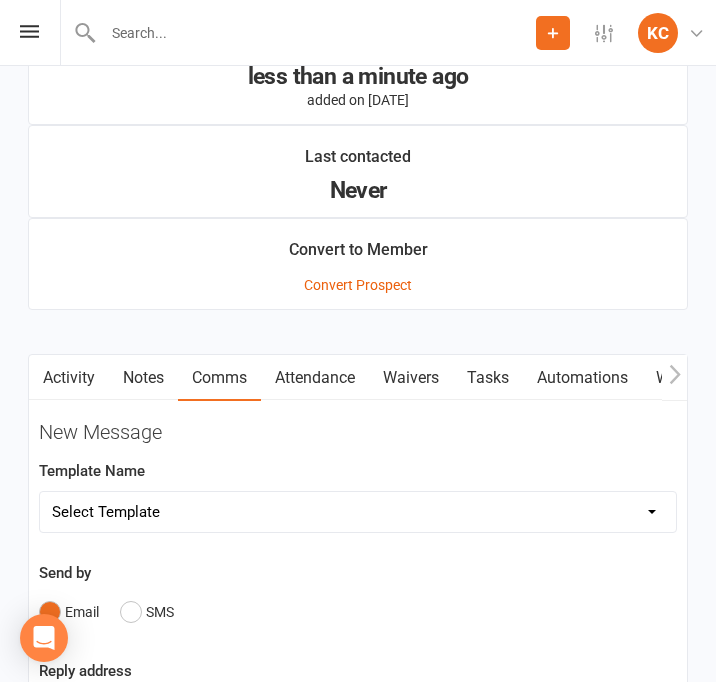 click on "Attendance" at bounding box center (315, 378) 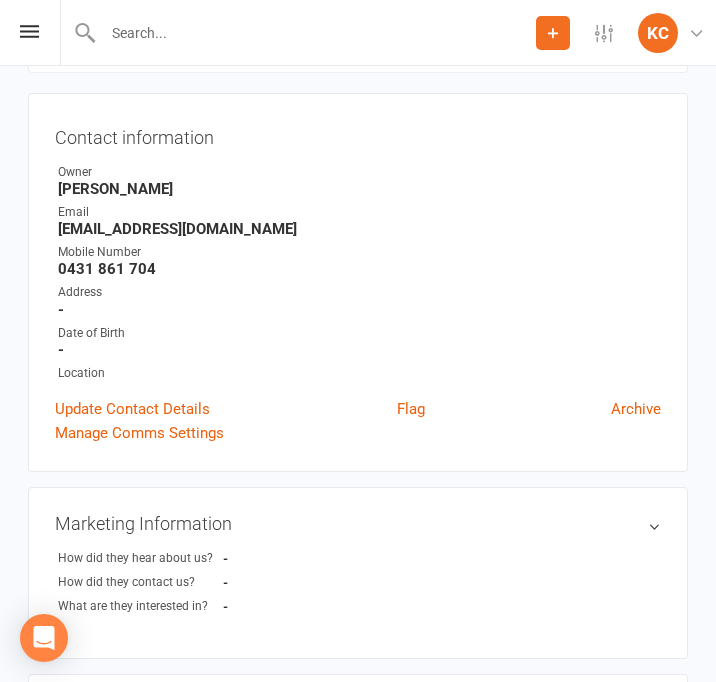 scroll, scrollTop: 0, scrollLeft: 0, axis: both 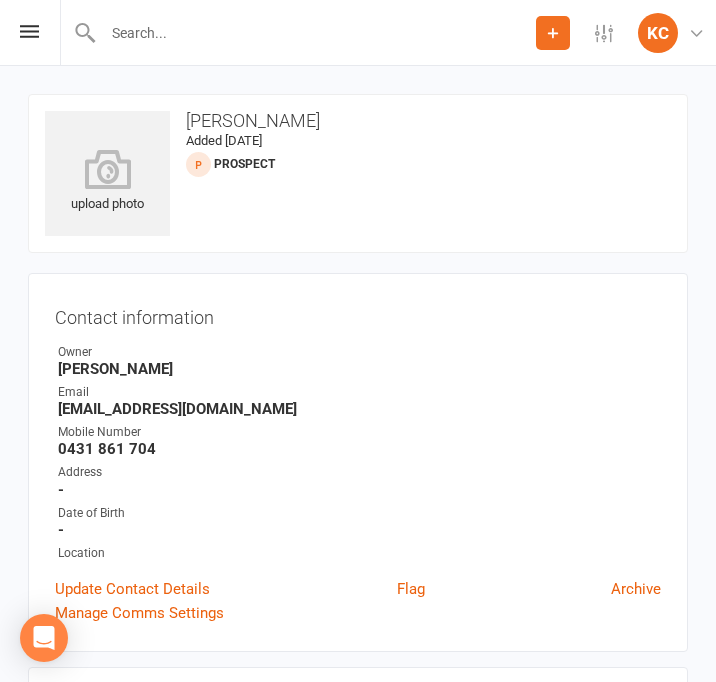 click on "Add" 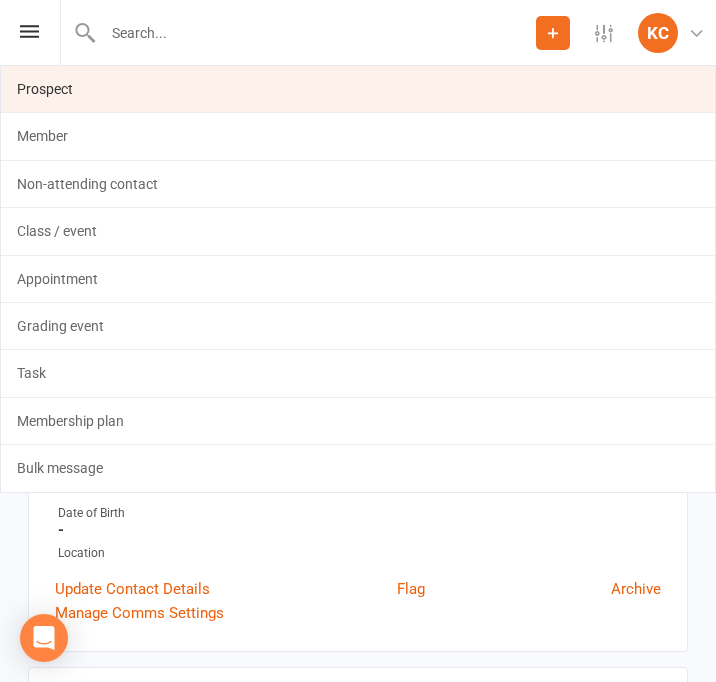 click on "Prospect" 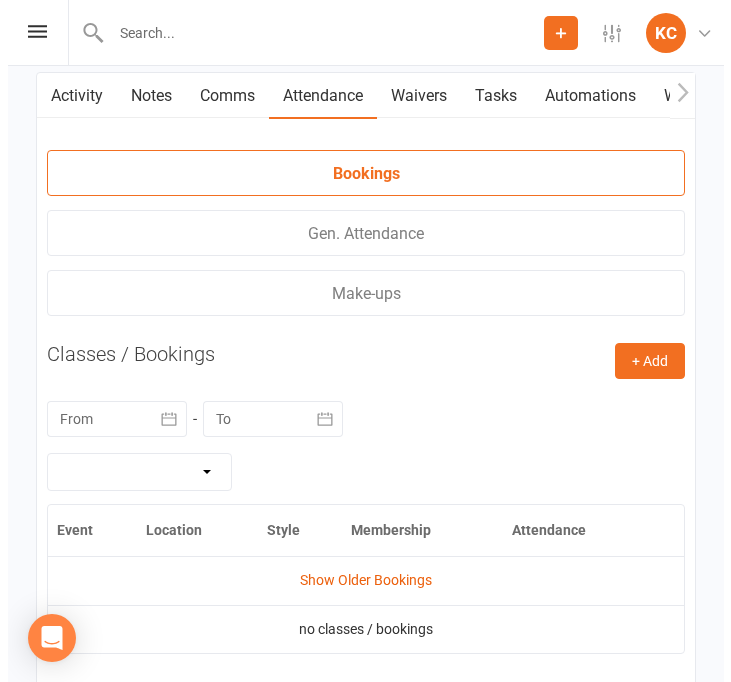 scroll, scrollTop: 2116, scrollLeft: 0, axis: vertical 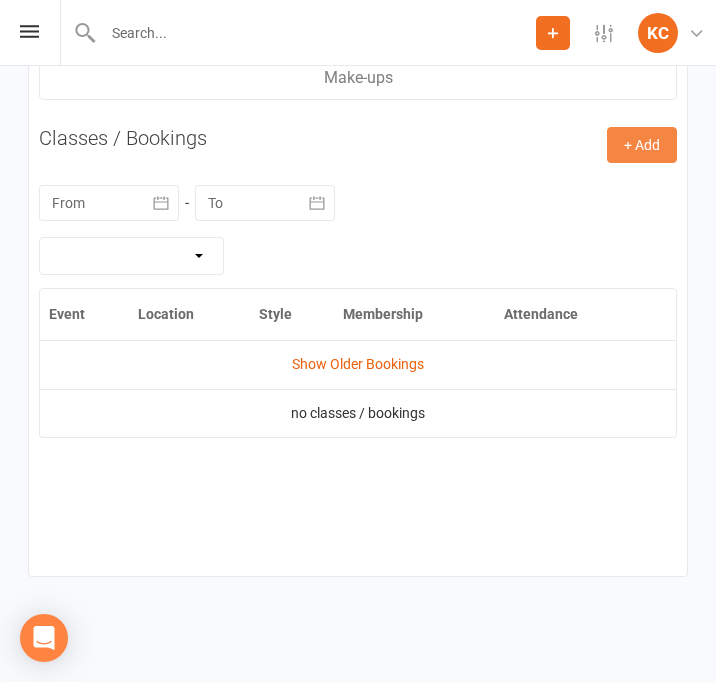 click on "+ Add" at bounding box center (642, 145) 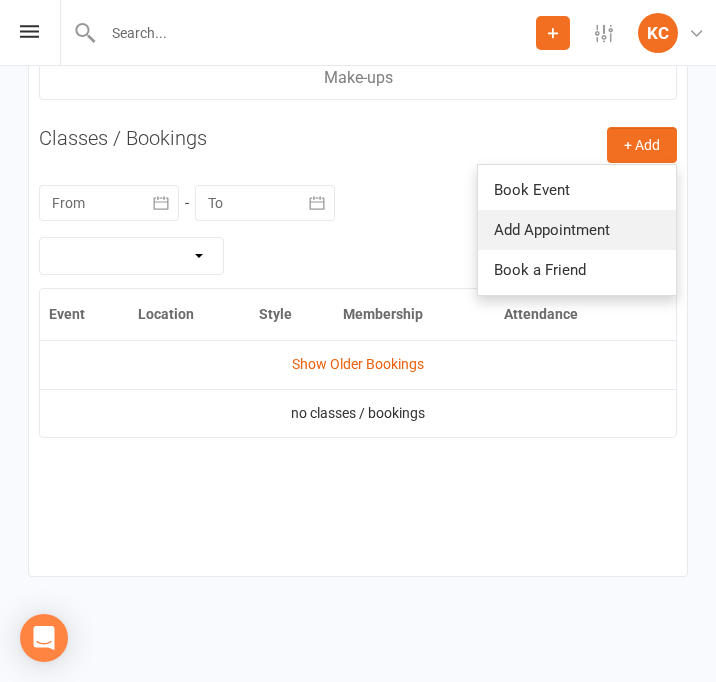 click on "Add Appointment" at bounding box center (577, 230) 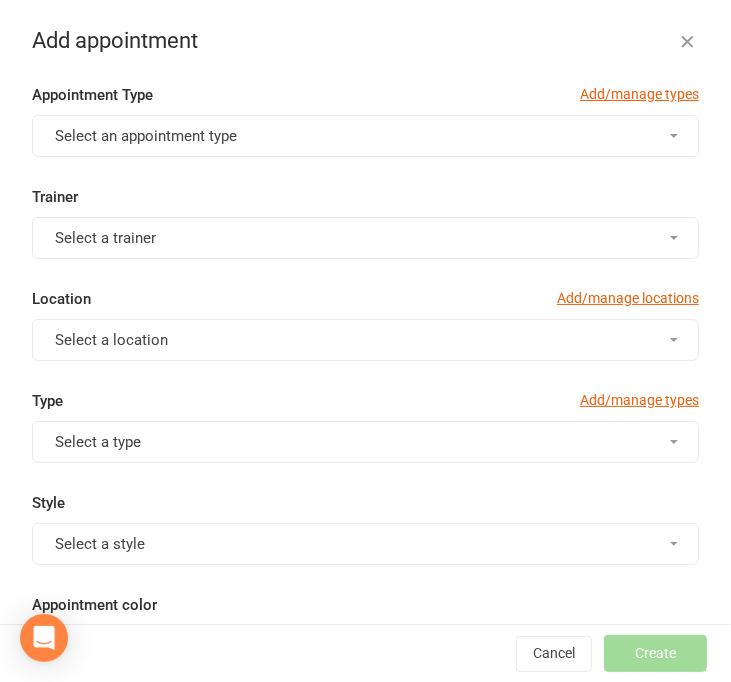 scroll, scrollTop: 1618, scrollLeft: 0, axis: vertical 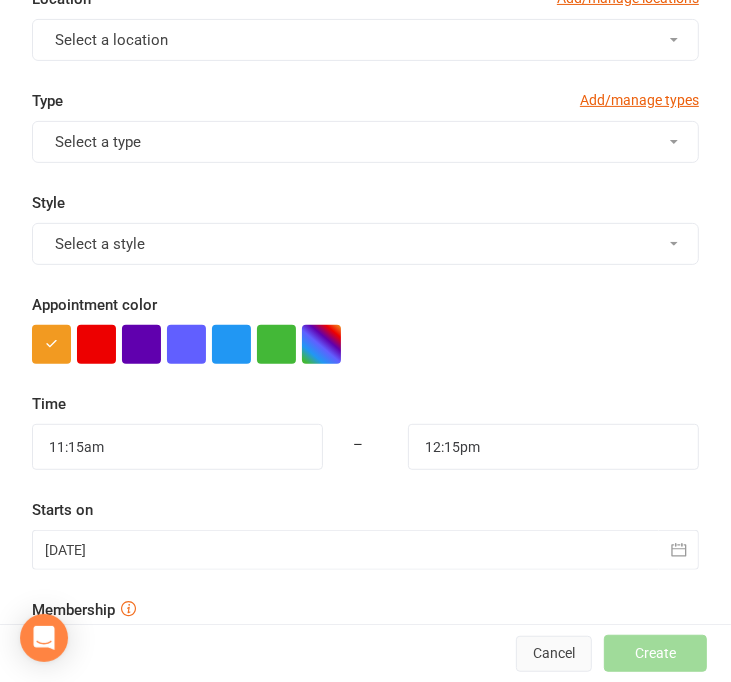 click on "Cancel" at bounding box center [554, 654] 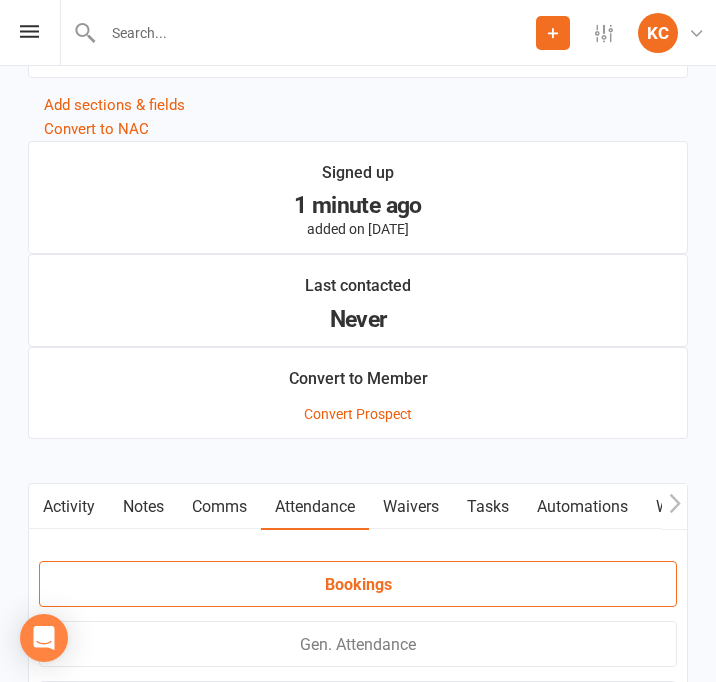 scroll, scrollTop: 1700, scrollLeft: 0, axis: vertical 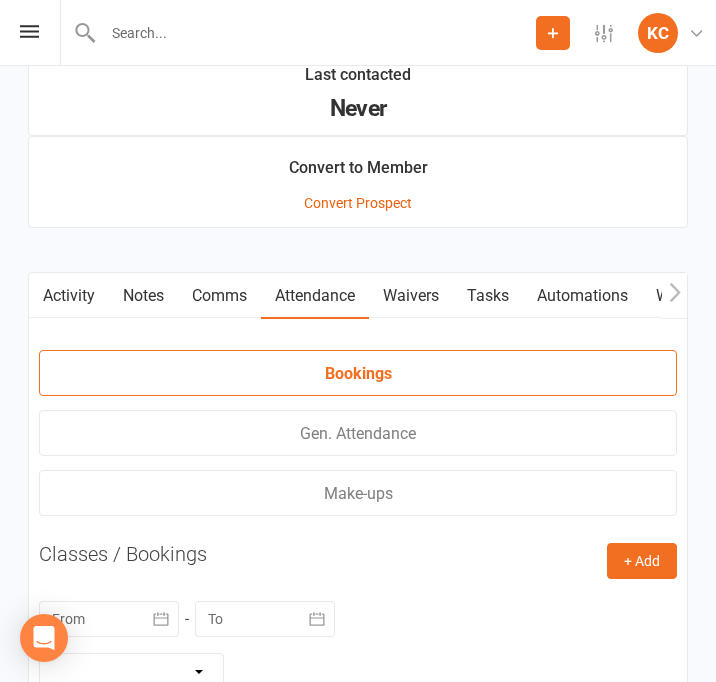 click on "Comms" at bounding box center [219, 296] 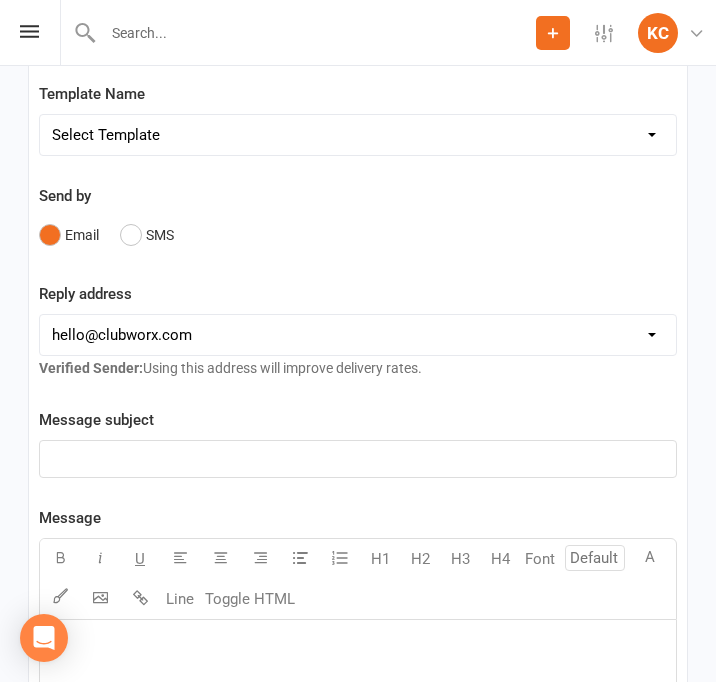 scroll, scrollTop: 2000, scrollLeft: 0, axis: vertical 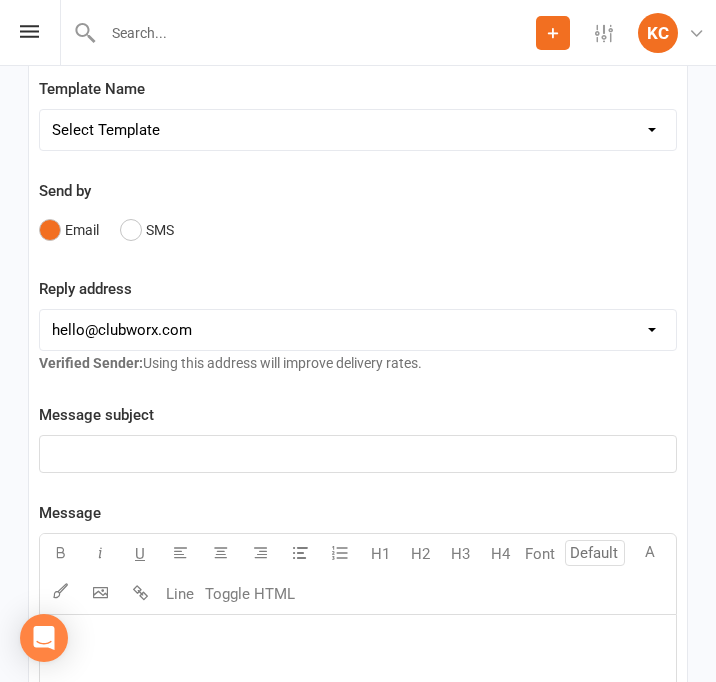 drag, startPoint x: 152, startPoint y: 124, endPoint x: 159, endPoint y: 135, distance: 13.038404 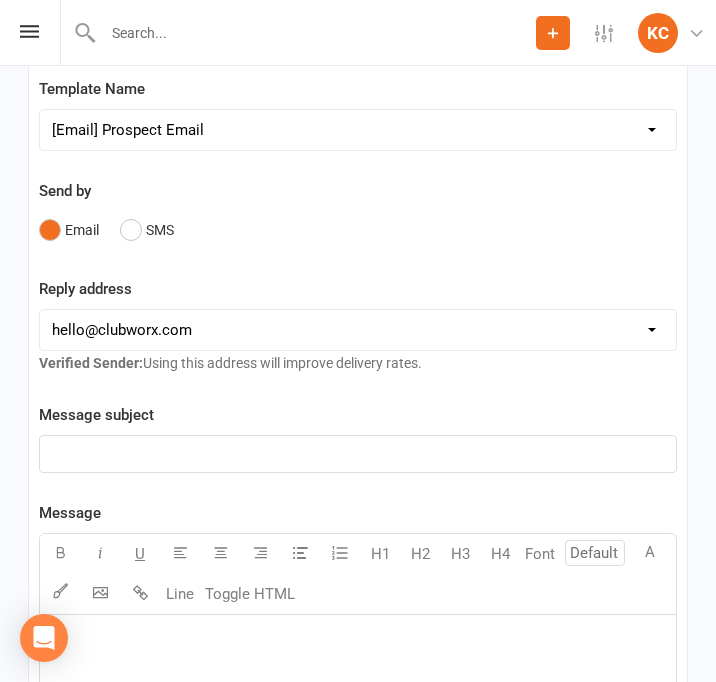 click on "Select Template [Email] 10 Pass Bank Details [Email] Birthday Wishes [Email] Cancelled Class in Schedule [Email] Invitation to Grade to Blue Belt [Email] Jits4Kids Signup [Email] Member Welcome [Email] Payment Failure [Email] Prospect Email [Email] Referral Benefit Confirmation [Email] Where you Been? [Email] Women's Only Membership Email [Email] Jits4Kids Sign Up [Email] Juniors SignUp [Email] Jits4Kids Trial Form [Email] Juniors Trial Form [Email] Member Intake Form [Email] New Student Check In [Email] Privates Structure [Email] Thanks for signing up! [Email] Visitor [Email] We're Sorry to See you Go! [Email] Let's Reconnect! [Email] Still Interested? [Email] Still Keen on a Trial?" at bounding box center [358, 130] 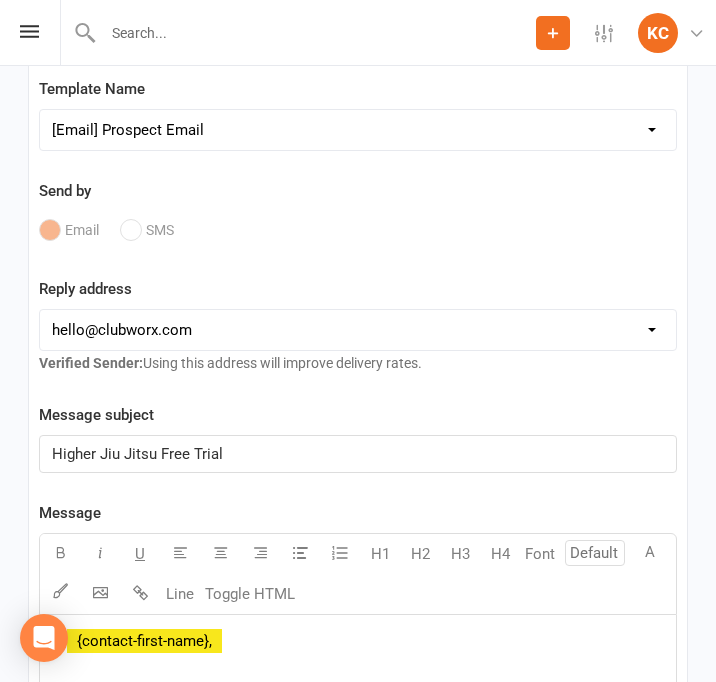 click on "[EMAIL_ADDRESS][DOMAIN_NAME] [PERSON_NAME][EMAIL_ADDRESS][DOMAIN_NAME] [PERSON_NAME][EMAIL_ADDRESS][DOMAIN_NAME]" at bounding box center (358, 330) 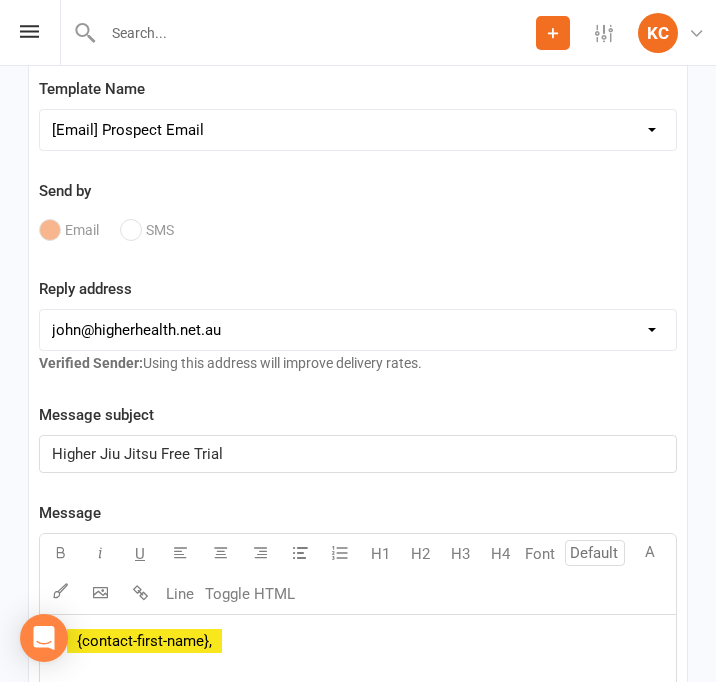 click on "[EMAIL_ADDRESS][DOMAIN_NAME] [PERSON_NAME][EMAIL_ADDRESS][DOMAIN_NAME] [PERSON_NAME][EMAIL_ADDRESS][DOMAIN_NAME]" at bounding box center (358, 330) 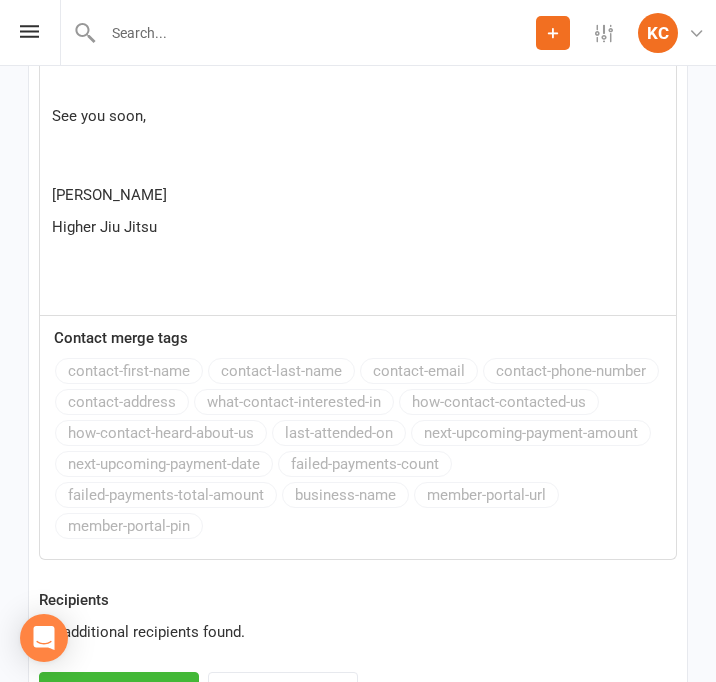 scroll, scrollTop: 2889, scrollLeft: 0, axis: vertical 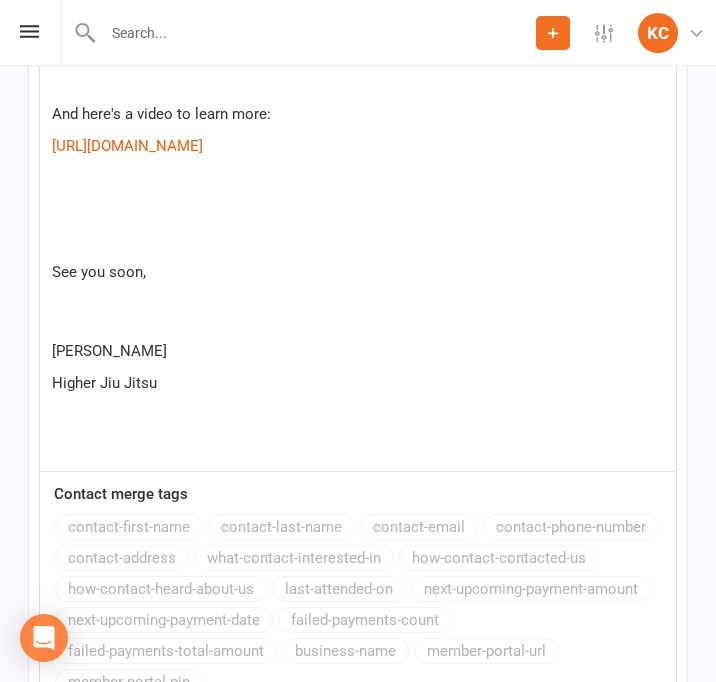 click on "Hi  ﻿ {contact-first-name},     As per our chat, here is the link to the waiver: $   Higher Jiu Jitsu Trial Waiver $
Fill it out, and you're all set for your trial.  You can wear  a tshirt and shorts, or a jiu jitsu gi if you have one, bring some water and a towel, and you're ready to go.
And here's a video to learn more: $   [URL][DOMAIN_NAME]  $         See you soon,
[PERSON_NAME]  Higher Jiu Jitsu" 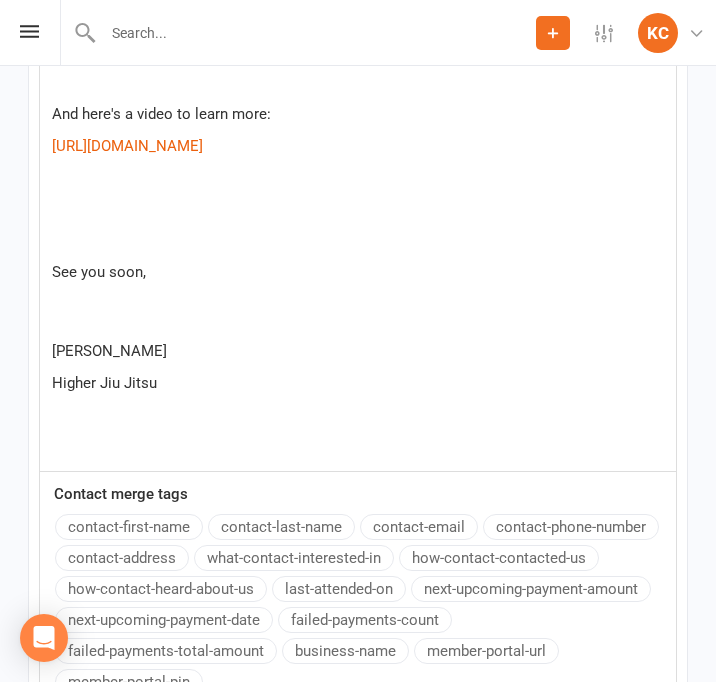 click on "See you soon," 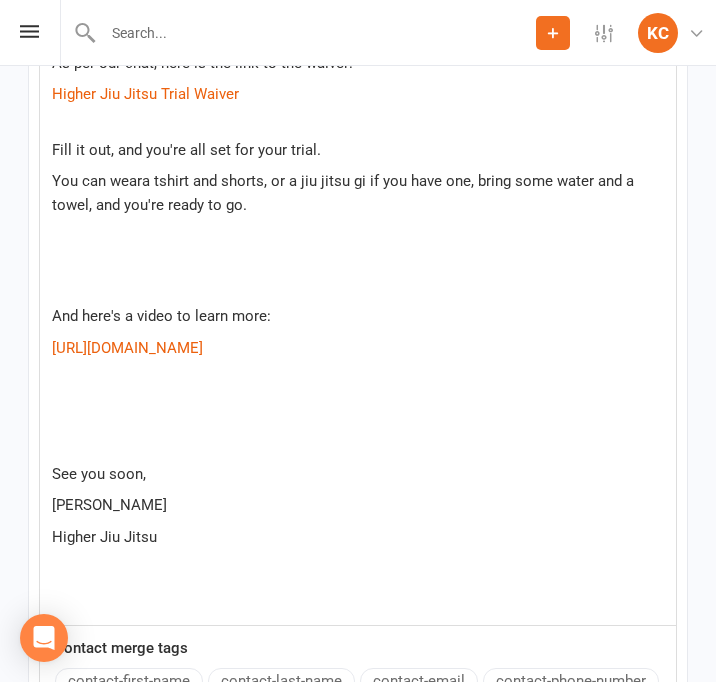 scroll, scrollTop: 2689, scrollLeft: 0, axis: vertical 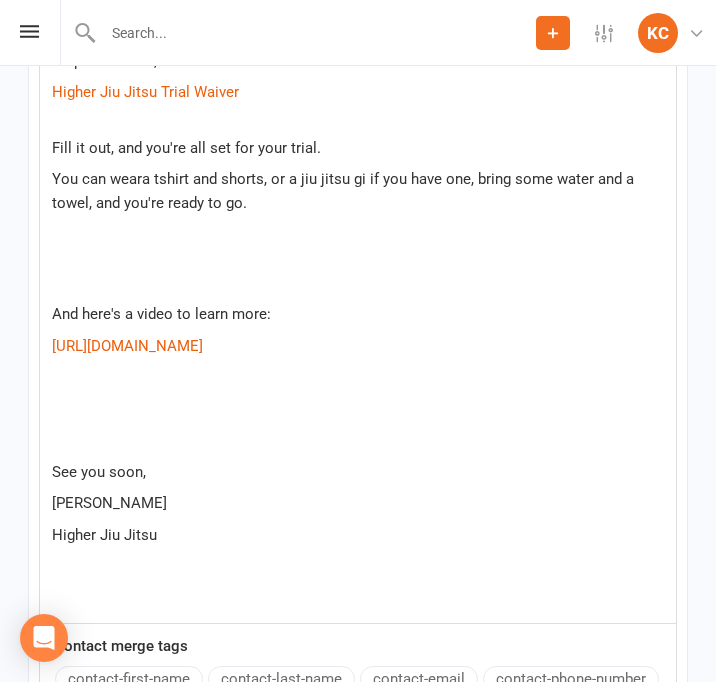click 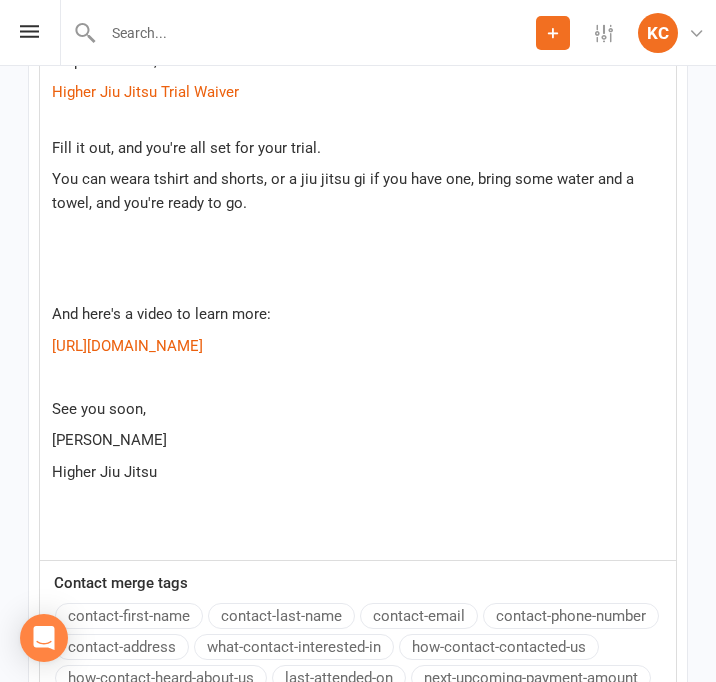 scroll, scrollTop: 2589, scrollLeft: 0, axis: vertical 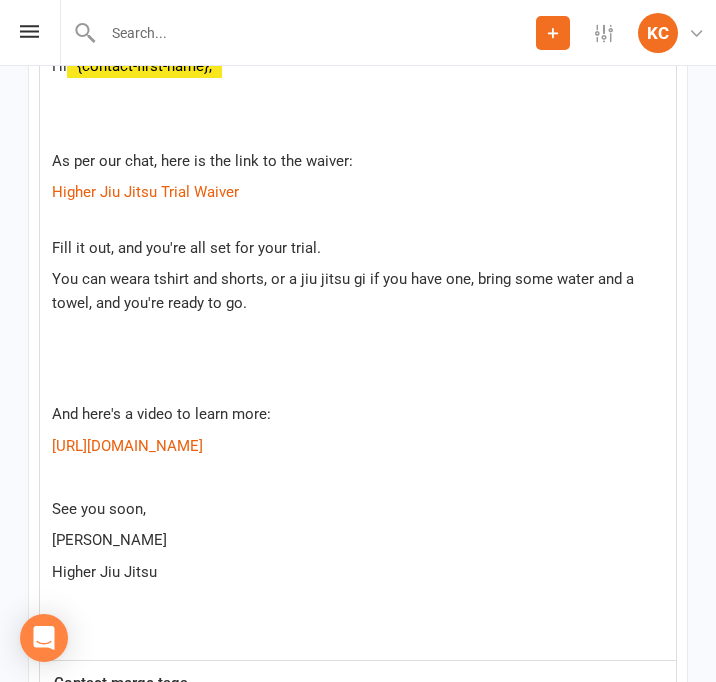 click 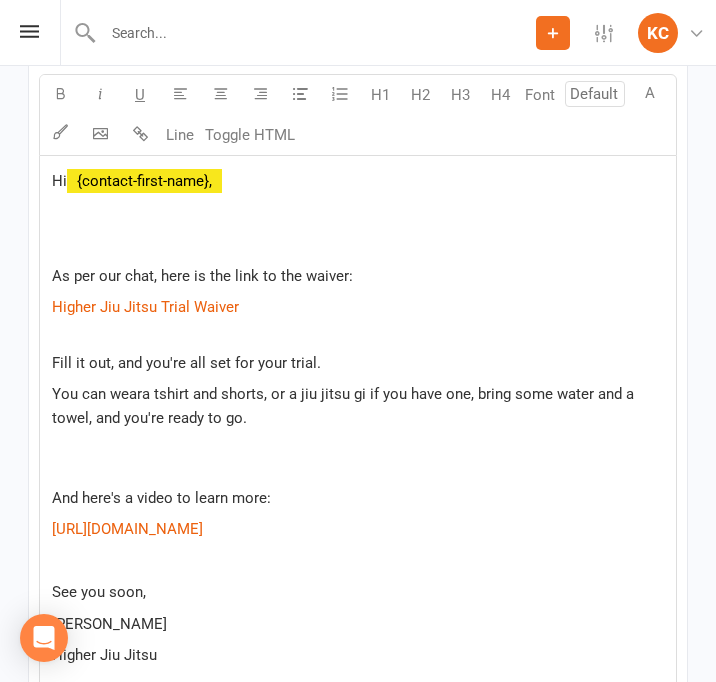 scroll, scrollTop: 2389, scrollLeft: 0, axis: vertical 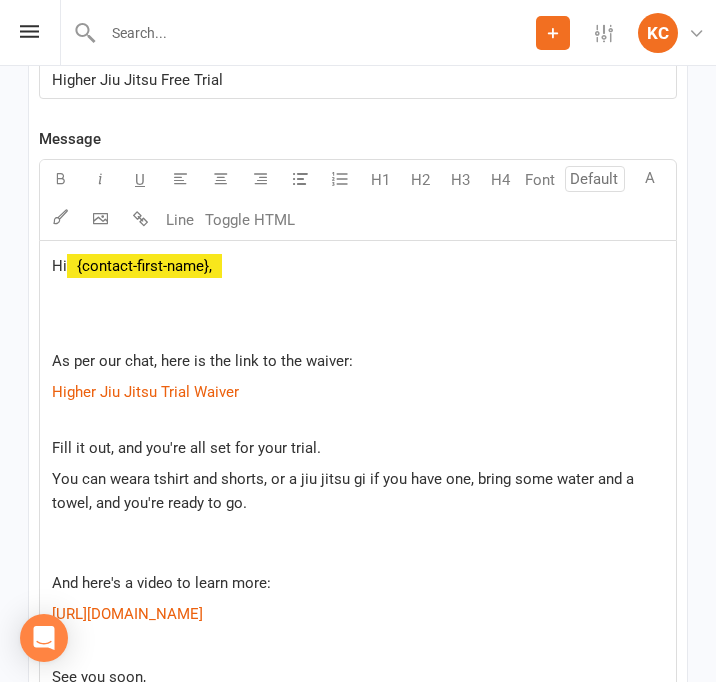 click 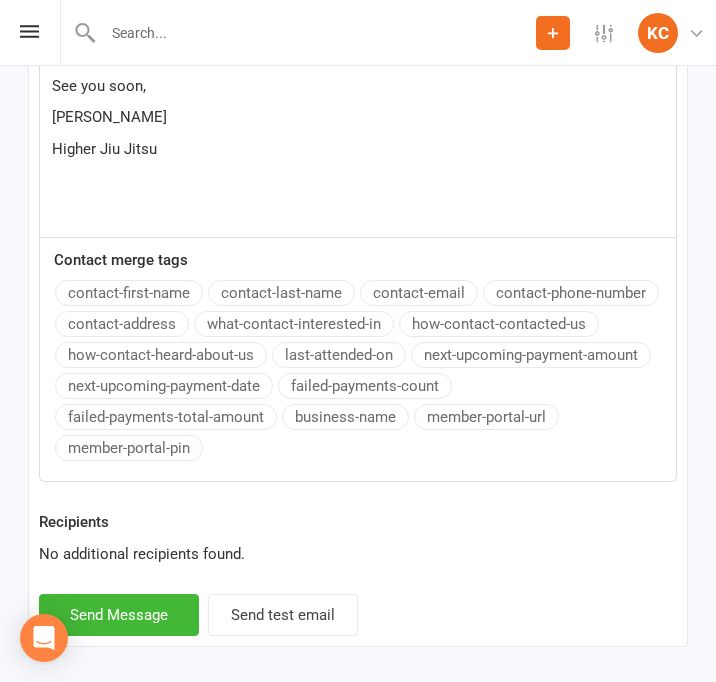 scroll, scrollTop: 2815, scrollLeft: 0, axis: vertical 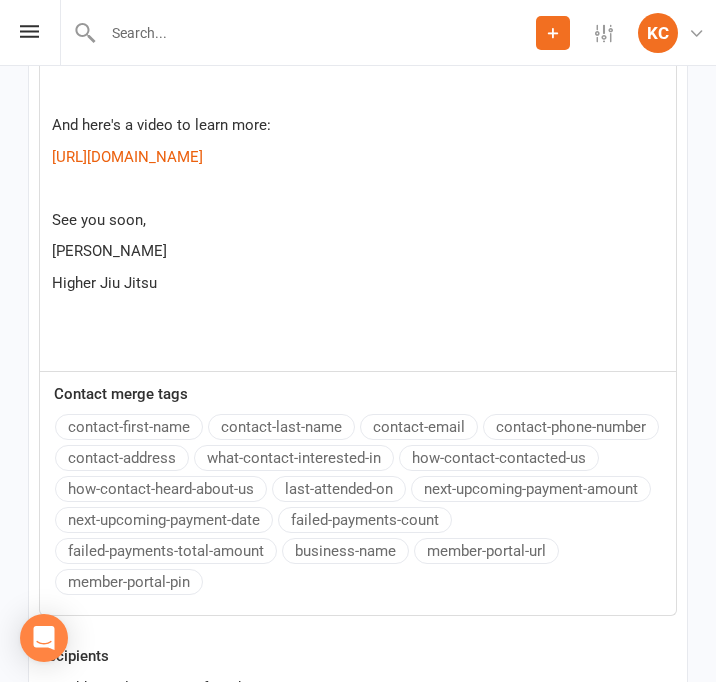 click 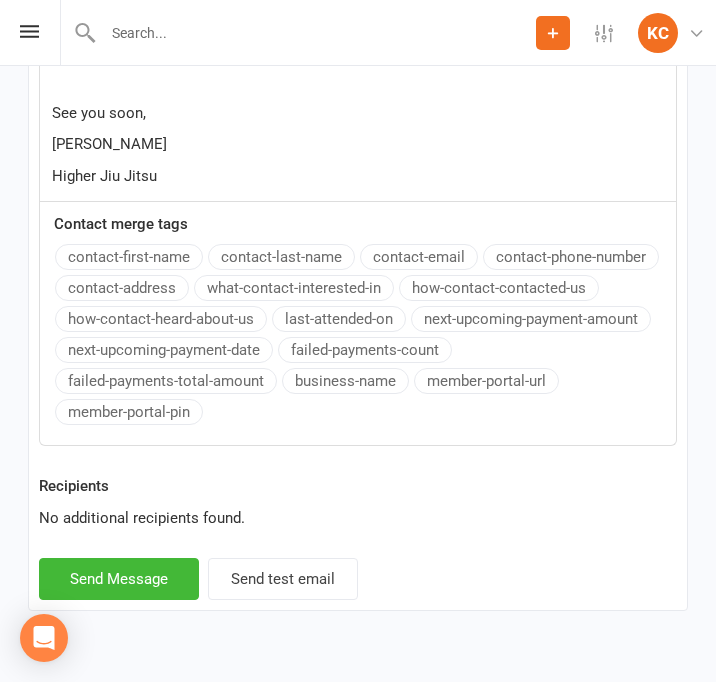 scroll, scrollTop: 2952, scrollLeft: 0, axis: vertical 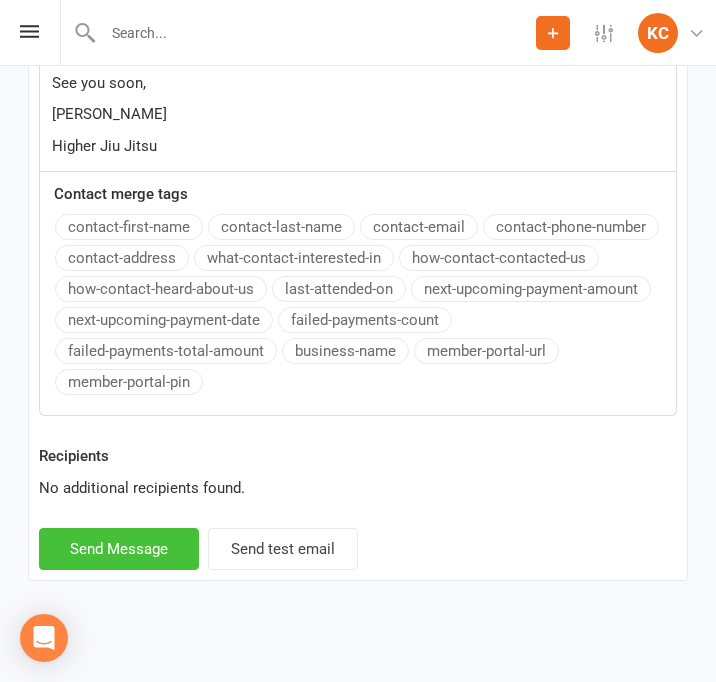 click on "Send Message" at bounding box center [119, 549] 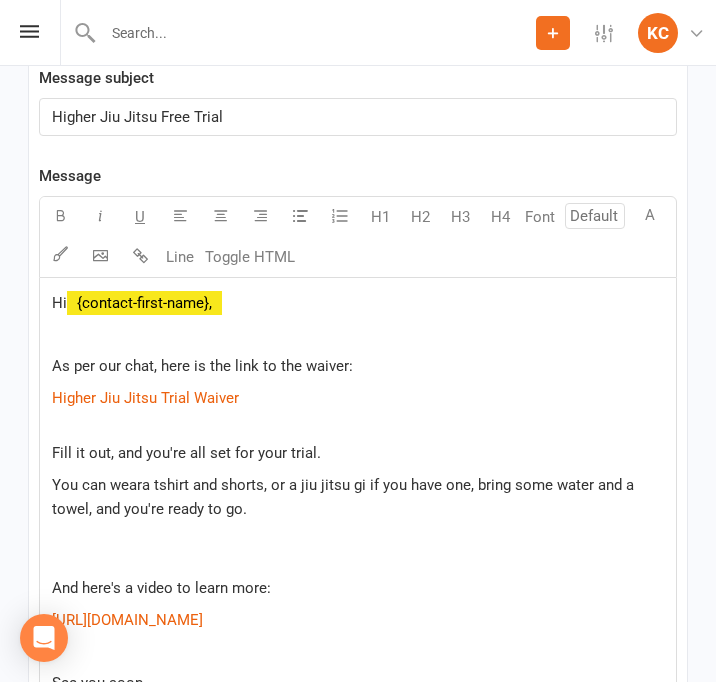 select 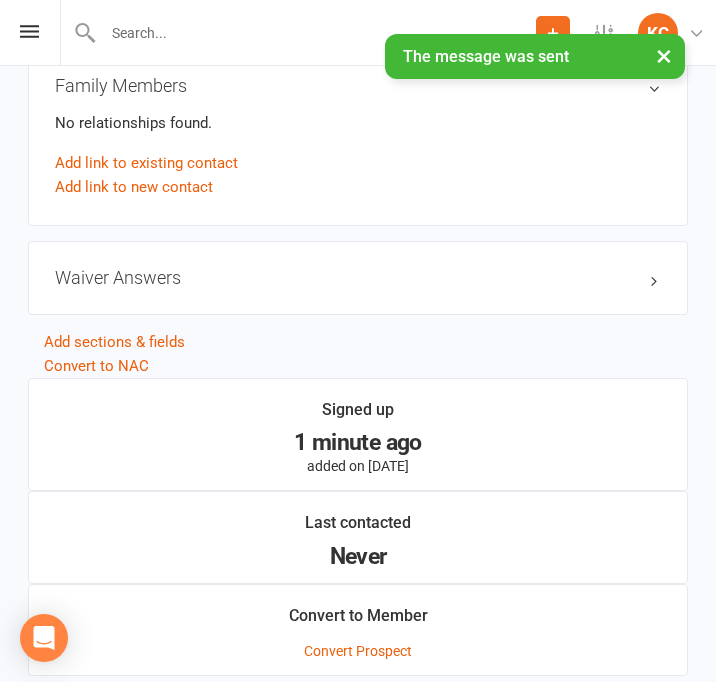 scroll, scrollTop: 1752, scrollLeft: 0, axis: vertical 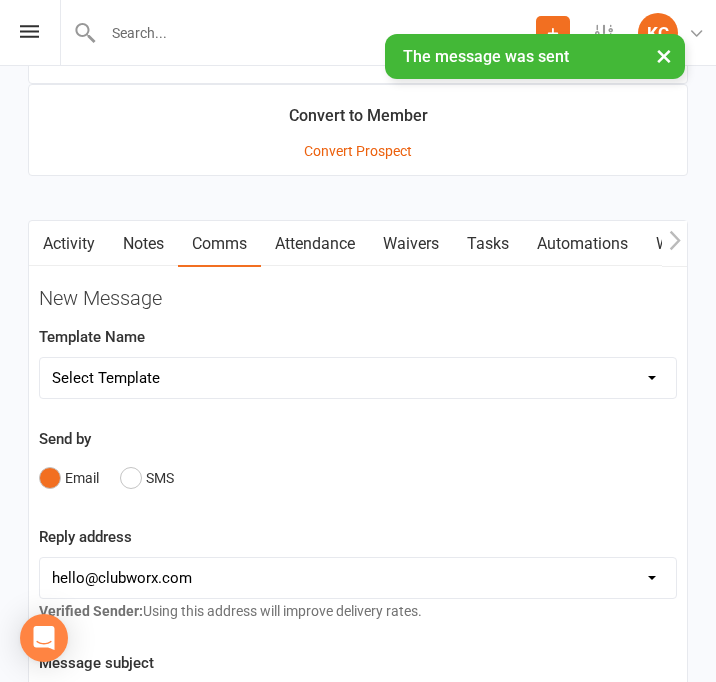 click on "Attendance" at bounding box center (315, 244) 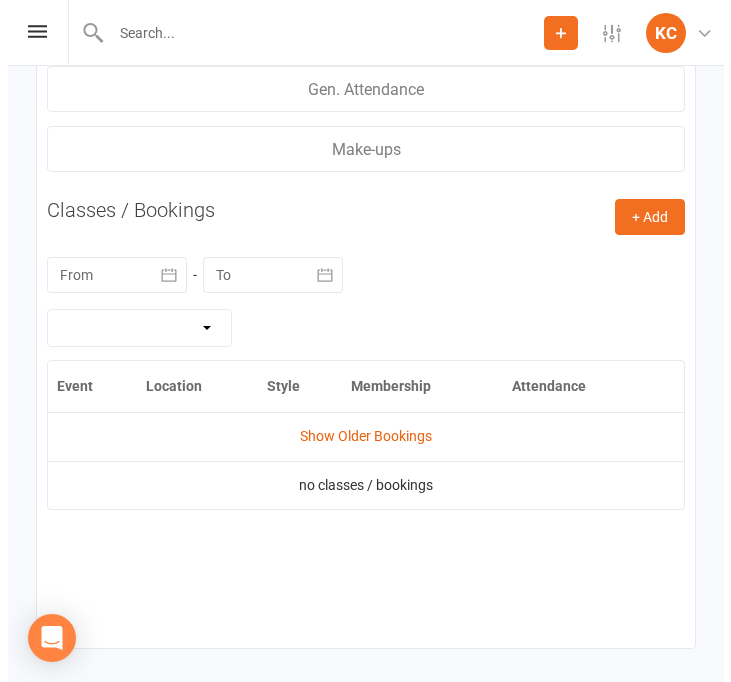 scroll, scrollTop: 2052, scrollLeft: 0, axis: vertical 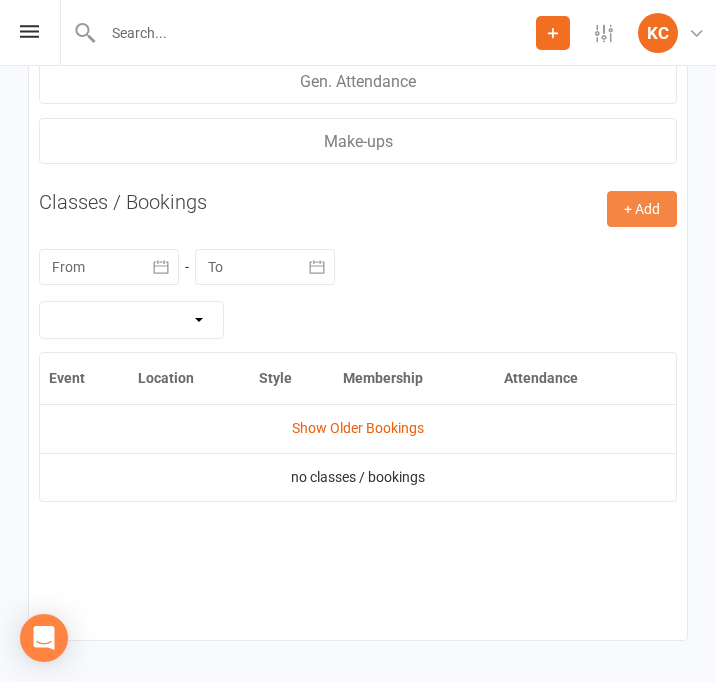drag, startPoint x: 616, startPoint y: 208, endPoint x: 603, endPoint y: 211, distance: 13.341664 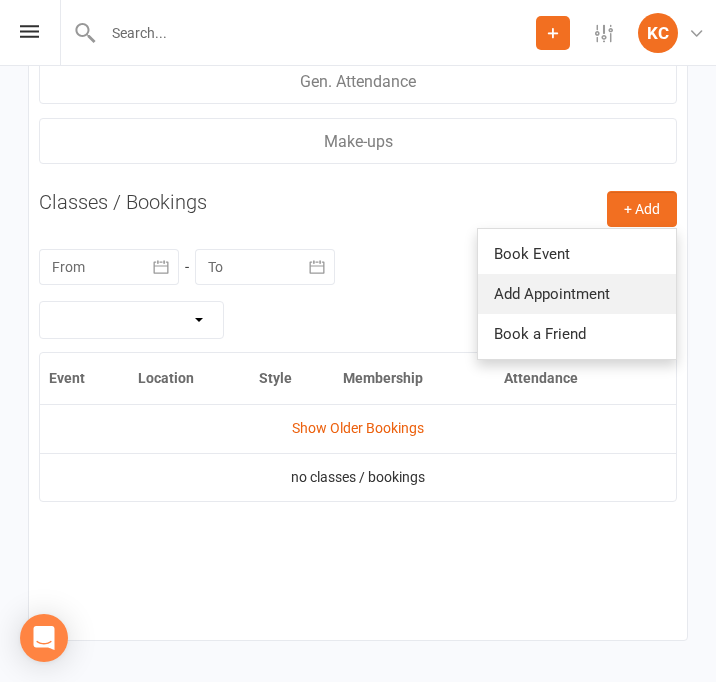 click on "Add Appointment" at bounding box center [577, 294] 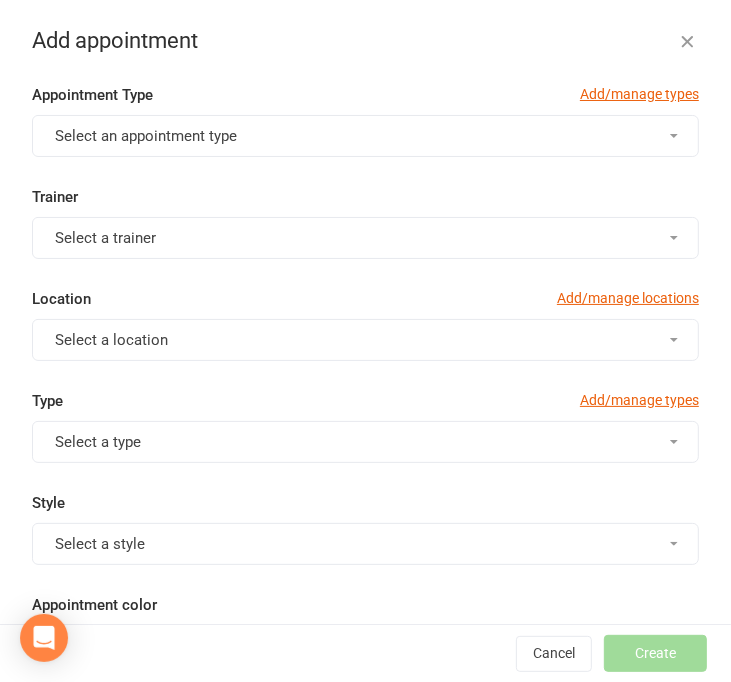 click on "Select an appointment type" at bounding box center (146, 136) 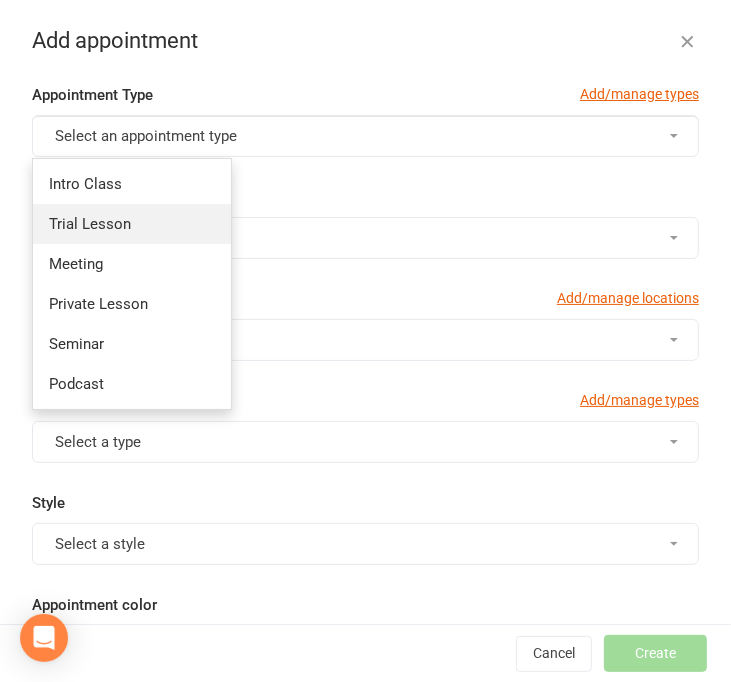 click on "Trial Lesson" at bounding box center [132, 224] 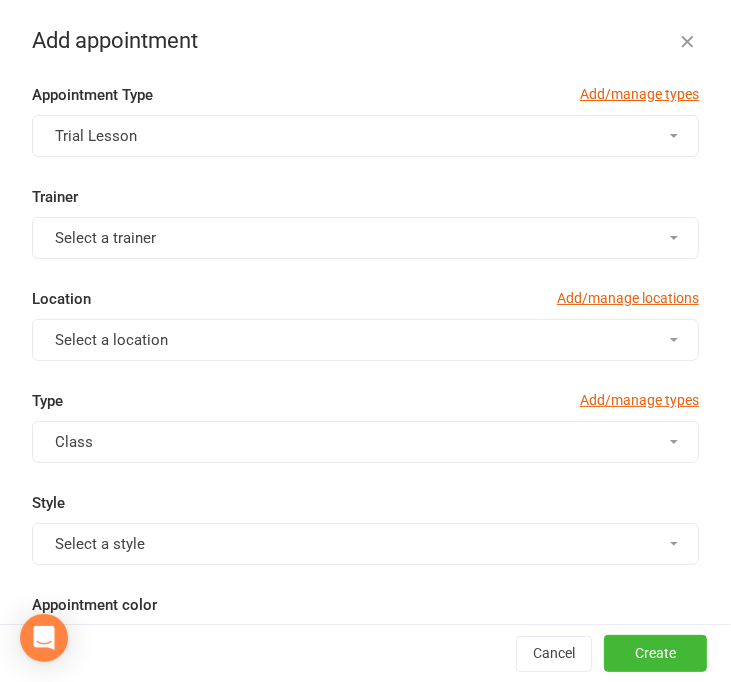 click on "Select a trainer" at bounding box center [105, 238] 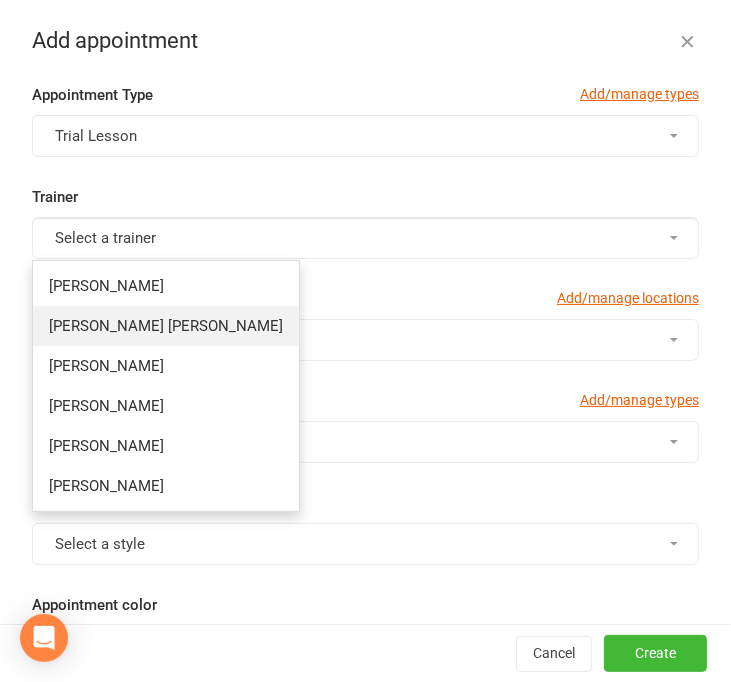 click on "[PERSON_NAME] [PERSON_NAME]" at bounding box center [166, 326] 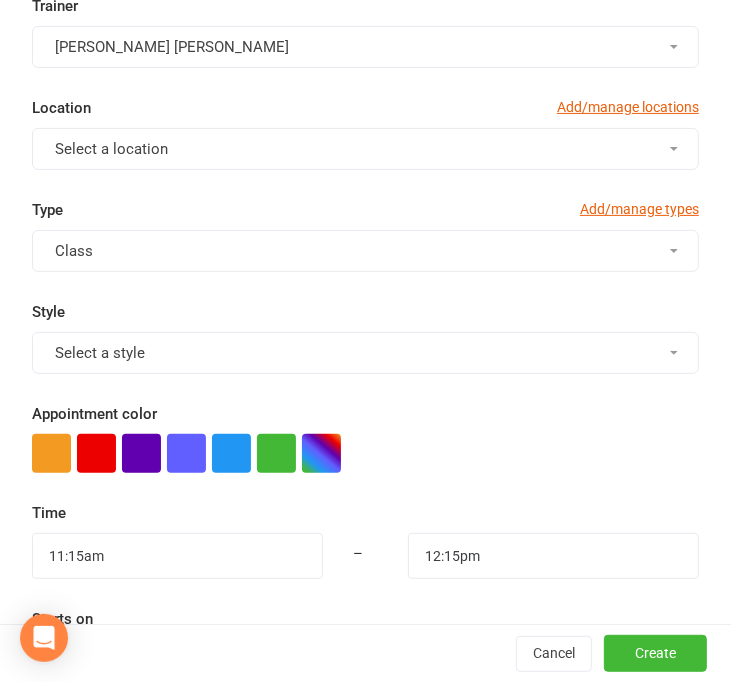scroll, scrollTop: 200, scrollLeft: 0, axis: vertical 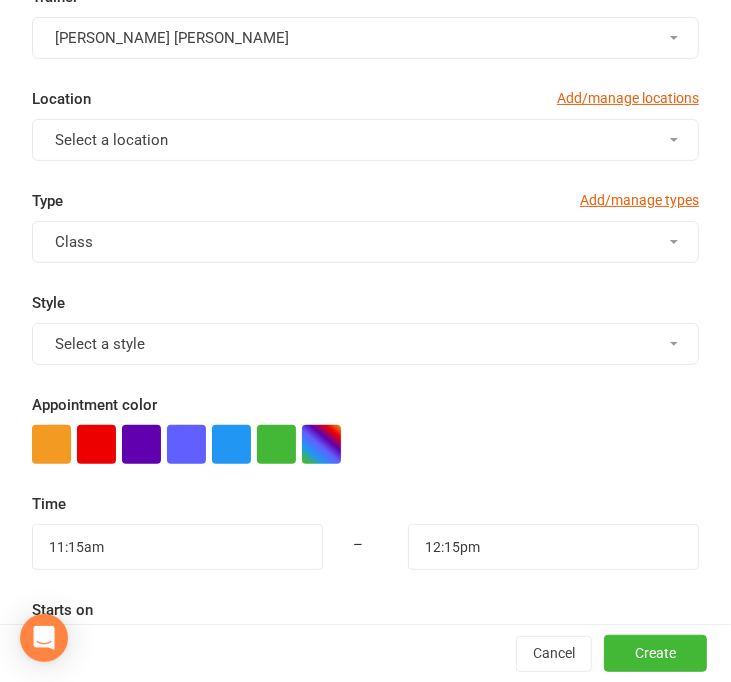click on "Class" at bounding box center (365, 242) 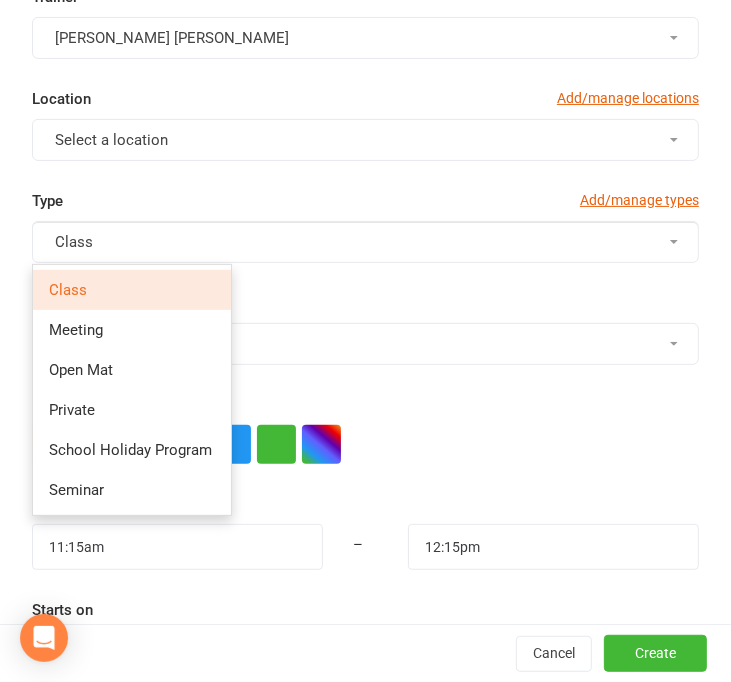 click on "Class" at bounding box center [132, 290] 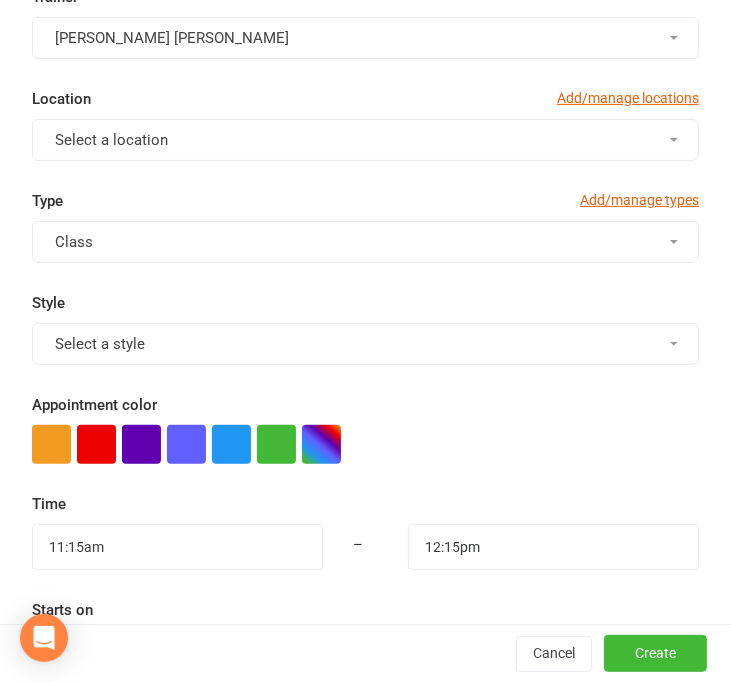 click on "Select a location" at bounding box center [365, 140] 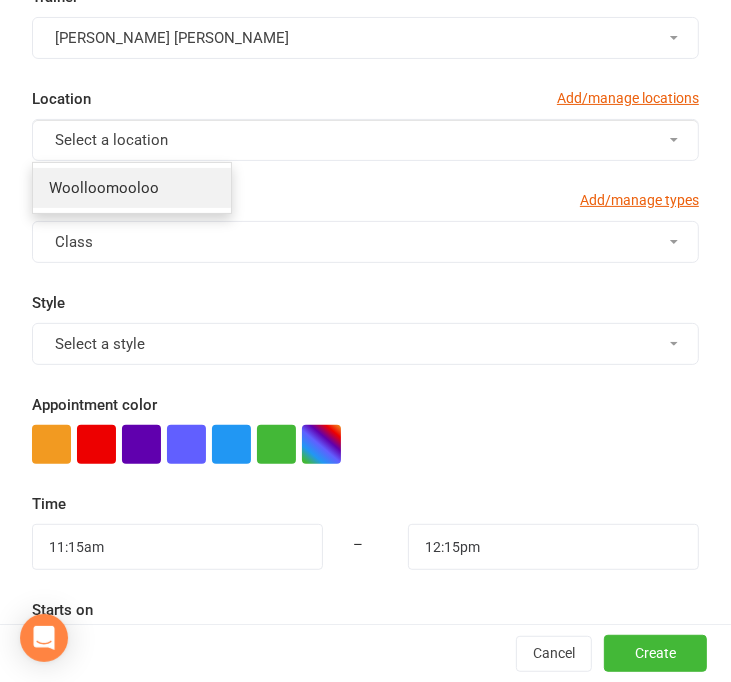 click on "Woolloomooloo" at bounding box center [132, 188] 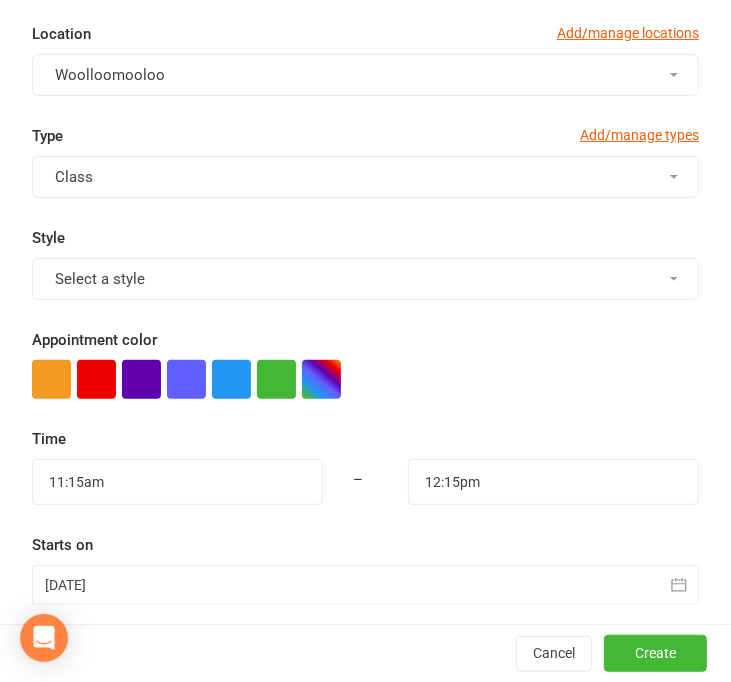 scroll, scrollTop: 300, scrollLeft: 0, axis: vertical 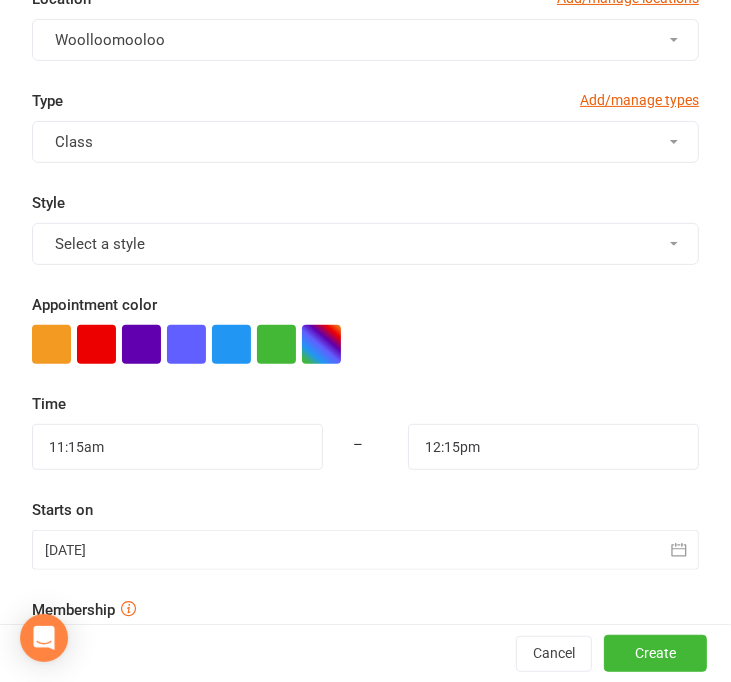 click on "Select a style" at bounding box center [365, 244] 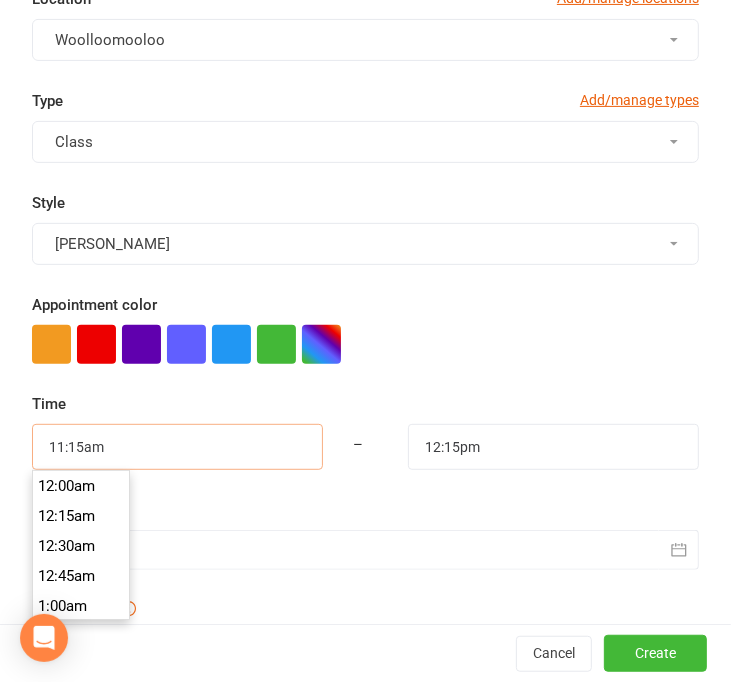 click on "11:15am" at bounding box center (177, 447) 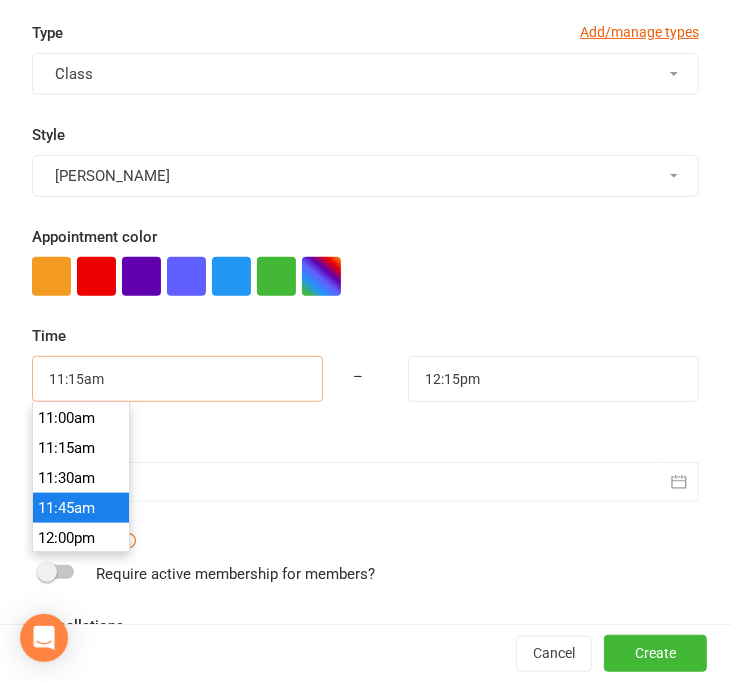 scroll, scrollTop: 400, scrollLeft: 0, axis: vertical 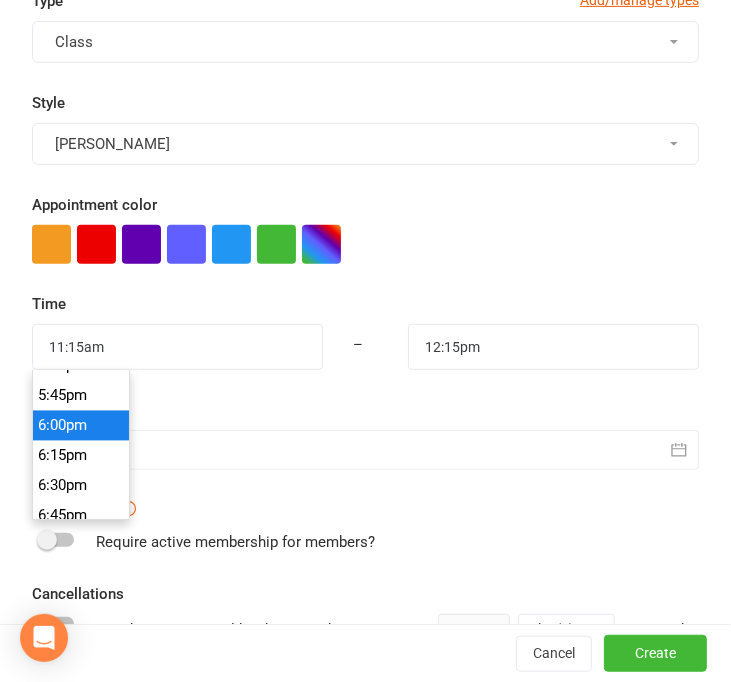 type on "6:00pm" 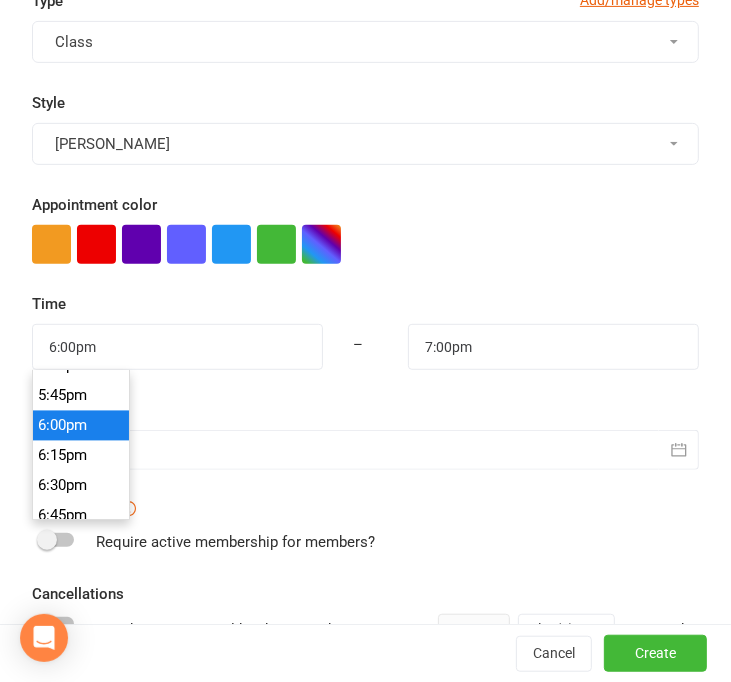 click on "6:00pm" at bounding box center [81, 426] 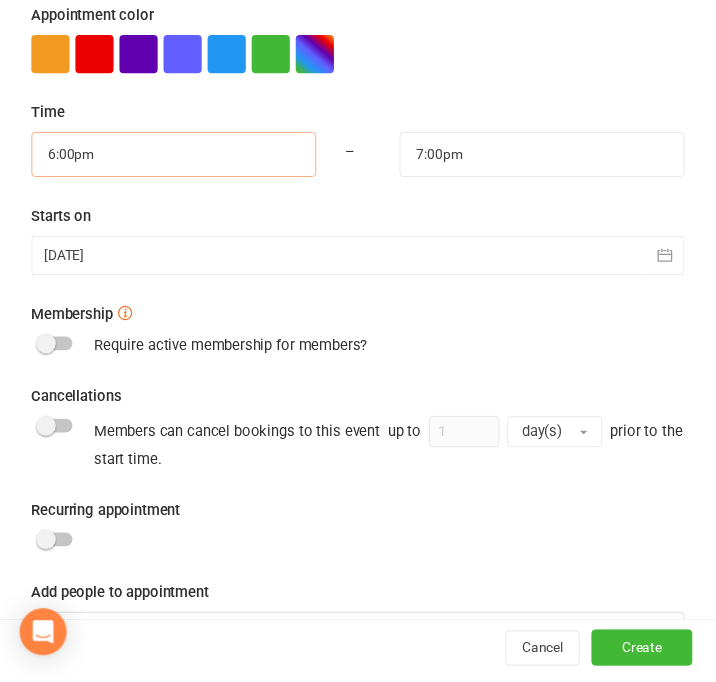 scroll, scrollTop: 600, scrollLeft: 0, axis: vertical 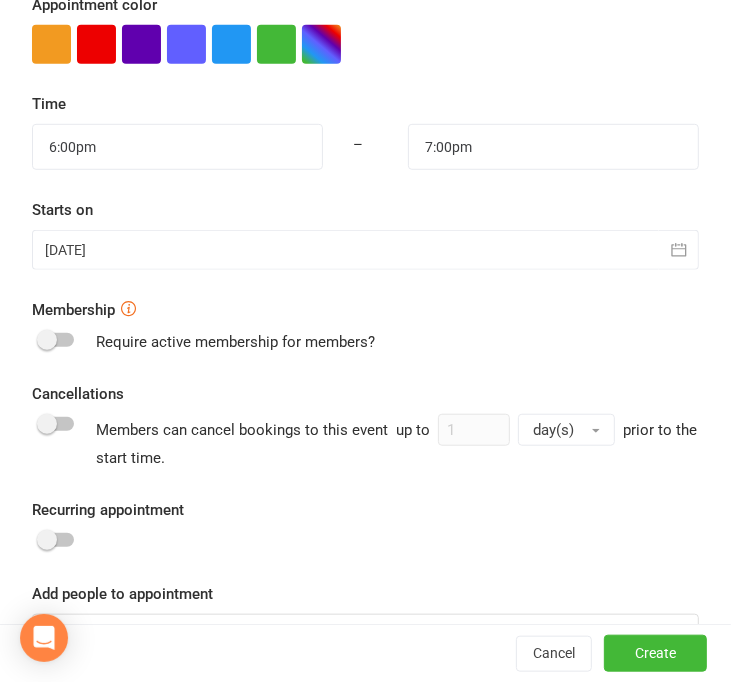 click at bounding box center (365, 250) 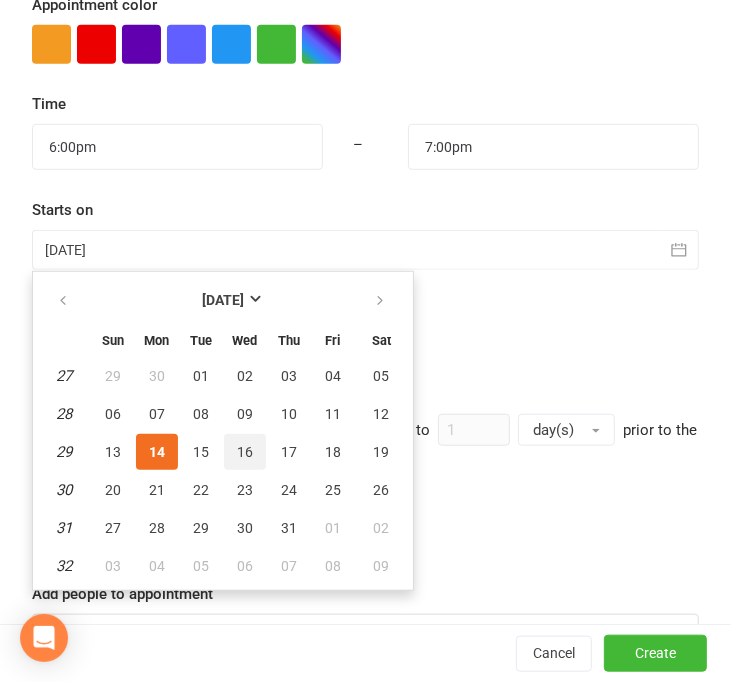 click on "16" at bounding box center (245, 452) 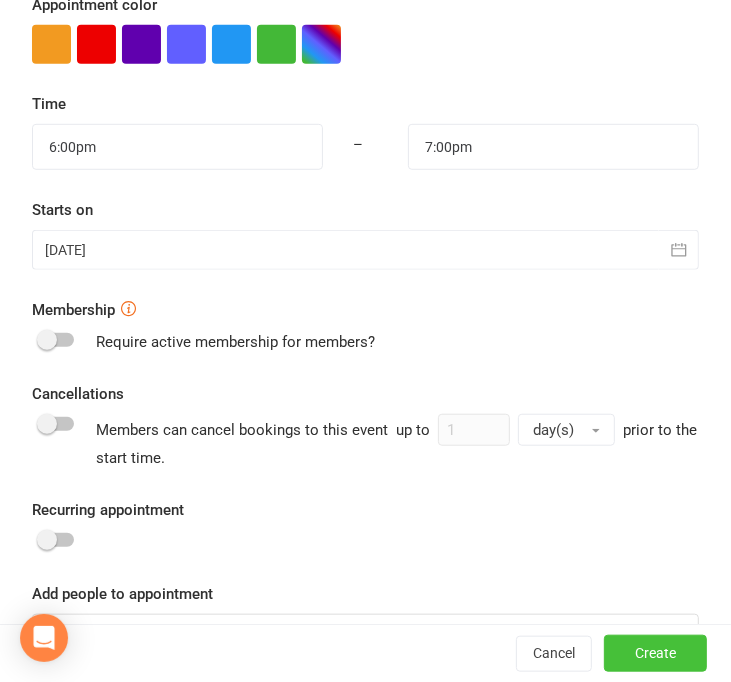drag, startPoint x: 620, startPoint y: 660, endPoint x: 604, endPoint y: 660, distance: 16 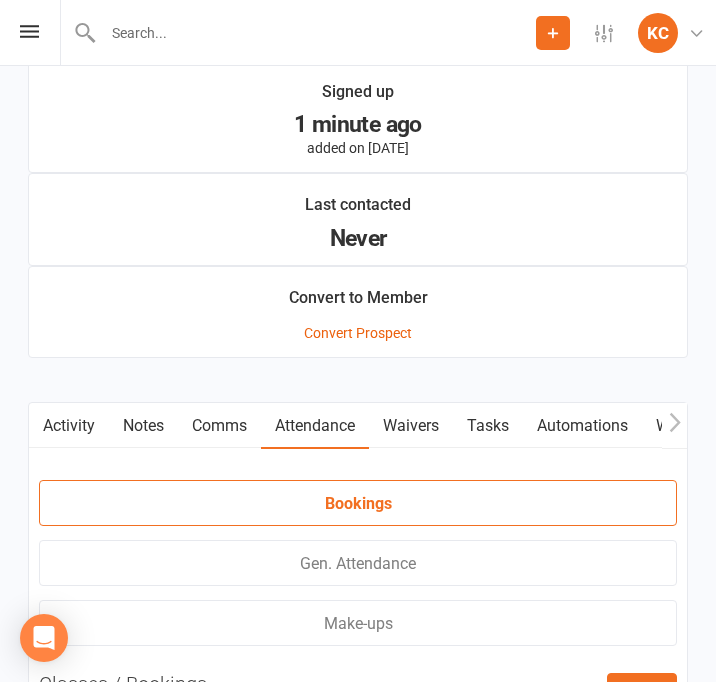scroll, scrollTop: 1552, scrollLeft: 0, axis: vertical 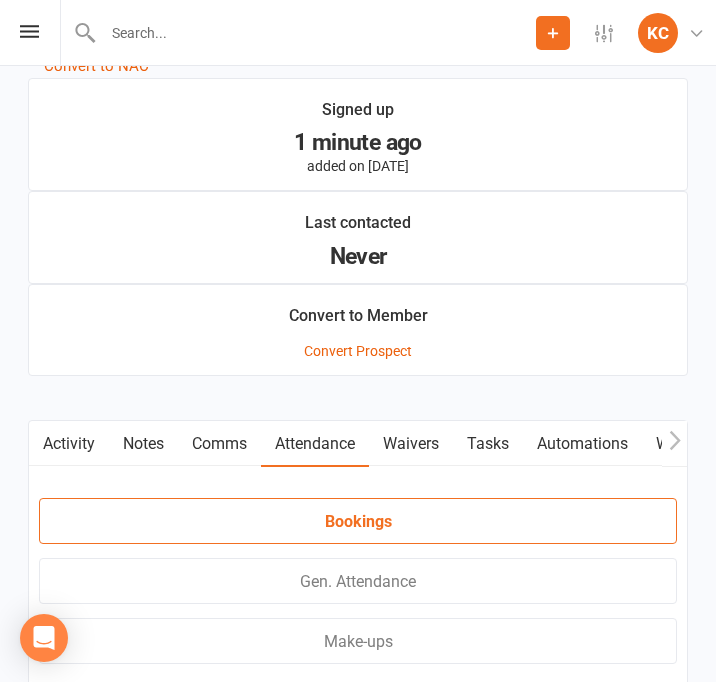 click on "Prospect
Member
Non-attending contact
Class / event
Appointment
Grading event
Task
Membership plan
Bulk message
Add
Settings Membership Plans Event Templates Appointment Types Website Image Library Customize Contacts Users Account Profile Clubworx API KC [PERSON_NAME] Higher Jiu Jitsu My profile Help Terms & conditions  Privacy policy  Sign out" at bounding box center [358, 33] 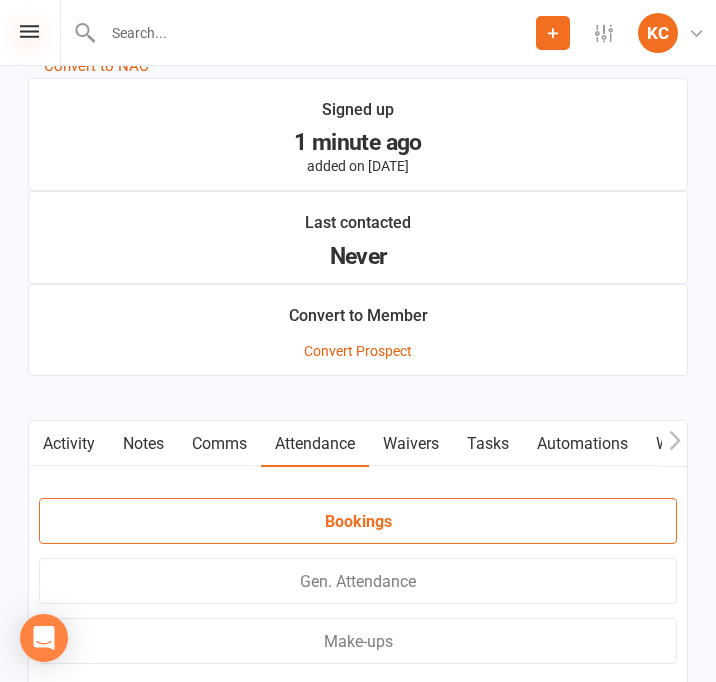 click at bounding box center (29, 31) 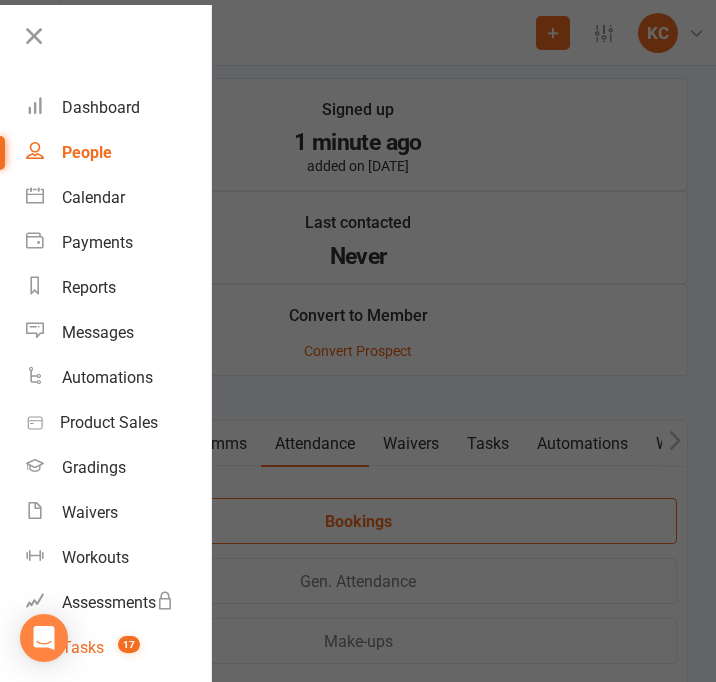 click on "17" at bounding box center [124, 647] 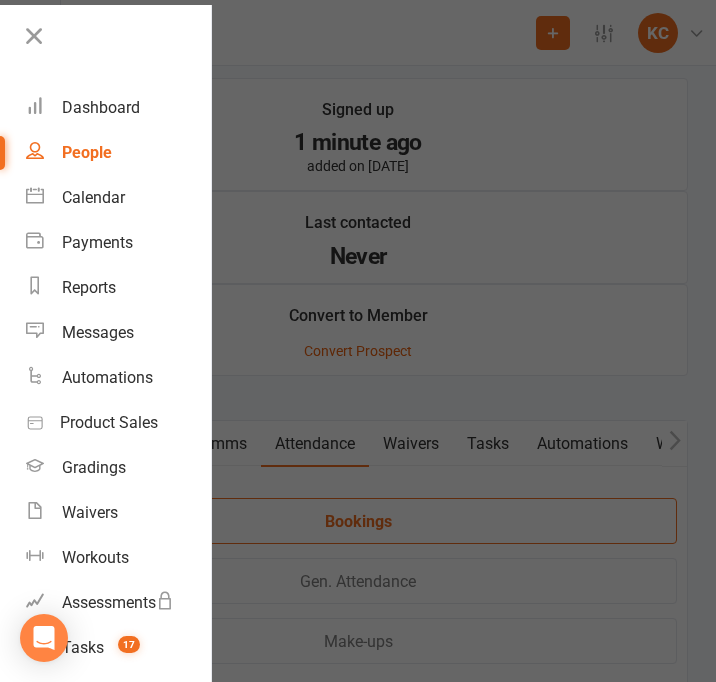 scroll, scrollTop: 0, scrollLeft: 0, axis: both 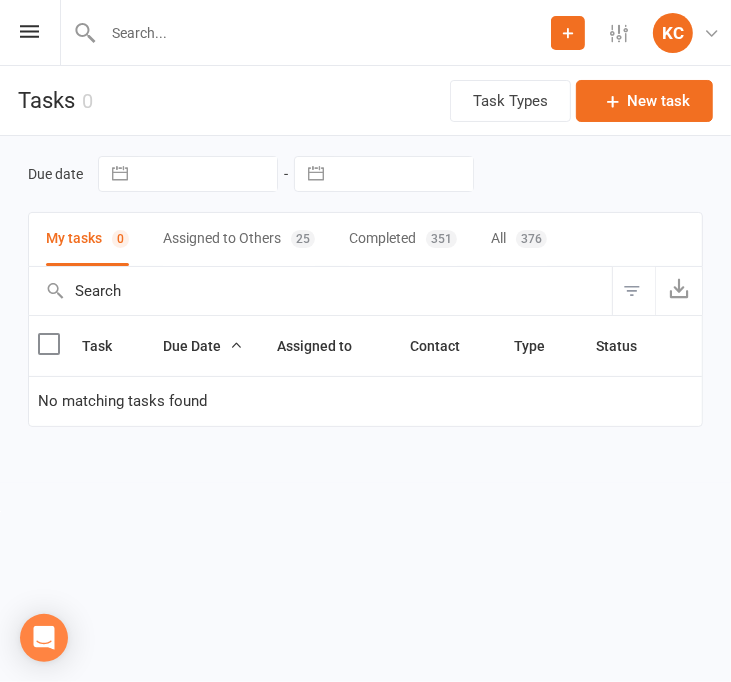 click on "Assigned to Others 25" at bounding box center [239, 239] 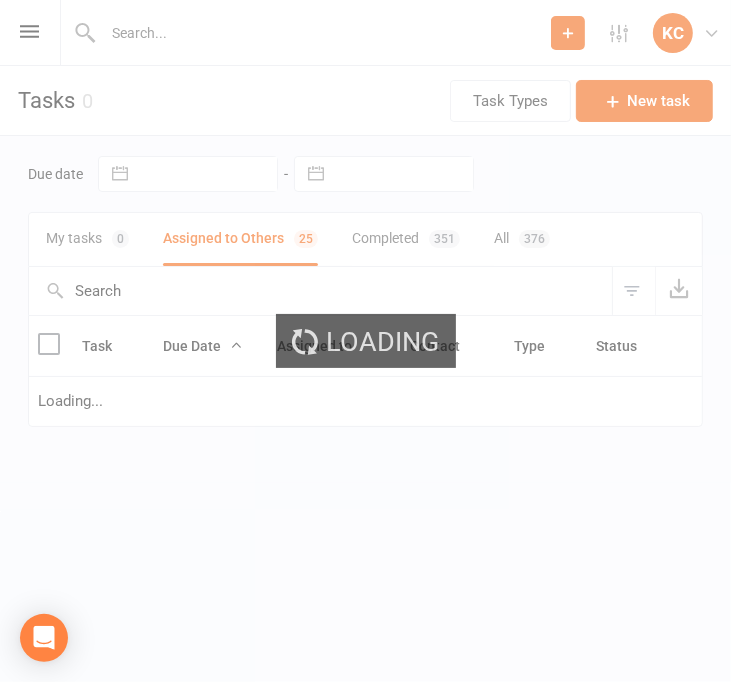 select on "waiting" 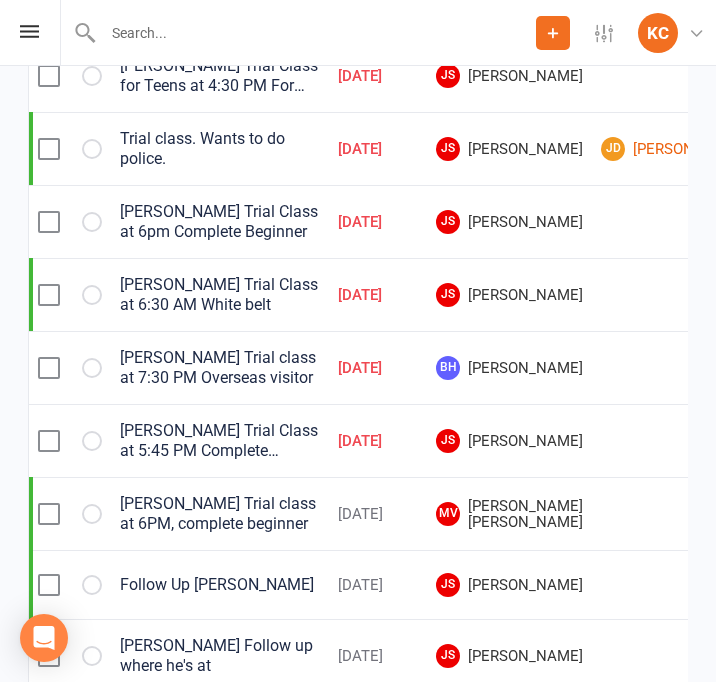 scroll, scrollTop: 1400, scrollLeft: 0, axis: vertical 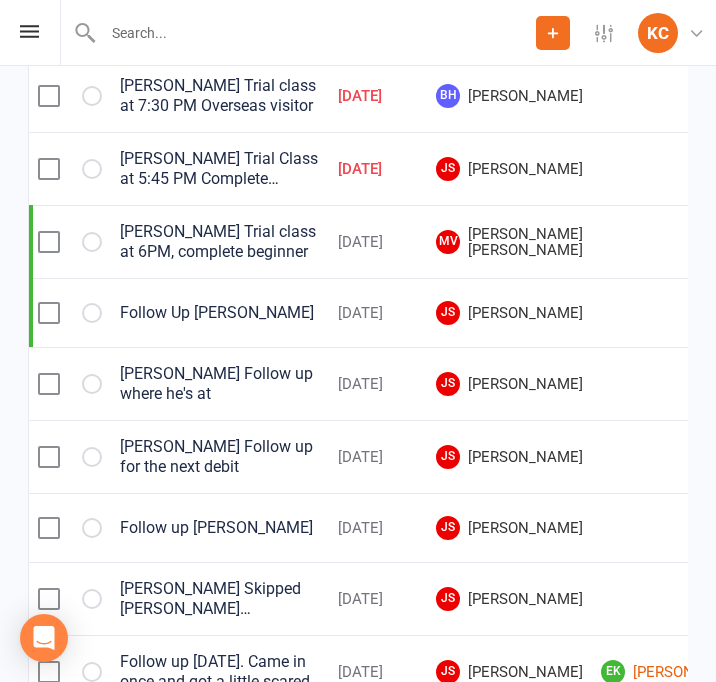 click on "[PERSON_NAME]
Trial class at 6PM, complete beginner" at bounding box center [220, 242] 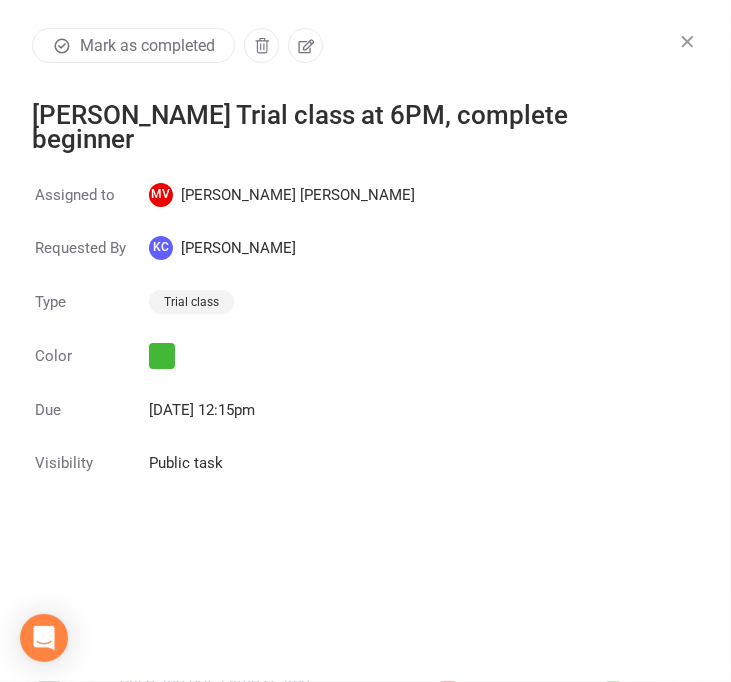 drag, startPoint x: 263, startPoint y: 115, endPoint x: 274, endPoint y: 137, distance: 24.596748 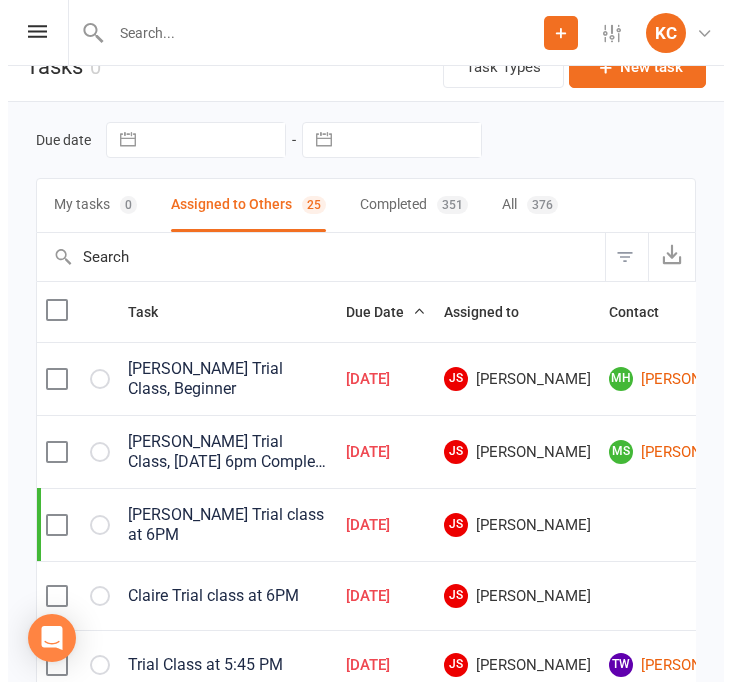 scroll, scrollTop: 0, scrollLeft: 0, axis: both 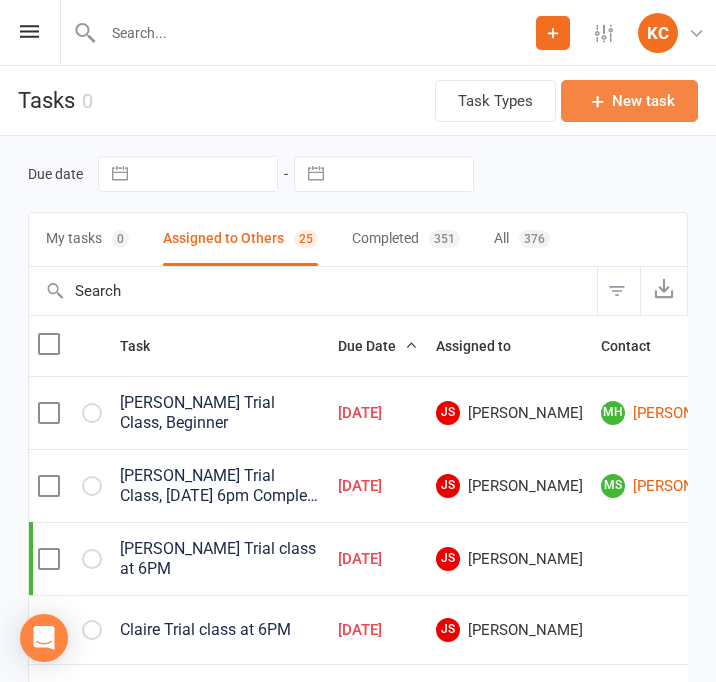 click on "New task" at bounding box center [629, 101] 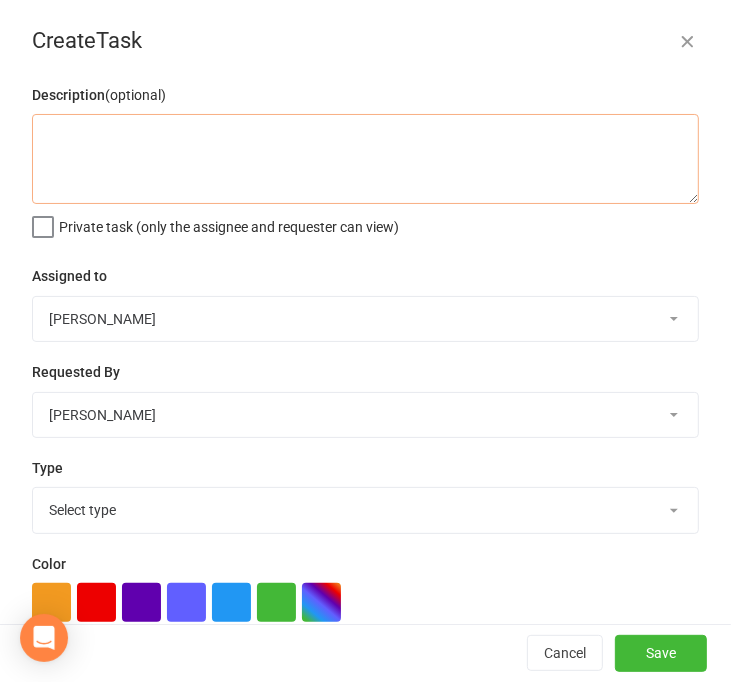 click at bounding box center [365, 159] 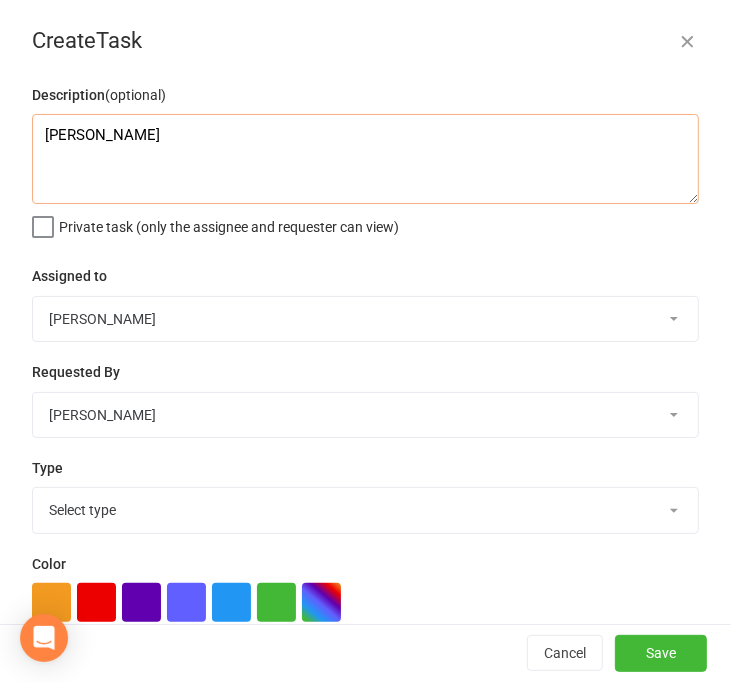 paste on "Trial class at 6PM, complete beginner" 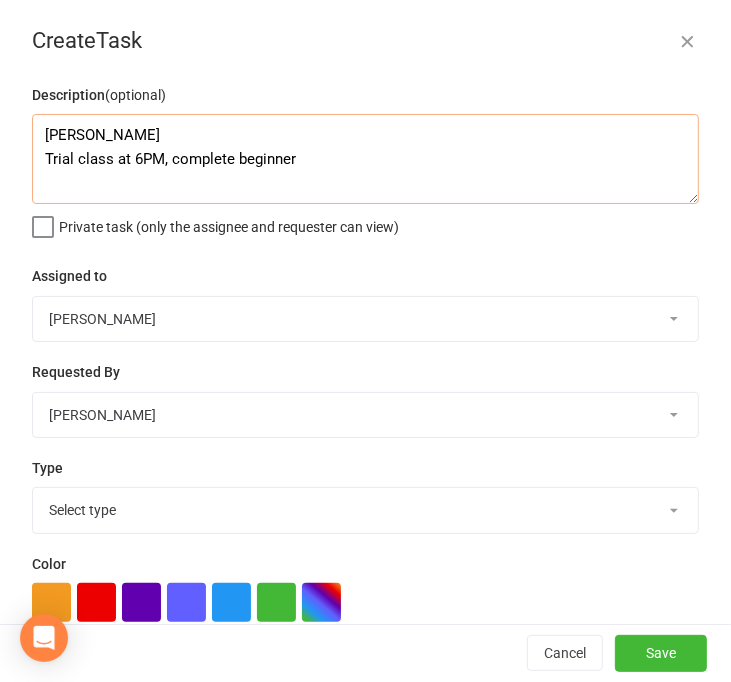 type on "[PERSON_NAME]
Trial class at 6PM, complete beginner" 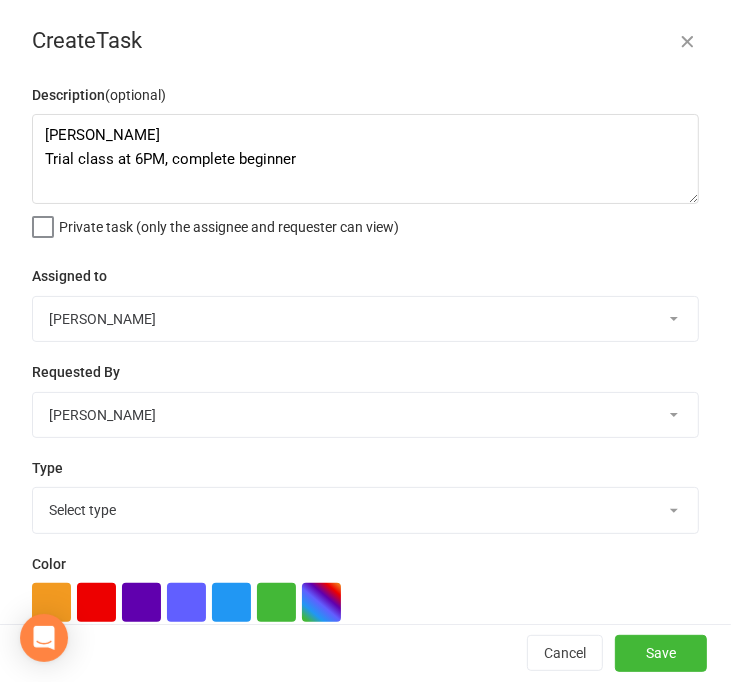click on "[PERSON_NAME] [PERSON_NAME] [PERSON_NAME] [PERSON_NAME] [PERSON_NAME] [PERSON_NAME] [PERSON_NAME] [PERSON_NAME] [PERSON_NAME] [PERSON_NAME] [PERSON_NAME] [PERSON_NAME]" at bounding box center [365, 319] 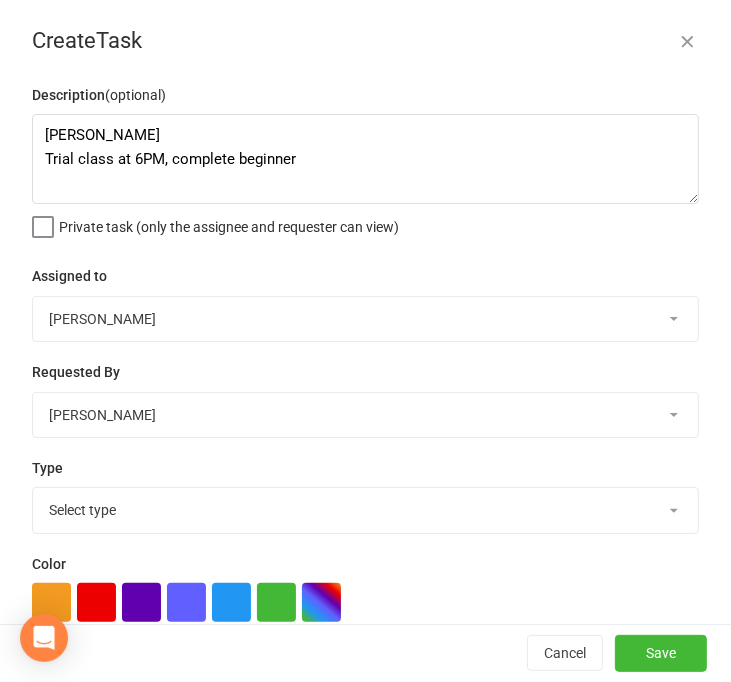 select on "26090" 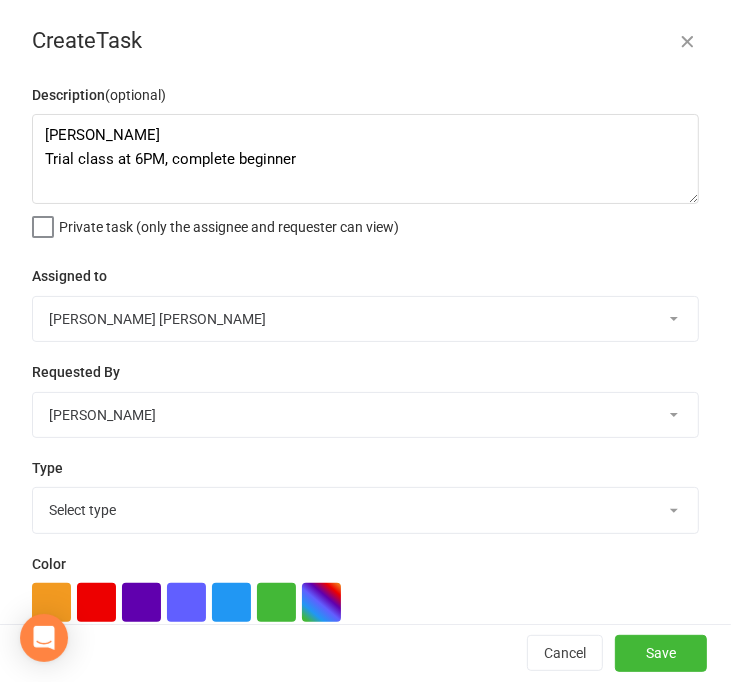 click on "[PERSON_NAME] [PERSON_NAME] [PERSON_NAME] [PERSON_NAME] [PERSON_NAME] [PERSON_NAME] [PERSON_NAME] [PERSON_NAME] [PERSON_NAME] [PERSON_NAME] [PERSON_NAME] [PERSON_NAME]" at bounding box center [365, 319] 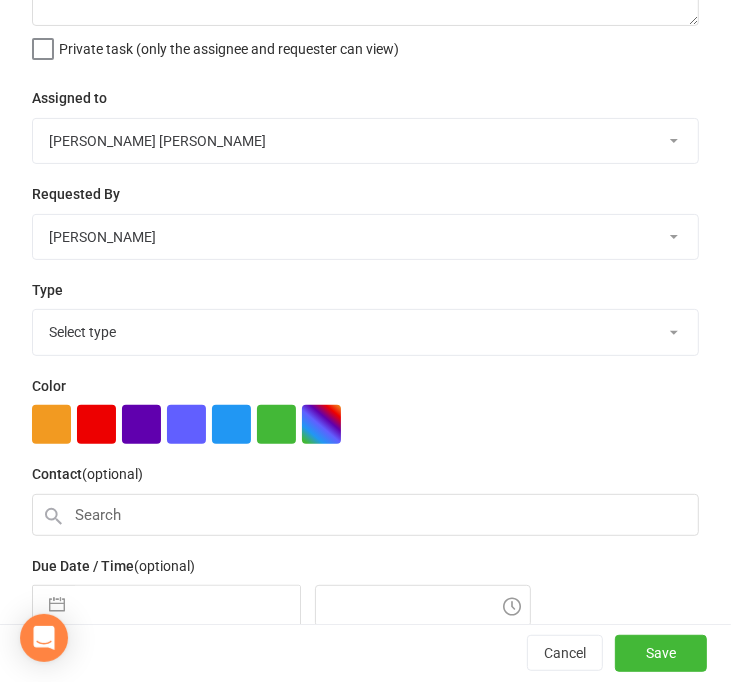 scroll, scrollTop: 200, scrollLeft: 0, axis: vertical 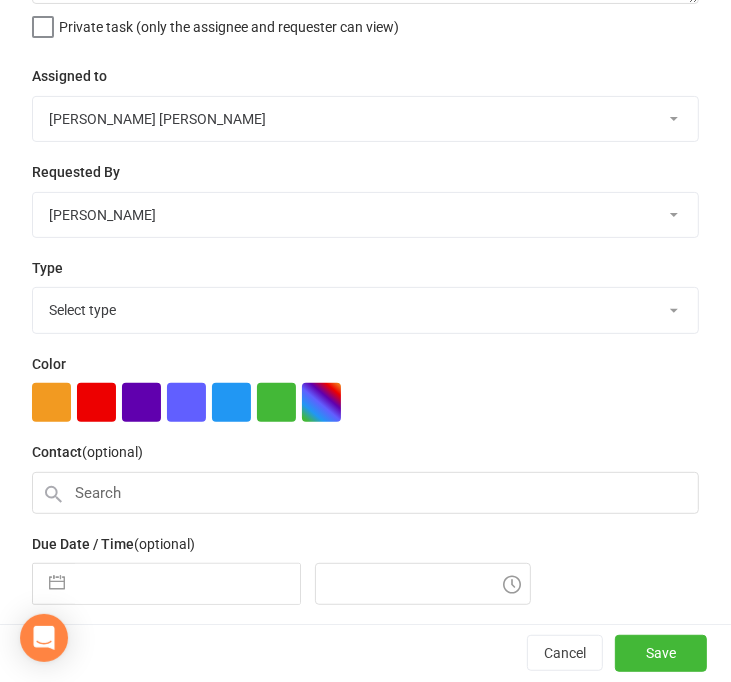click on "Select type Birthday E-mail Follow up Meeting Phone call Private class To do Trial class Visitor Add new task type" at bounding box center (365, 310) 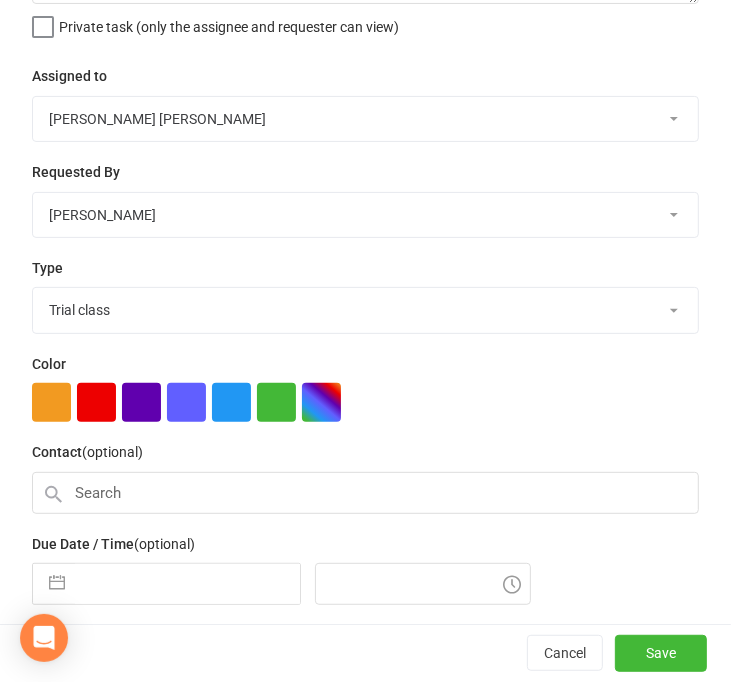 click on "Select type Birthday E-mail Follow up Meeting Phone call Private class To do Trial class Visitor Add new task type" at bounding box center [365, 310] 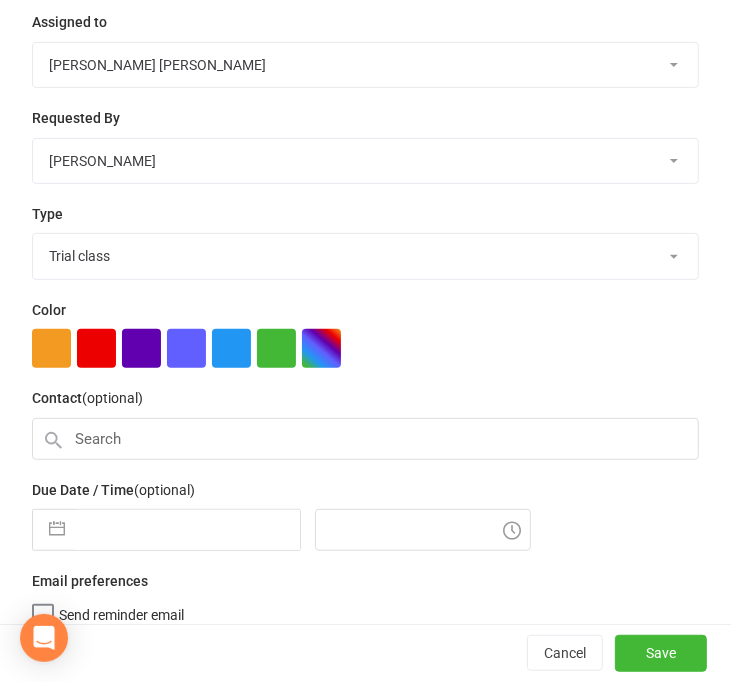 scroll, scrollTop: 299, scrollLeft: 0, axis: vertical 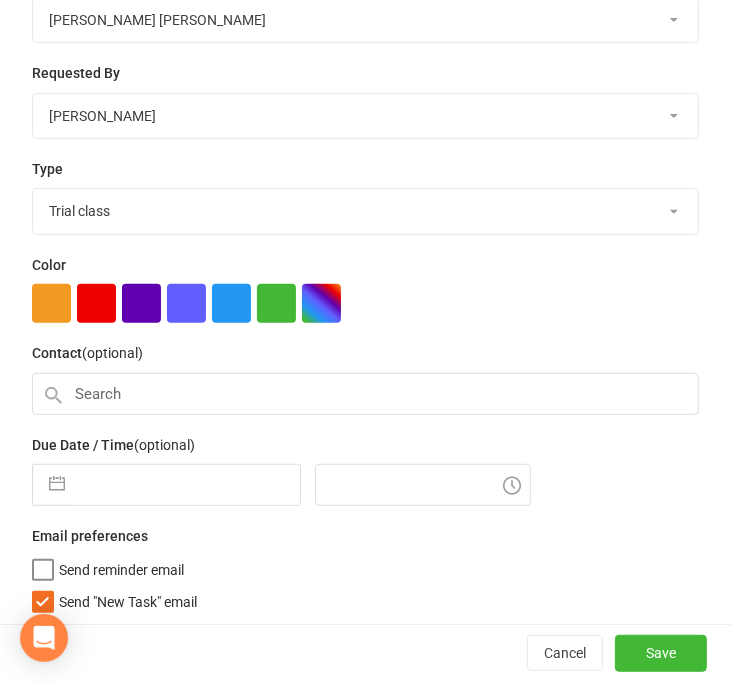click on "Send "New Task" email" at bounding box center [128, 598] 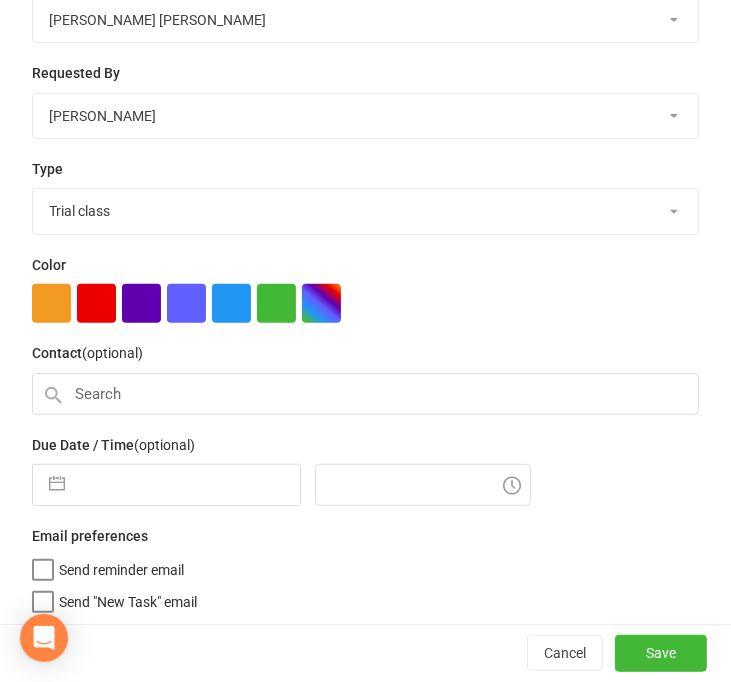 click on "Send reminder email" at bounding box center (121, 566) 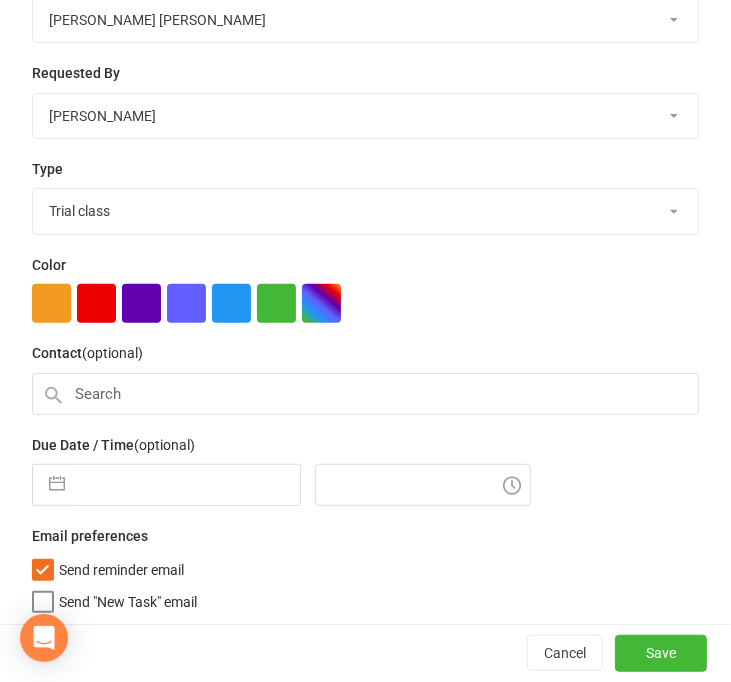 click at bounding box center (187, 485) 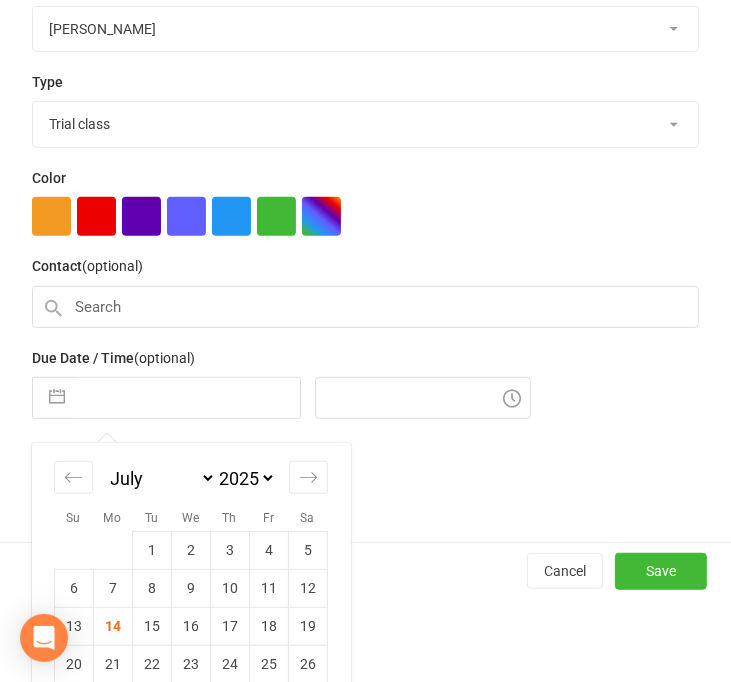 scroll, scrollTop: 445, scrollLeft: 0, axis: vertical 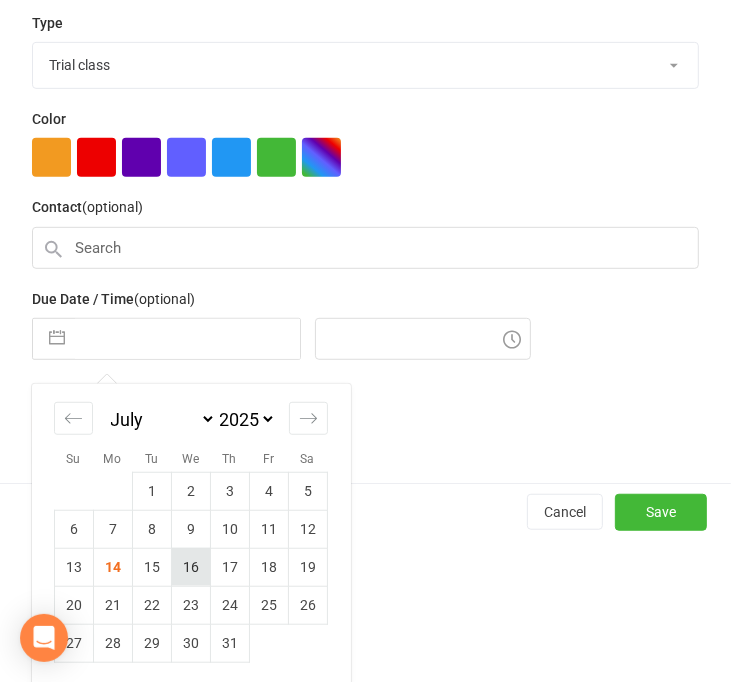 click on "16" at bounding box center [191, 567] 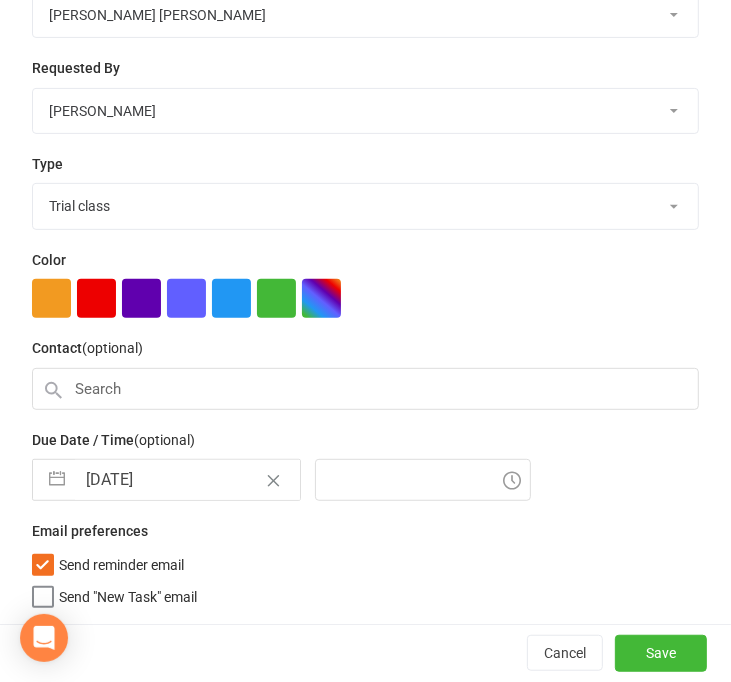 type on "[DATE]" 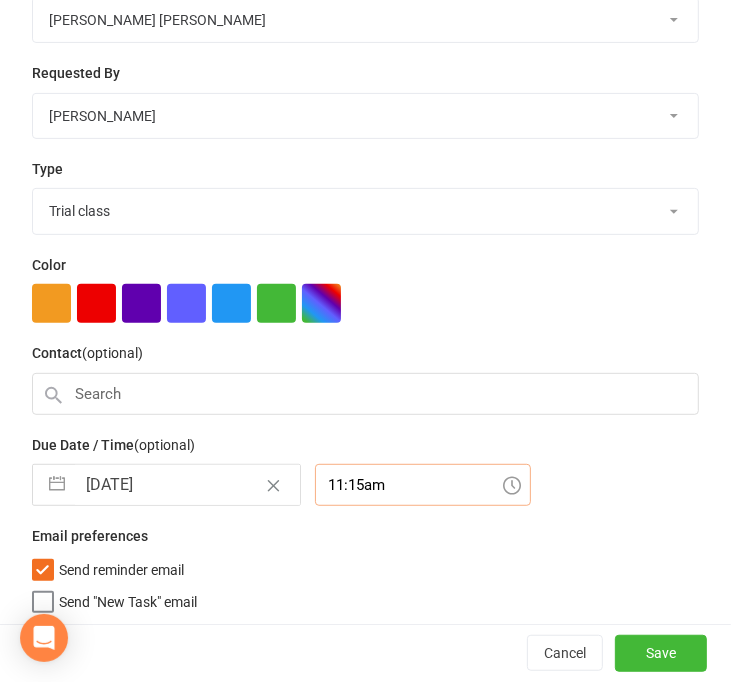 click on "11:15am" at bounding box center [423, 485] 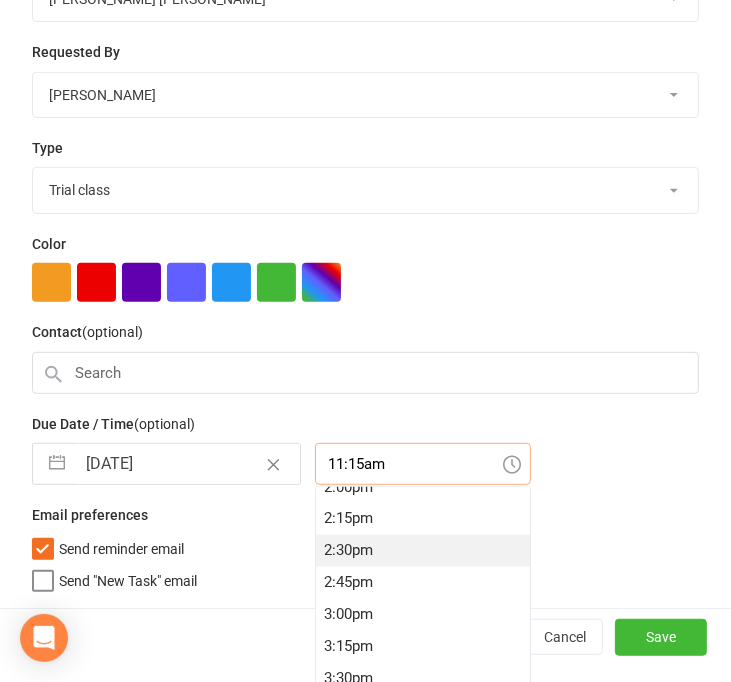 scroll, scrollTop: 1708, scrollLeft: 0, axis: vertical 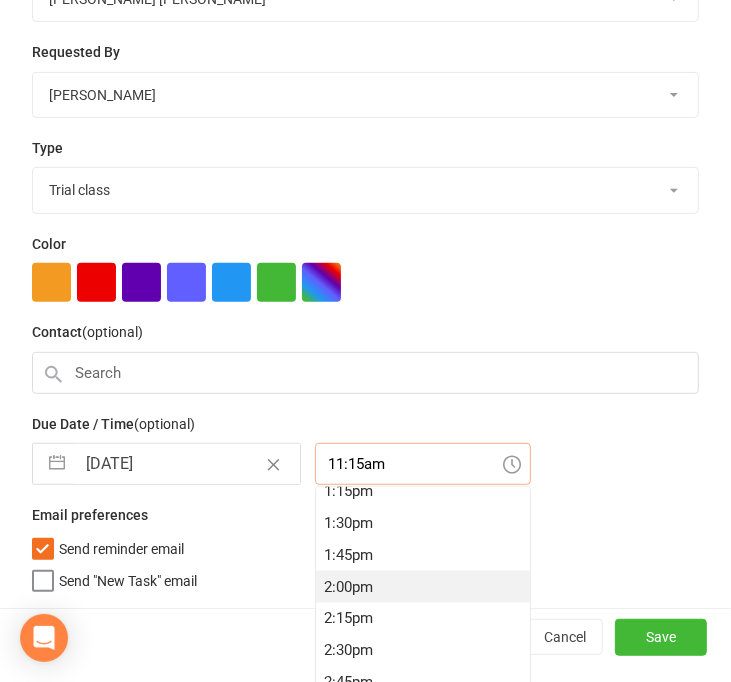 click on "2:00pm" at bounding box center (423, 587) 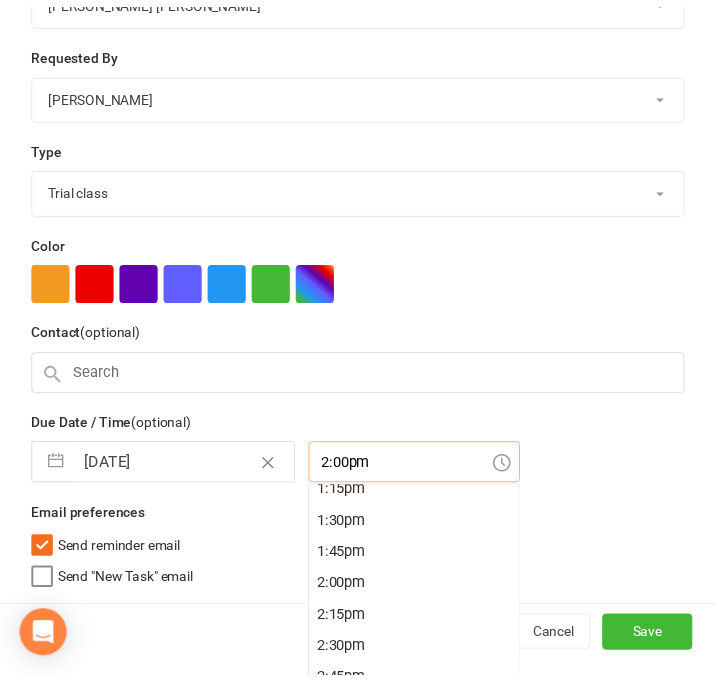 scroll, scrollTop: 299, scrollLeft: 0, axis: vertical 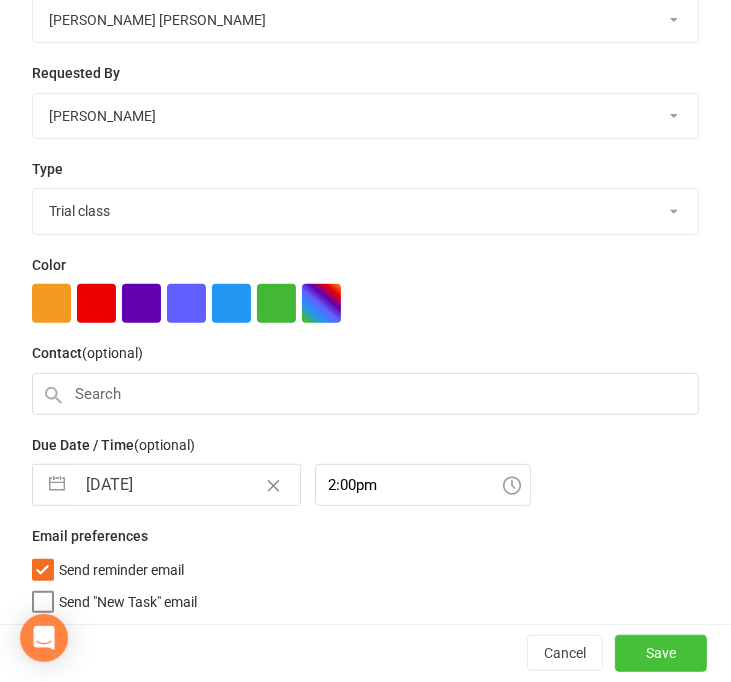 click on "Save" at bounding box center (661, 654) 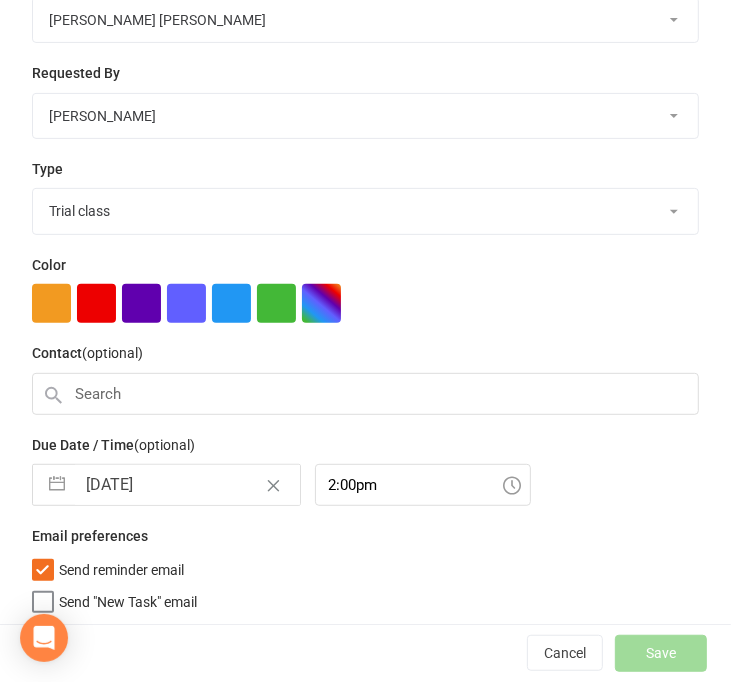 select on "waiting" 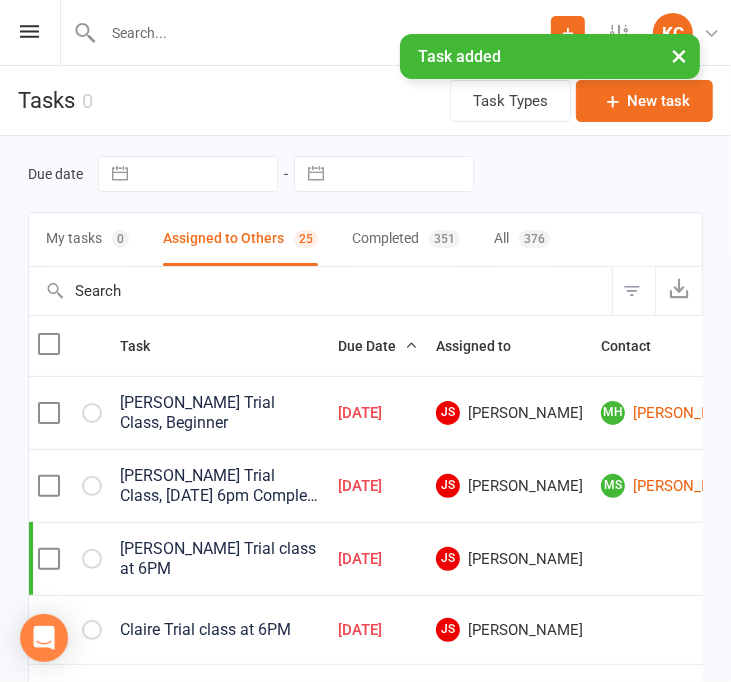select on "waiting" 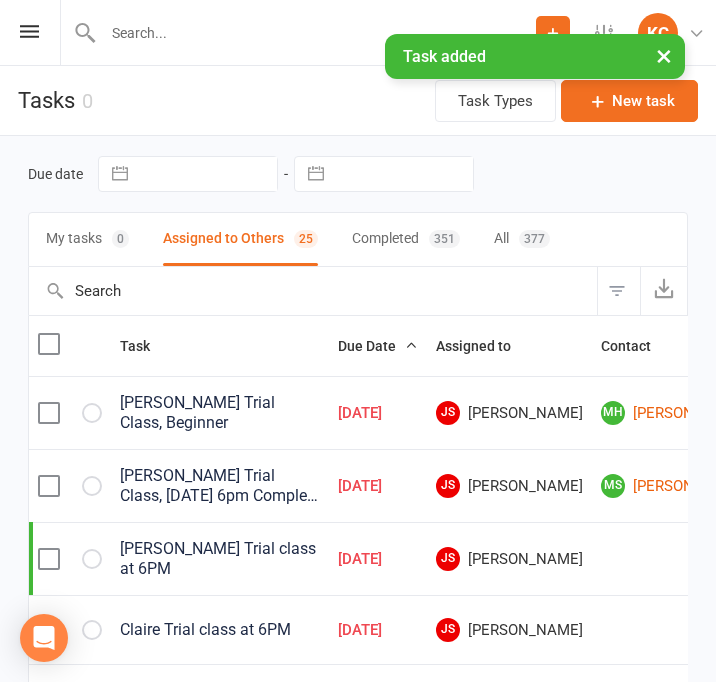 select on "waiting" 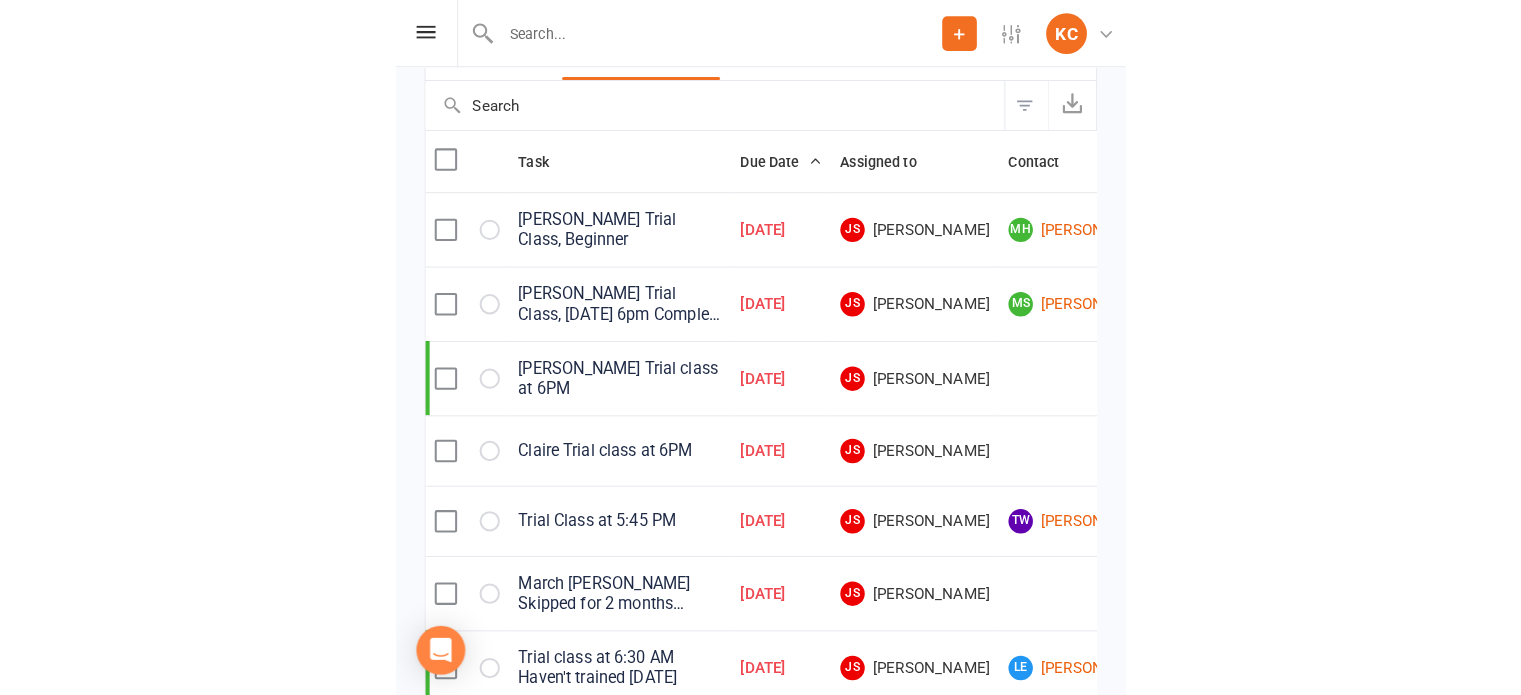 scroll, scrollTop: 200, scrollLeft: 0, axis: vertical 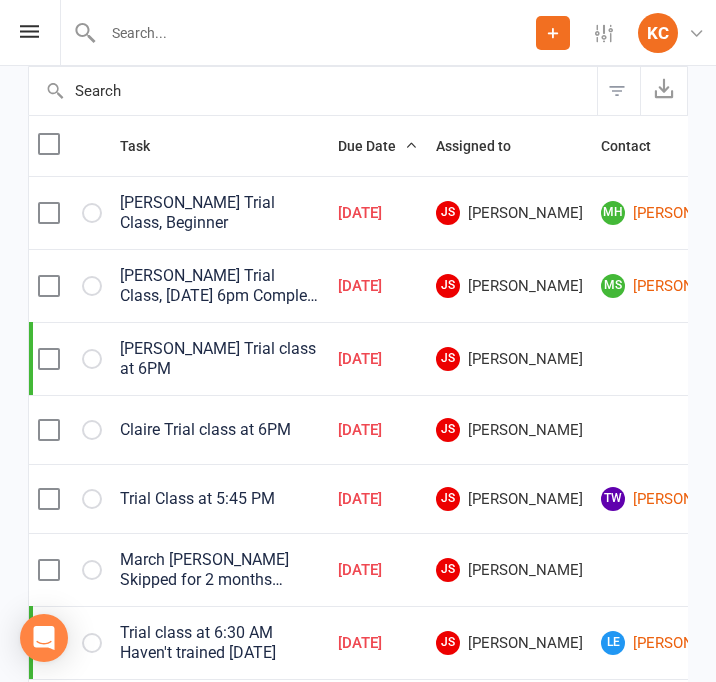 select on "waiting" 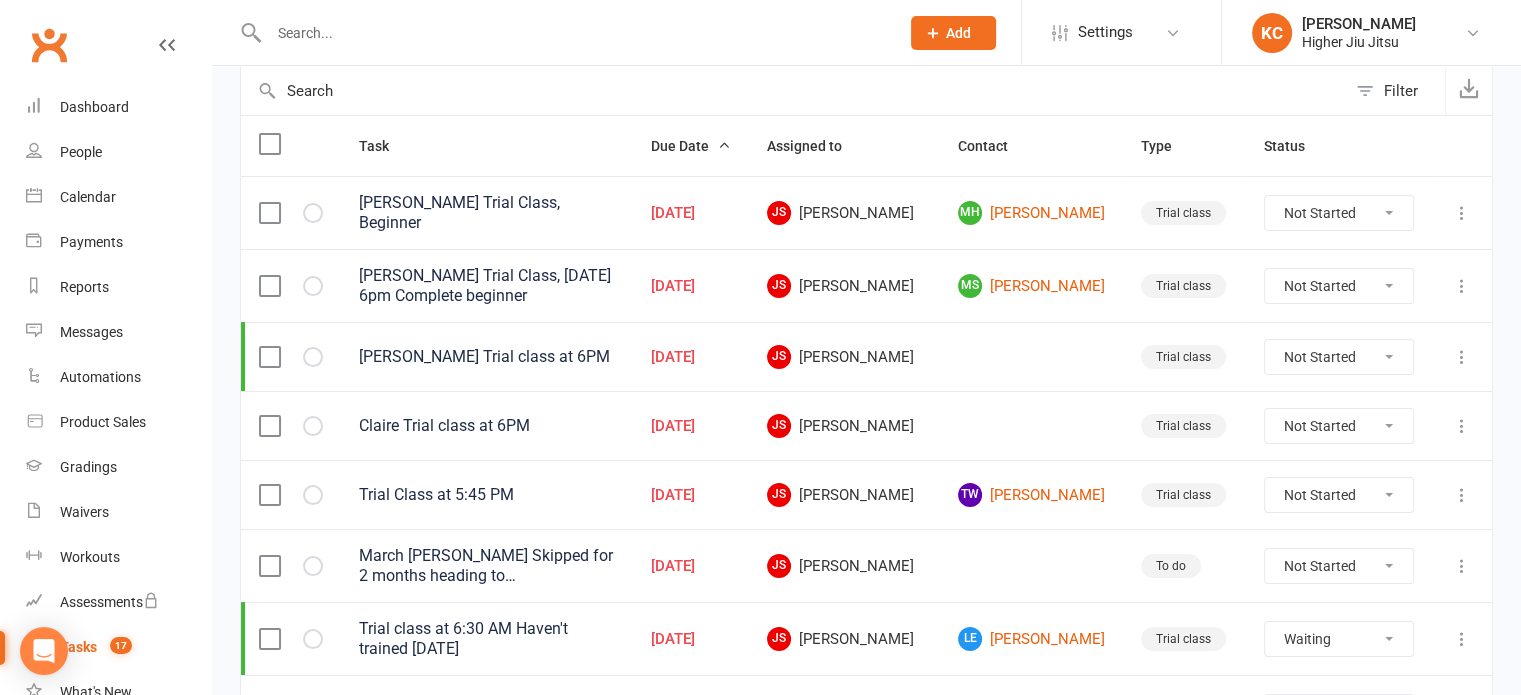 click on "Add" 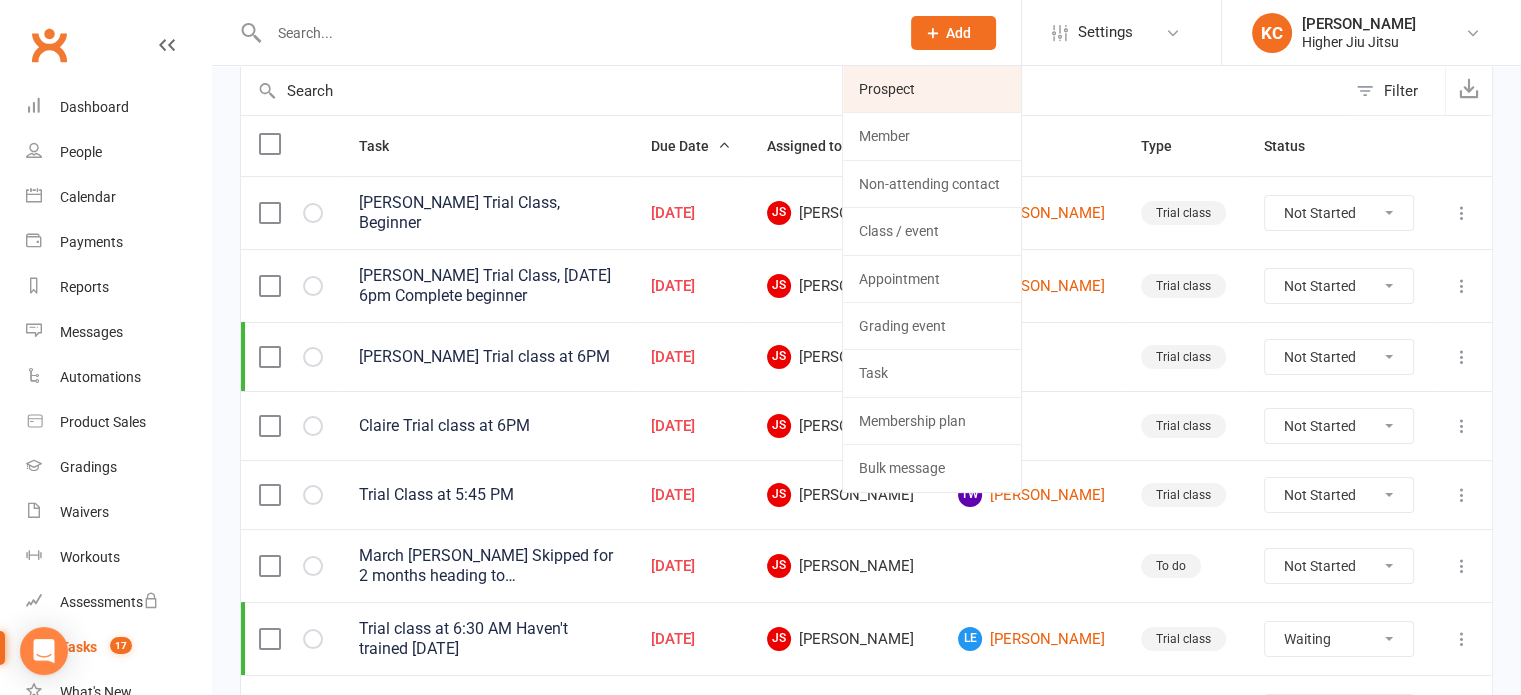 click on "Prospect" 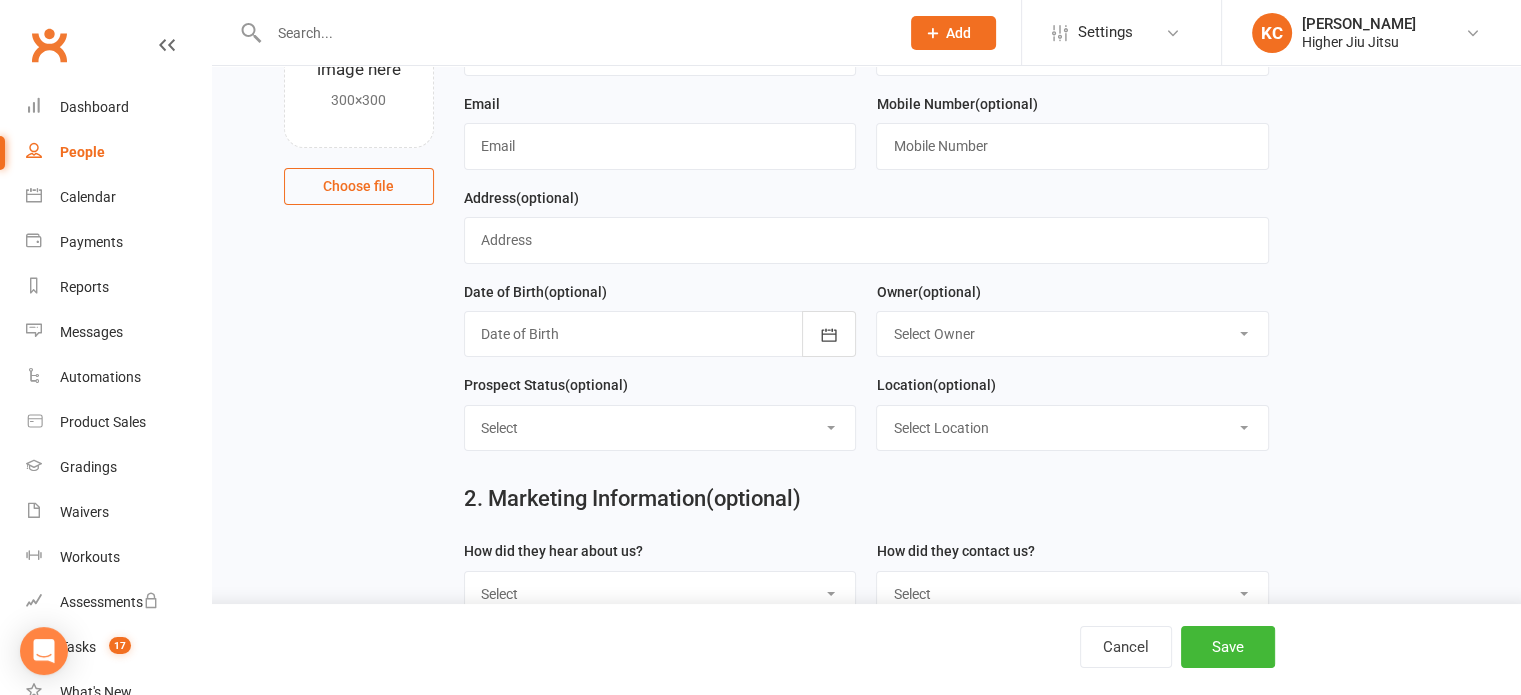 scroll, scrollTop: 0, scrollLeft: 0, axis: both 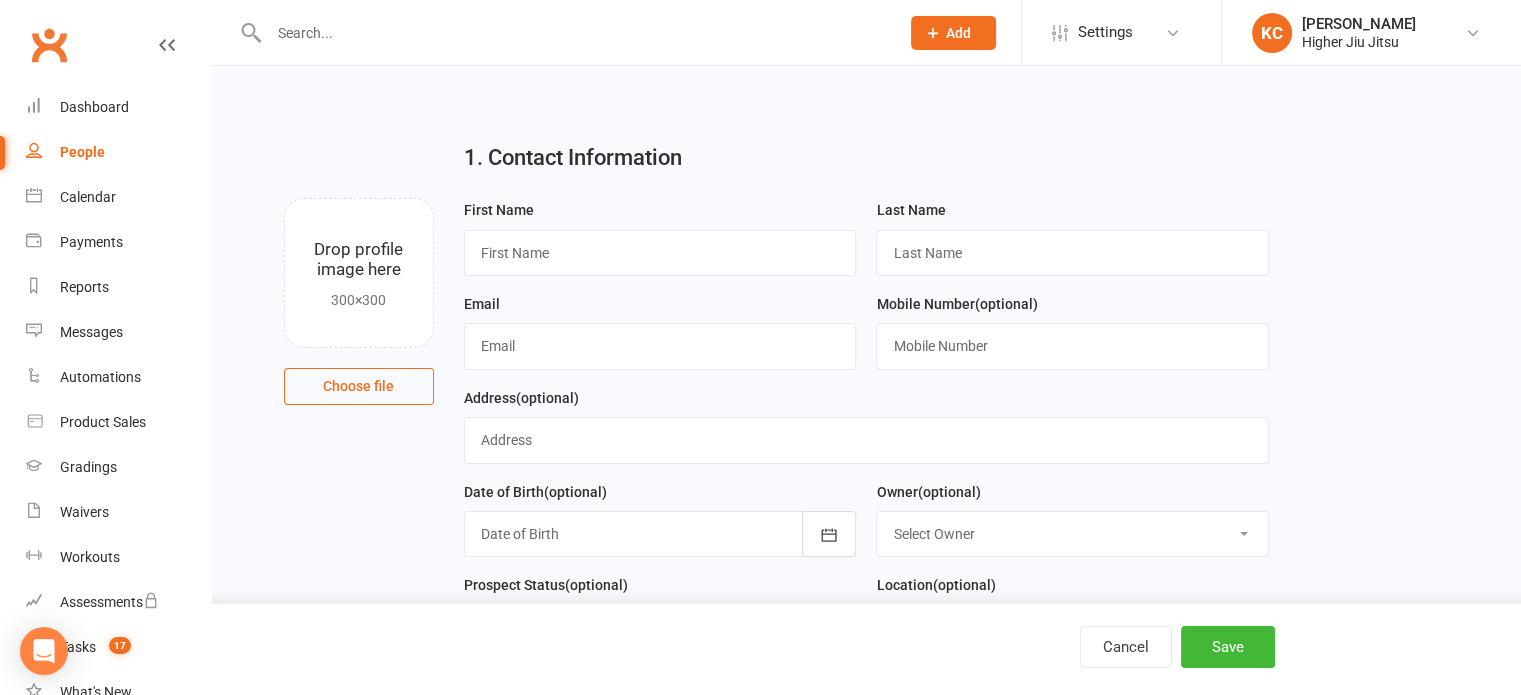 click at bounding box center (574, 33) 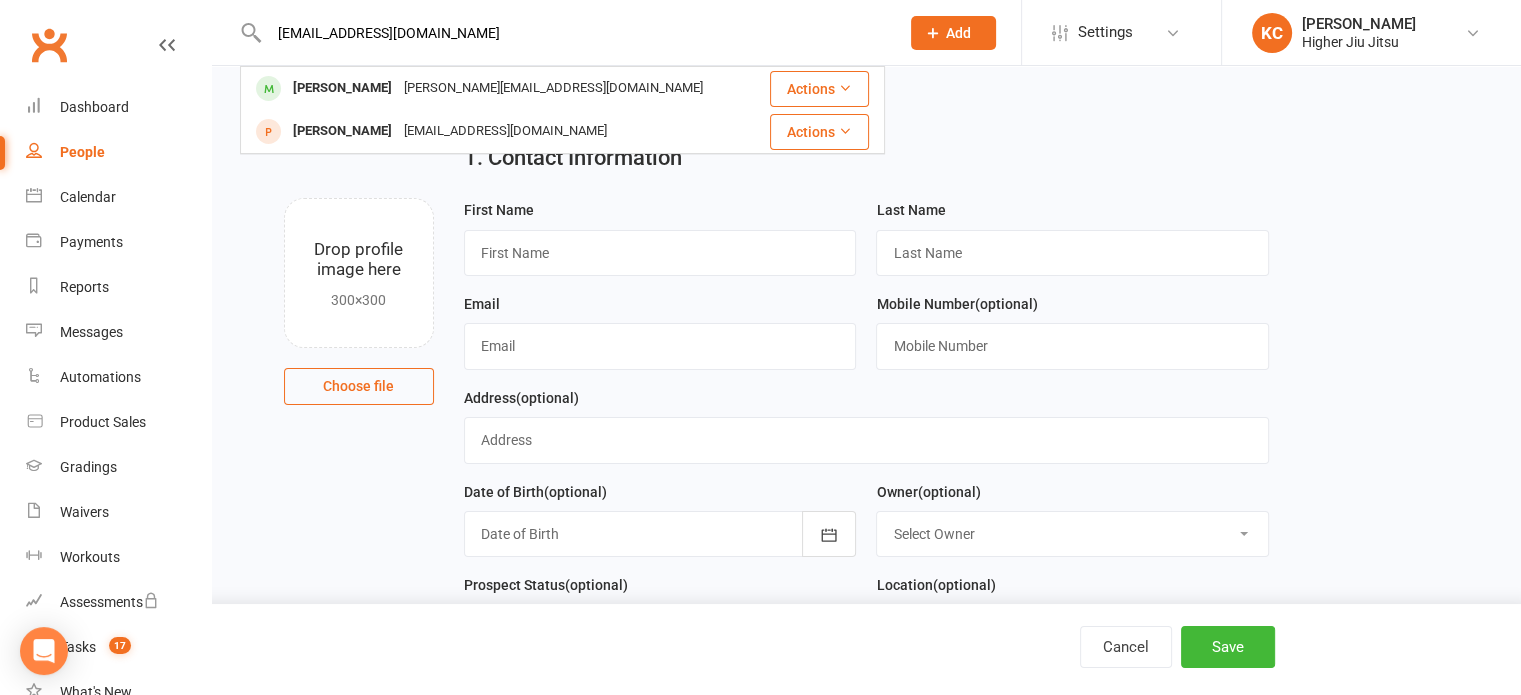 click on "[EMAIL_ADDRESS][DOMAIN_NAME]" at bounding box center (574, 33) 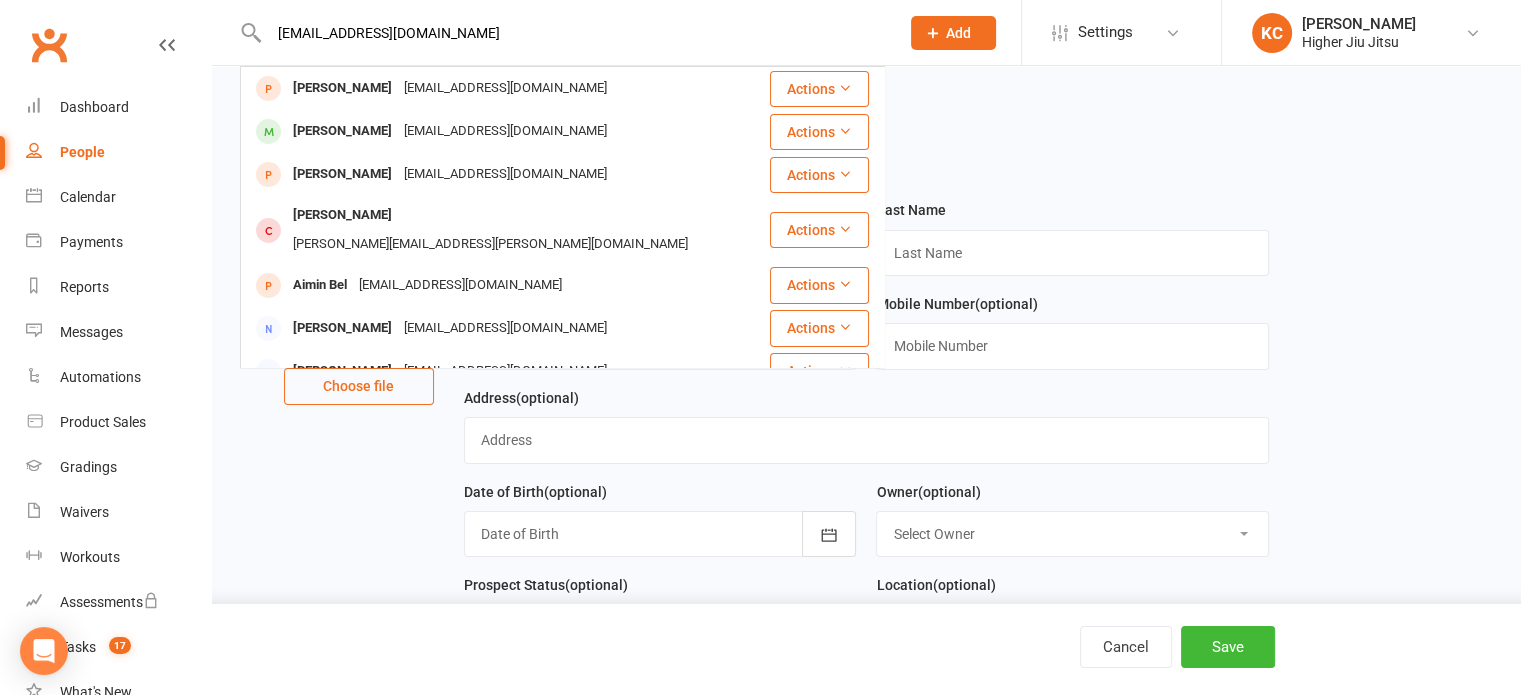 click on "[EMAIL_ADDRESS][DOMAIN_NAME]" at bounding box center [574, 33] 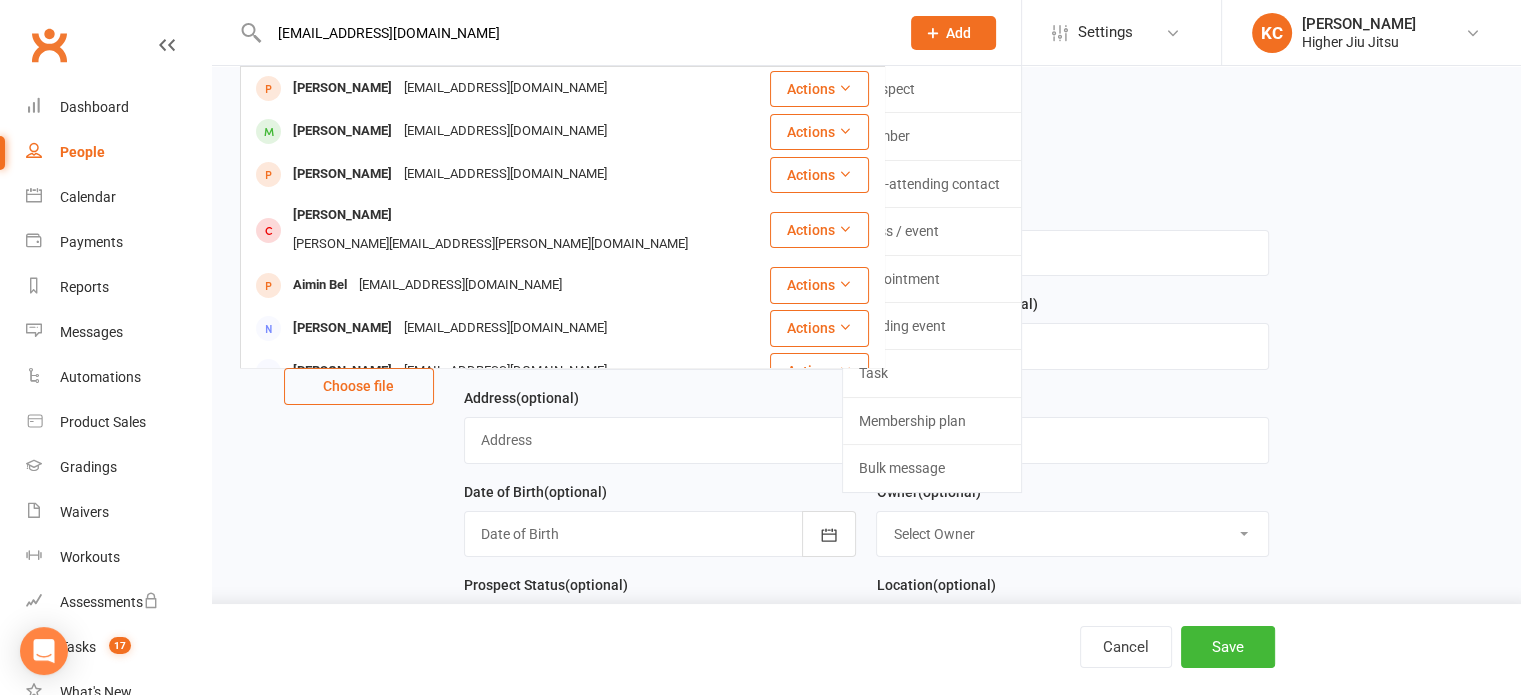 type 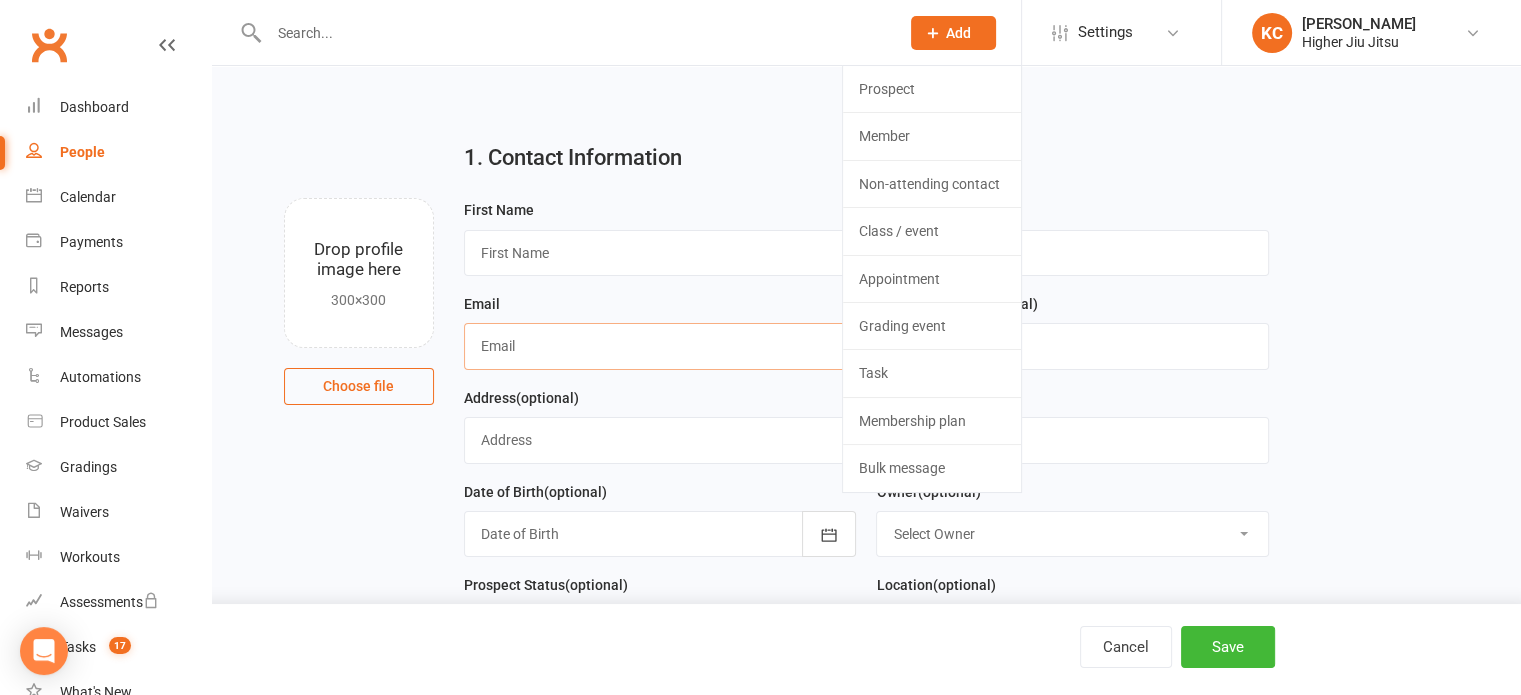 click at bounding box center [660, 346] 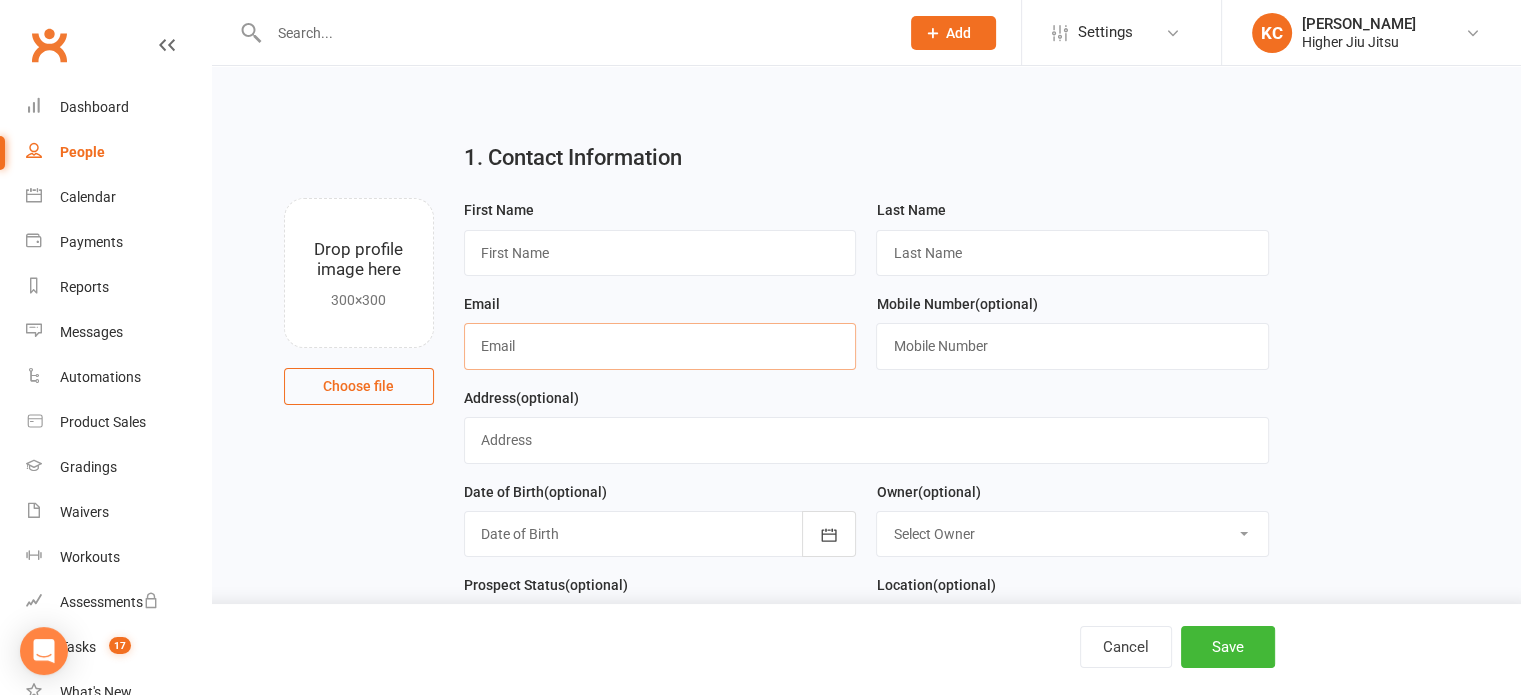 paste on "[EMAIL_ADDRESS][DOMAIN_NAME]" 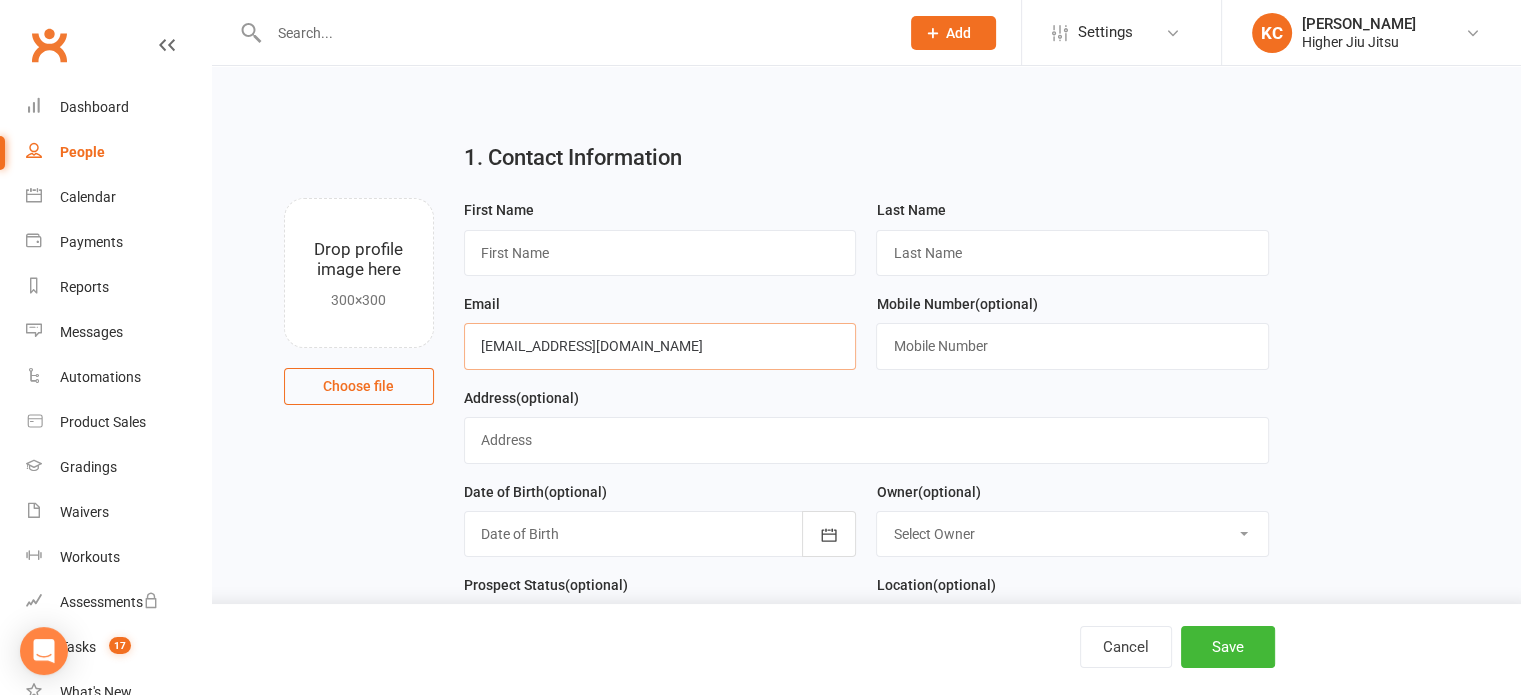 type on "[EMAIL_ADDRESS][DOMAIN_NAME]" 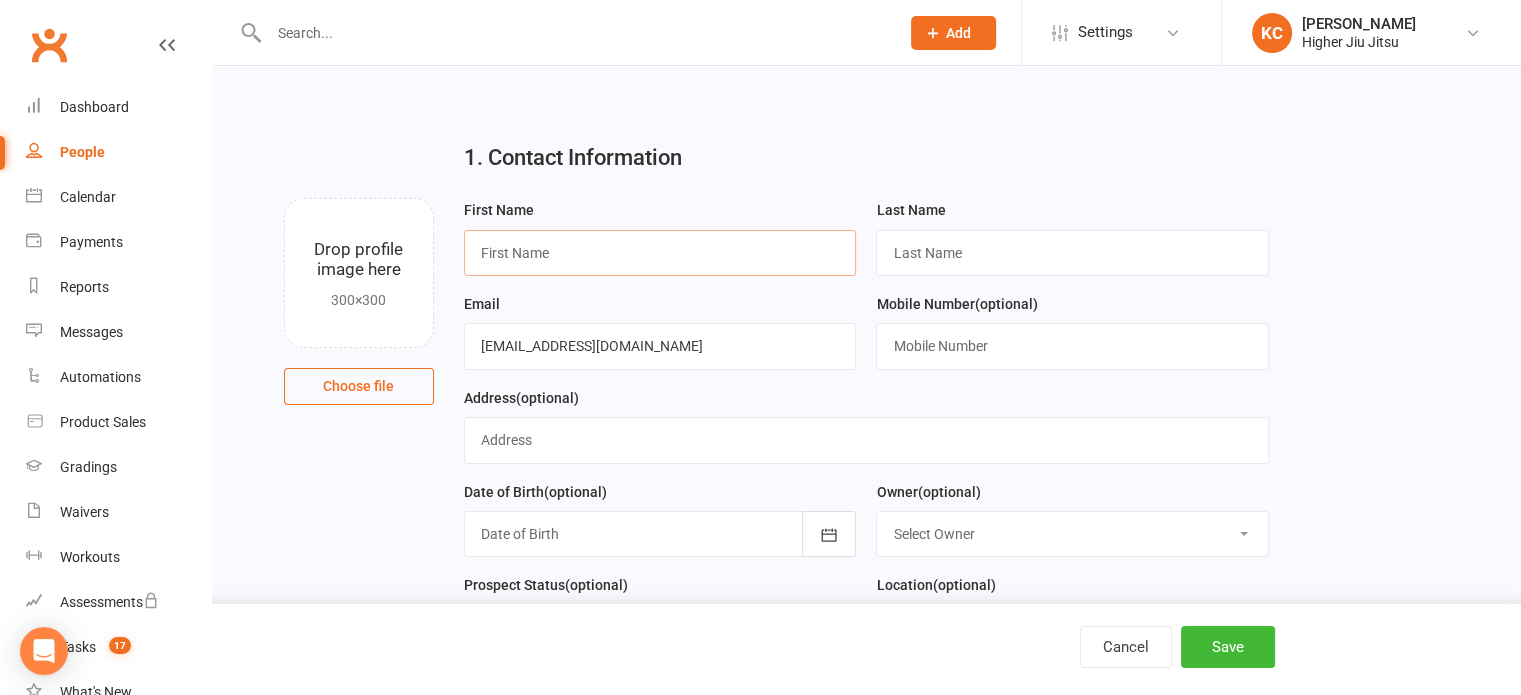 click at bounding box center (660, 253) 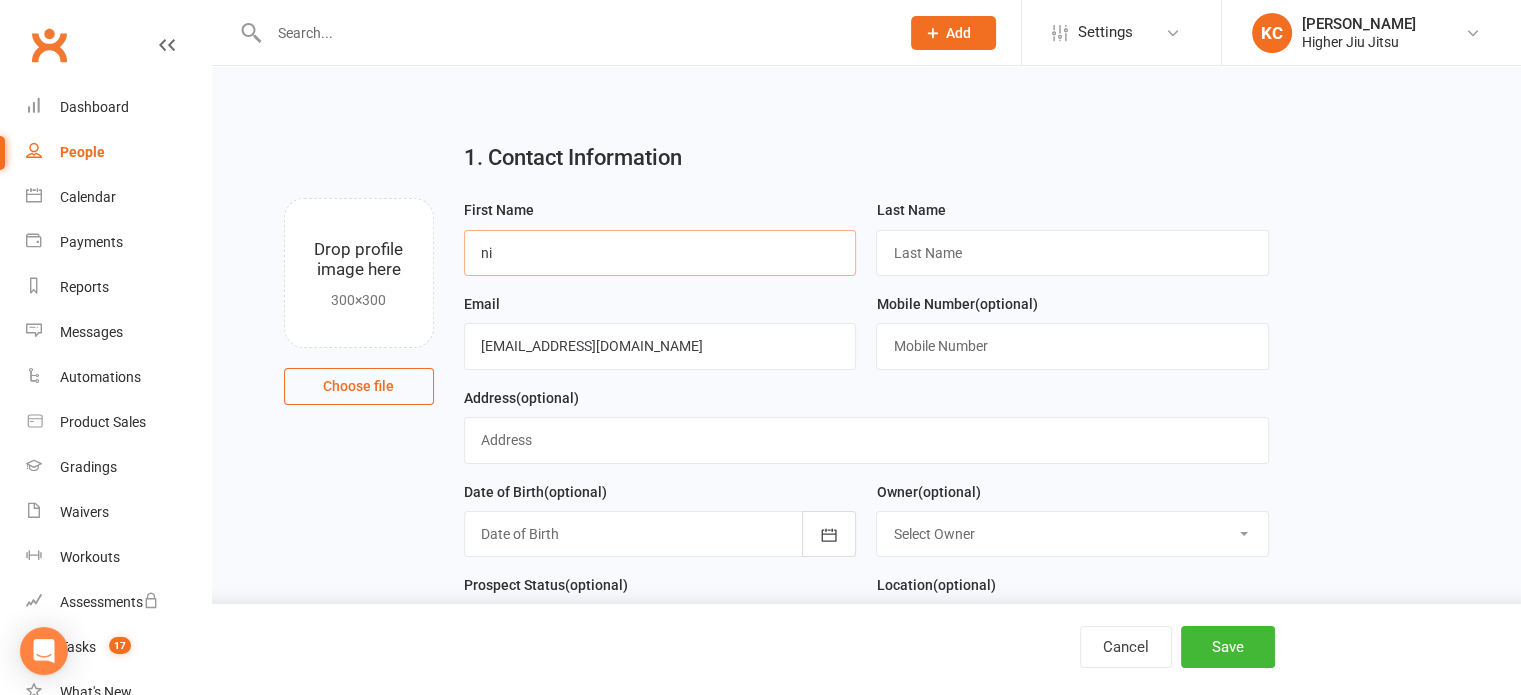 type on "n" 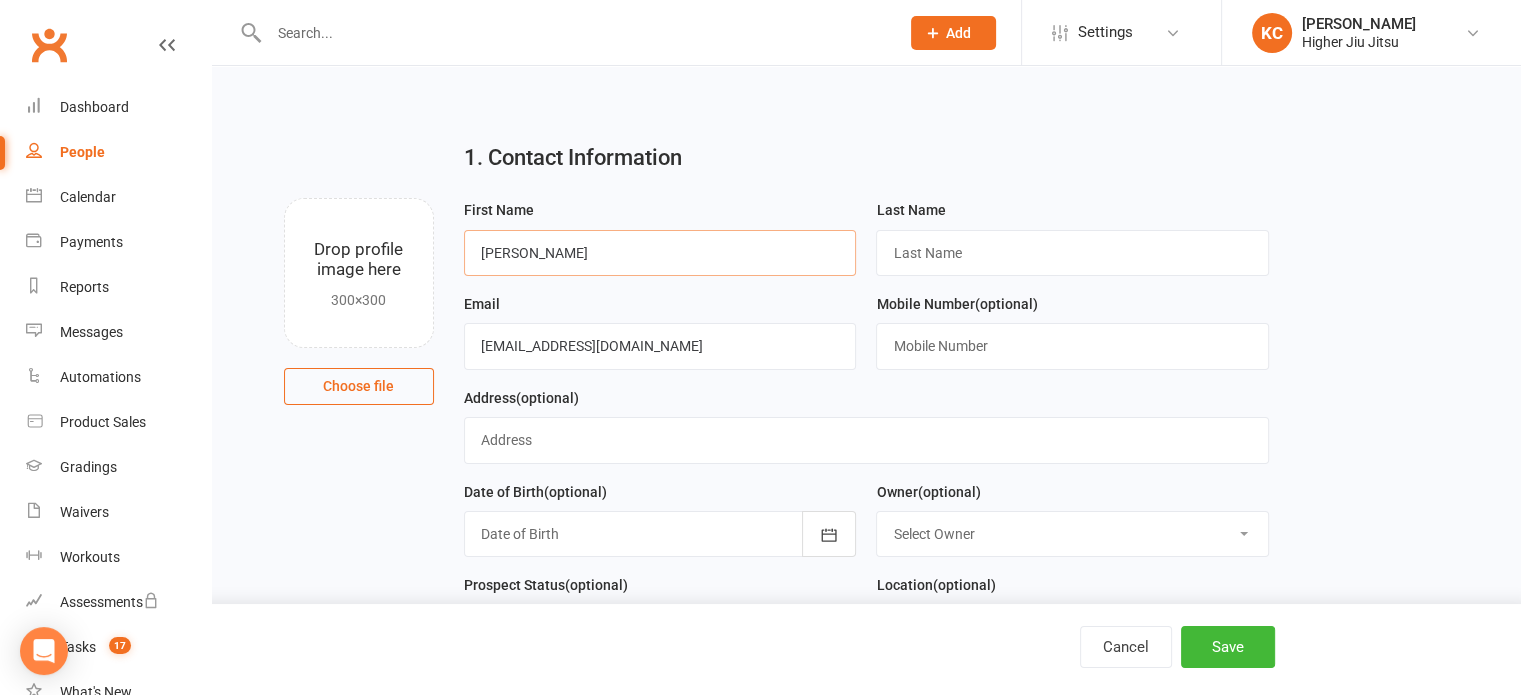 type on "[PERSON_NAME]" 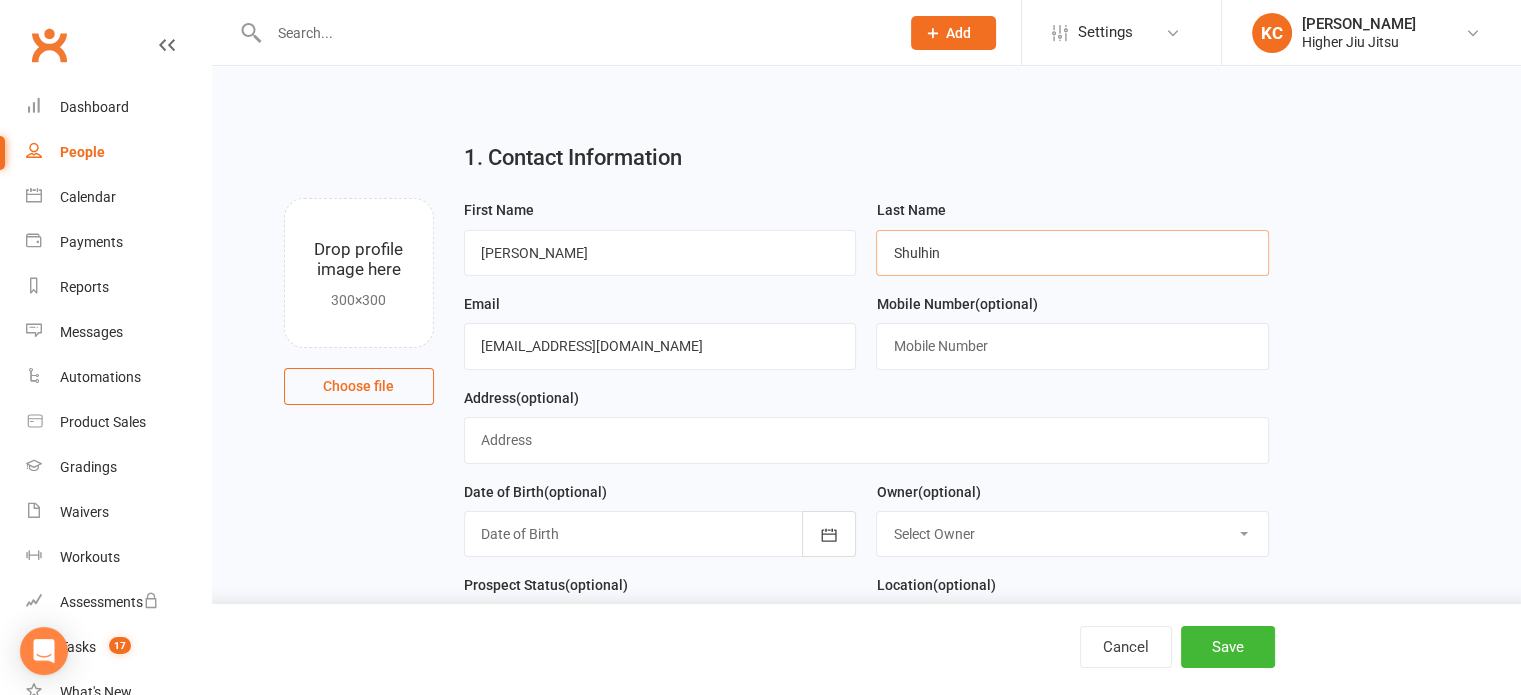 type on "Shulhin" 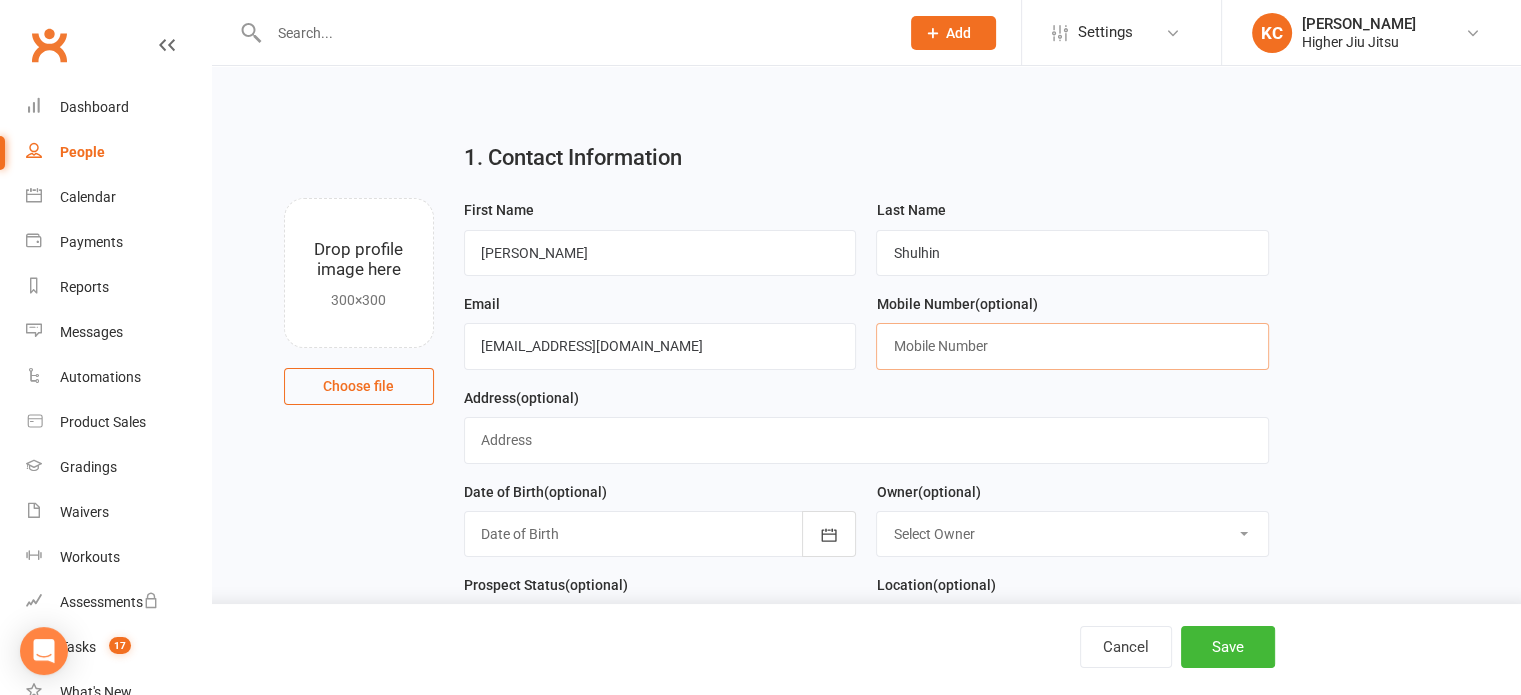 click at bounding box center [1072, 346] 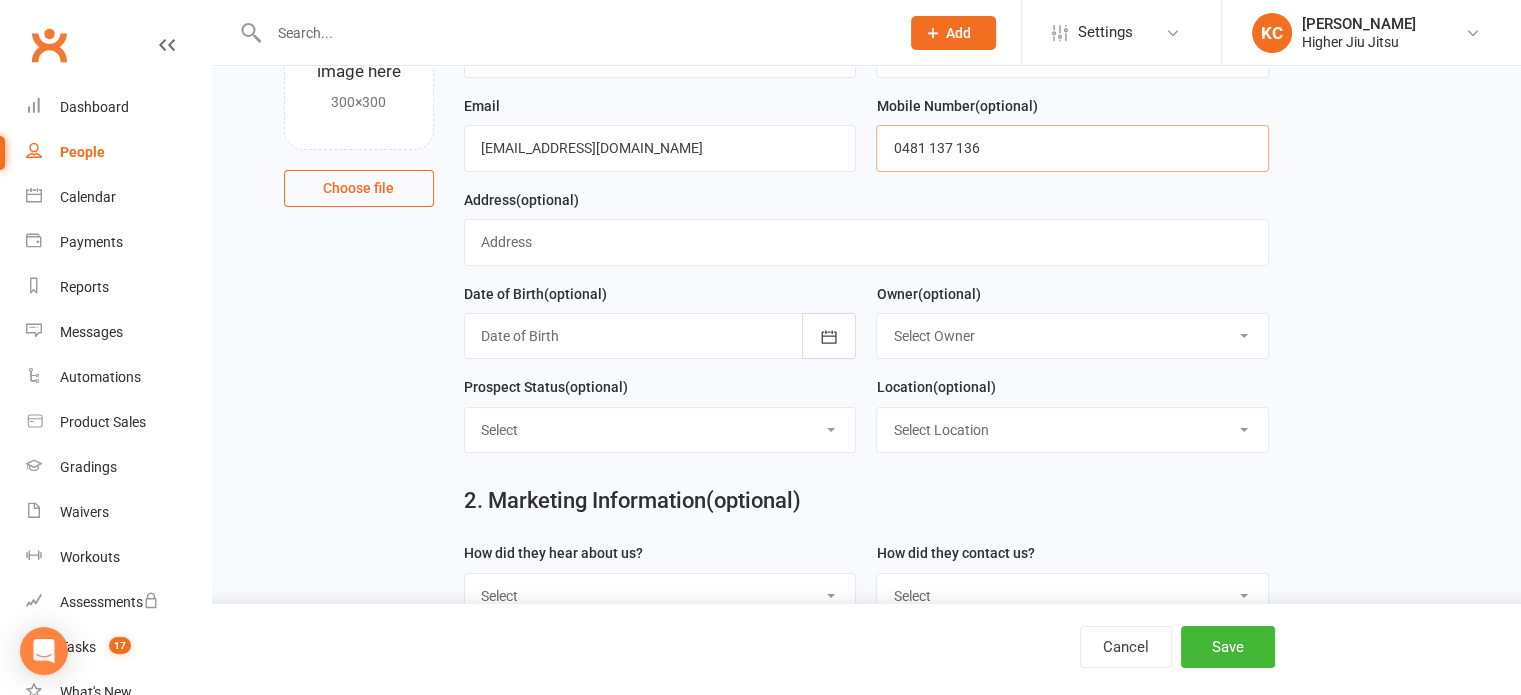 scroll, scrollTop: 200, scrollLeft: 0, axis: vertical 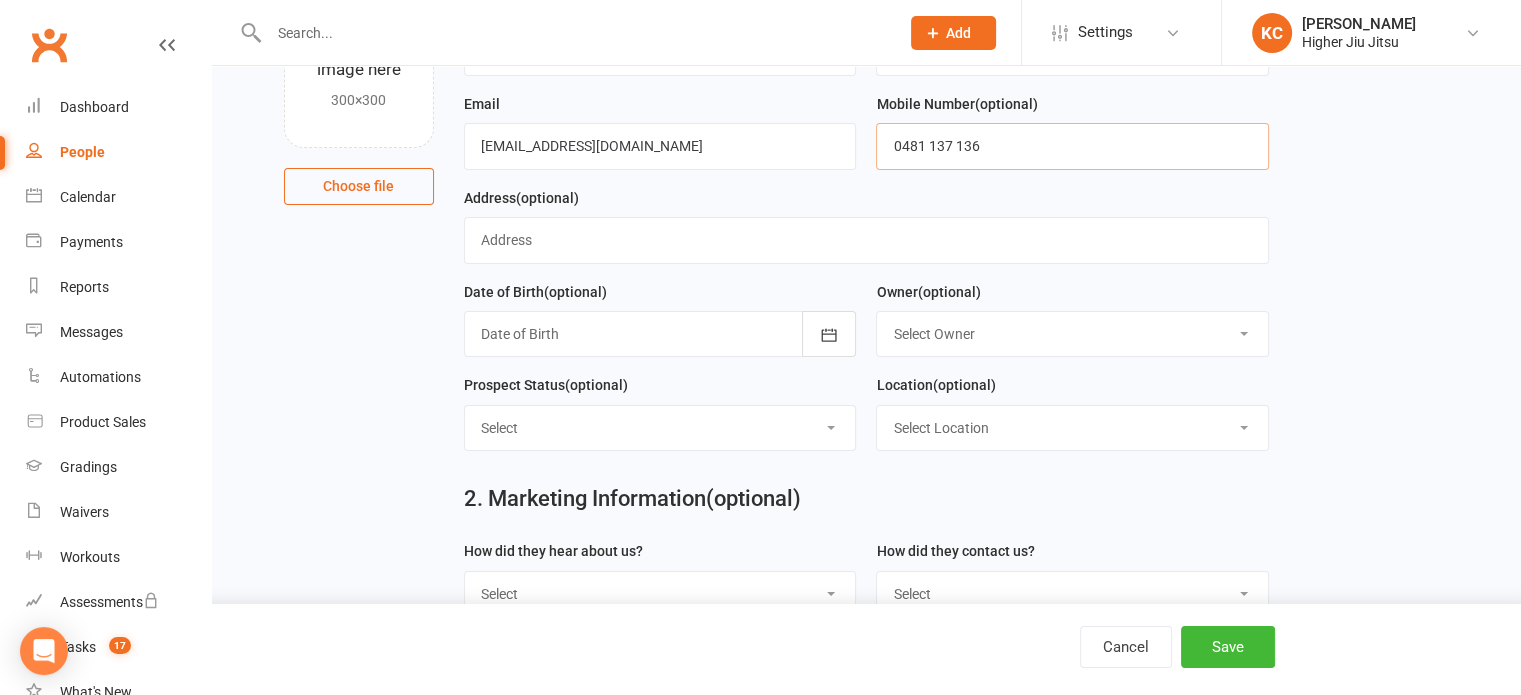 type on "0481 137 136" 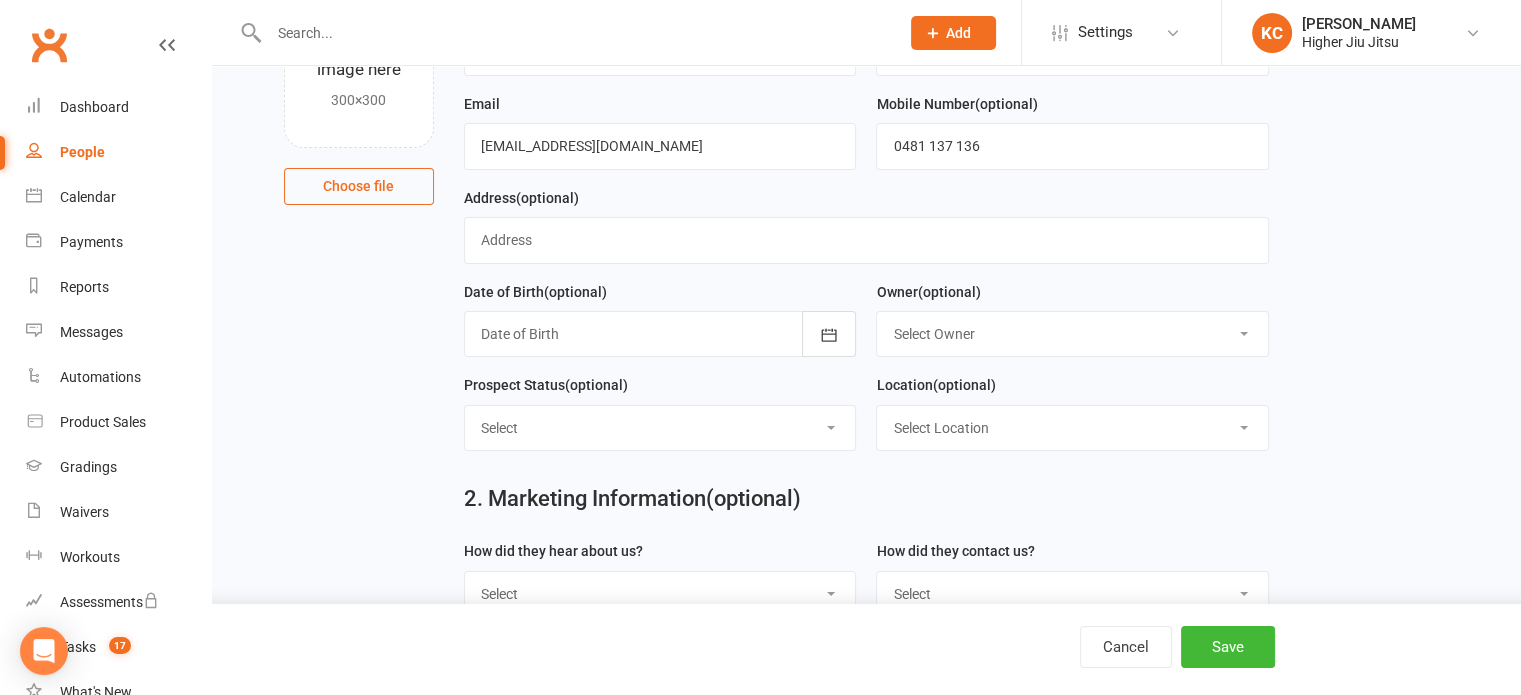 drag, startPoint x: 988, startPoint y: 331, endPoint x: 969, endPoint y: 340, distance: 21.023796 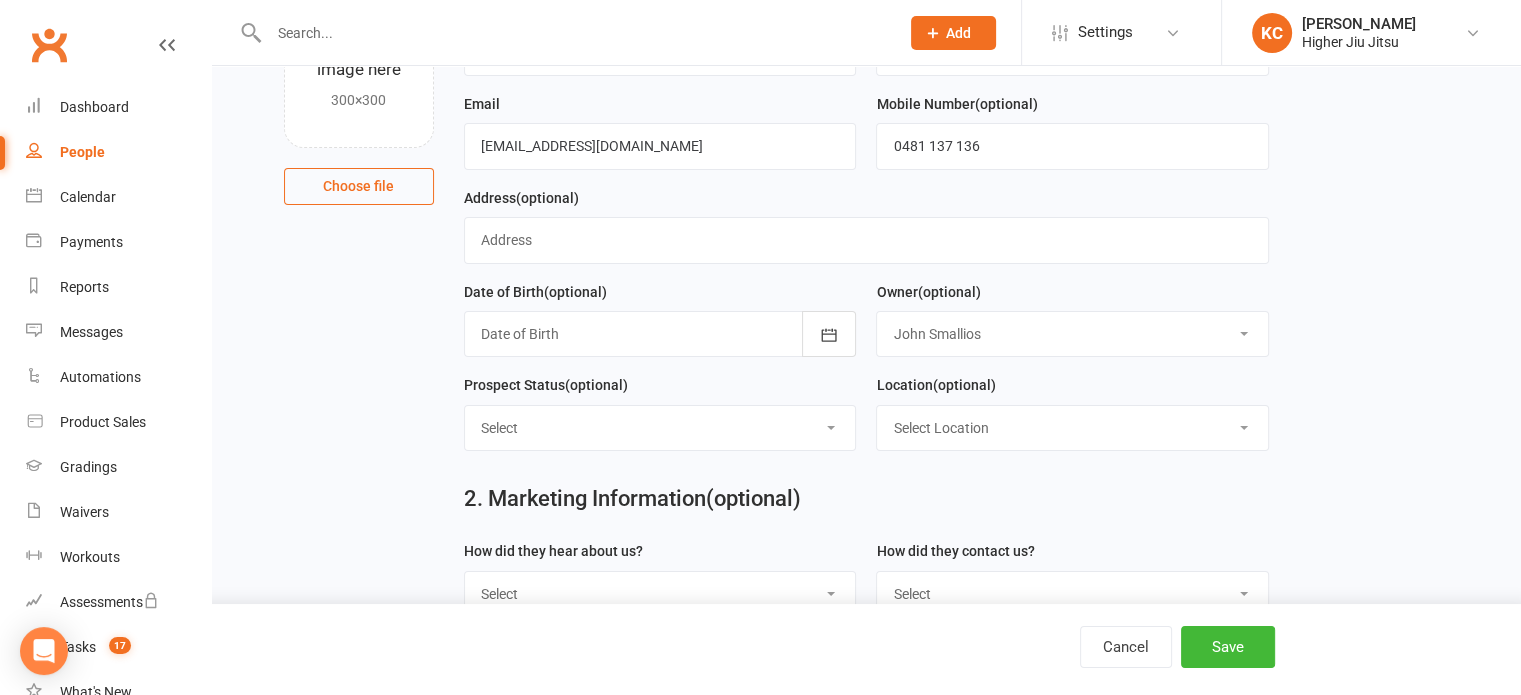 click on "Select Owner [PERSON_NAME] [PERSON_NAME] [PERSON_NAME] [PERSON_NAME] [PERSON_NAME] [PERSON_NAME] [PERSON_NAME] [PERSON_NAME] [PERSON_NAME] [PERSON_NAME] [PERSON_NAME] [PERSON_NAME]" at bounding box center [1072, 334] 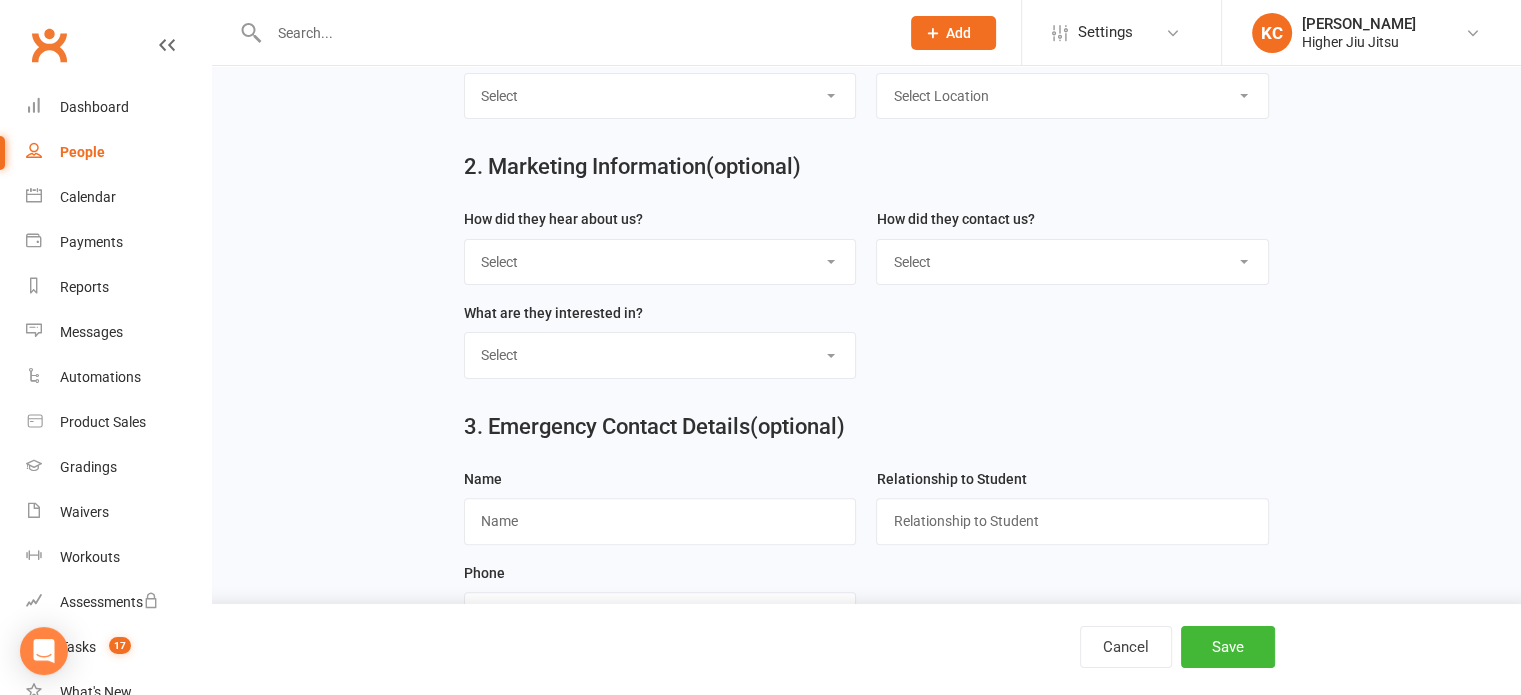 scroll, scrollTop: 690, scrollLeft: 0, axis: vertical 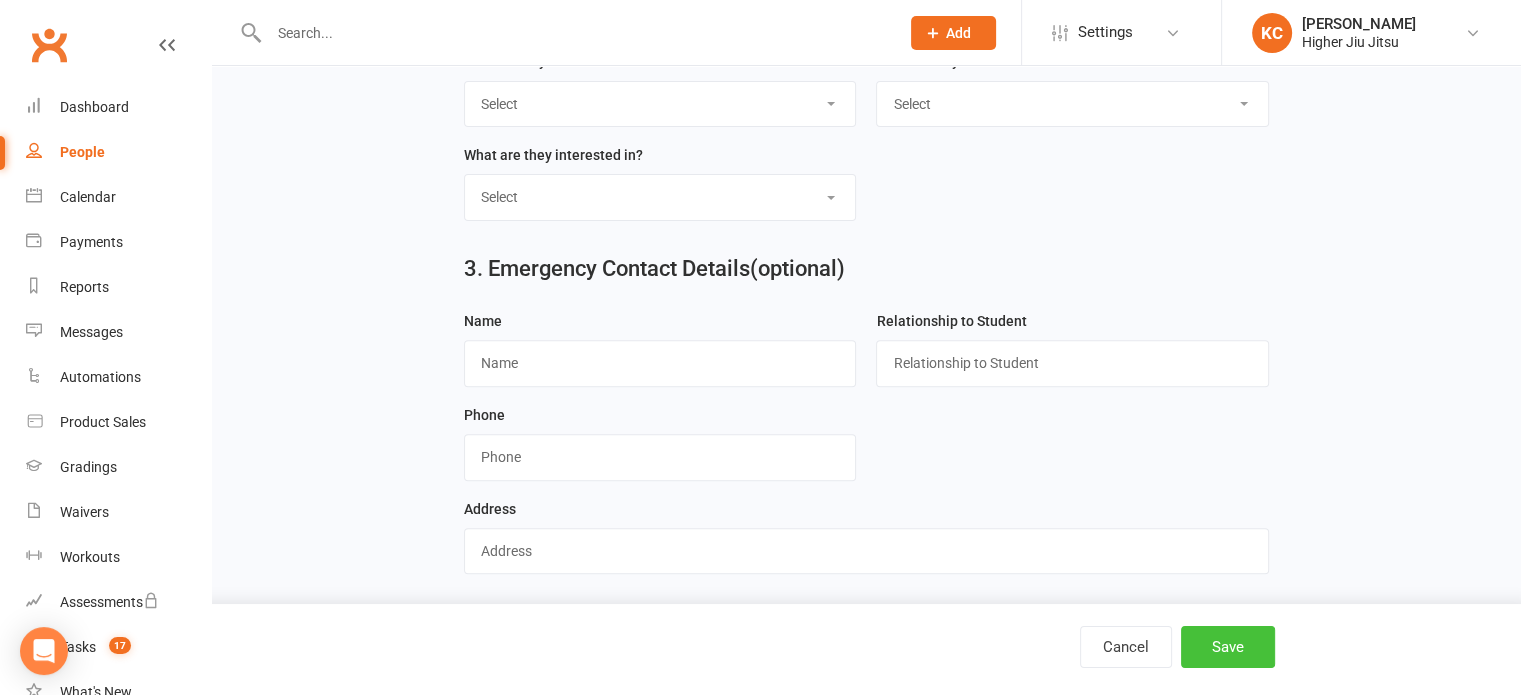 click on "Save" at bounding box center [1228, 647] 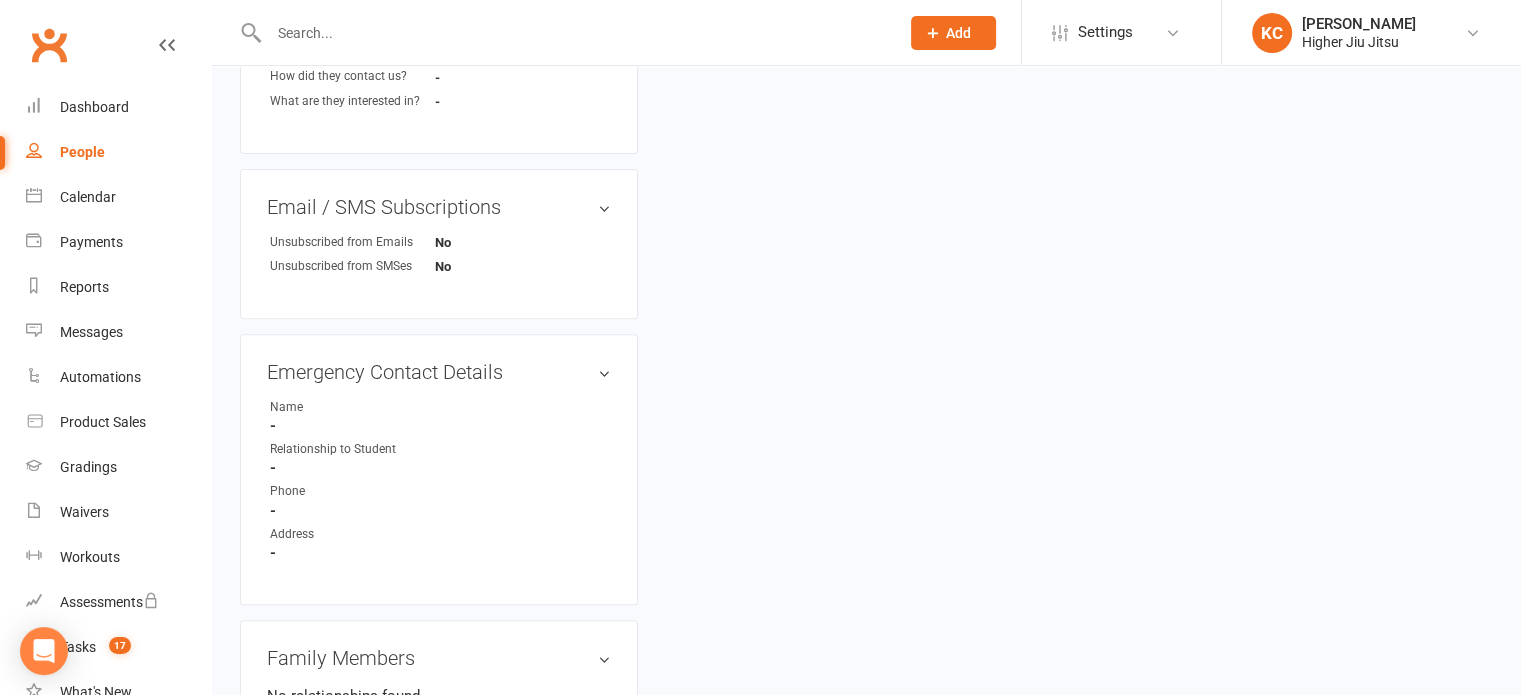 scroll, scrollTop: 0, scrollLeft: 0, axis: both 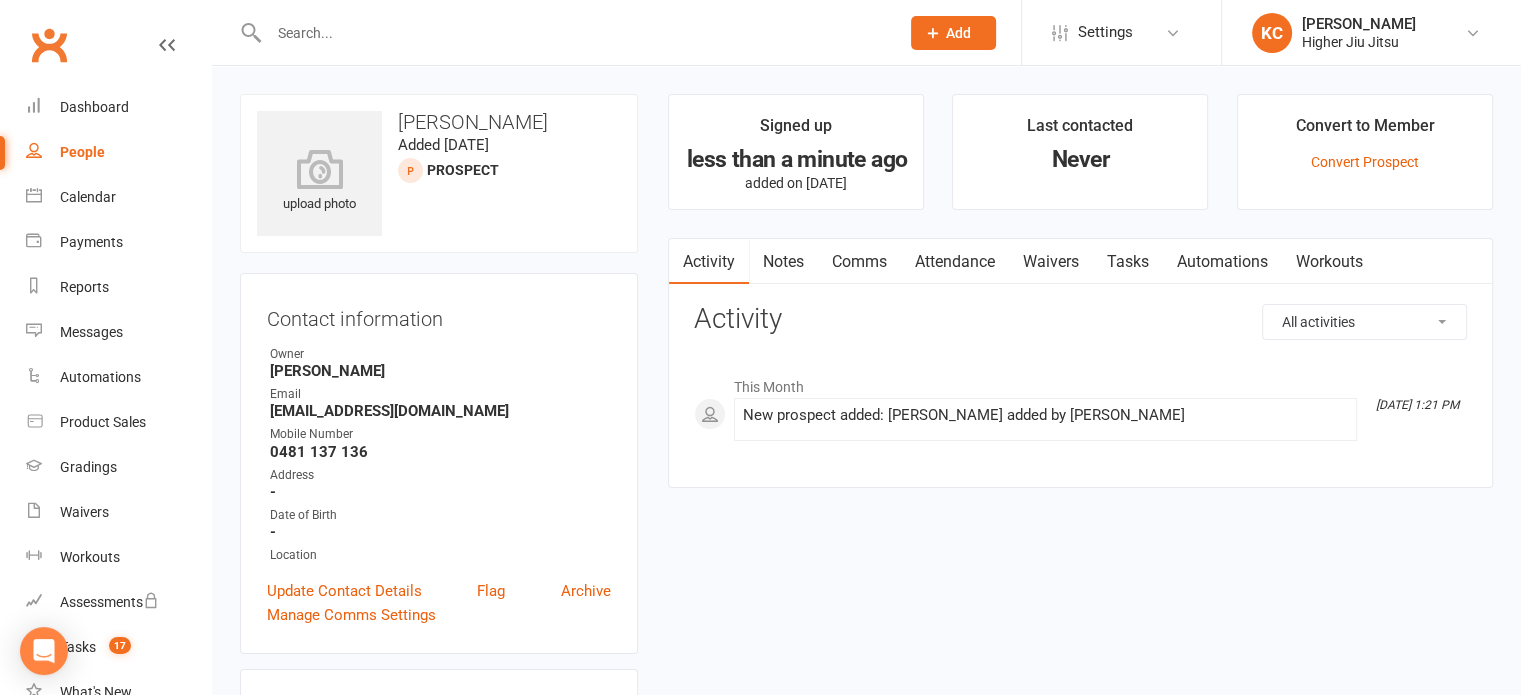 click on "Comms" at bounding box center (859, 262) 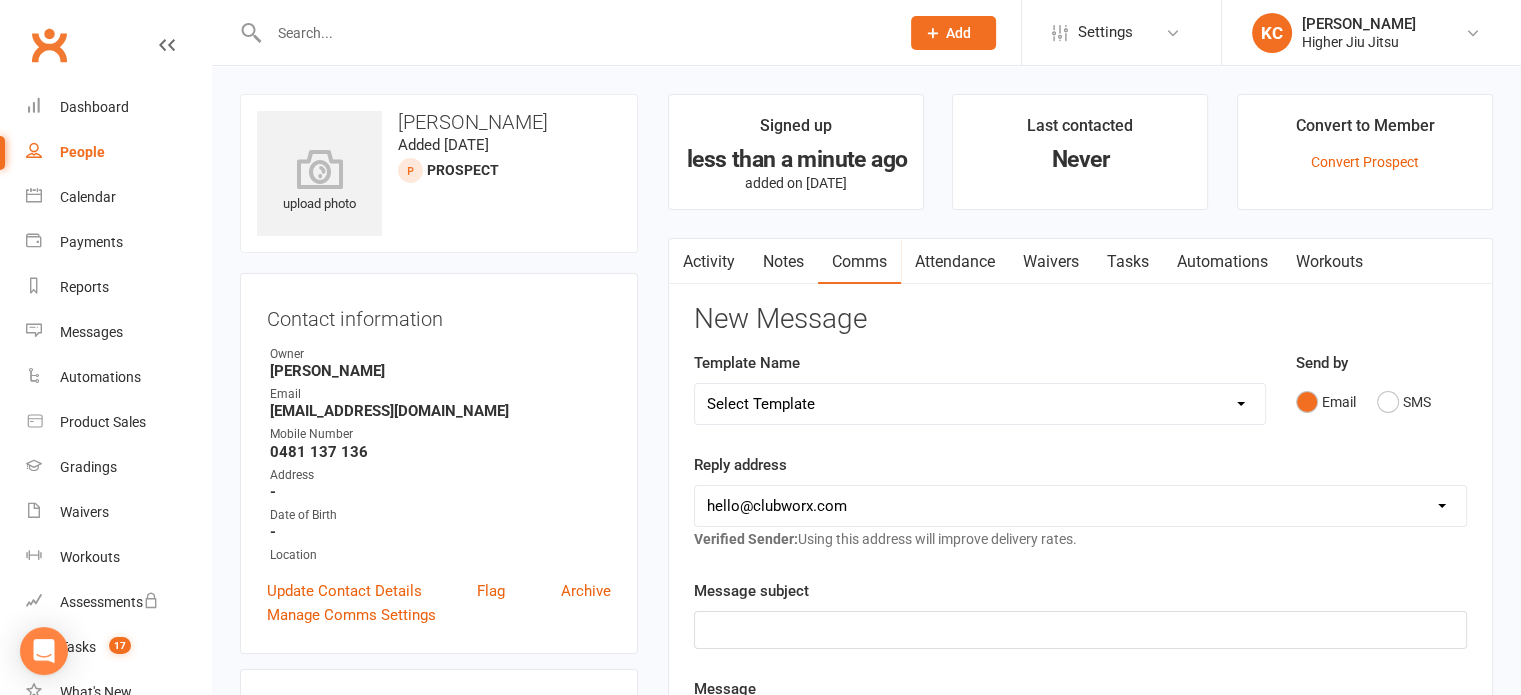 click on "Select Template [Email] 10 Pass Bank Details [Email] Birthday Wishes [Email] Cancelled Class in Schedule [Email] Invitation to Grade to Blue Belt [Email] Jits4Kids Signup [Email] Member Welcome [Email] Payment Failure [Email] Prospect Email [Email] Referral Benefit Confirmation [Email] Where you Been? [Email] Women's Only Membership Email [Email] Jits4Kids Sign Up [Email] Juniors SignUp [Email] Jits4Kids Trial Form [Email] Juniors Trial Form [Email] Member Intake Form [Email] New Student Check In [Email] Privates Structure [Email] Thanks for signing up! [Email] Visitor [Email] We're Sorry to See you Go! [Email] Let's Reconnect! [Email] Still Interested? [Email] Still Keen on a Trial?" at bounding box center (980, 404) 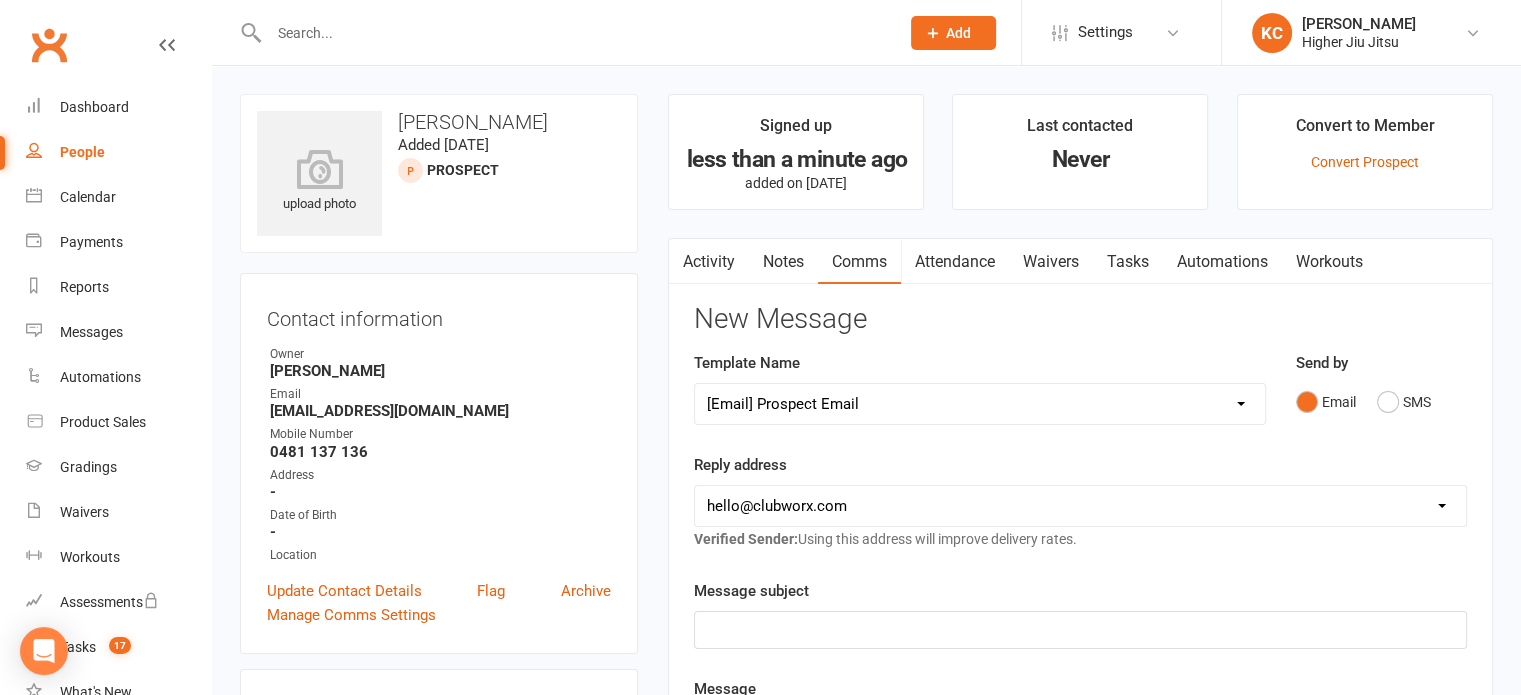 click on "Select Template [Email] 10 Pass Bank Details [Email] Birthday Wishes [Email] Cancelled Class in Schedule [Email] Invitation to Grade to Blue Belt [Email] Jits4Kids Signup [Email] Member Welcome [Email] Payment Failure [Email] Prospect Email [Email] Referral Benefit Confirmation [Email] Where you Been? [Email] Women's Only Membership Email [Email] Jits4Kids Sign Up [Email] Juniors SignUp [Email] Jits4Kids Trial Form [Email] Juniors Trial Form [Email] Member Intake Form [Email] New Student Check In [Email] Privates Structure [Email] Thanks for signing up! [Email] Visitor [Email] We're Sorry to See you Go! [Email] Let's Reconnect! [Email] Still Interested? [Email] Still Keen on a Trial?" at bounding box center (980, 404) 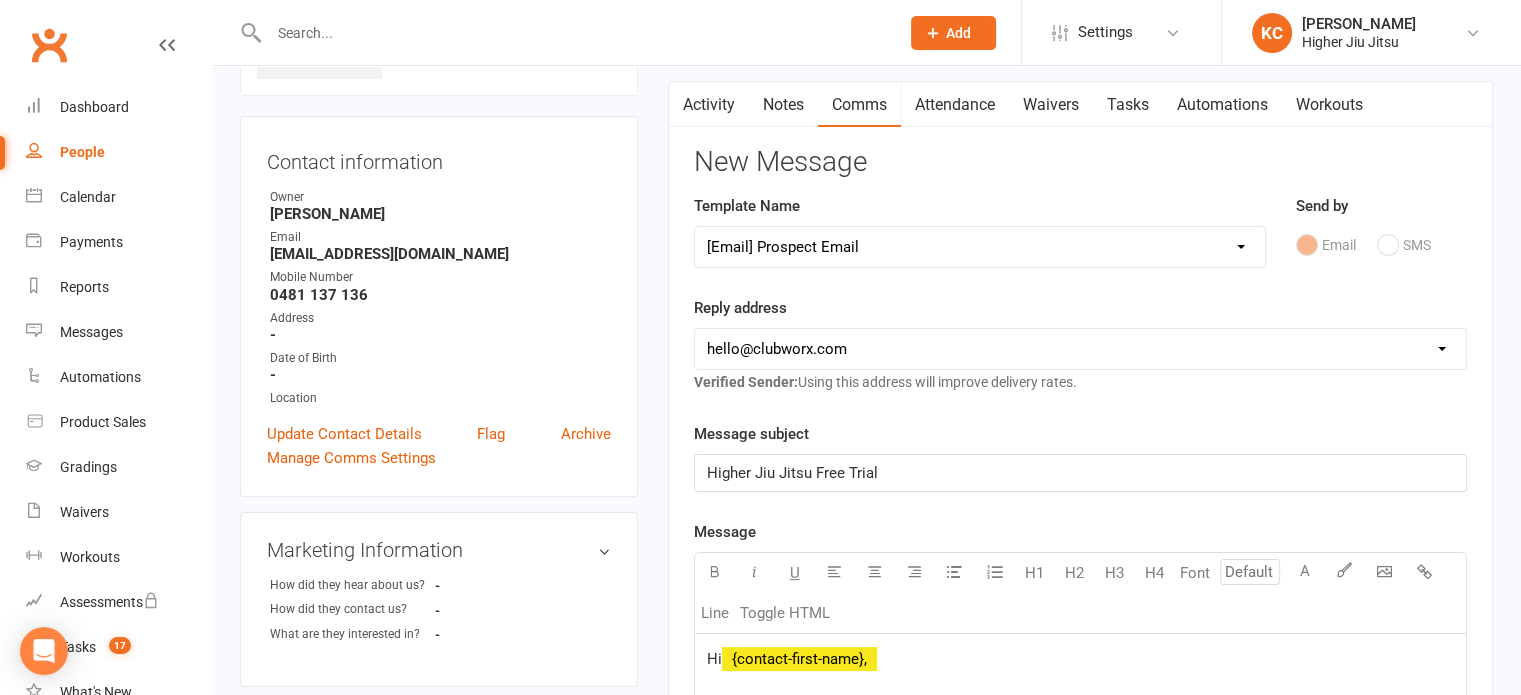 scroll, scrollTop: 200, scrollLeft: 0, axis: vertical 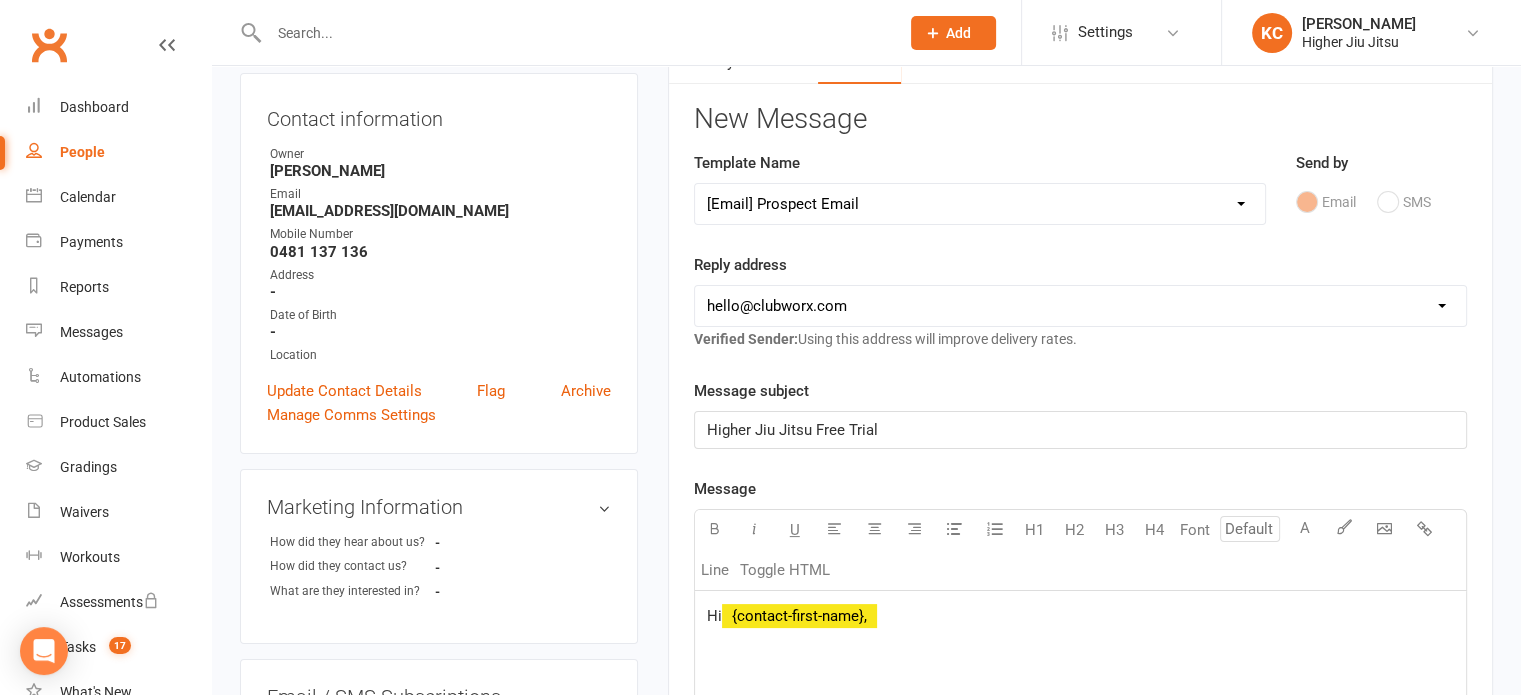 click on "[EMAIL_ADDRESS][DOMAIN_NAME] [PERSON_NAME][EMAIL_ADDRESS][DOMAIN_NAME] [PERSON_NAME][EMAIL_ADDRESS][DOMAIN_NAME]" at bounding box center [1080, 306] 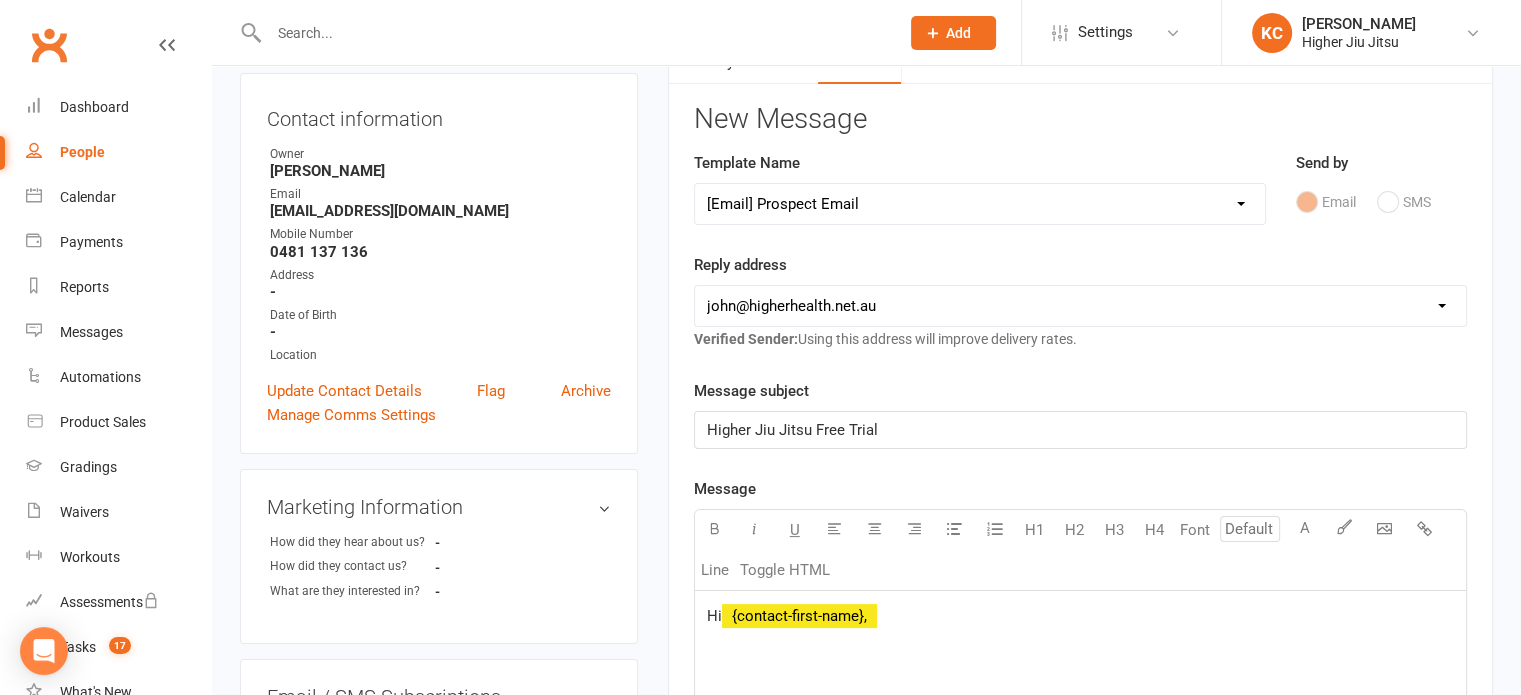 click on "[EMAIL_ADDRESS][DOMAIN_NAME] [PERSON_NAME][EMAIL_ADDRESS][DOMAIN_NAME] [PERSON_NAME][EMAIL_ADDRESS][DOMAIN_NAME]" at bounding box center (1080, 306) 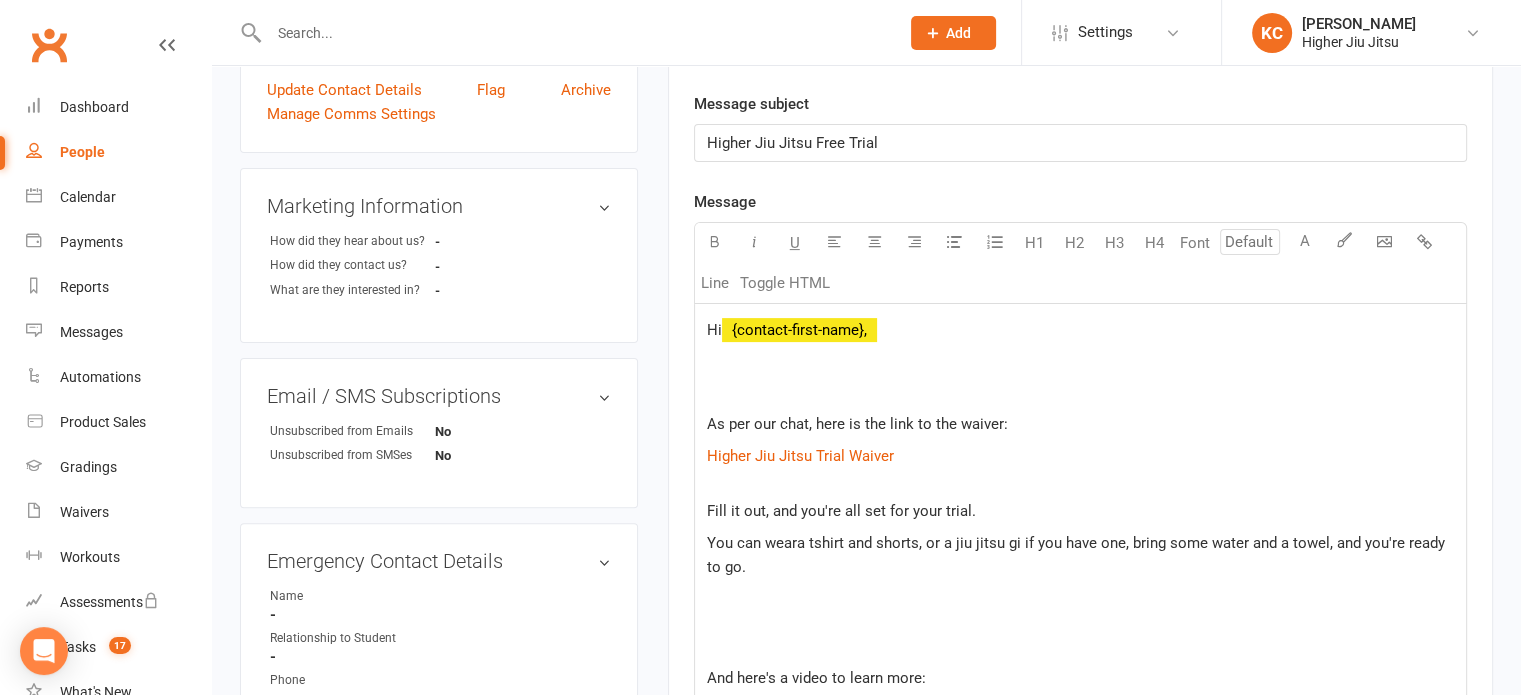 scroll, scrollTop: 600, scrollLeft: 0, axis: vertical 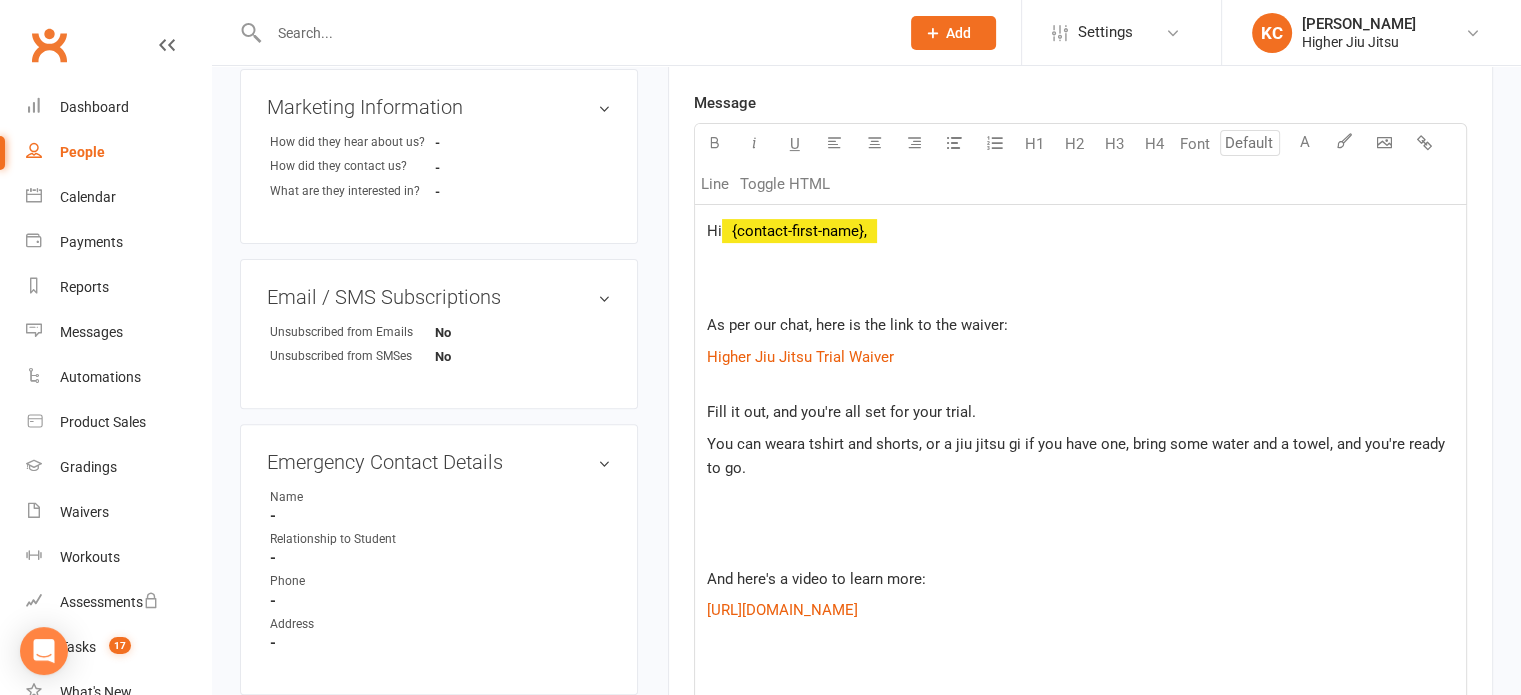 click 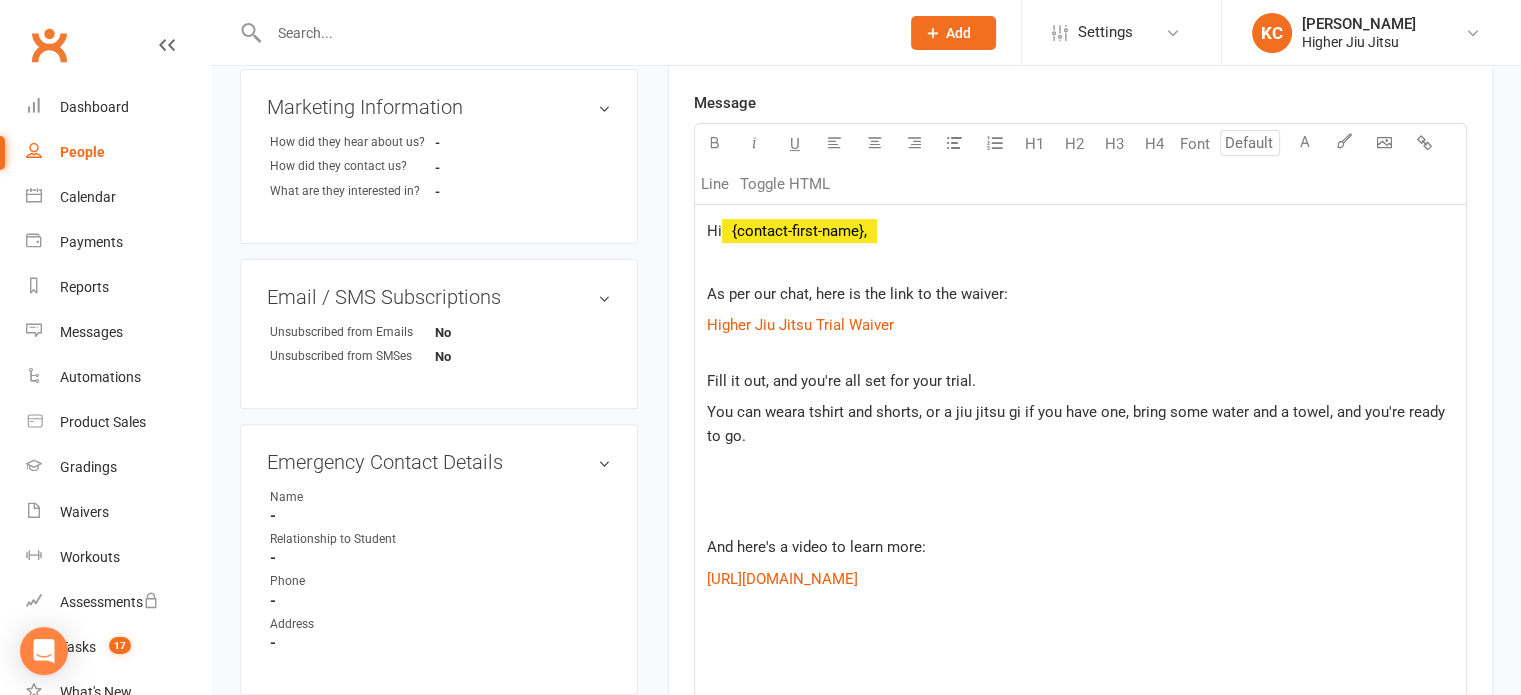 click 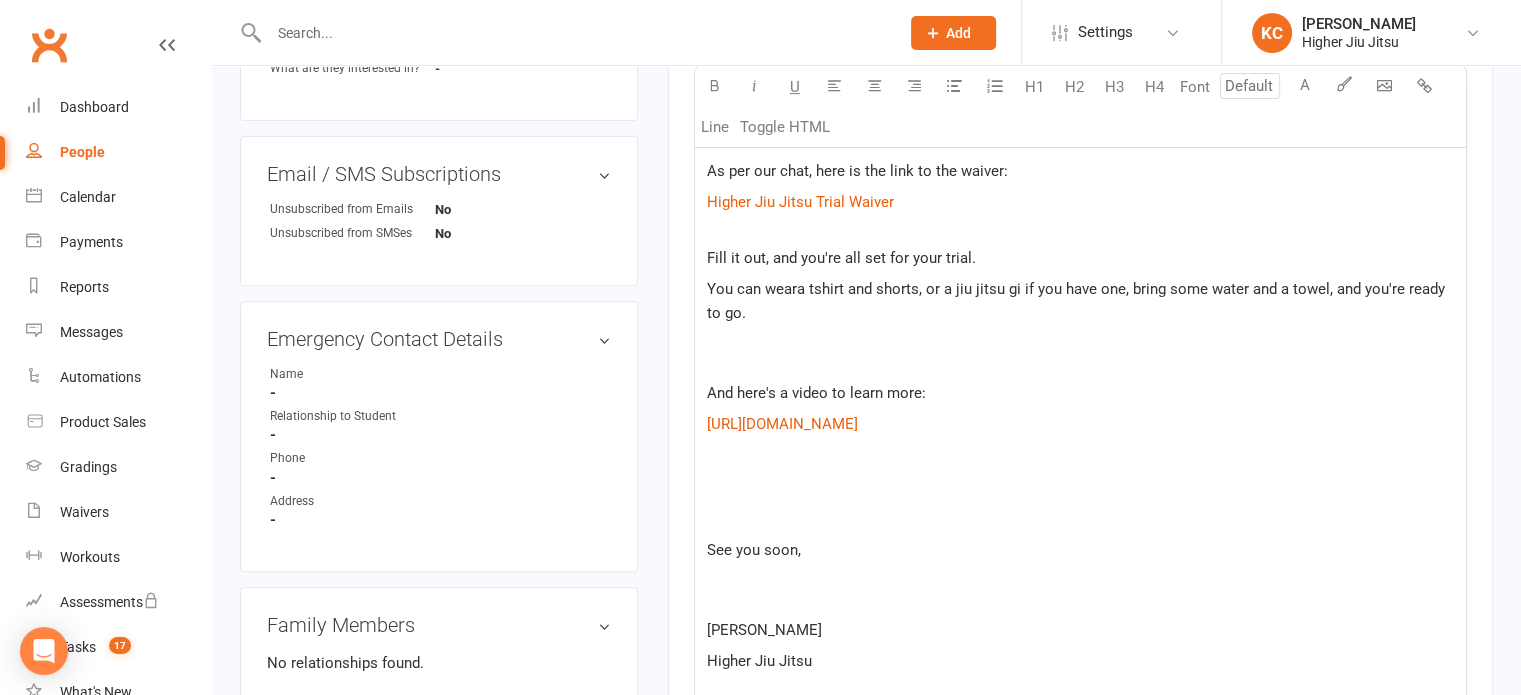 scroll, scrollTop: 800, scrollLeft: 0, axis: vertical 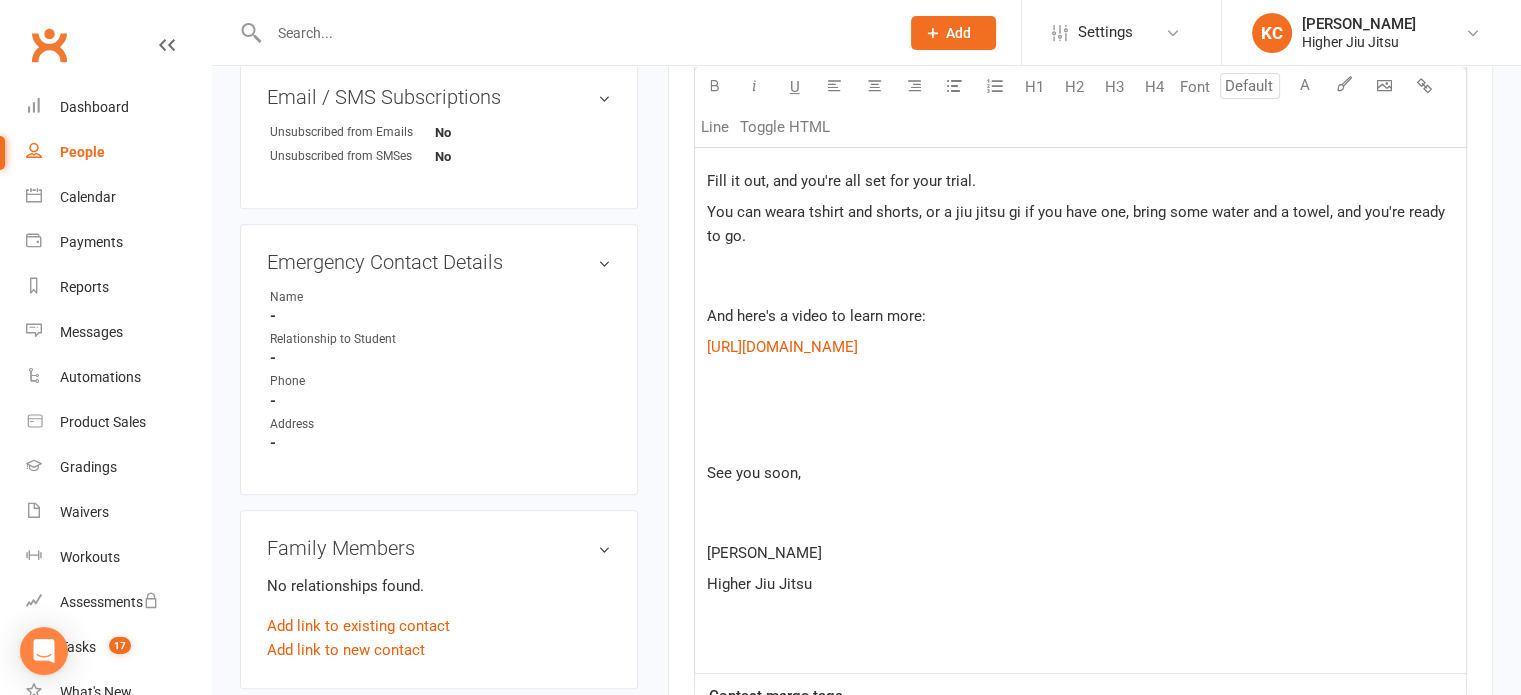 click on "See you soon," 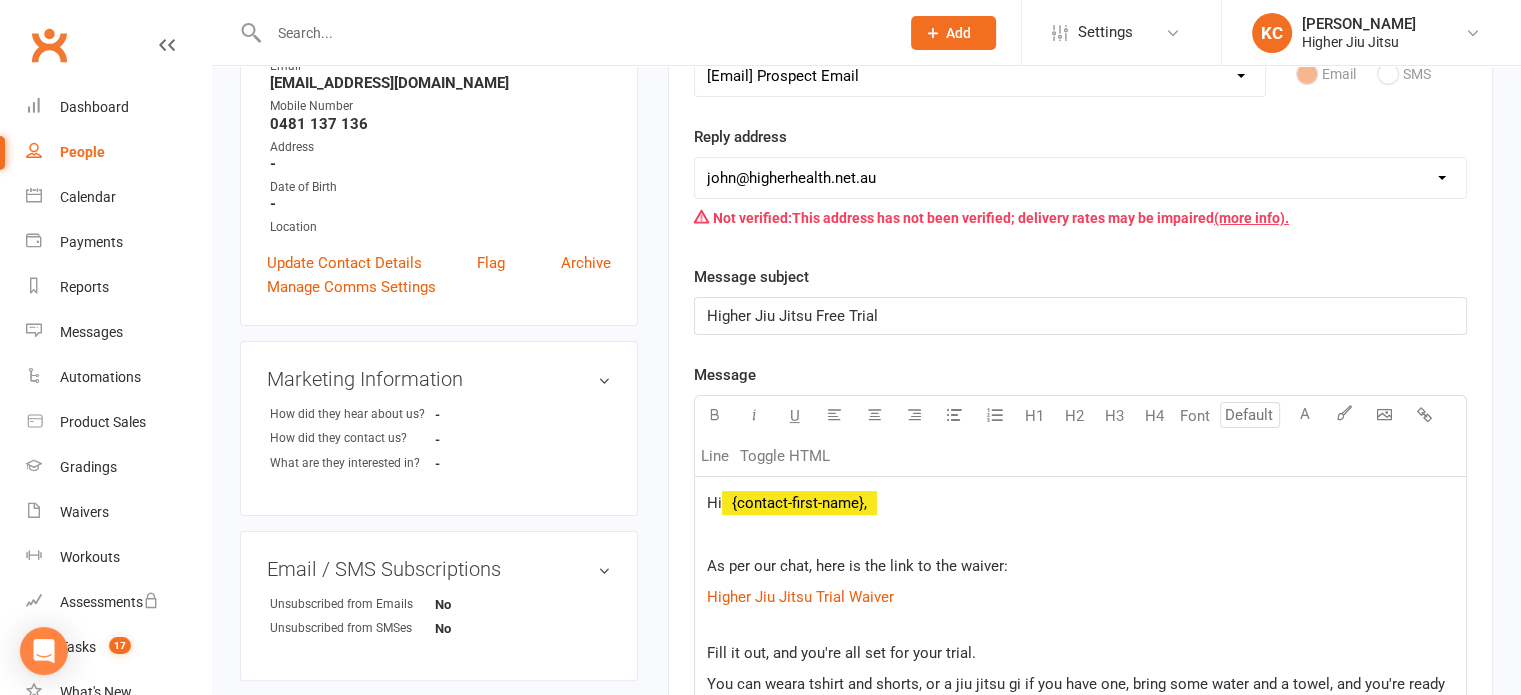 scroll, scrollTop: 300, scrollLeft: 0, axis: vertical 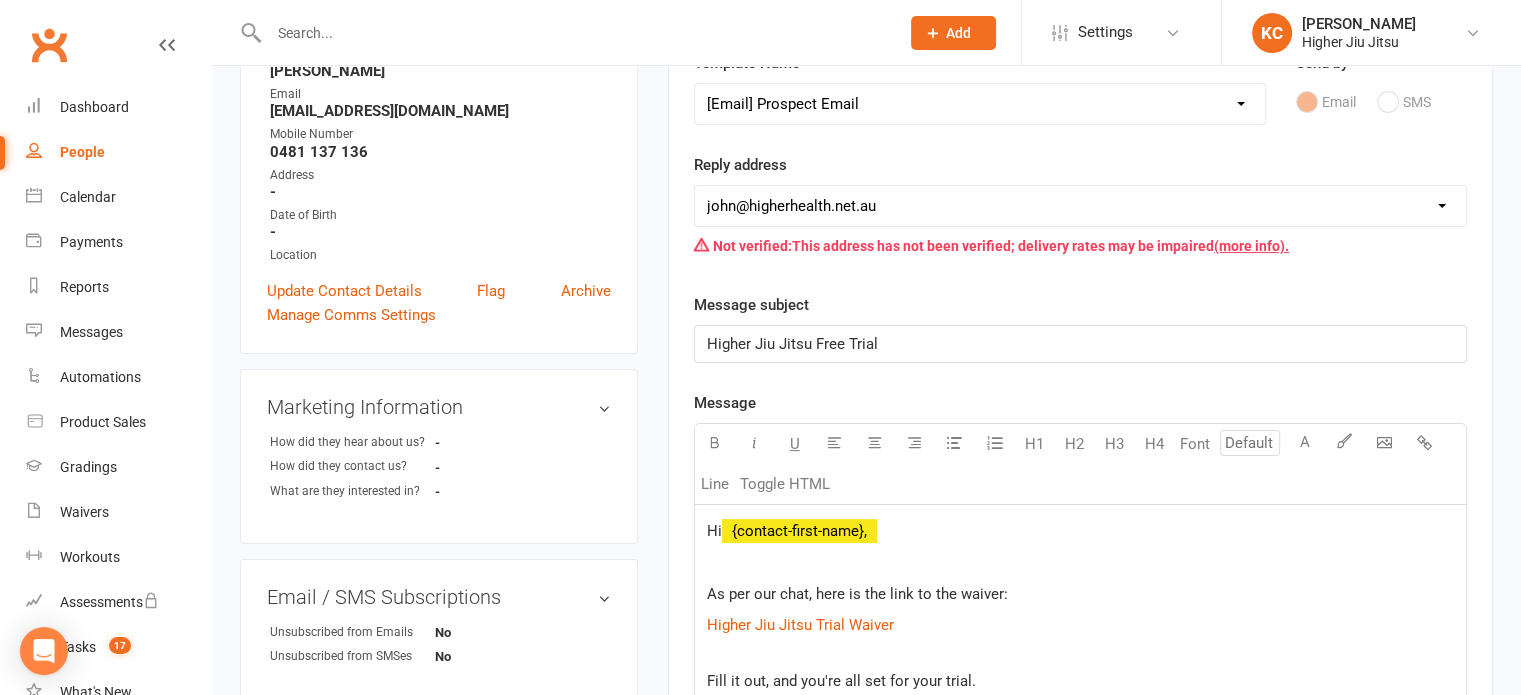 click on "[EMAIL_ADDRESS][DOMAIN_NAME] [PERSON_NAME][EMAIL_ADDRESS][DOMAIN_NAME] [PERSON_NAME][EMAIL_ADDRESS][DOMAIN_NAME]" at bounding box center (1080, 206) 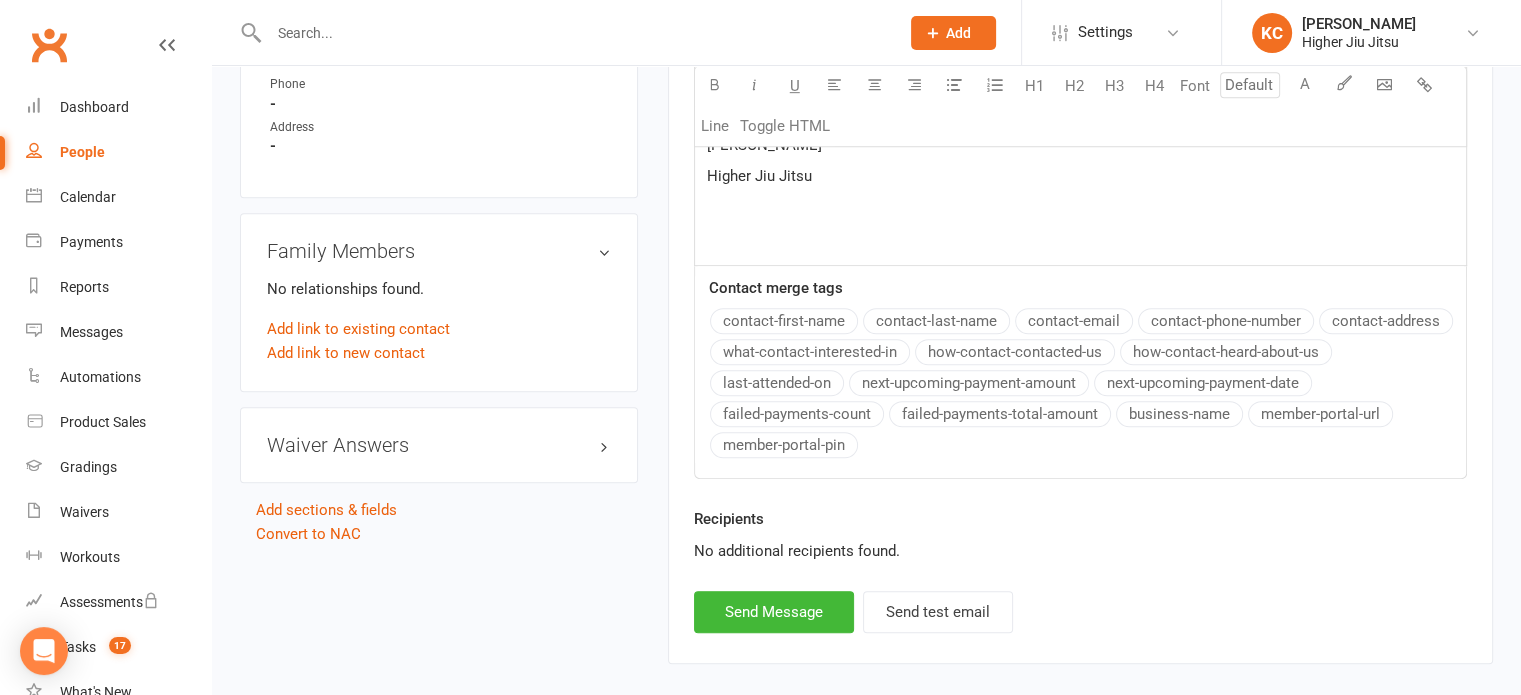 scroll, scrollTop: 1187, scrollLeft: 0, axis: vertical 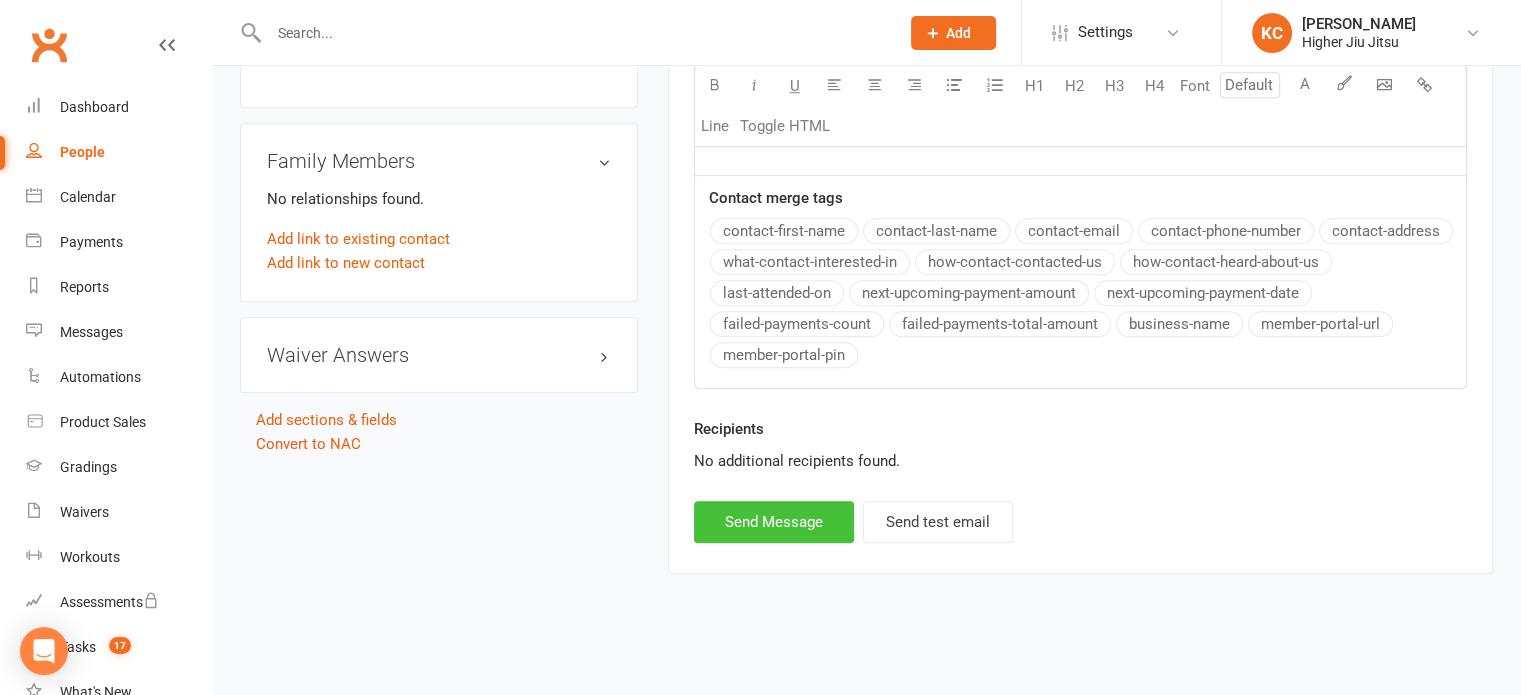 click on "Send Message" at bounding box center [774, 522] 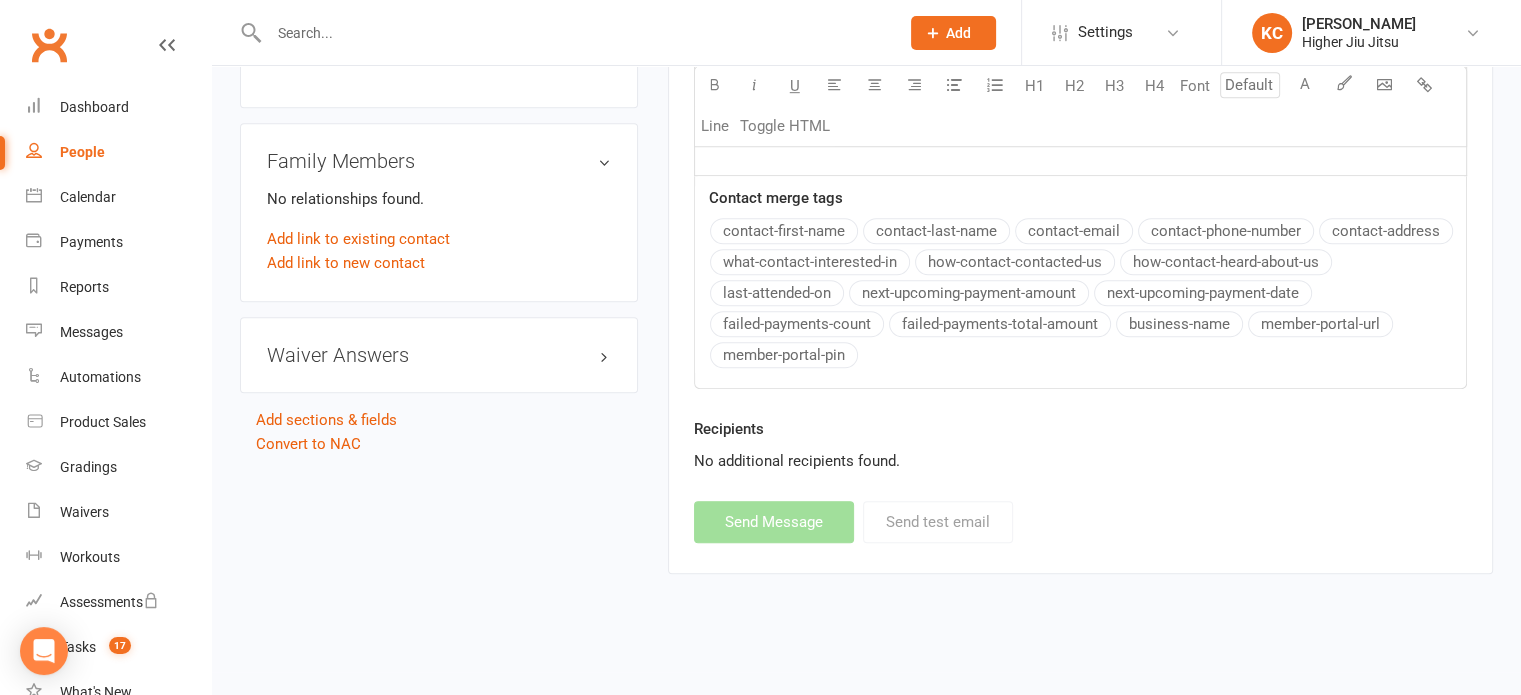 select 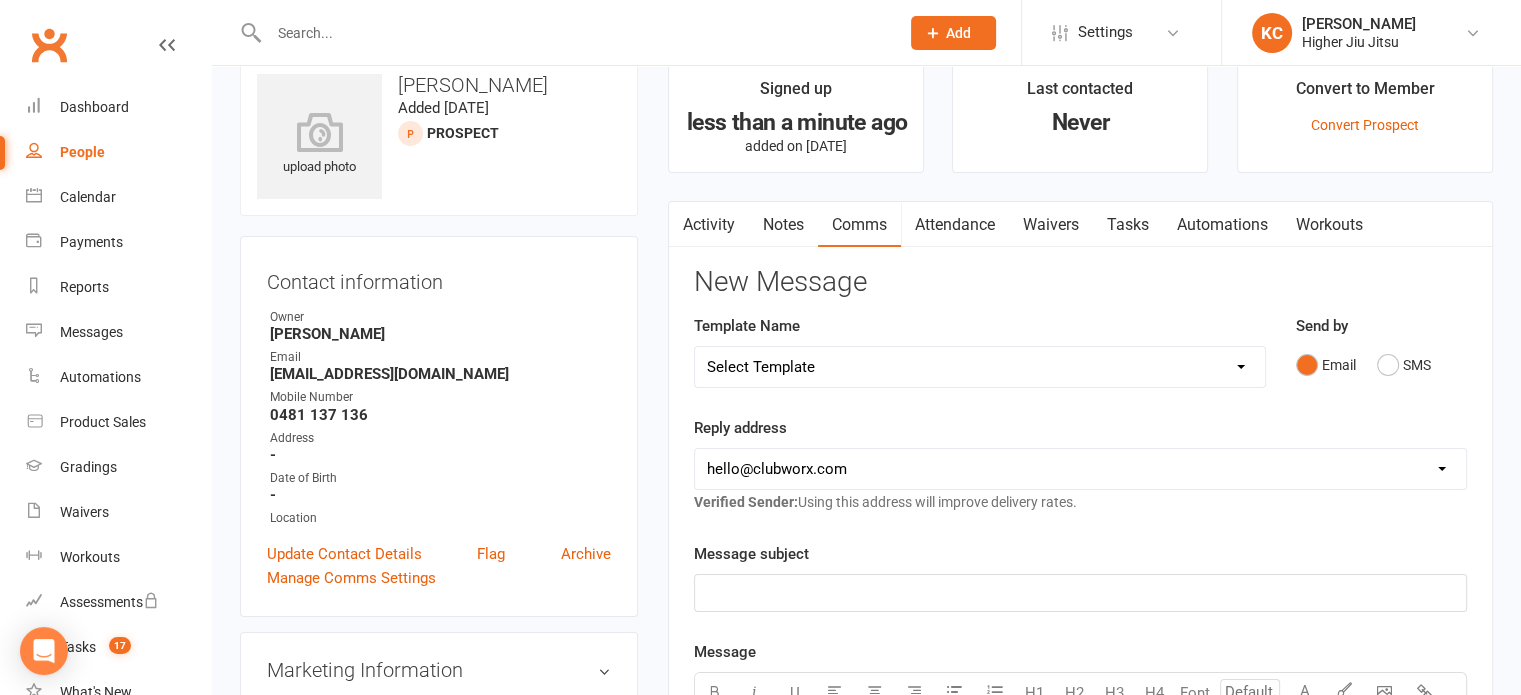scroll, scrollTop: 0, scrollLeft: 0, axis: both 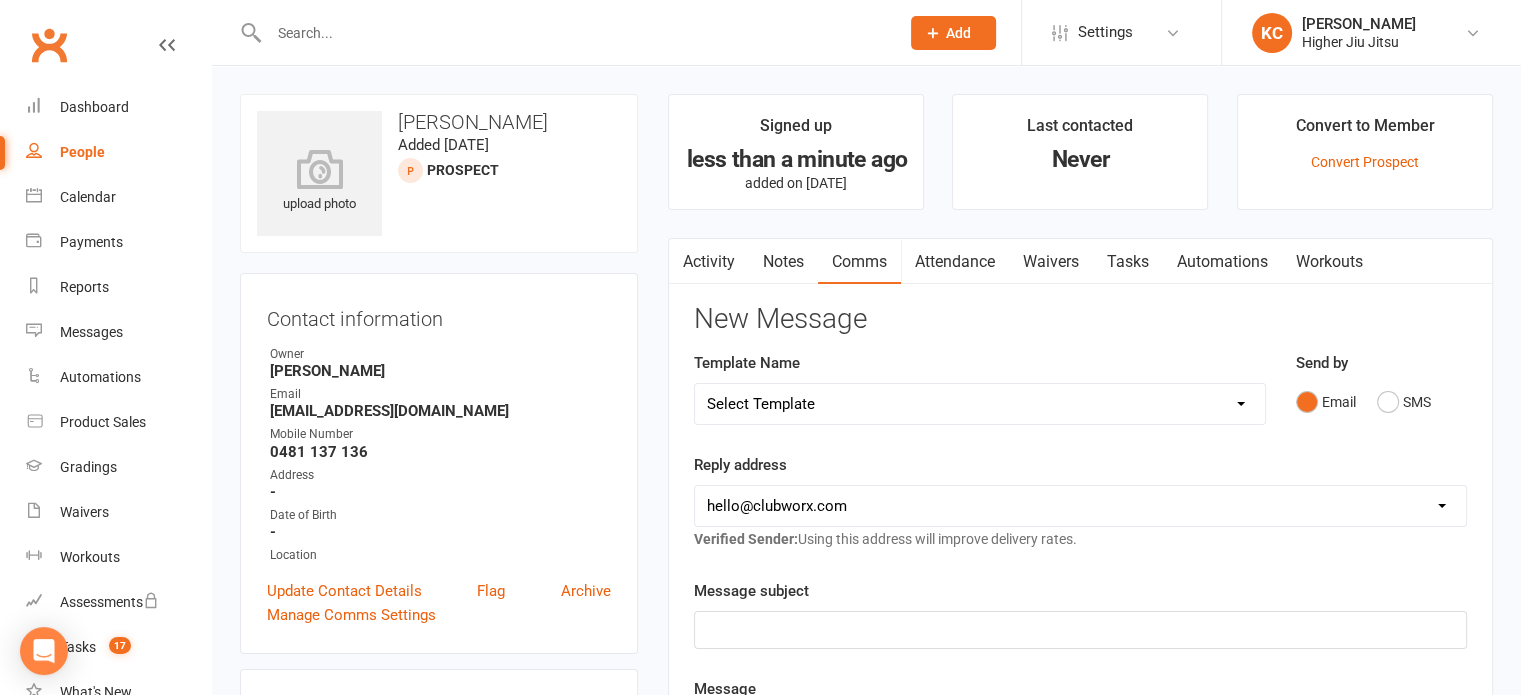 click on "Attendance" at bounding box center (955, 262) 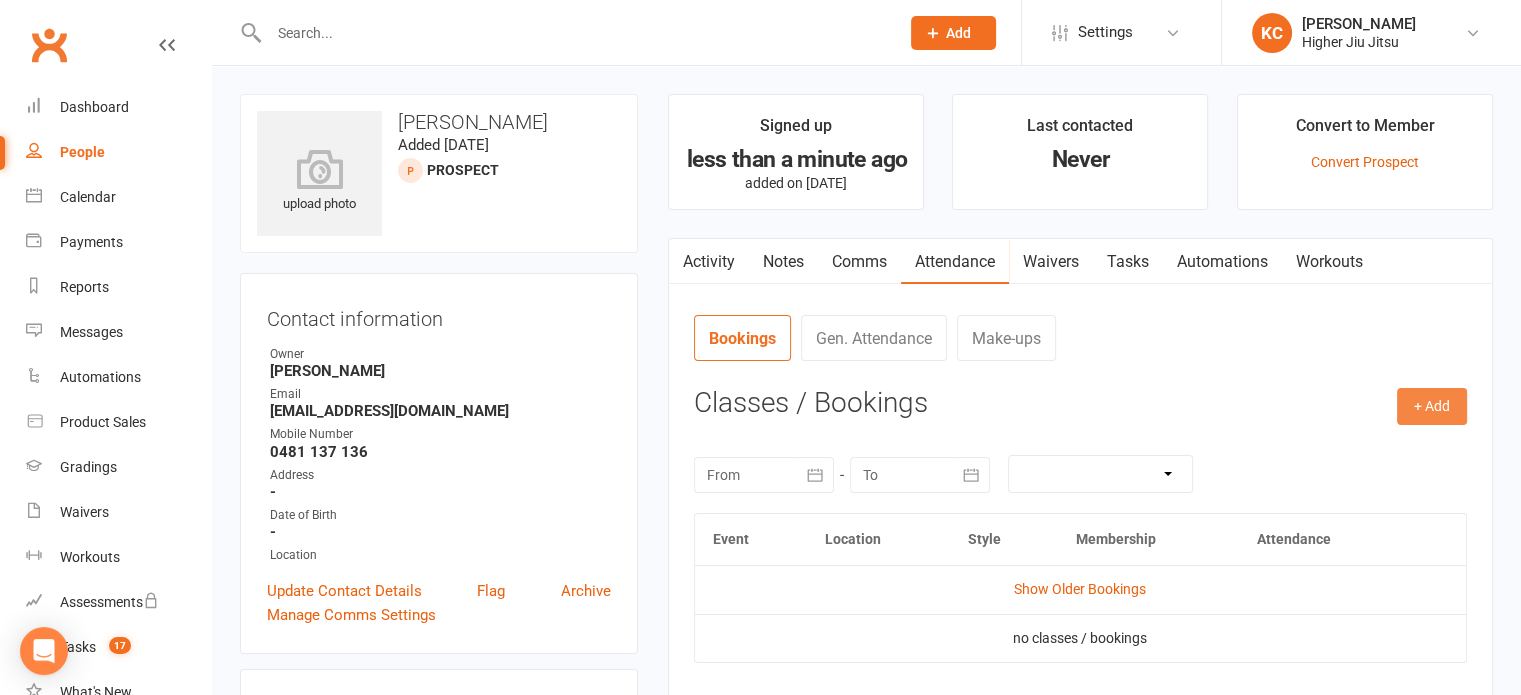 click on "+ Add" at bounding box center (1432, 406) 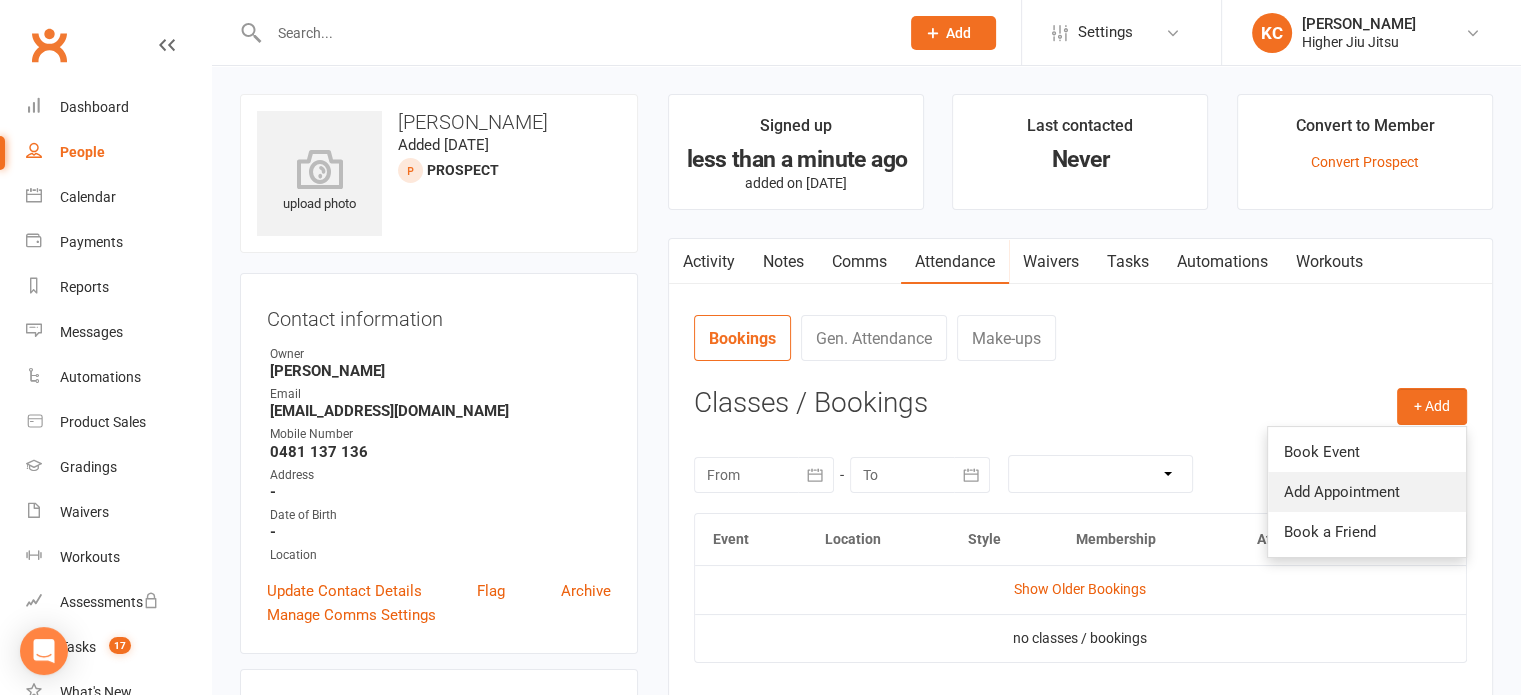 click on "Add Appointment" at bounding box center [1367, 492] 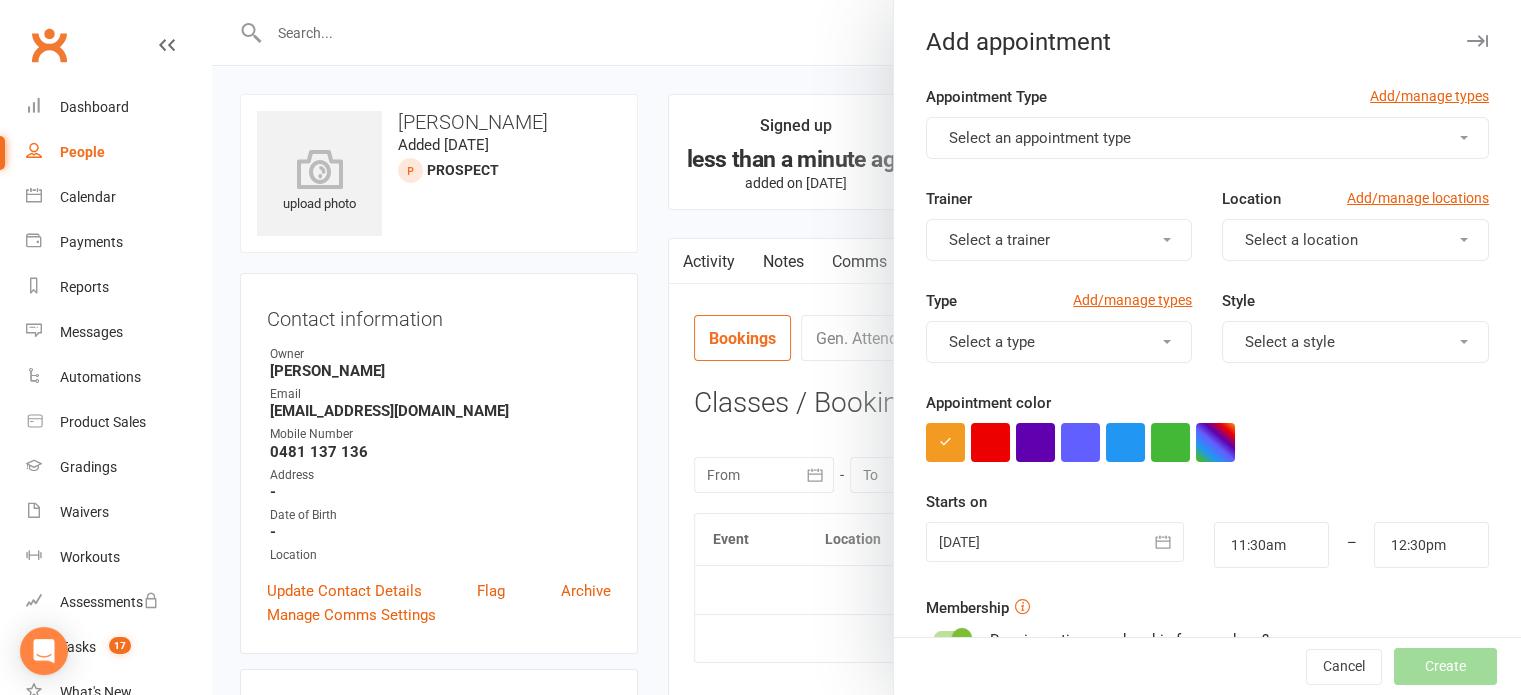 click on "Select an appointment type" at bounding box center (1040, 138) 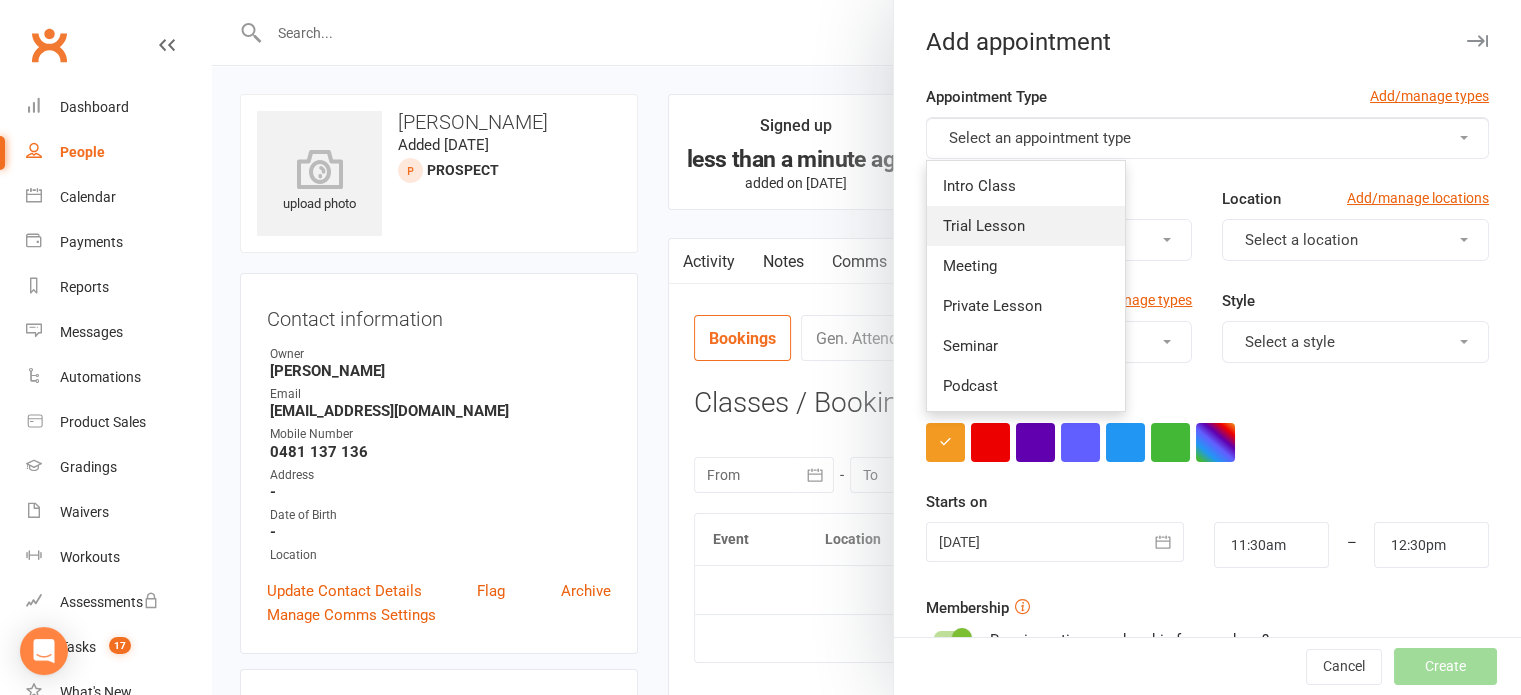 click on "Trial Lesson" at bounding box center [984, 226] 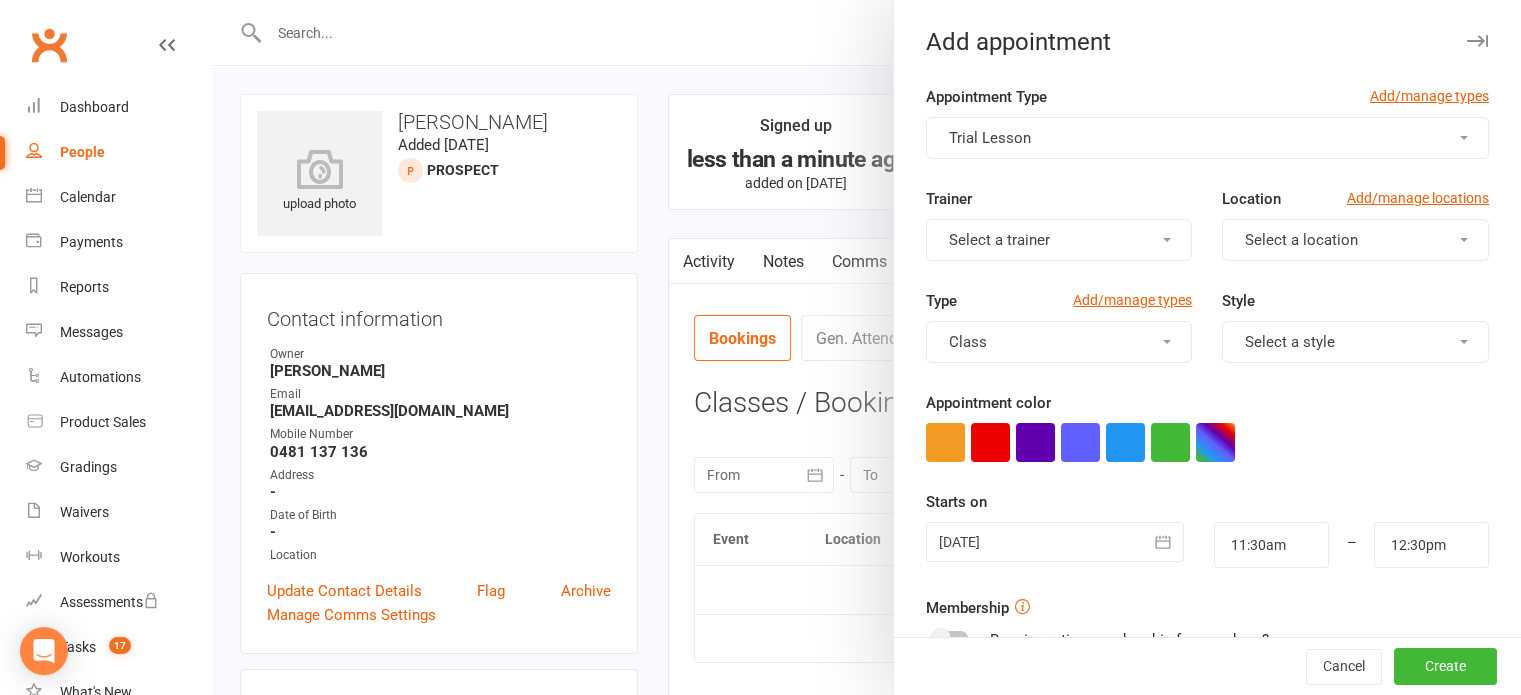 click on "Select a trainer" at bounding box center [1059, 240] 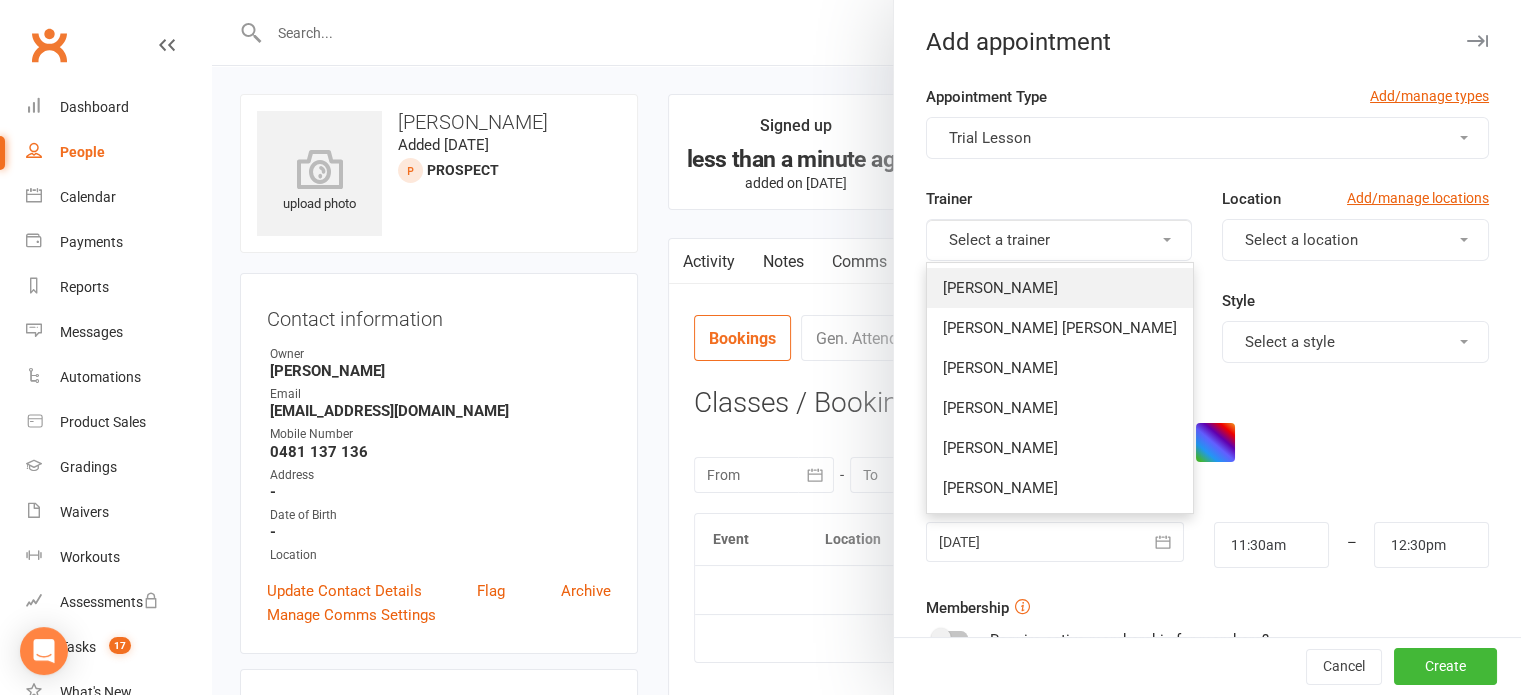 click on "[PERSON_NAME]" at bounding box center [1000, 288] 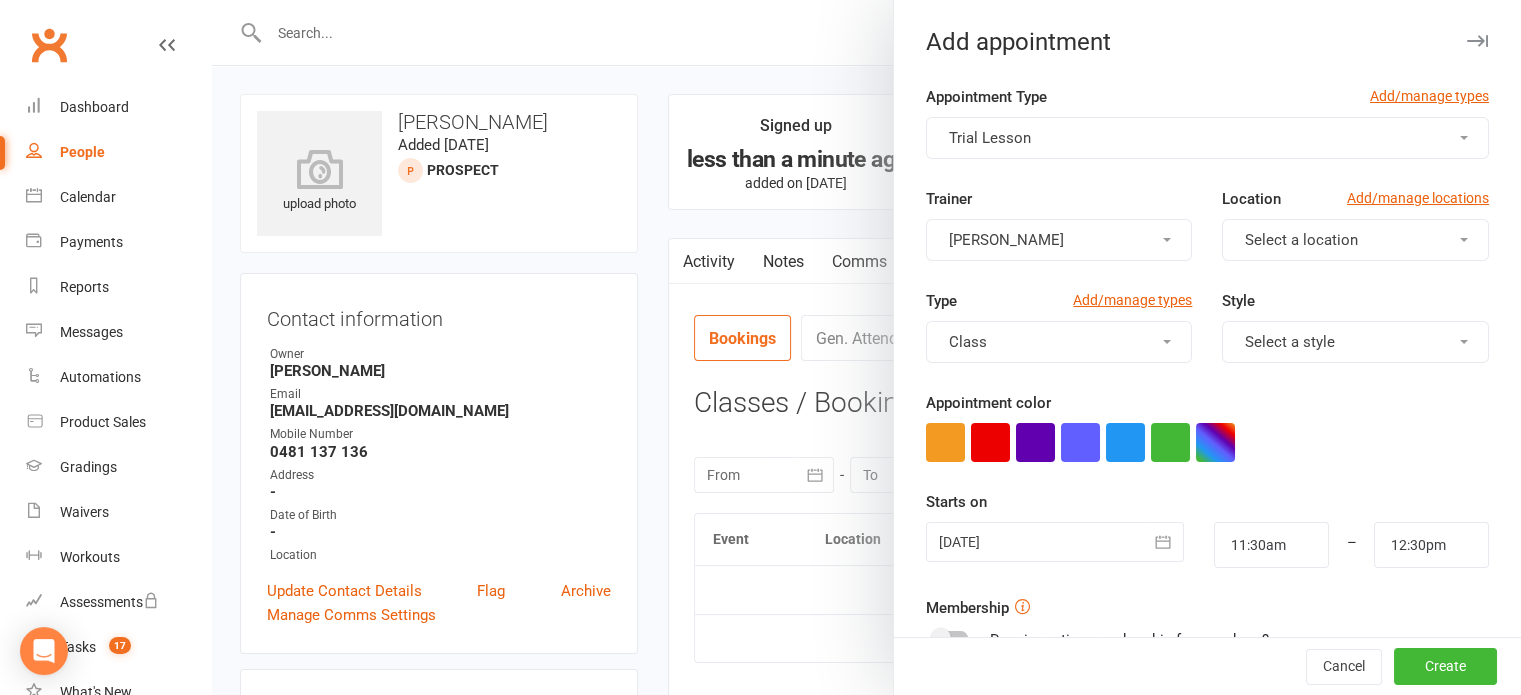 click on "Select a location" at bounding box center (1301, 240) 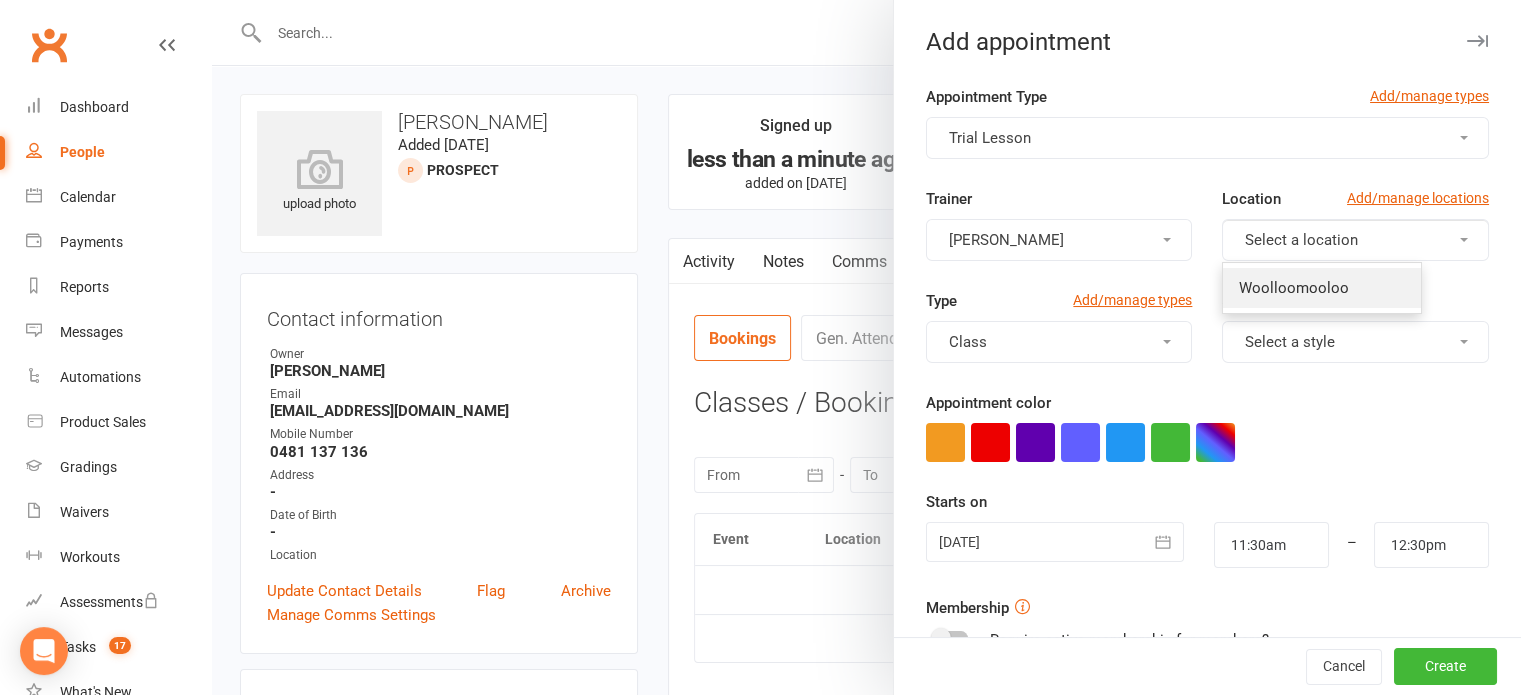 click on "Woolloomooloo" at bounding box center [1322, 288] 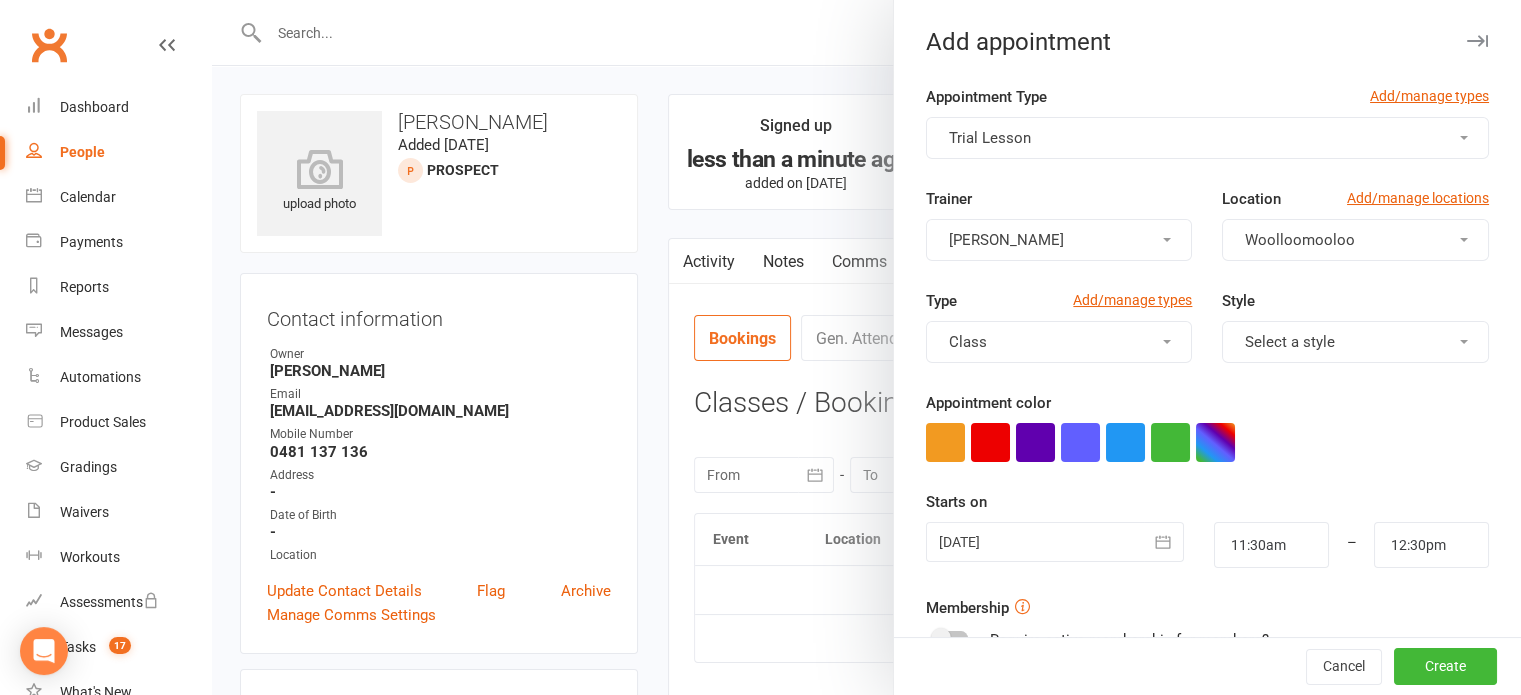 click on "Class" at bounding box center [1059, 342] 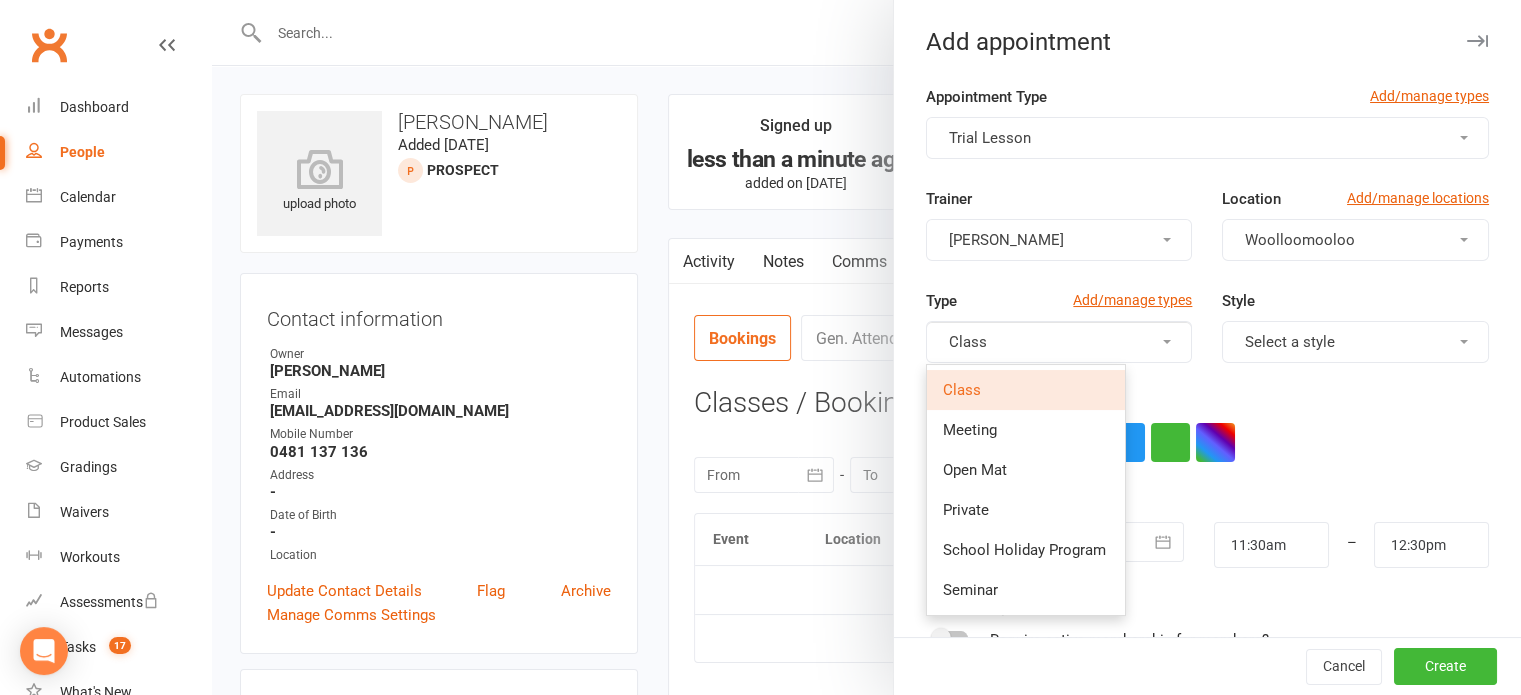click on "Class" at bounding box center [1026, 390] 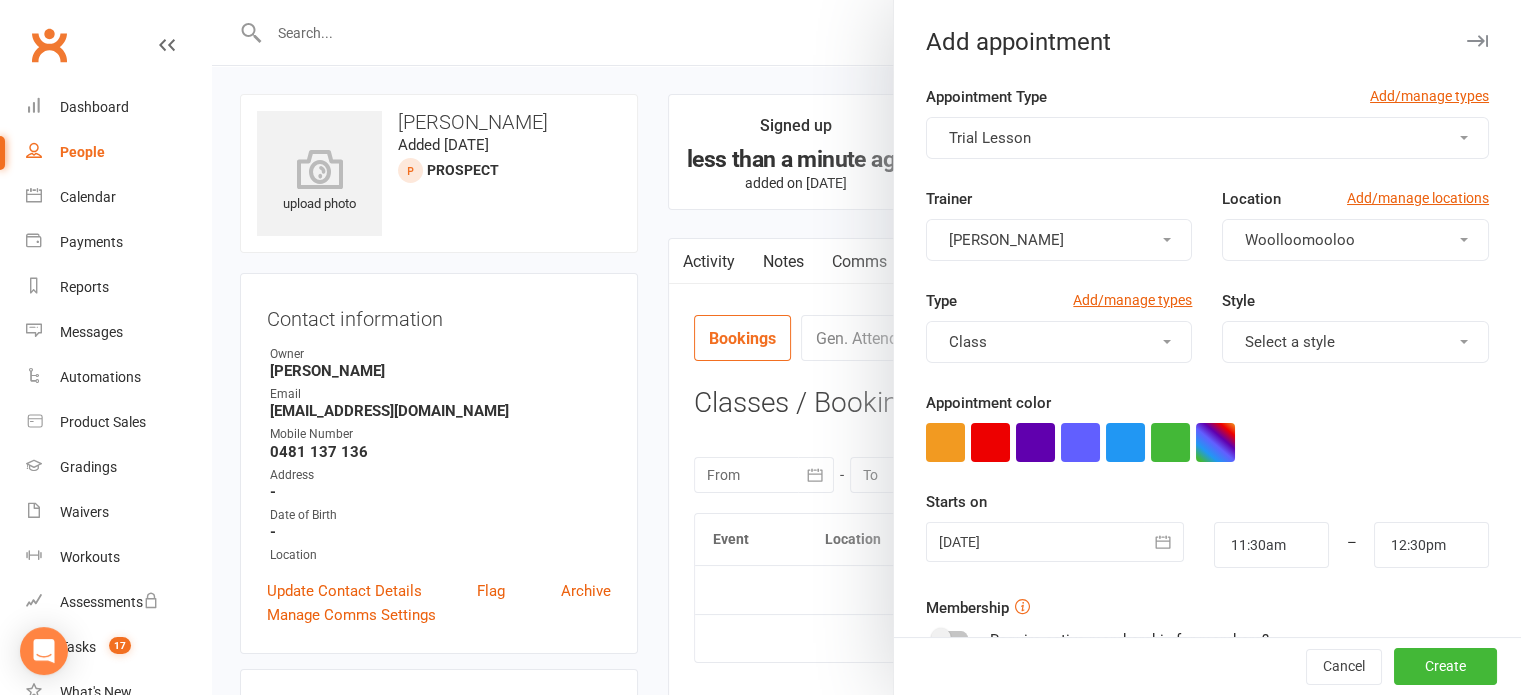 click on "Select a style" at bounding box center [1355, 342] 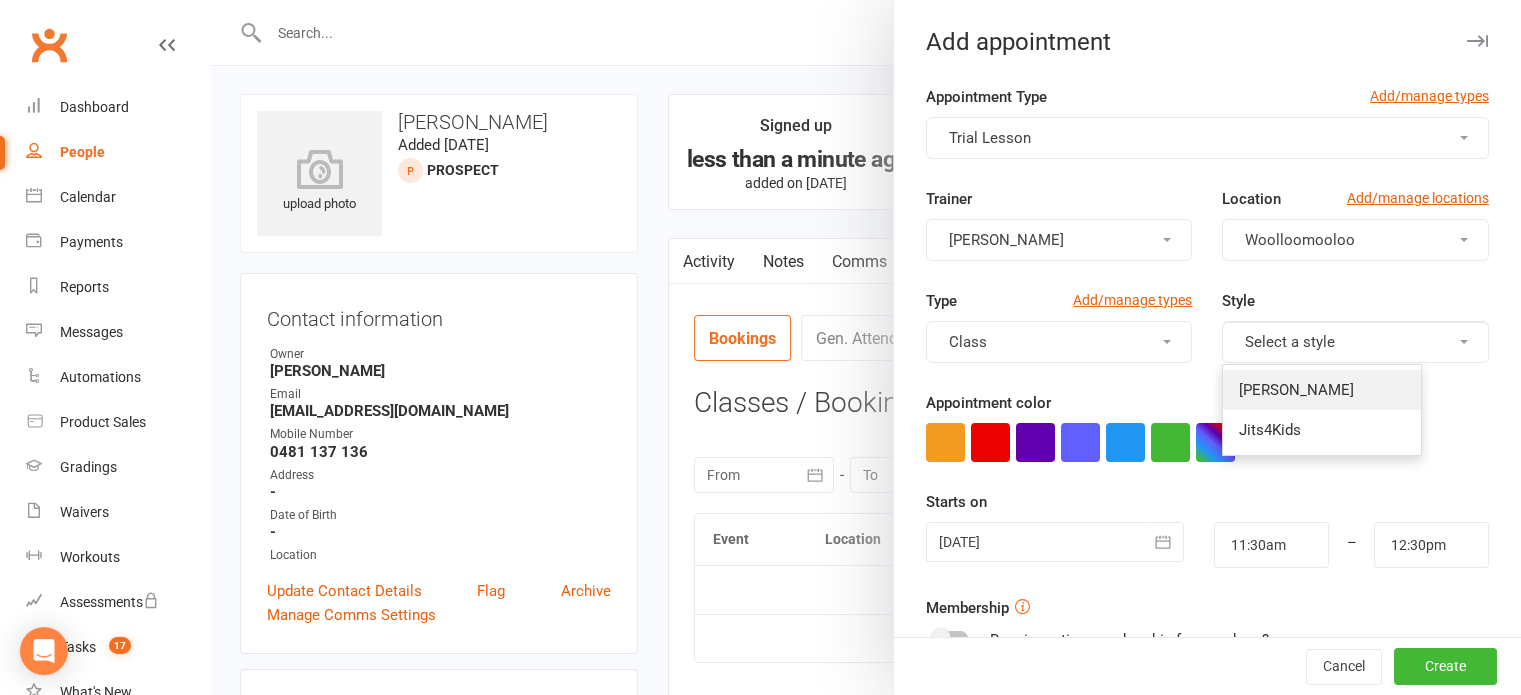 click on "[PERSON_NAME]" at bounding box center (1296, 390) 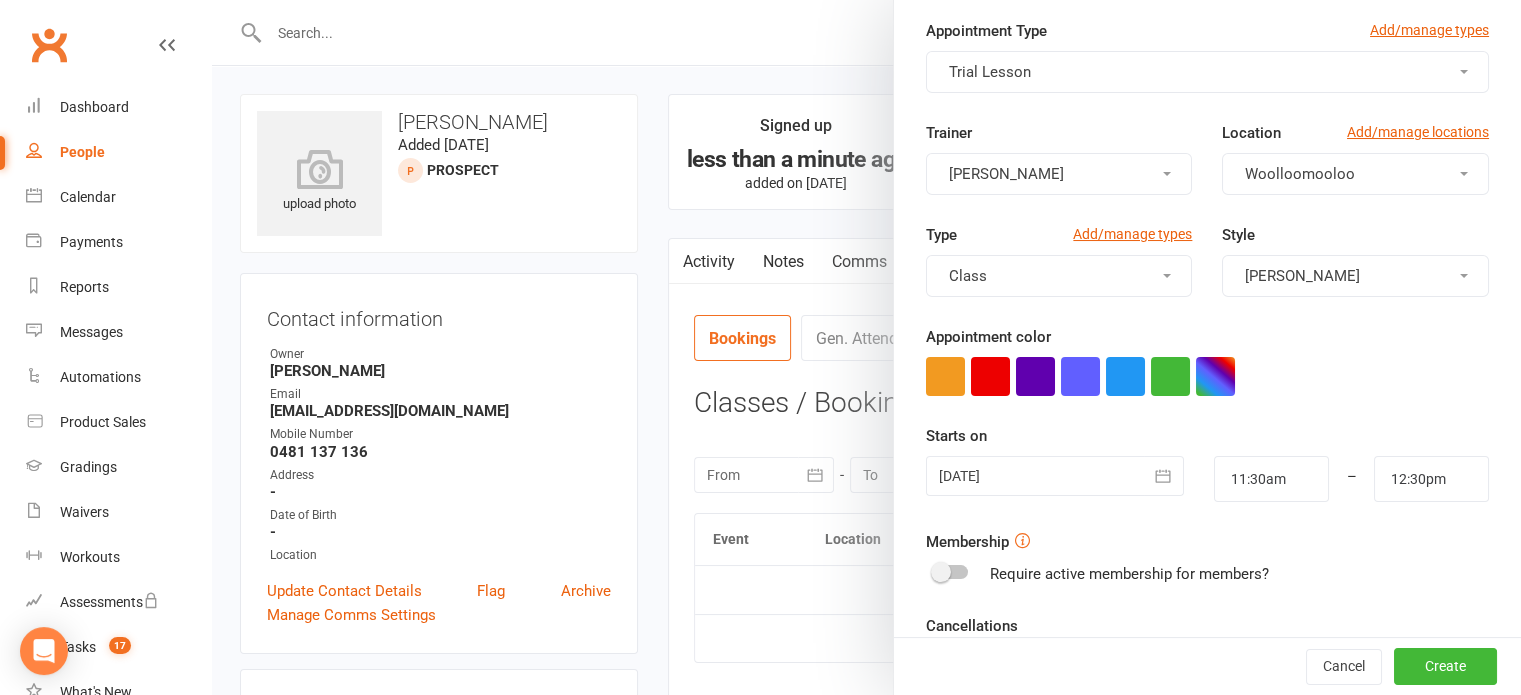 scroll, scrollTop: 100, scrollLeft: 0, axis: vertical 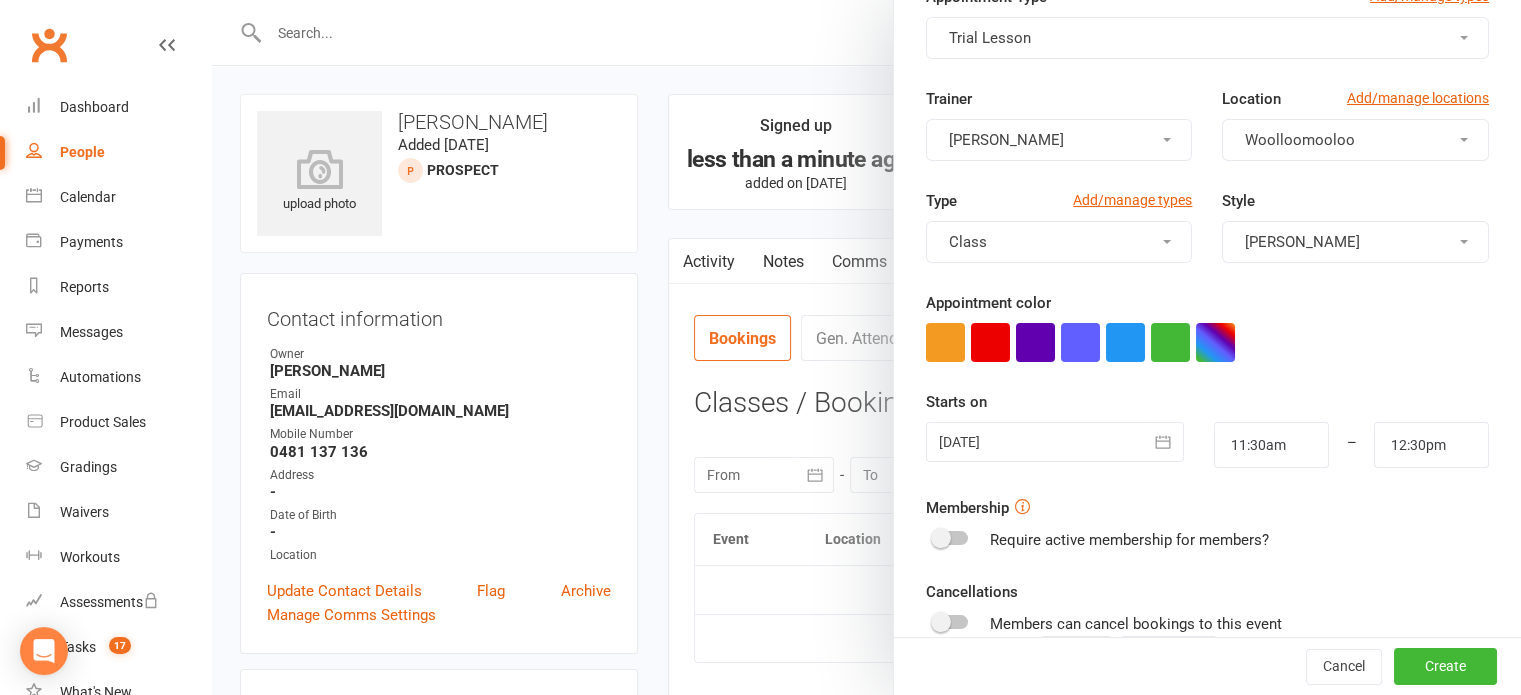 click at bounding box center [1055, 442] 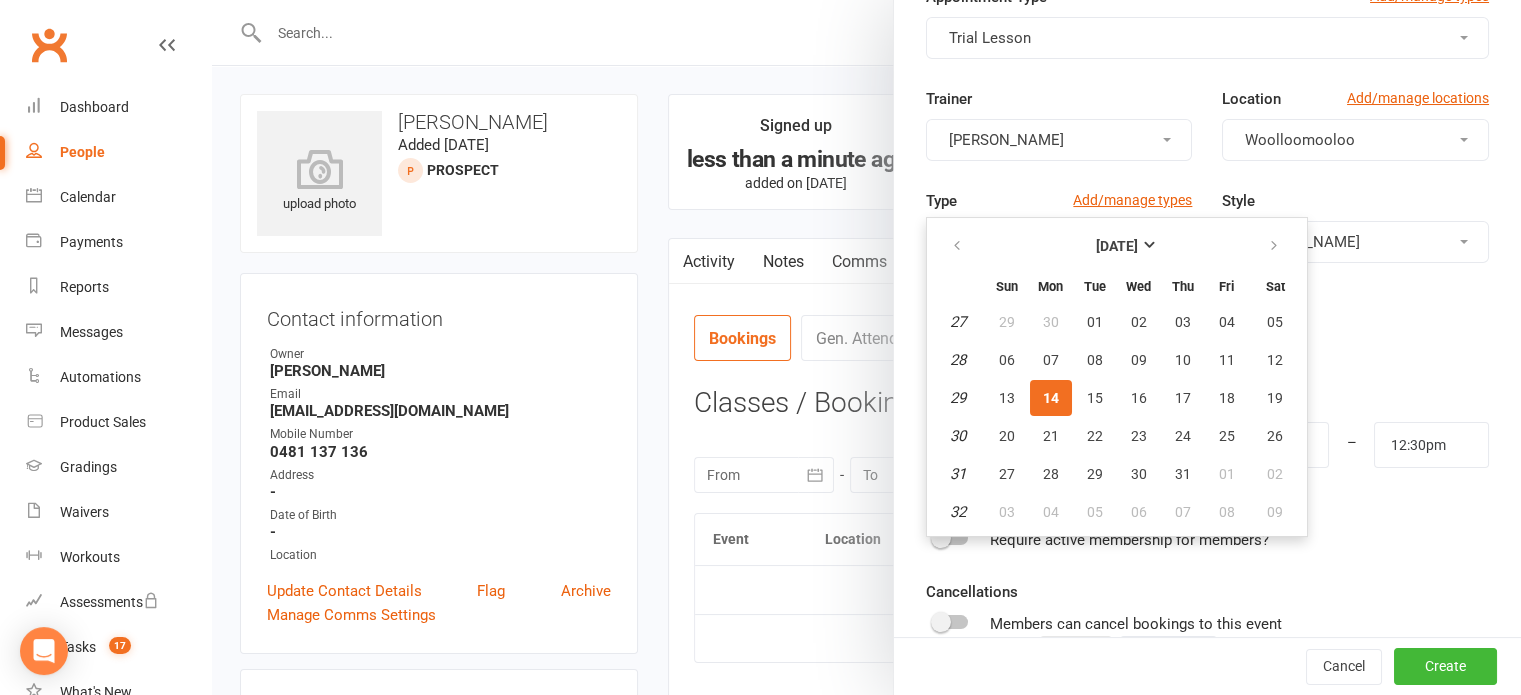 click on "14" at bounding box center [1051, 398] 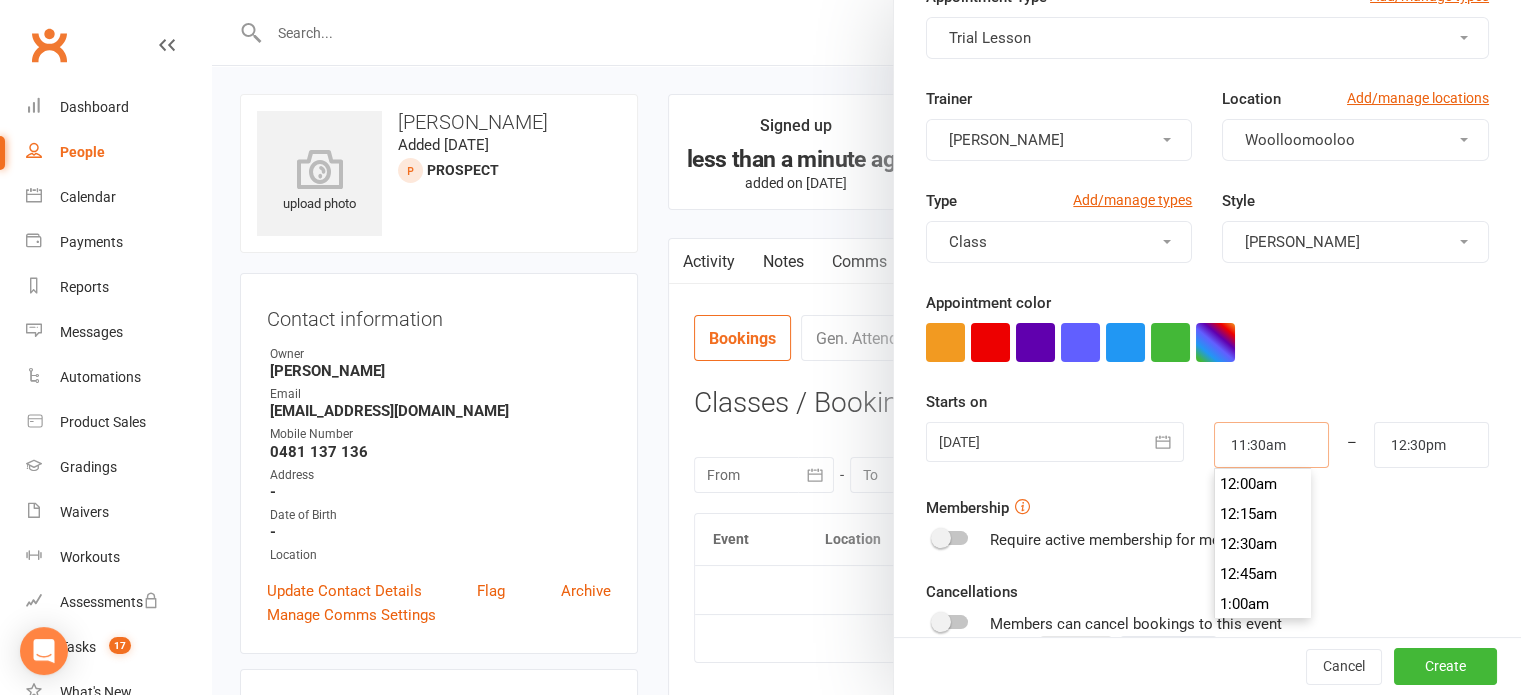 click on "11:30am" at bounding box center [1271, 445] 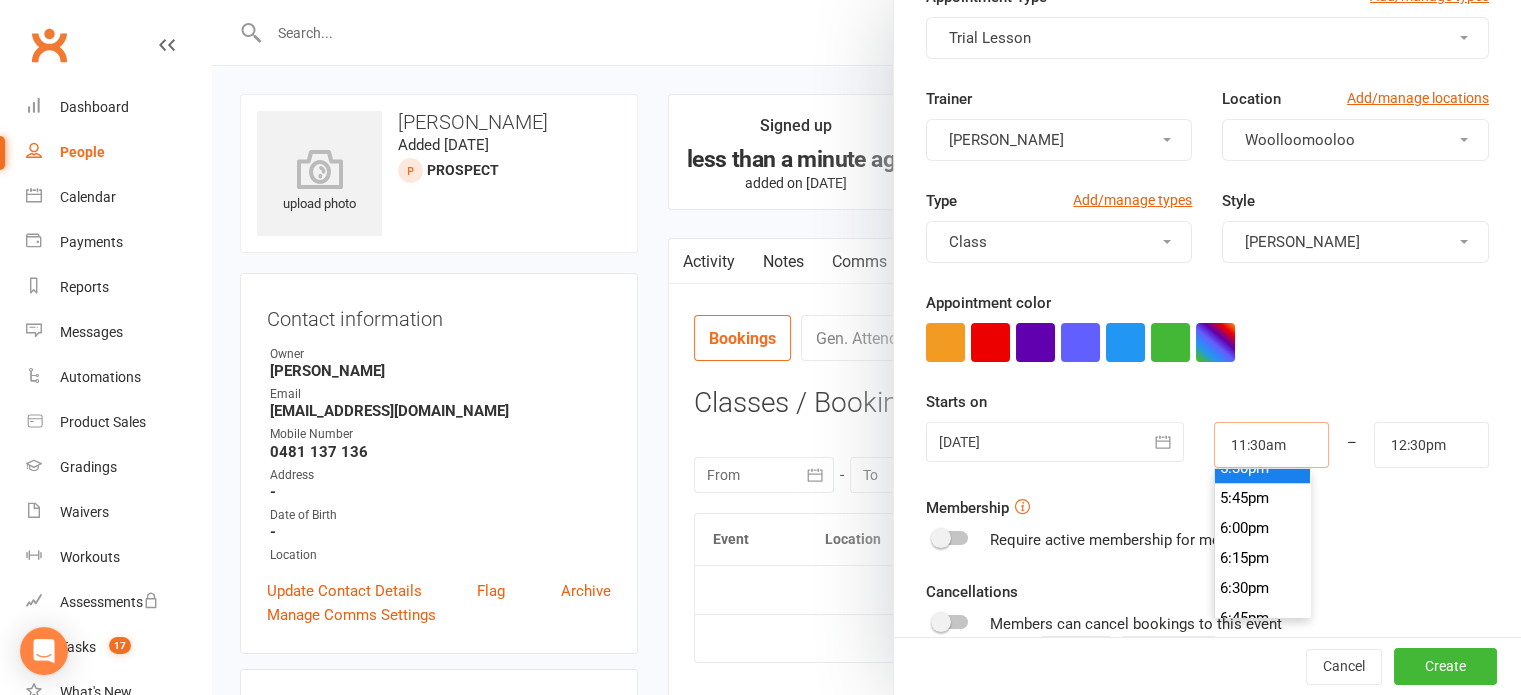 scroll, scrollTop: 2150, scrollLeft: 0, axis: vertical 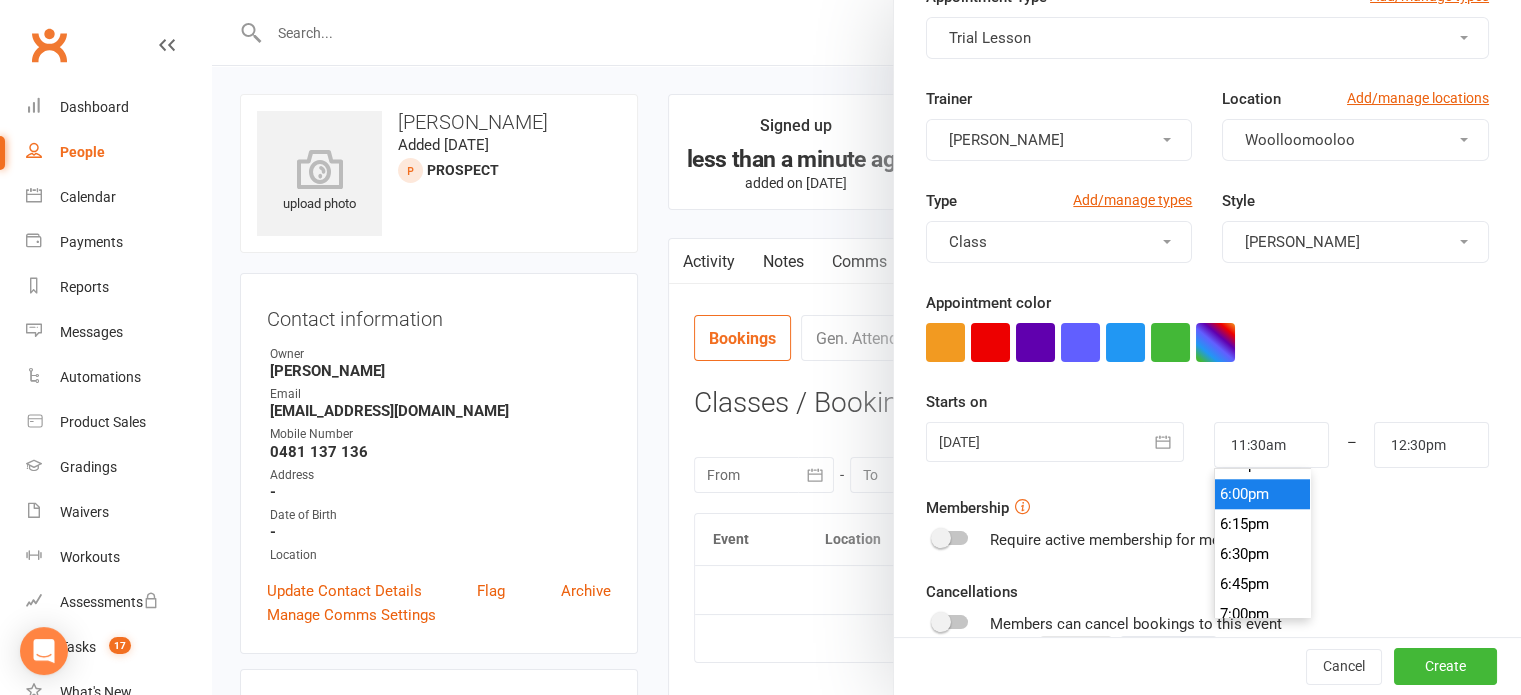 type on "6:00pm" 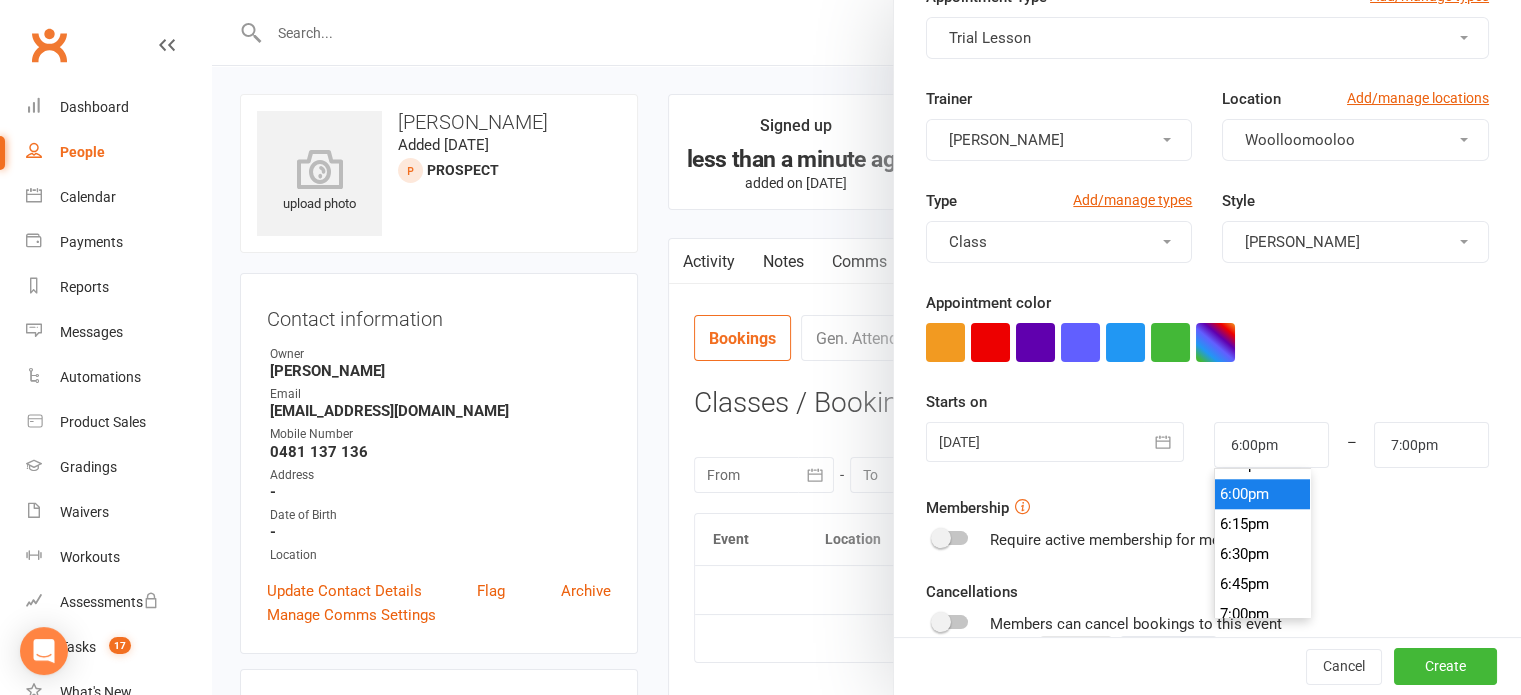 click on "6:00pm" at bounding box center [1263, 494] 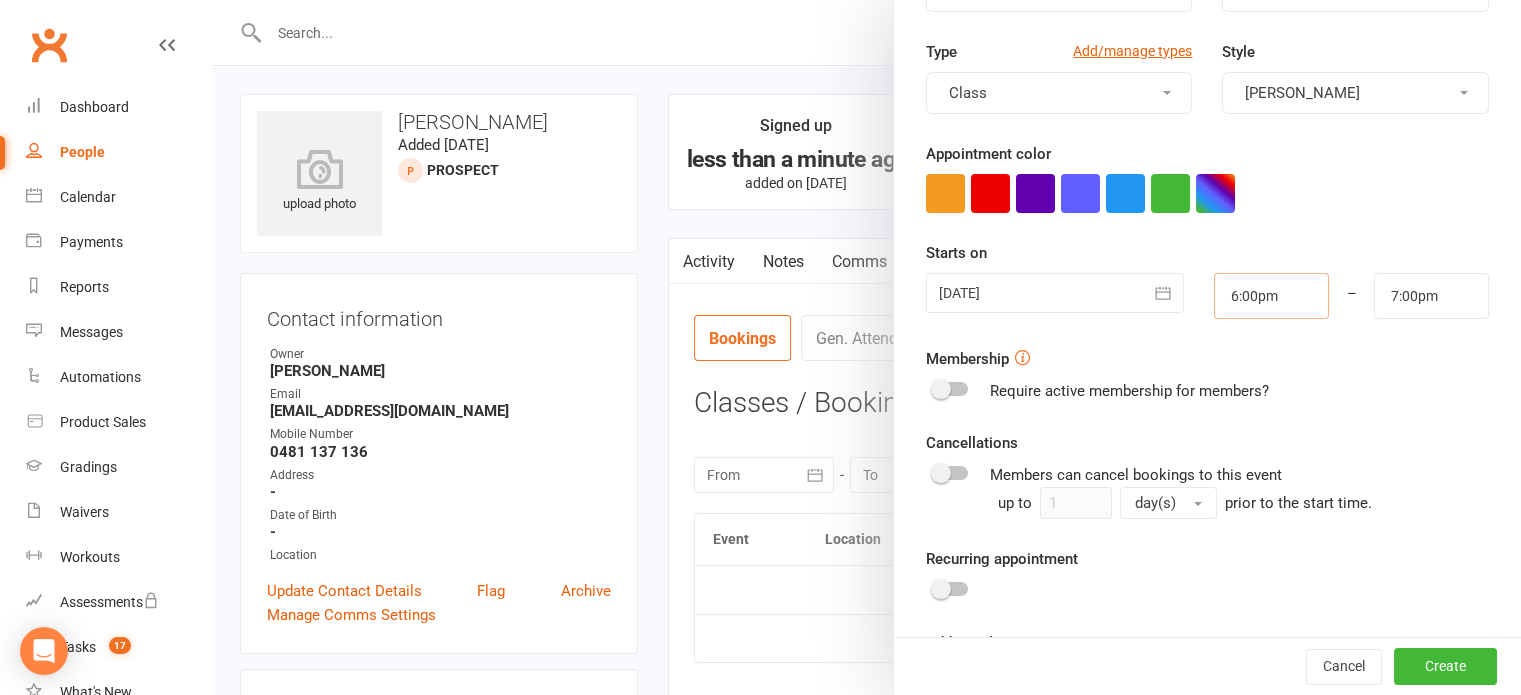 scroll, scrollTop: 398, scrollLeft: 0, axis: vertical 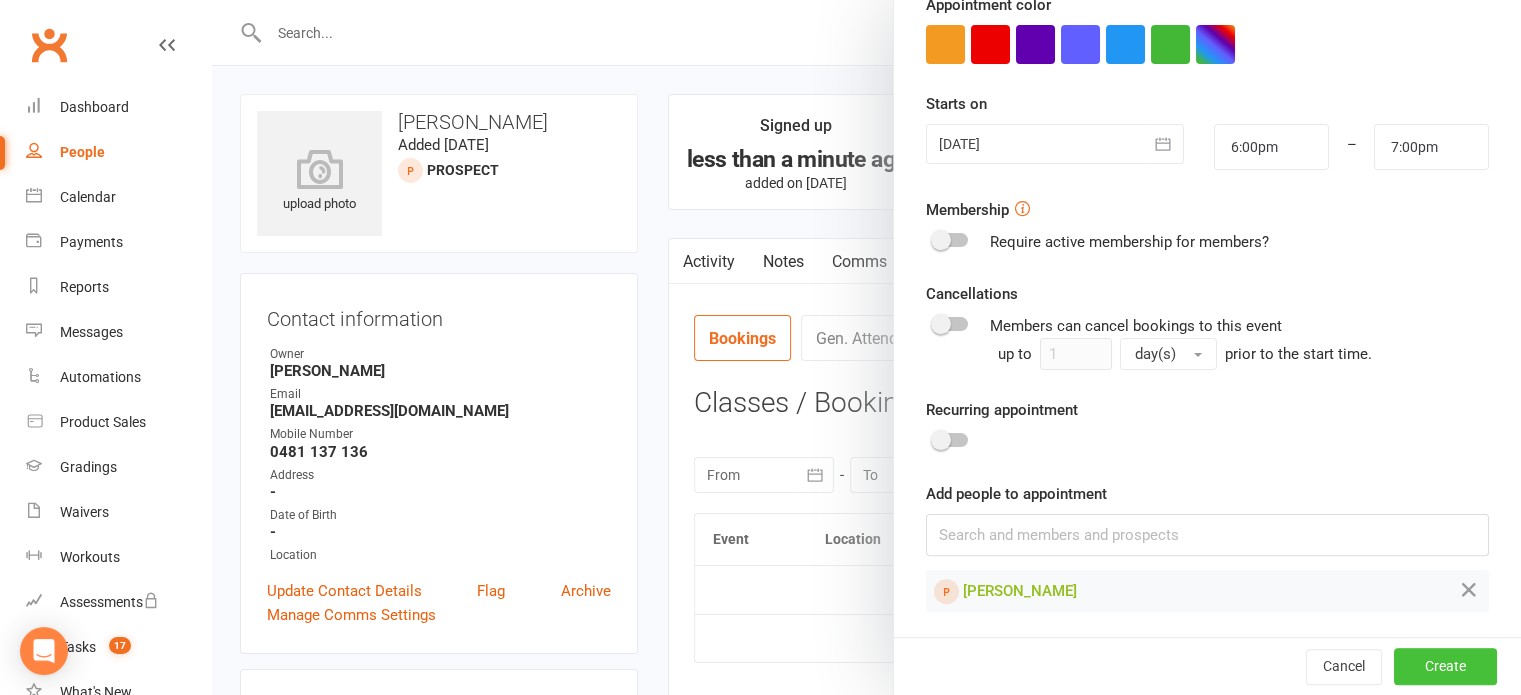 click on "Create" at bounding box center [1445, 667] 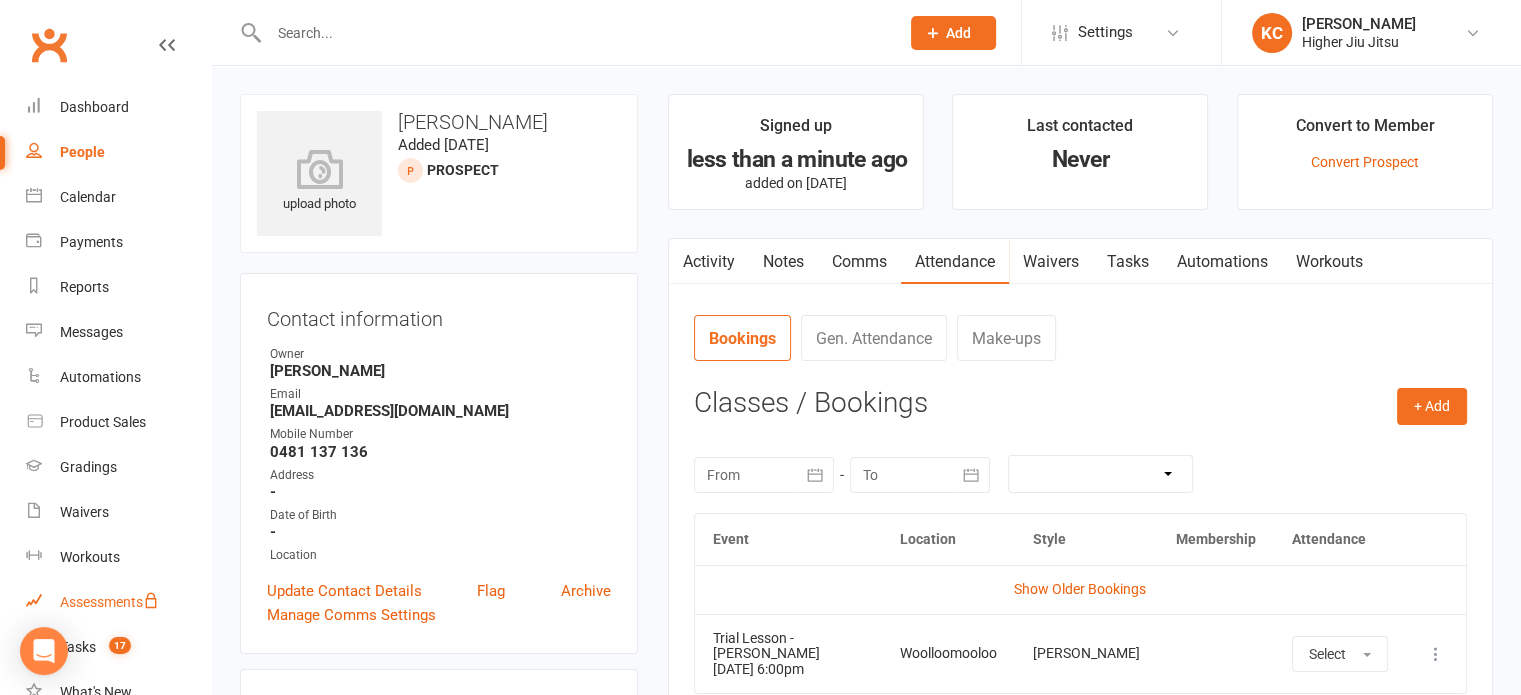 scroll, scrollTop: 100, scrollLeft: 0, axis: vertical 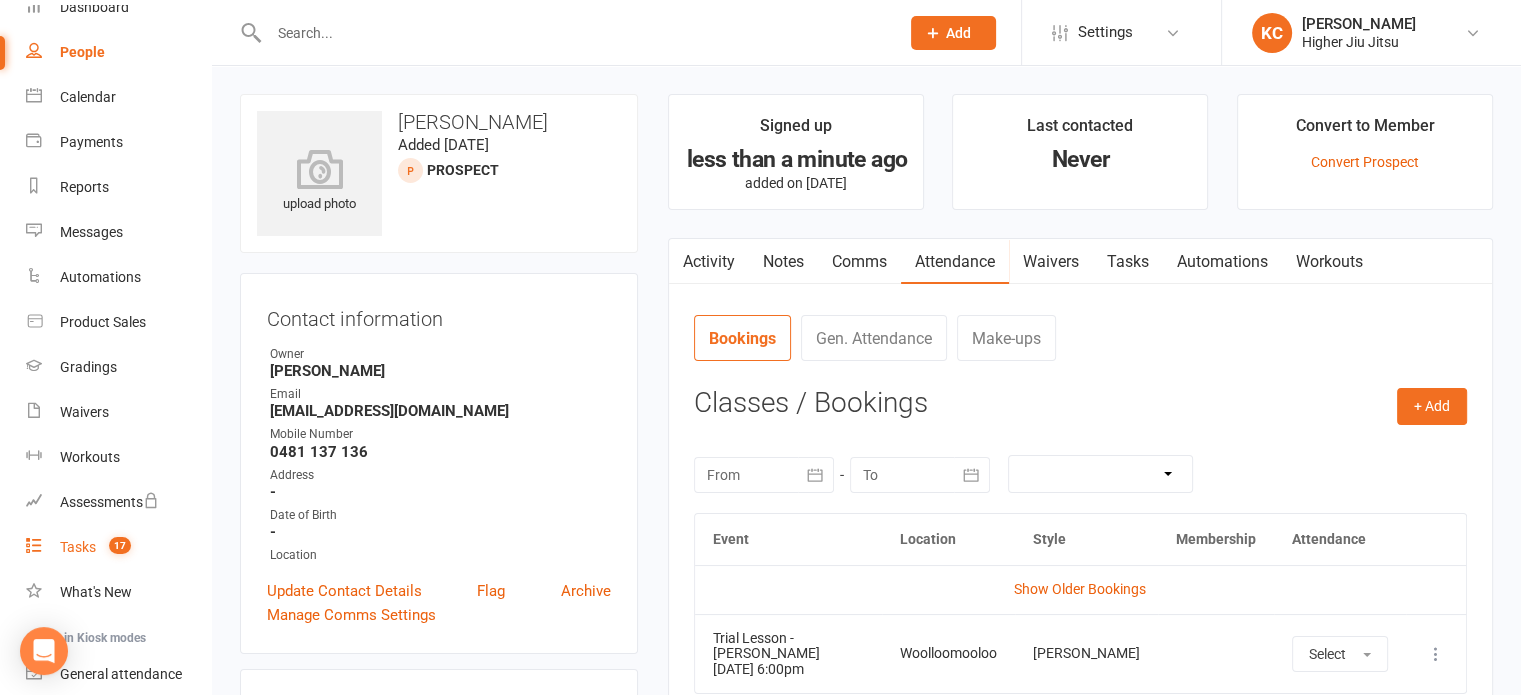 click on "Tasks   17" at bounding box center [118, 547] 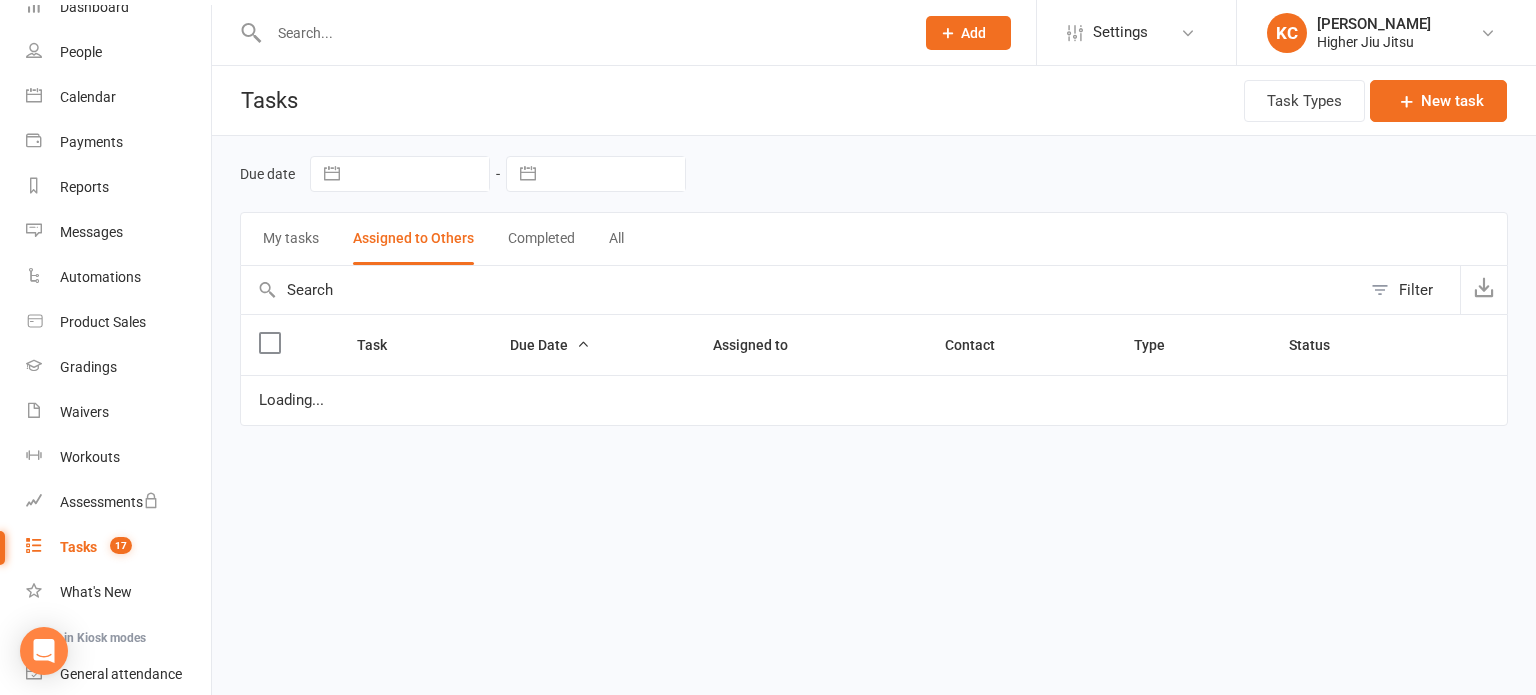select on "waiting" 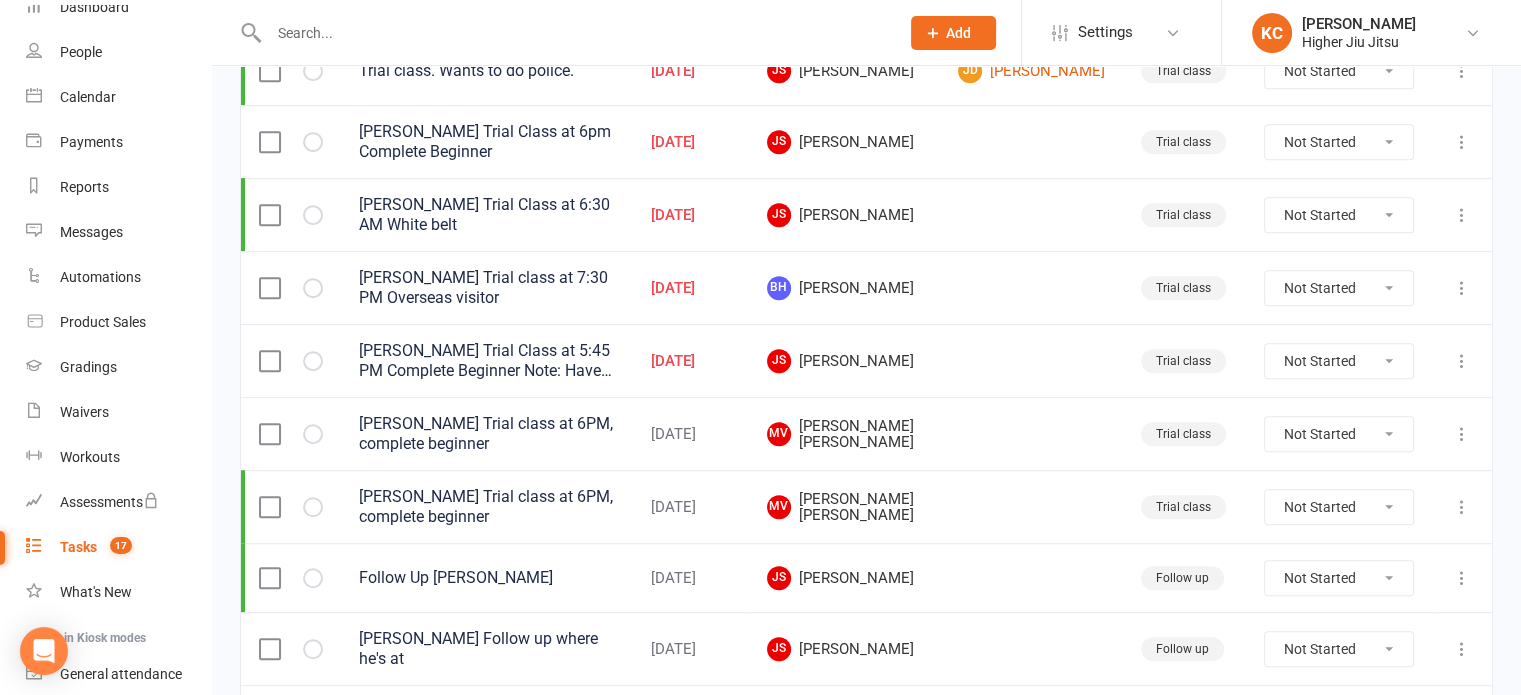 scroll, scrollTop: 1400, scrollLeft: 0, axis: vertical 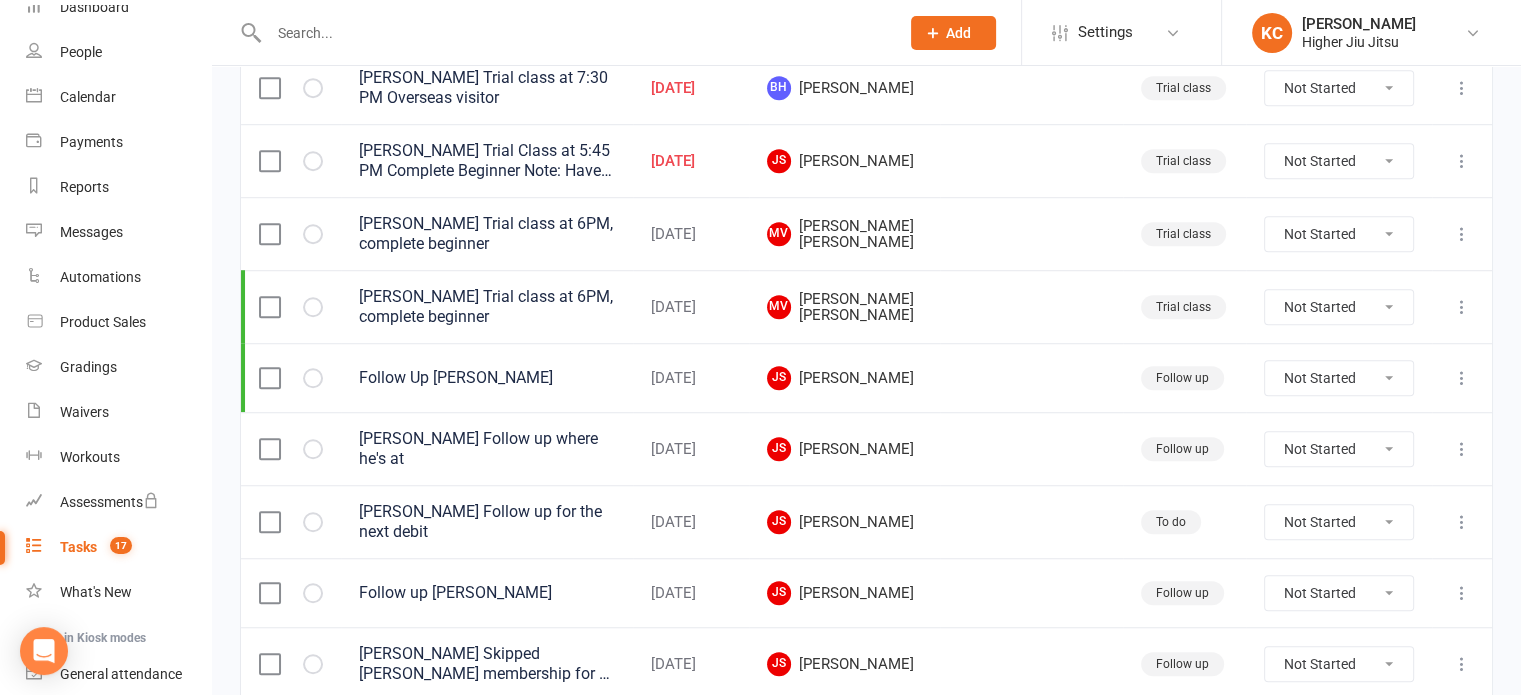 click at bounding box center [574, 33] 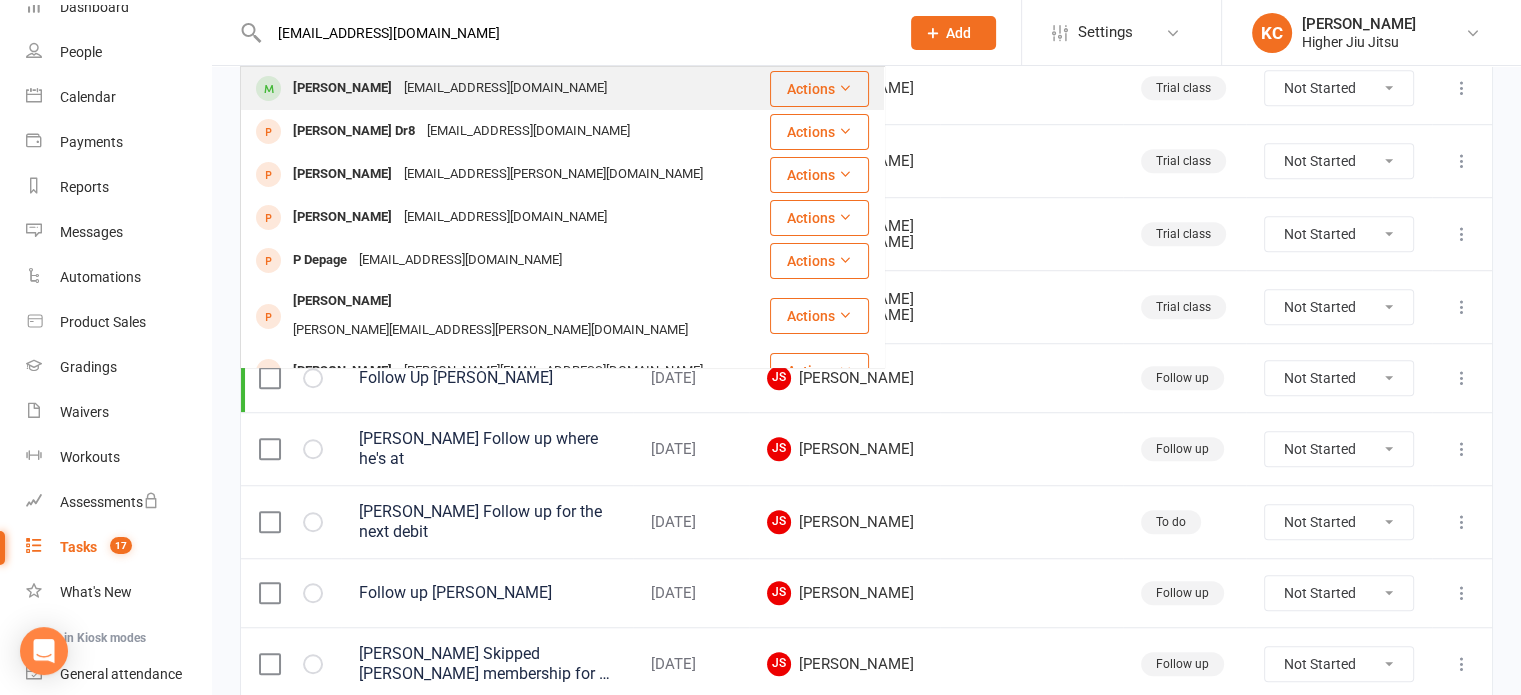 type on "[EMAIL_ADDRESS][DOMAIN_NAME]" 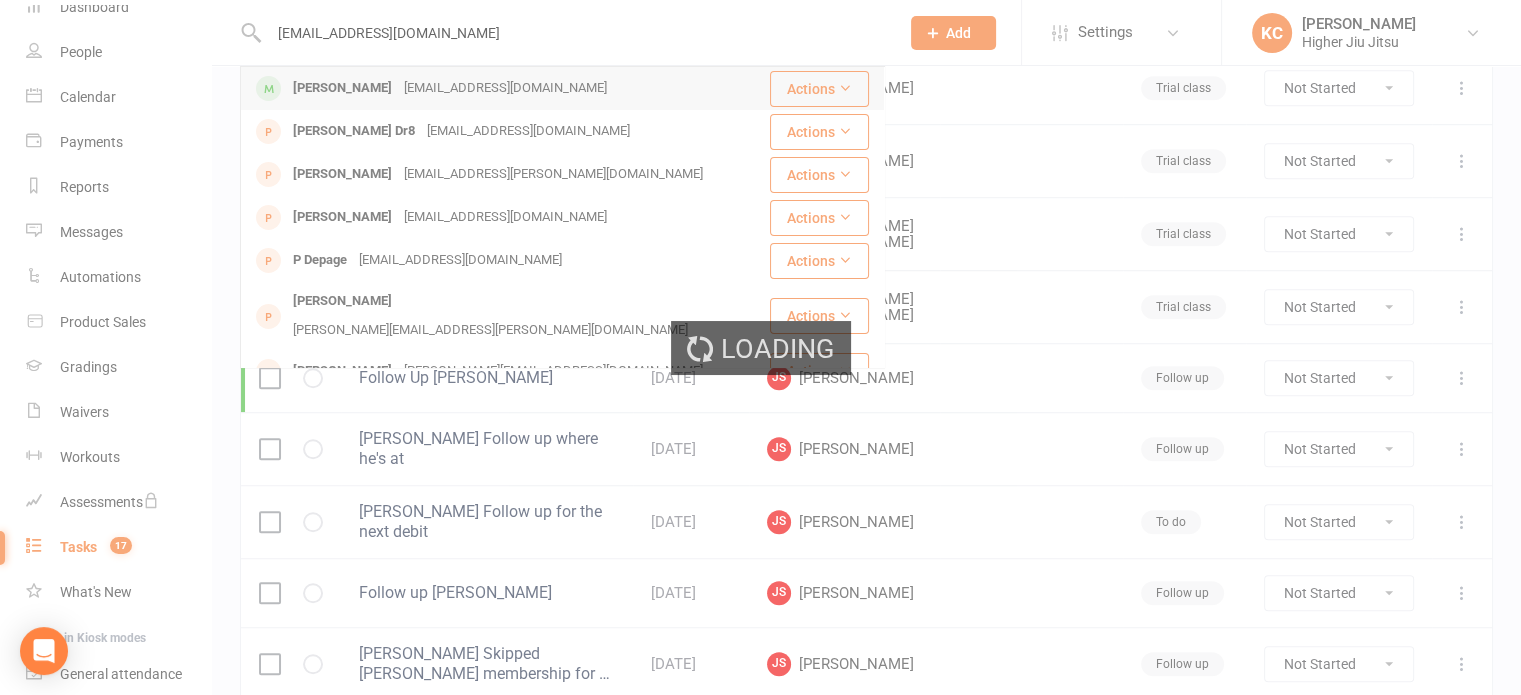 type 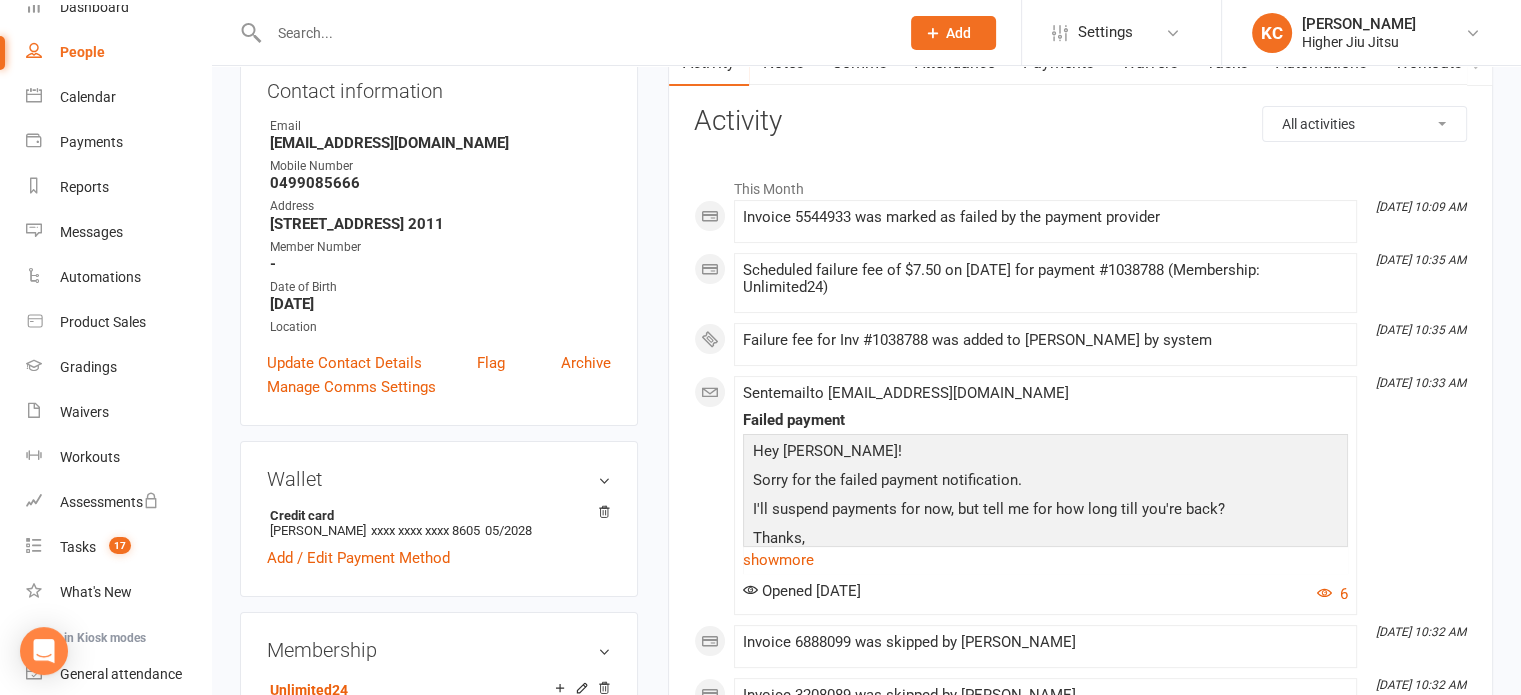 scroll, scrollTop: 200, scrollLeft: 0, axis: vertical 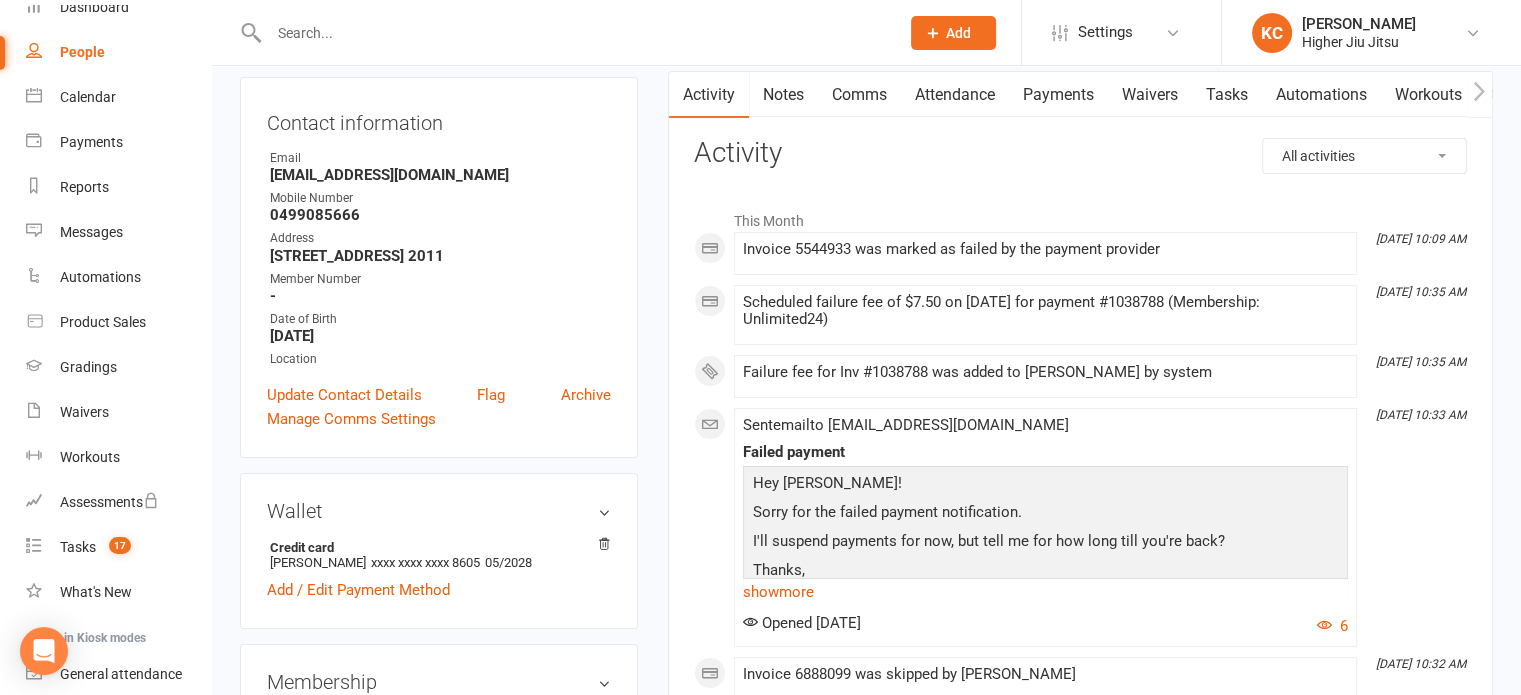 click on "Payments" at bounding box center (1058, 95) 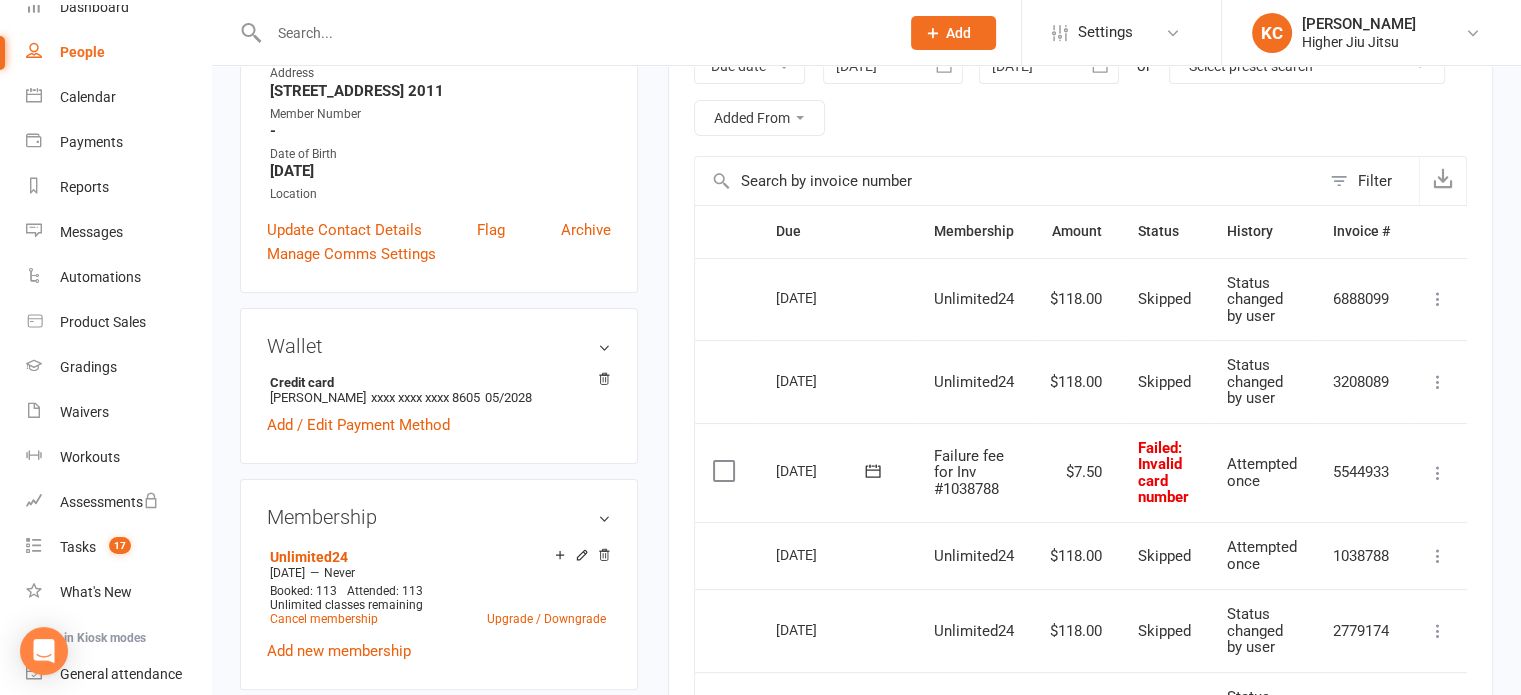 scroll, scrollTop: 200, scrollLeft: 0, axis: vertical 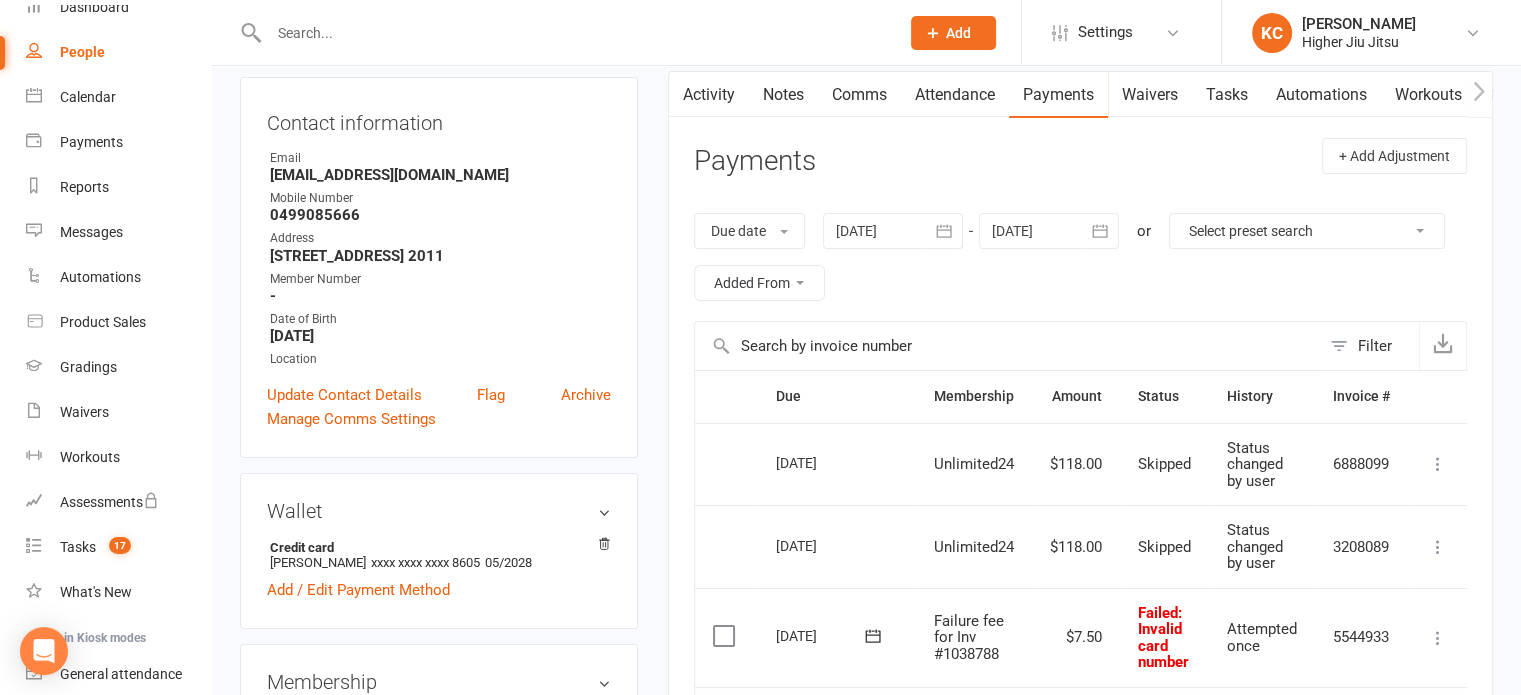 click 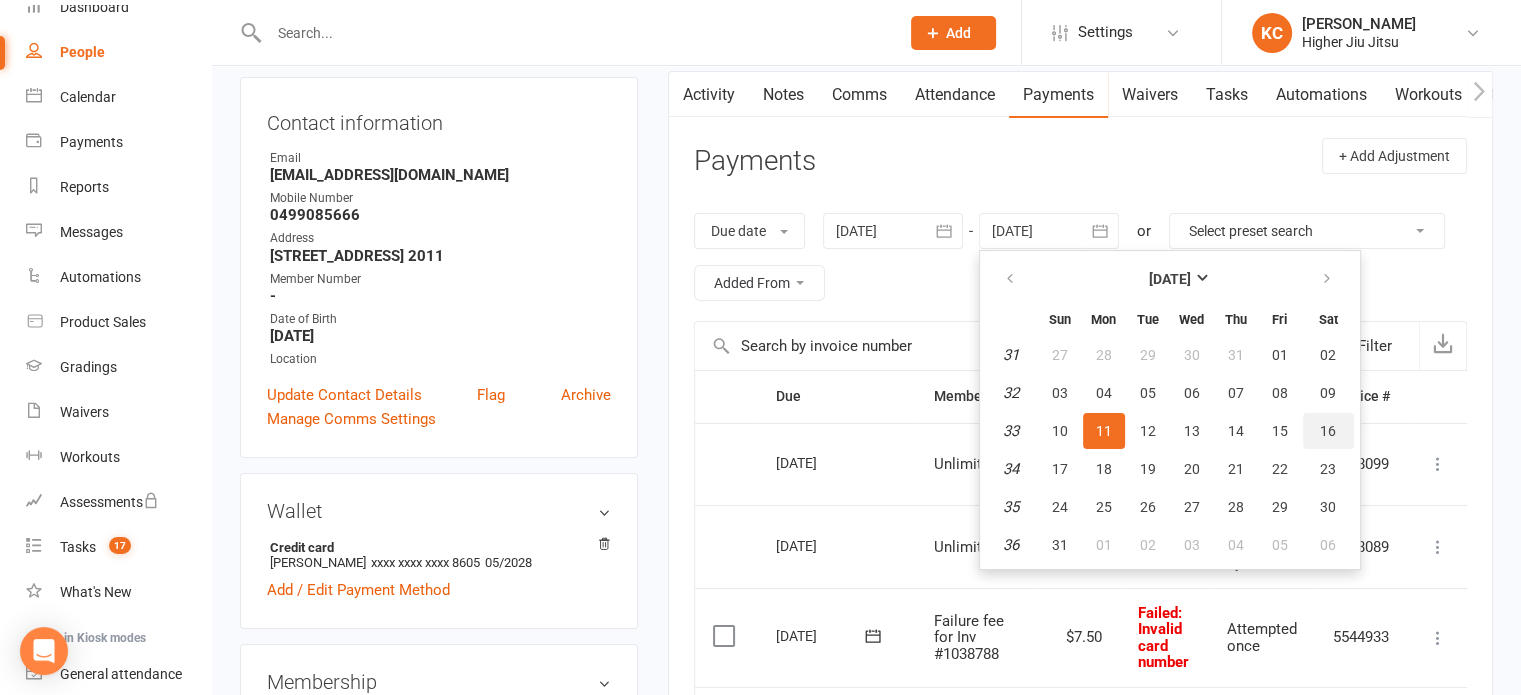 click on "16" at bounding box center (1328, 431) 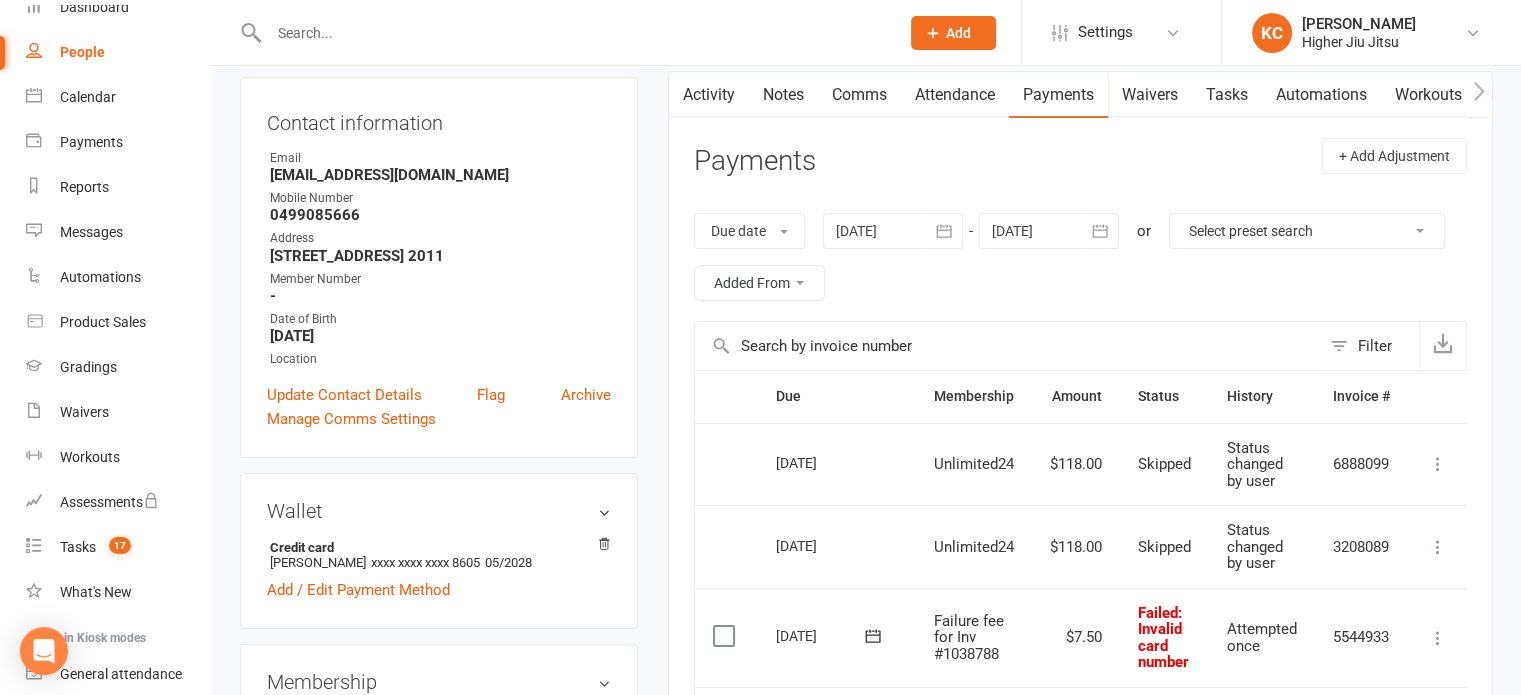 click 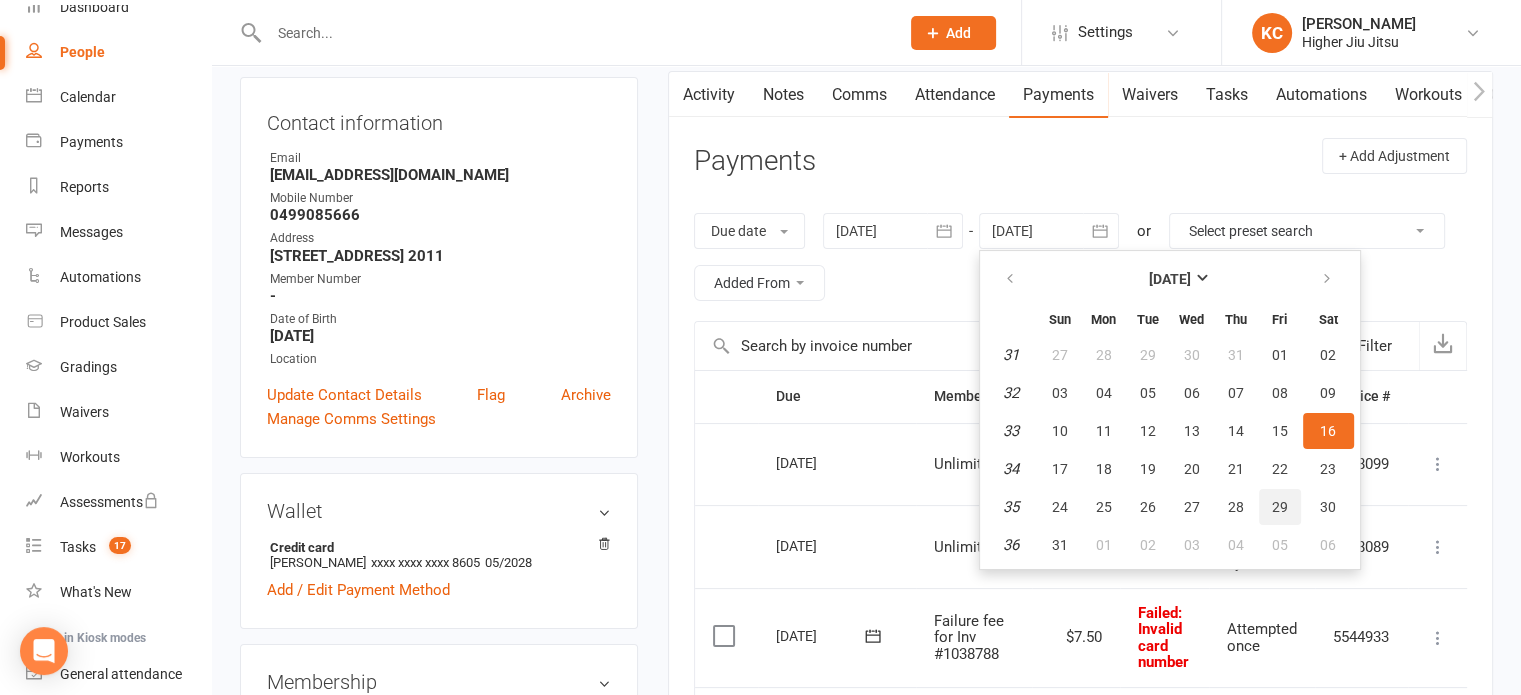 click on "29" at bounding box center (1280, 507) 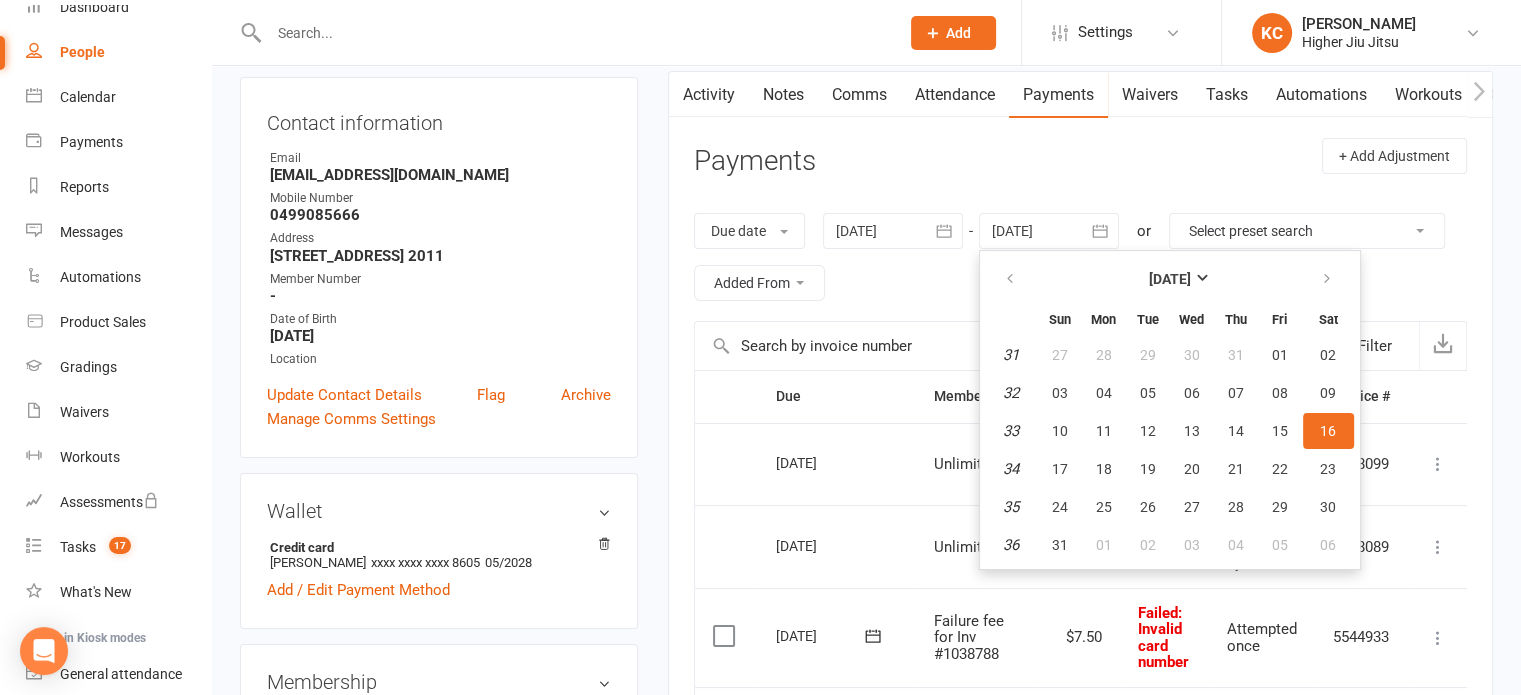 type on "[DATE]" 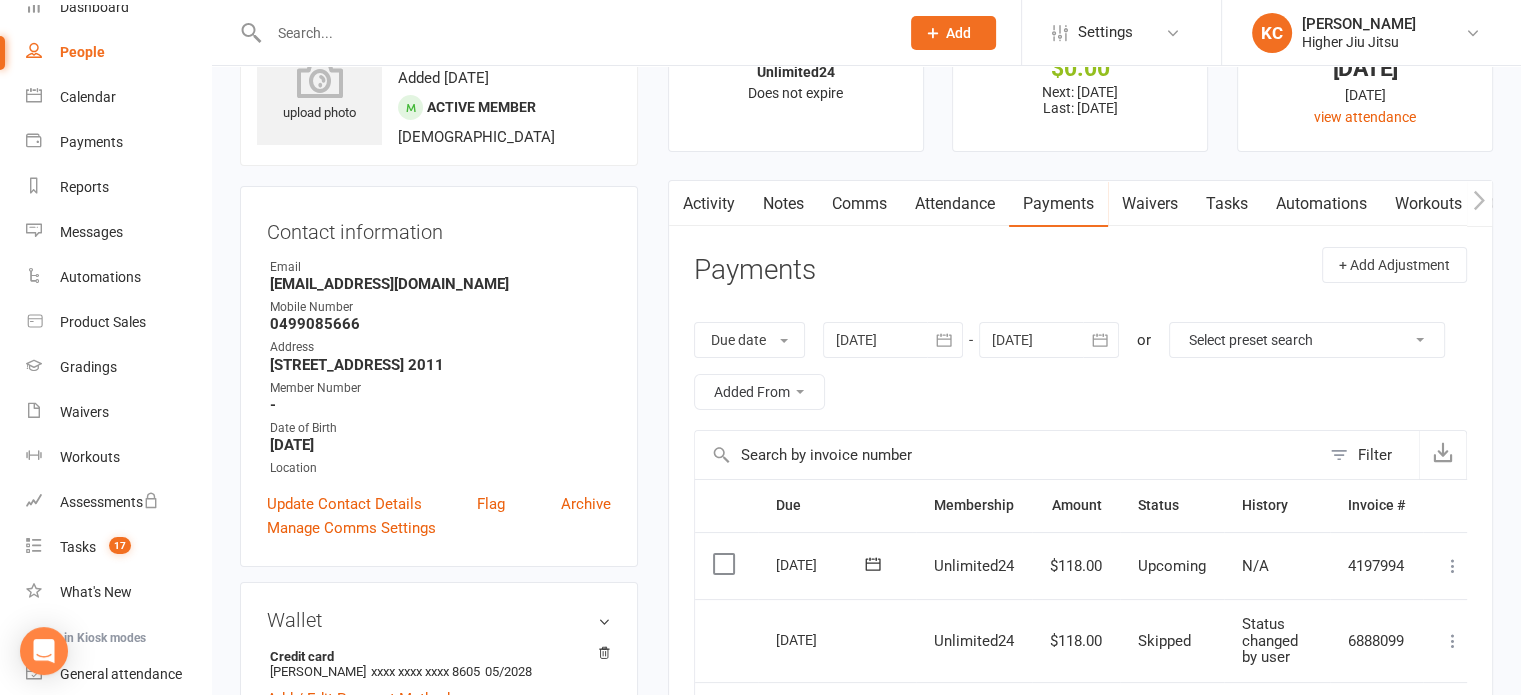scroll, scrollTop: 0, scrollLeft: 0, axis: both 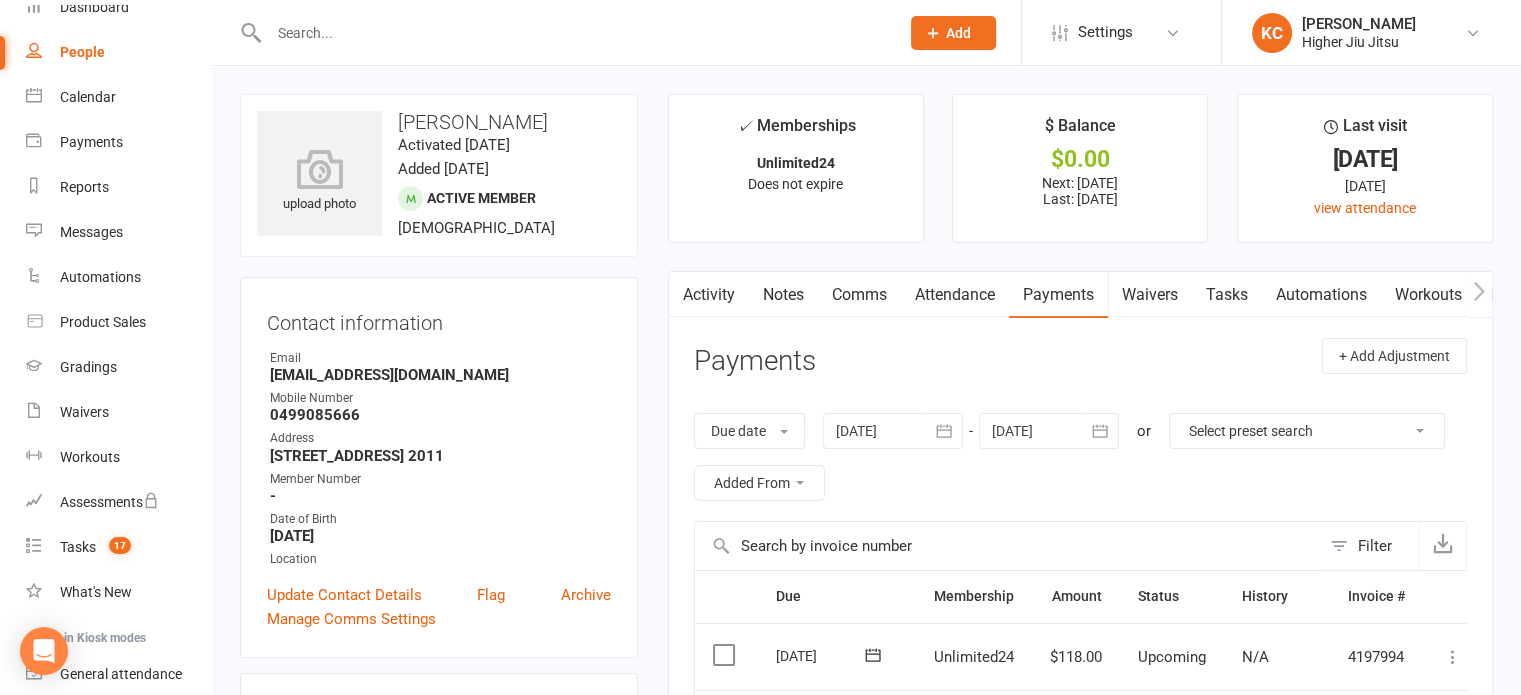 click at bounding box center (574, 33) 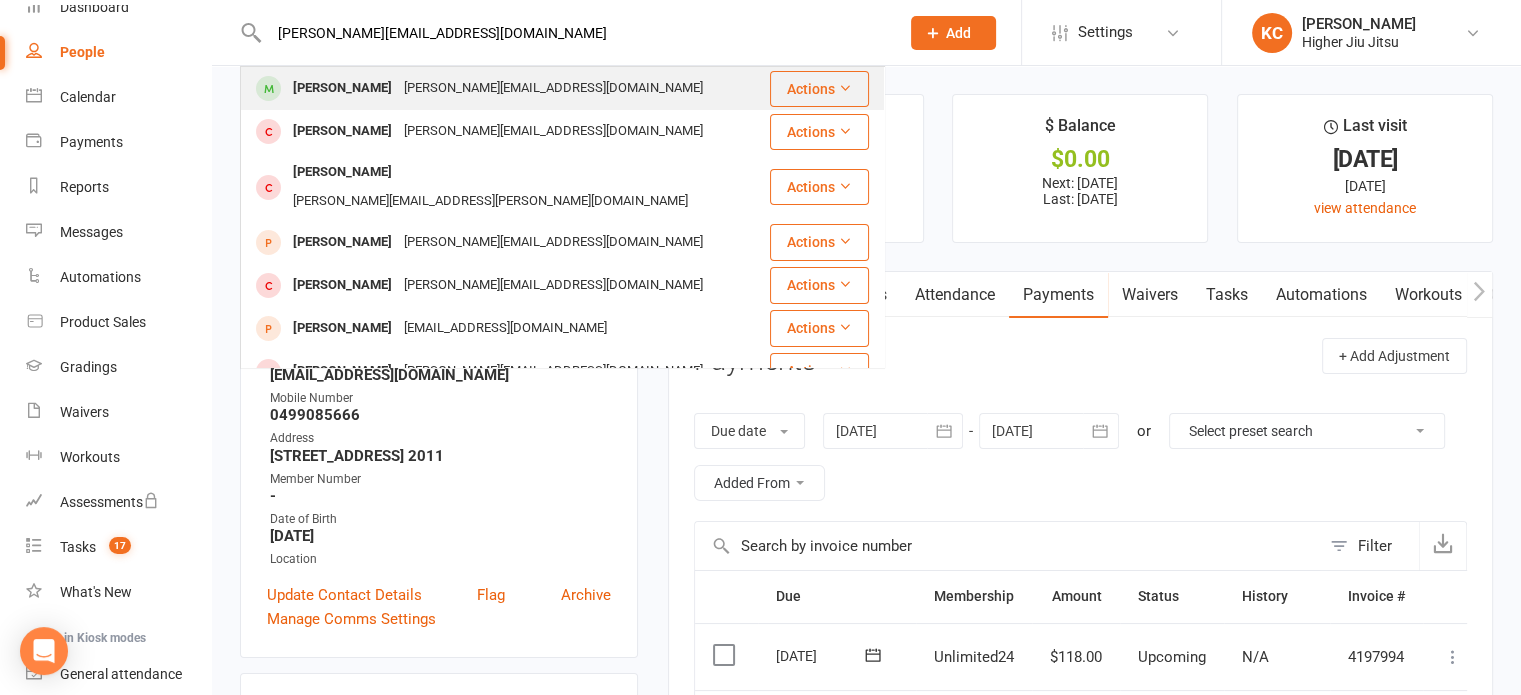 type on "[PERSON_NAME][EMAIL_ADDRESS][DOMAIN_NAME]" 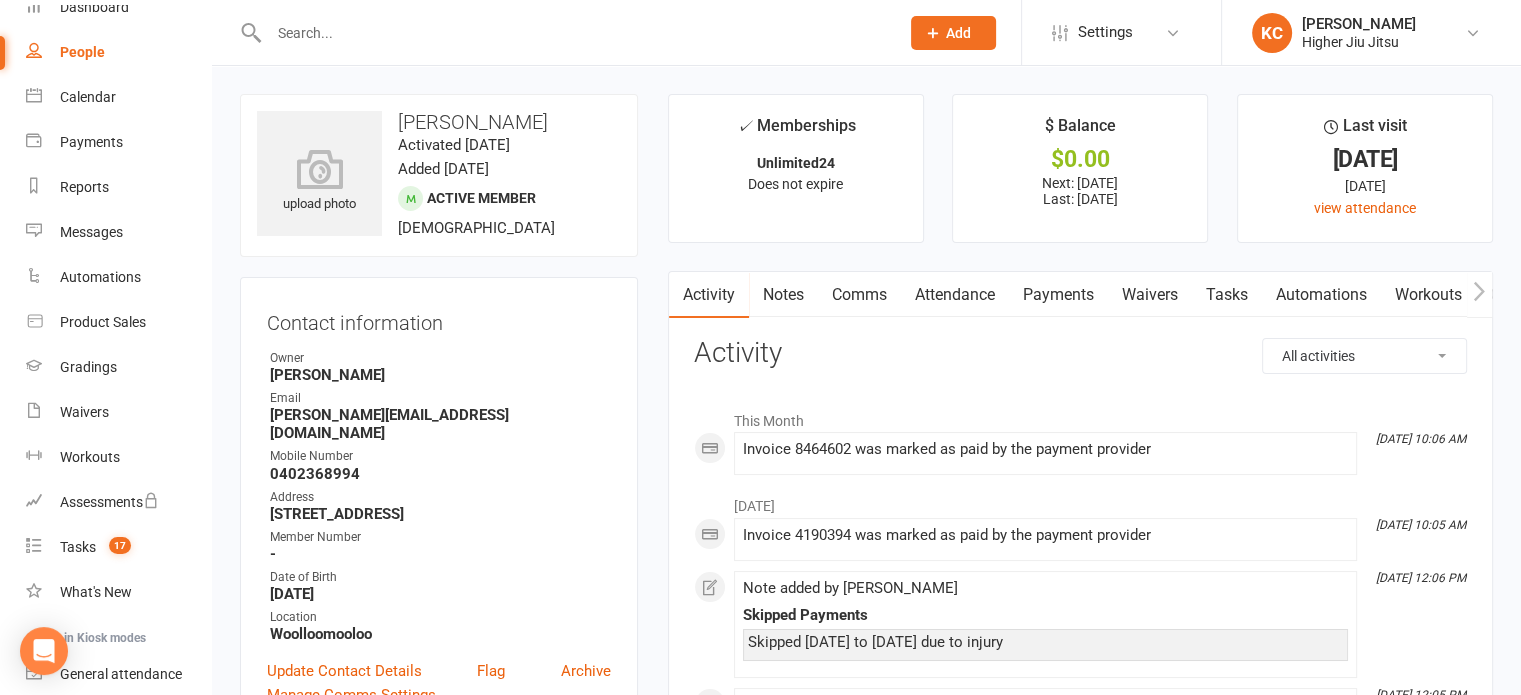 click on "Payments" at bounding box center (1058, 295) 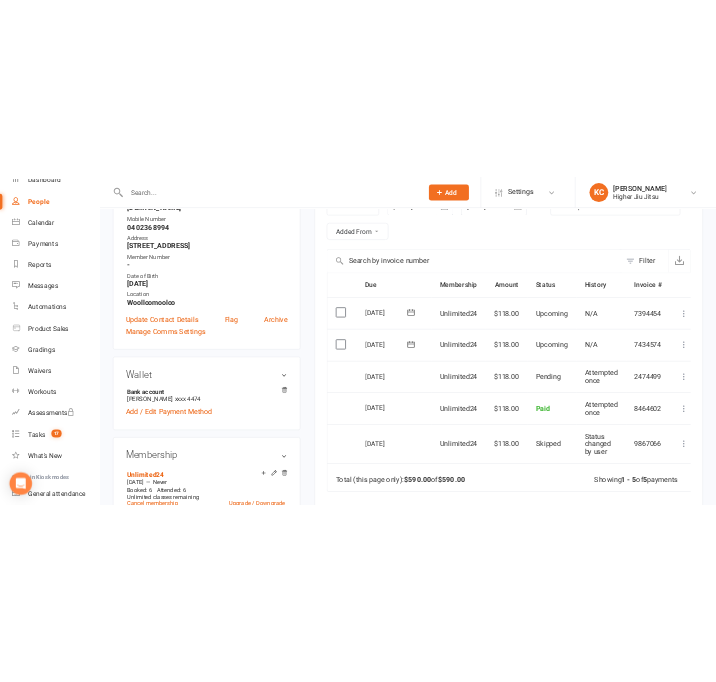 scroll, scrollTop: 400, scrollLeft: 0, axis: vertical 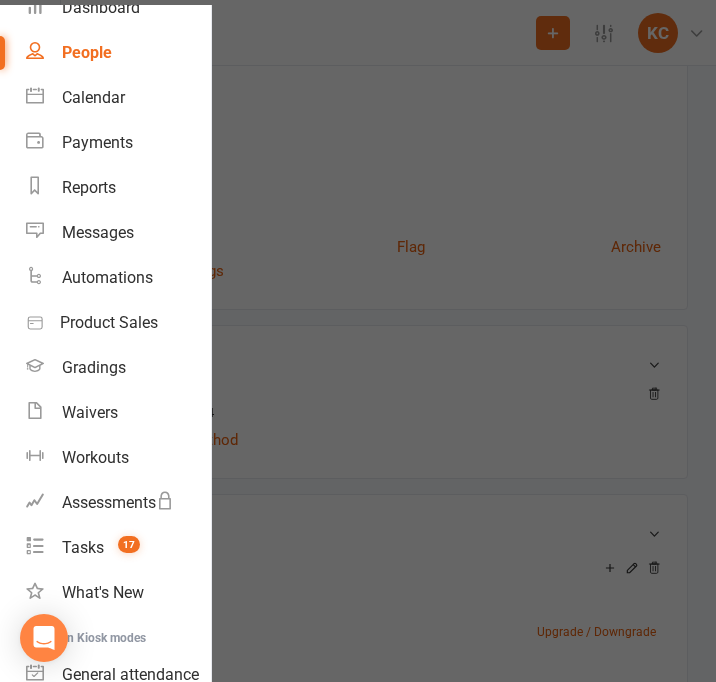 drag, startPoint x: 261, startPoint y: 72, endPoint x: 256, endPoint y: 61, distance: 12.083046 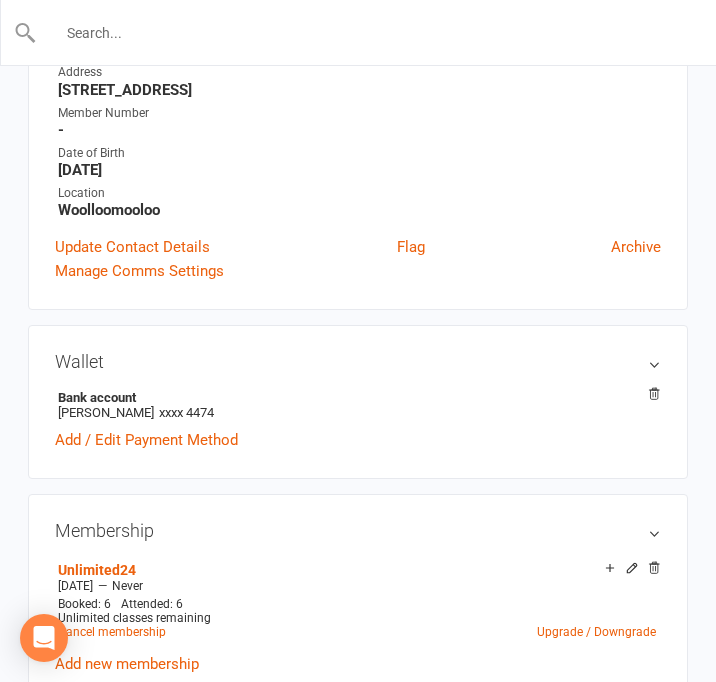 click at bounding box center (359, 33) 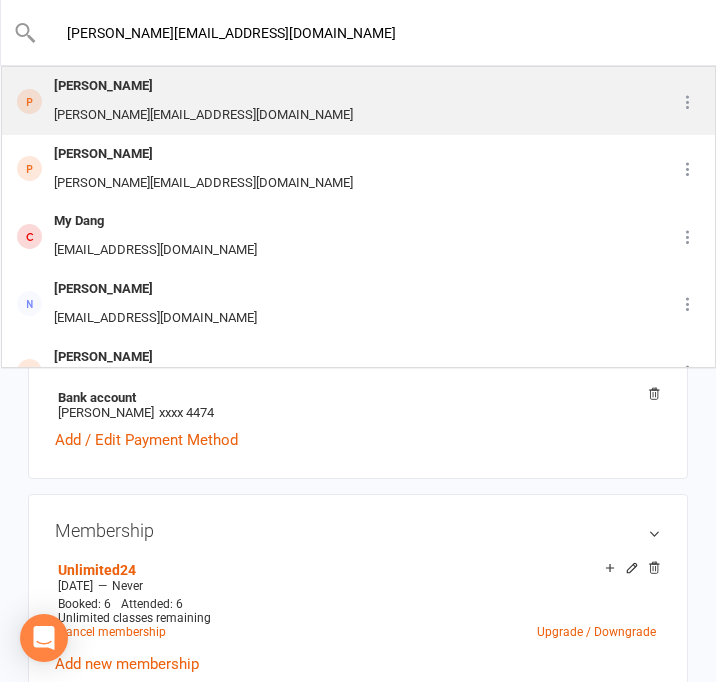 type on "[PERSON_NAME][EMAIL_ADDRESS][DOMAIN_NAME]" 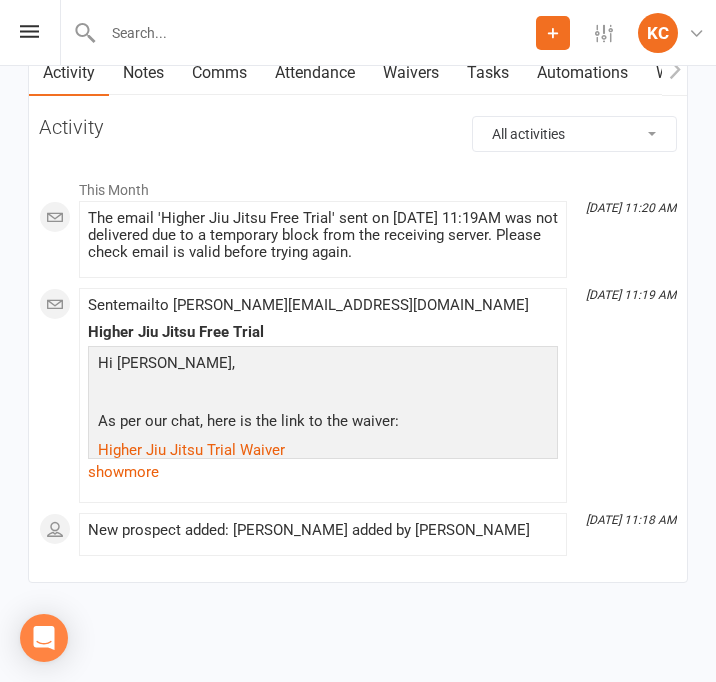 scroll, scrollTop: 1950, scrollLeft: 0, axis: vertical 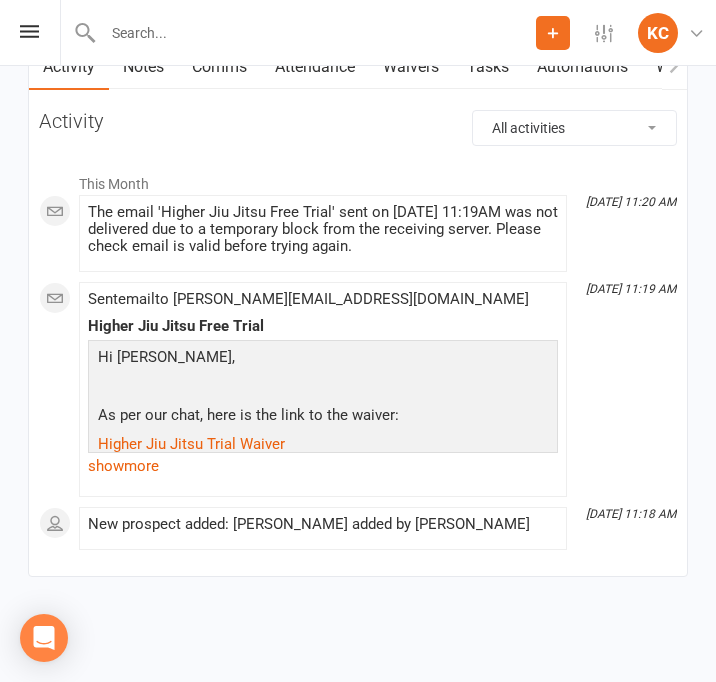 click on "show  more" at bounding box center [323, 466] 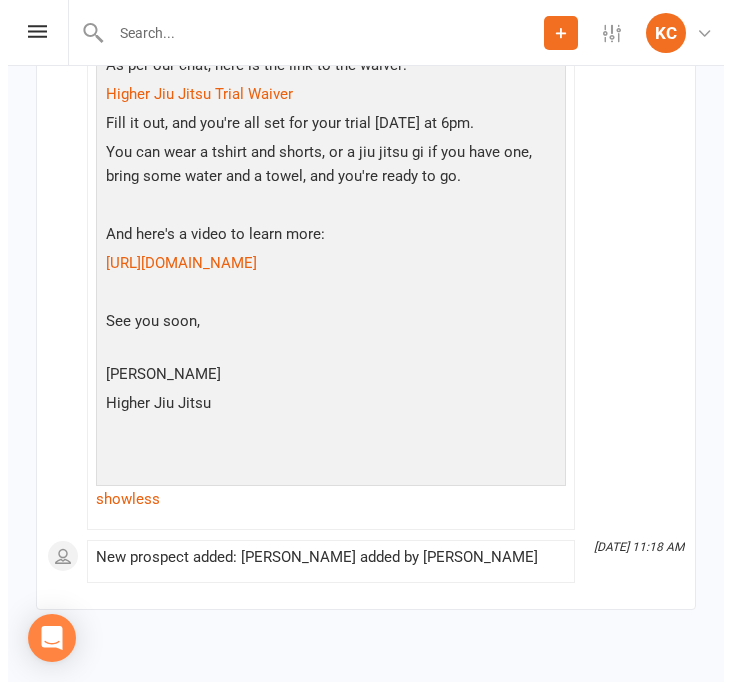 scroll, scrollTop: 1900, scrollLeft: 0, axis: vertical 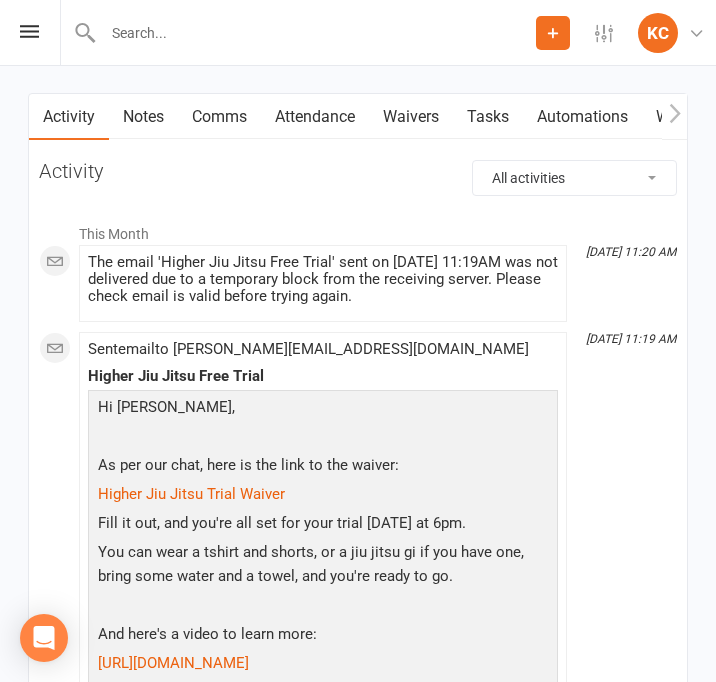 click on "Attendance" at bounding box center [315, 117] 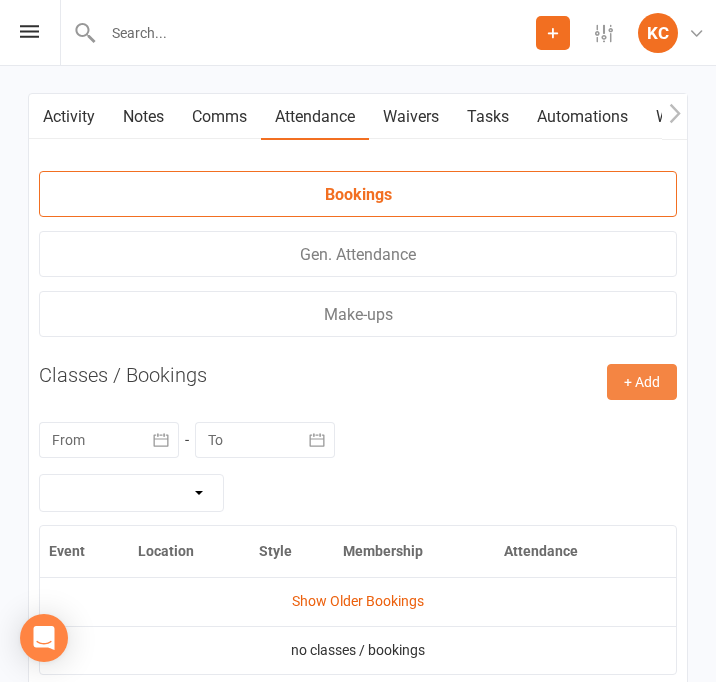 click on "+ Add" at bounding box center (642, 382) 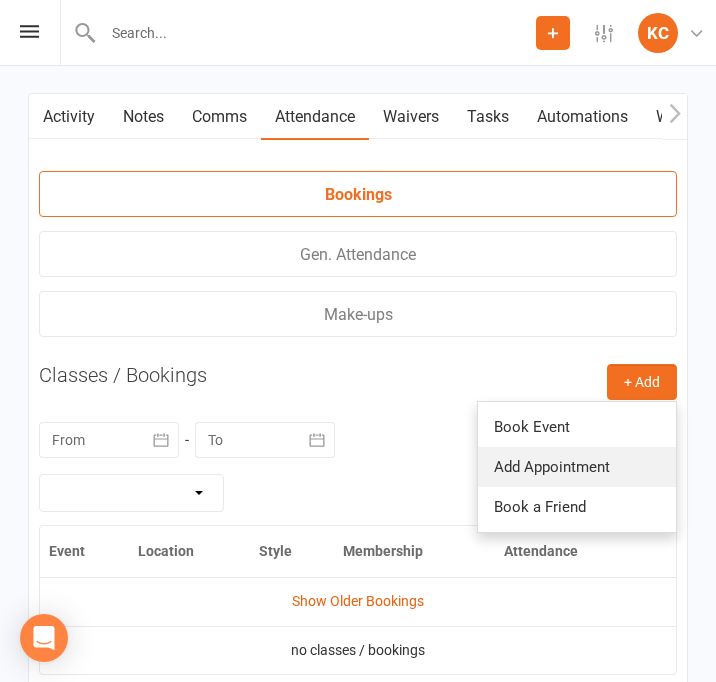 click on "Add Appointment" at bounding box center (577, 467) 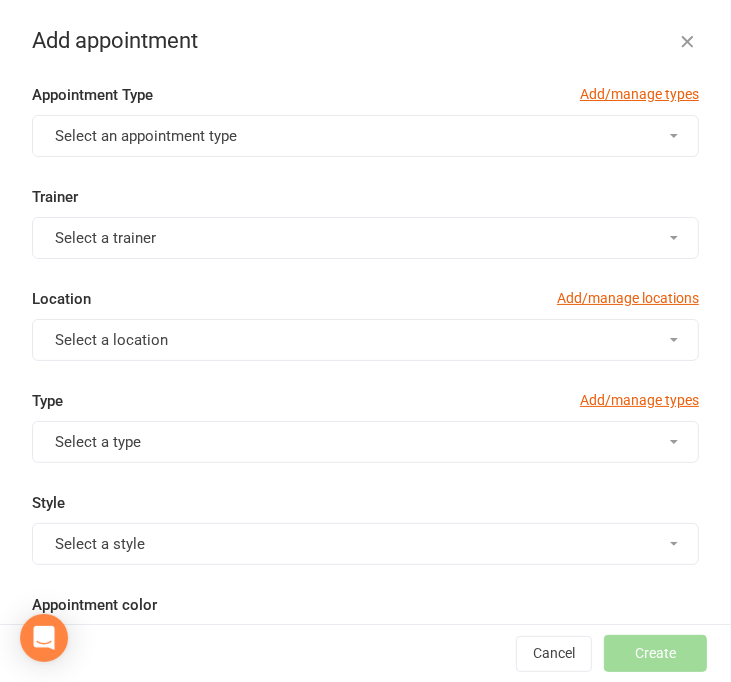 click on "Select an appointment type" at bounding box center [146, 136] 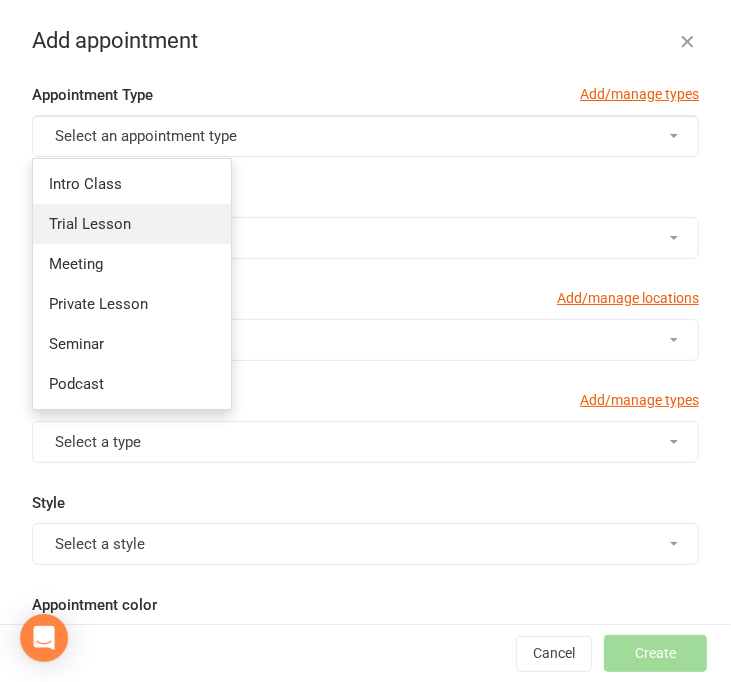click on "Trial Lesson" at bounding box center (132, 224) 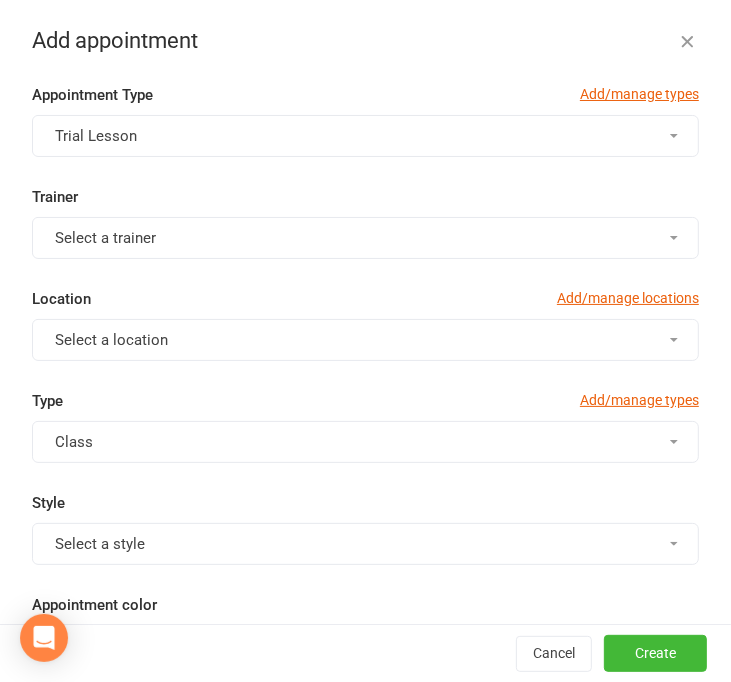 click on "Select a trainer" at bounding box center [105, 238] 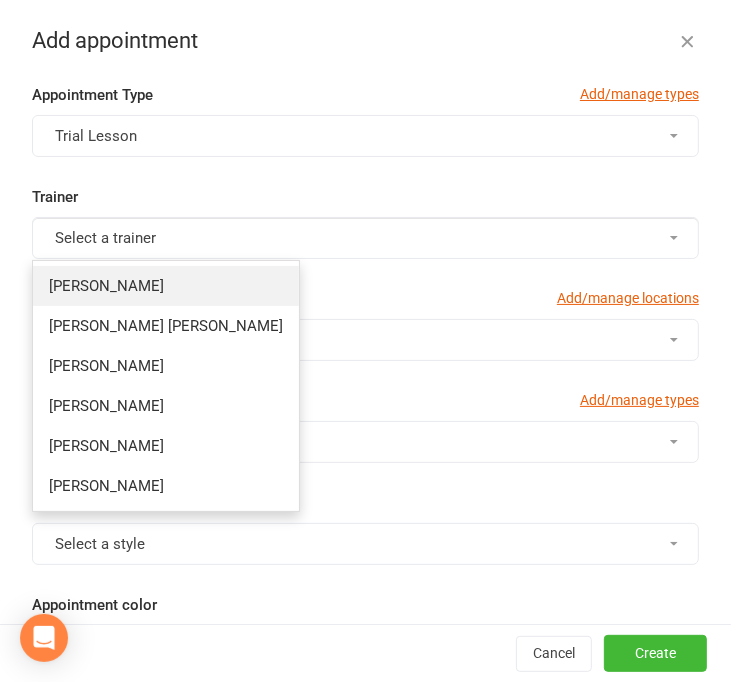 click on "[PERSON_NAME]" at bounding box center (106, 286) 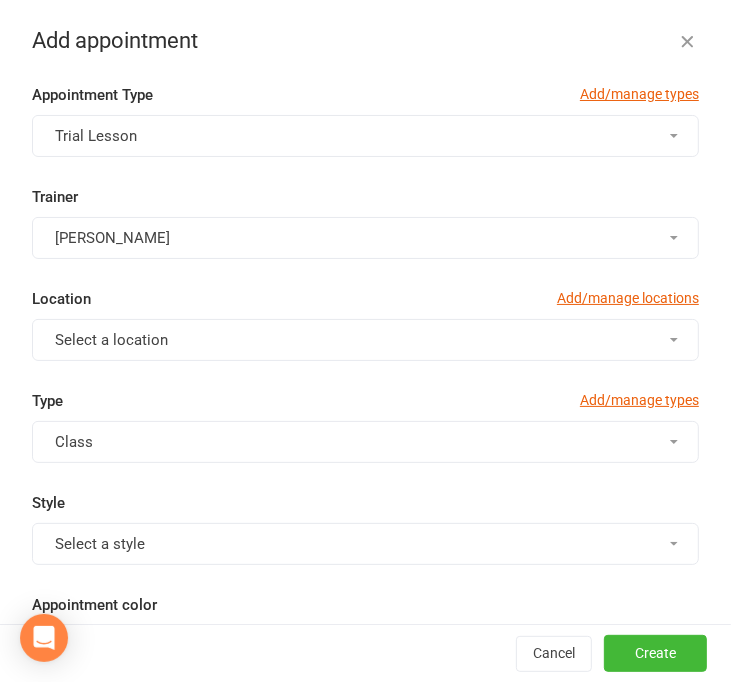 click on "Select a location" at bounding box center (365, 340) 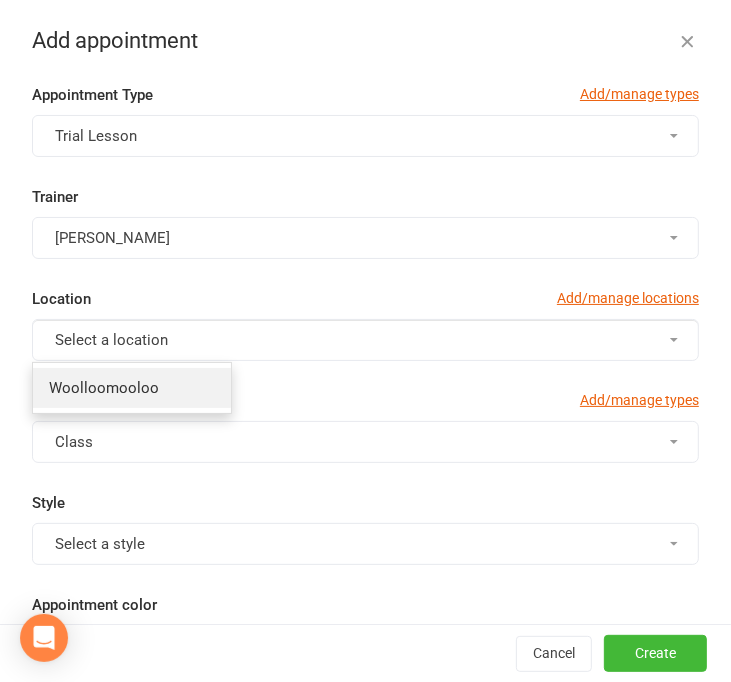 click on "Woolloomooloo" at bounding box center (104, 388) 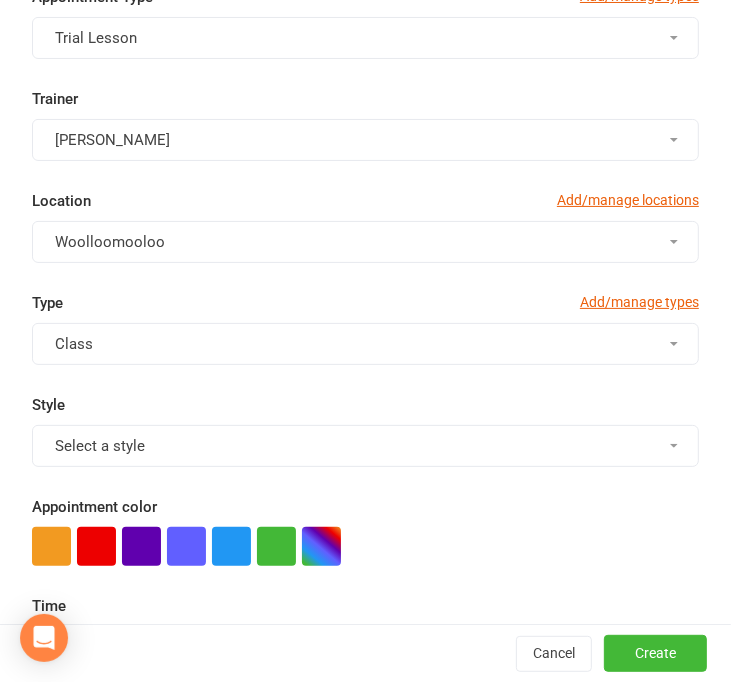 scroll, scrollTop: 200, scrollLeft: 0, axis: vertical 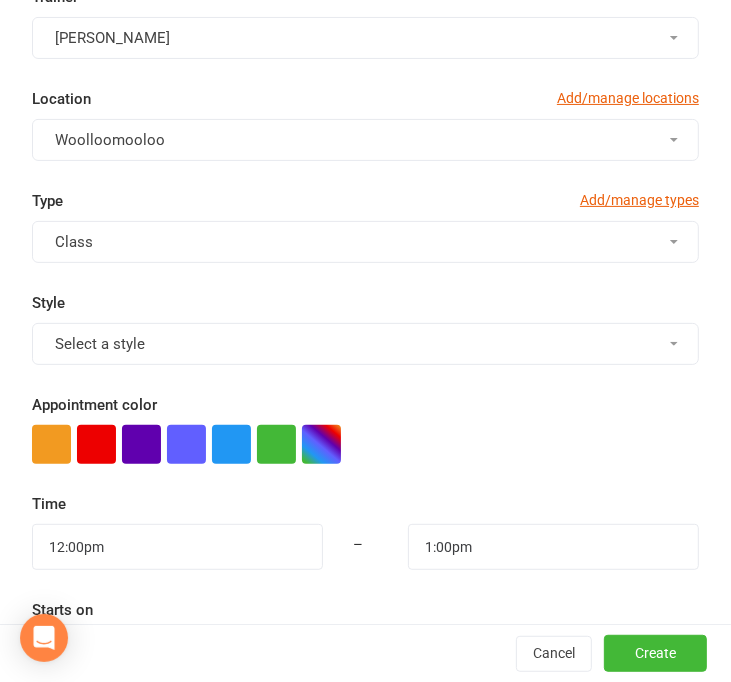 click on "Select a style" at bounding box center [365, 344] 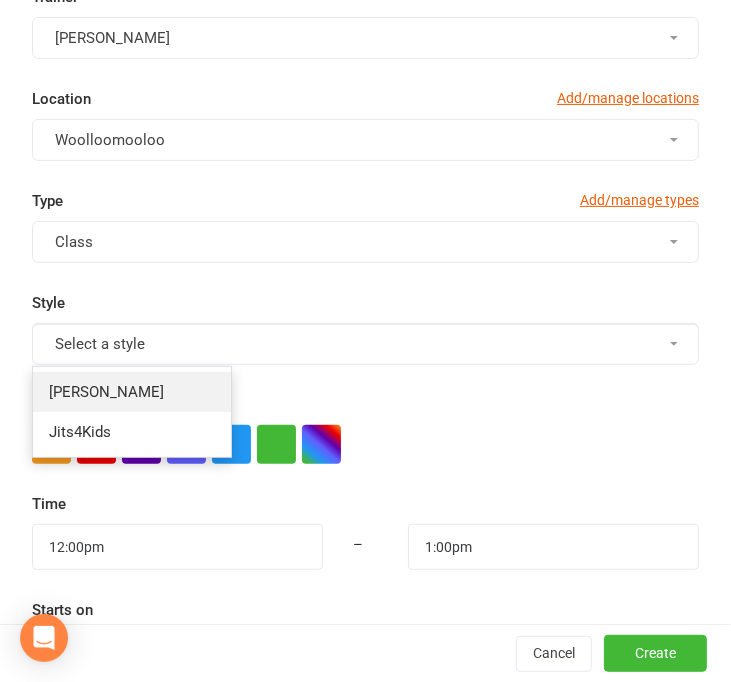 click on "[PERSON_NAME]" at bounding box center (132, 392) 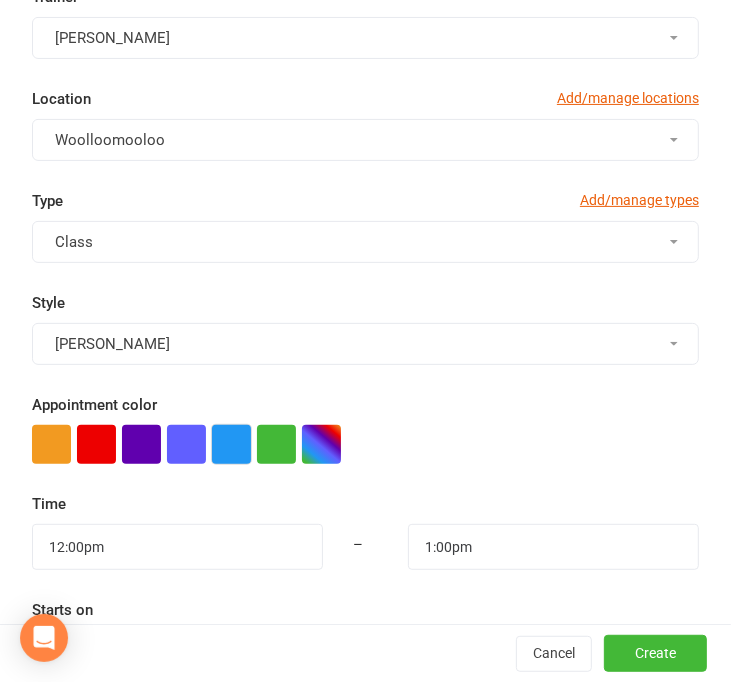 click at bounding box center (276, 444) 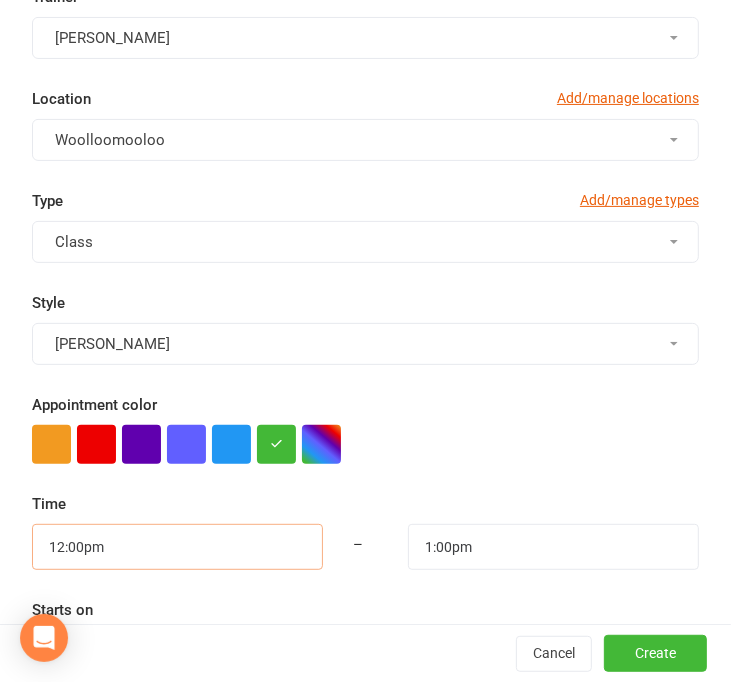 click on "12:00pm" at bounding box center (177, 547) 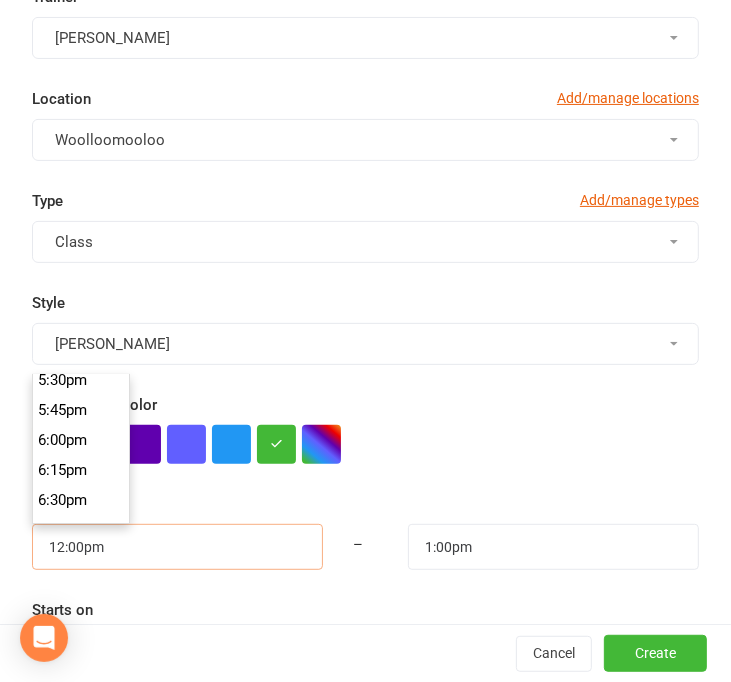 scroll, scrollTop: 2110, scrollLeft: 0, axis: vertical 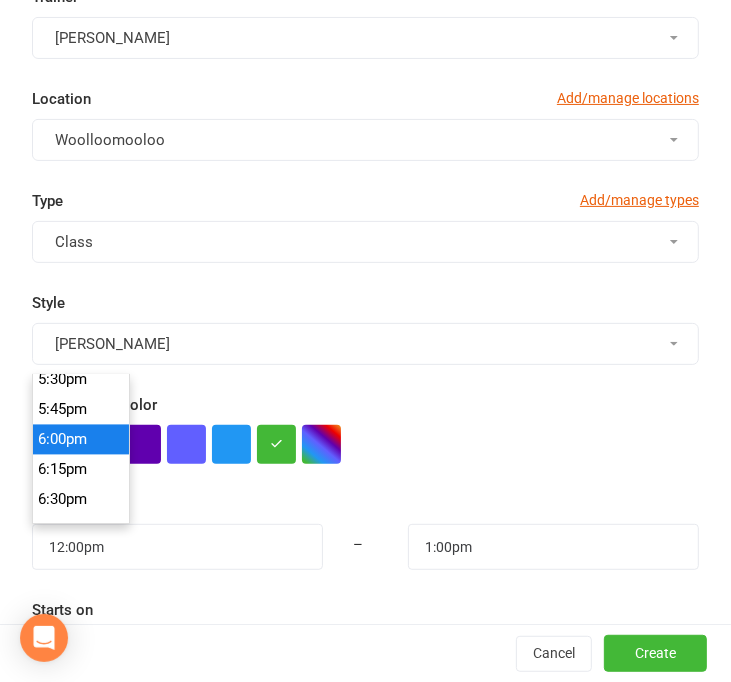 type on "6:00pm" 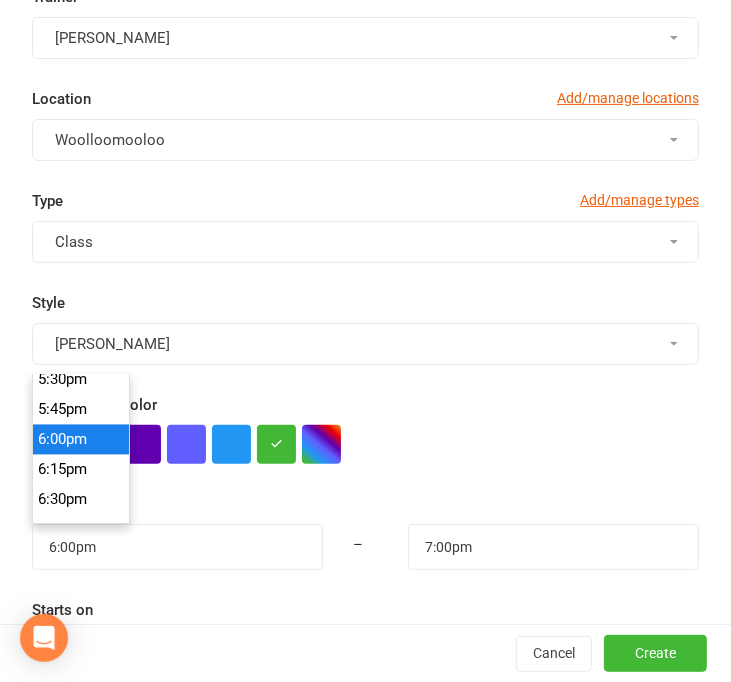 click on "6:00pm" at bounding box center (81, 440) 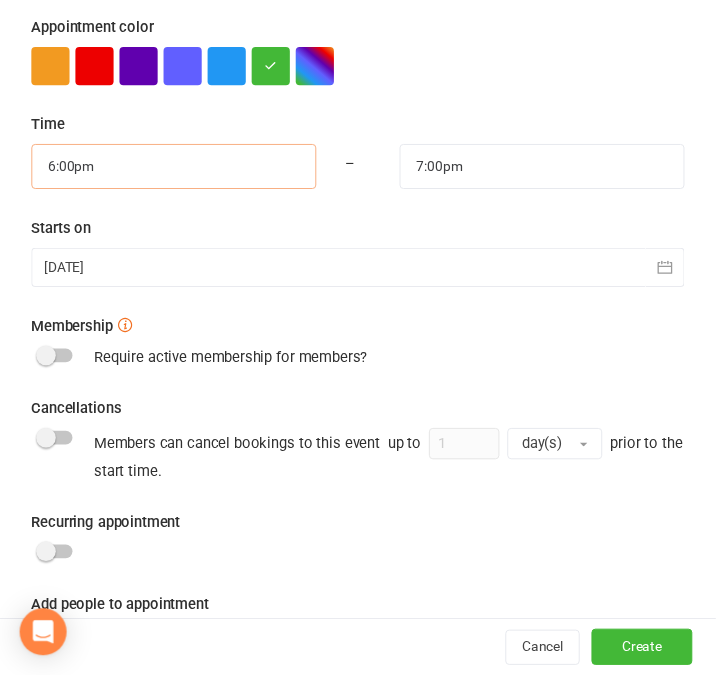scroll, scrollTop: 700, scrollLeft: 0, axis: vertical 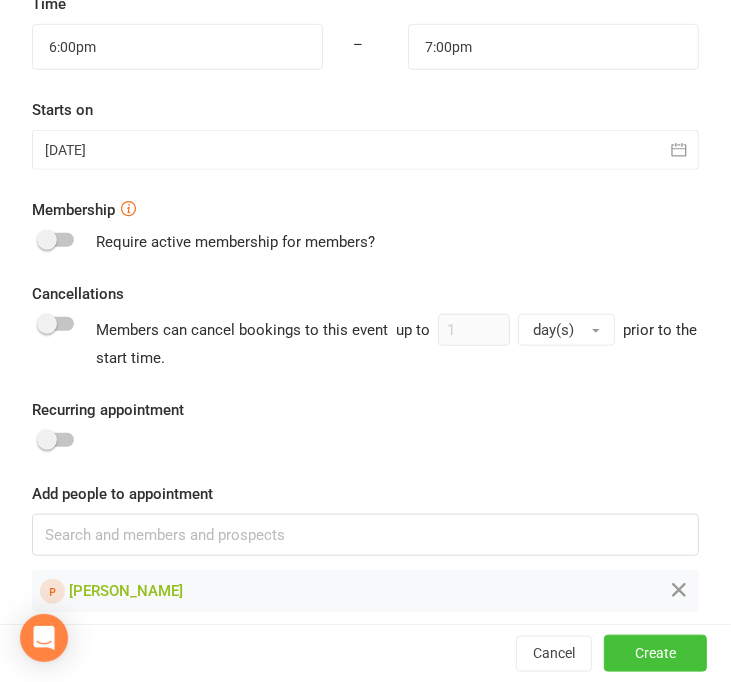 click on "Create" at bounding box center [655, 654] 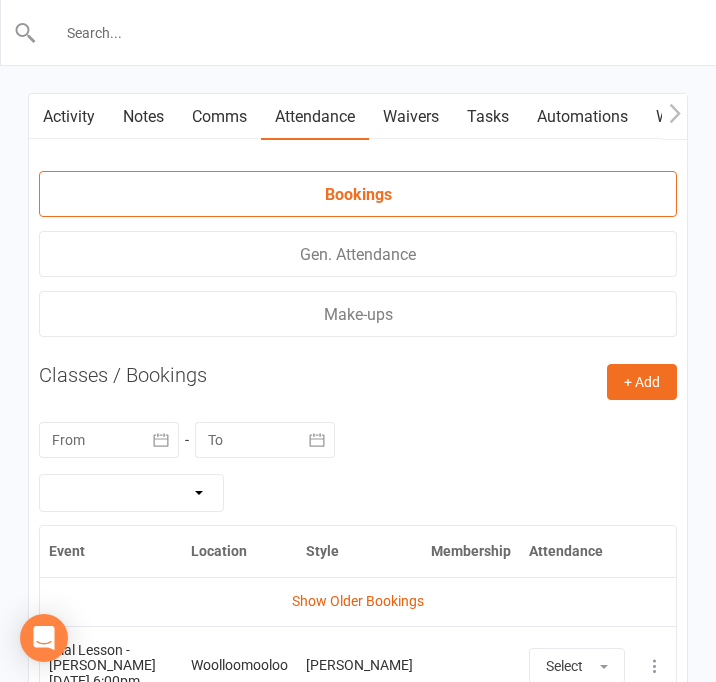 drag, startPoint x: 218, startPoint y: 19, endPoint x: 224, endPoint y: 37, distance: 18.973665 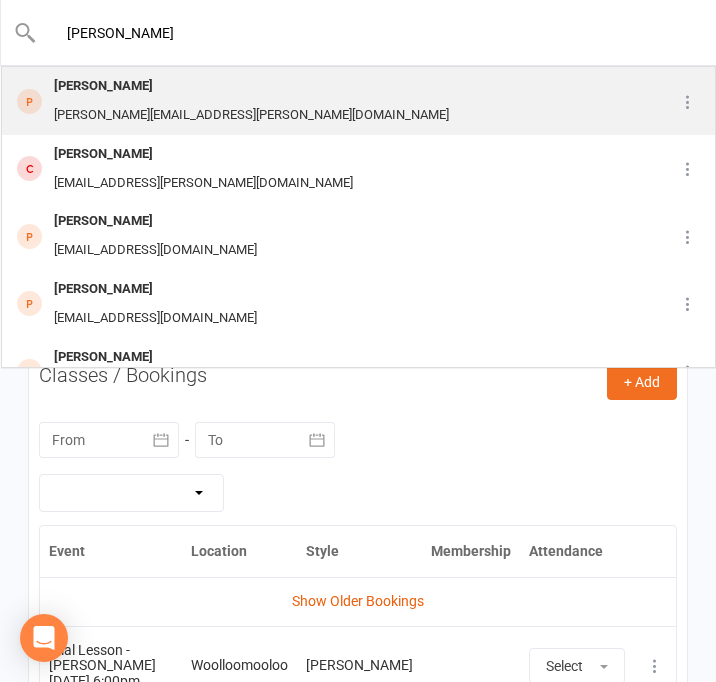 type on "[PERSON_NAME]" 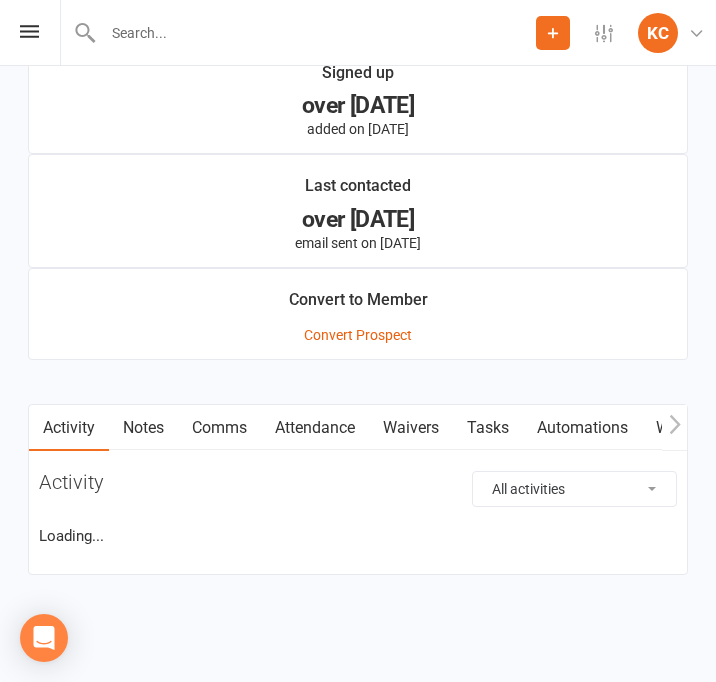scroll, scrollTop: 0, scrollLeft: 0, axis: both 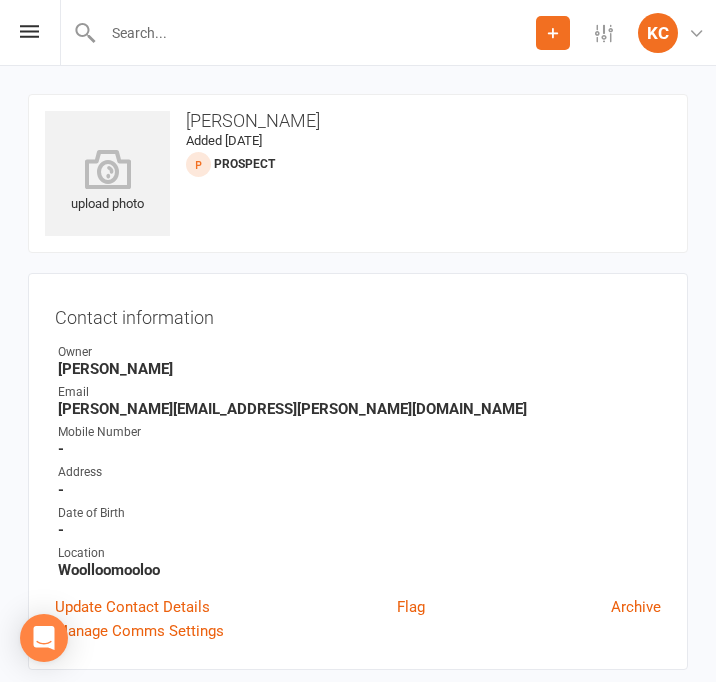 click at bounding box center [316, 33] 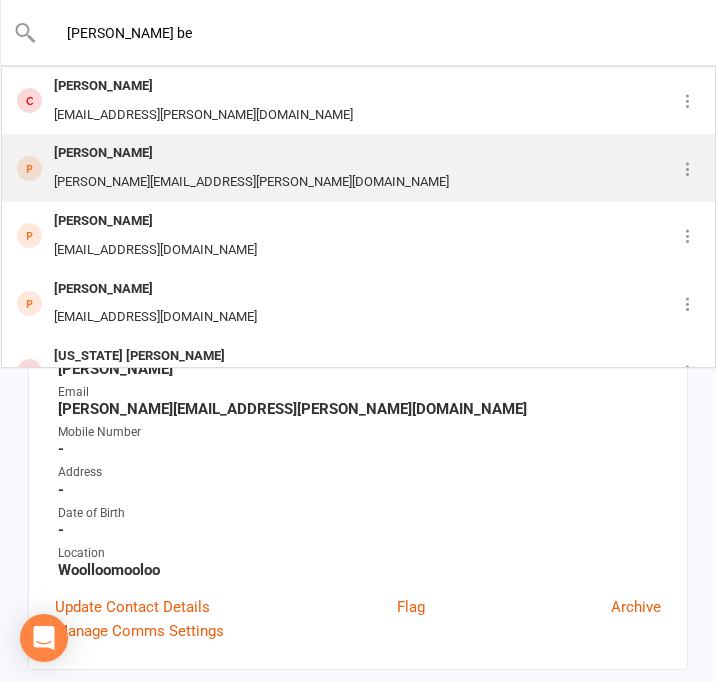 scroll, scrollTop: 200, scrollLeft: 0, axis: vertical 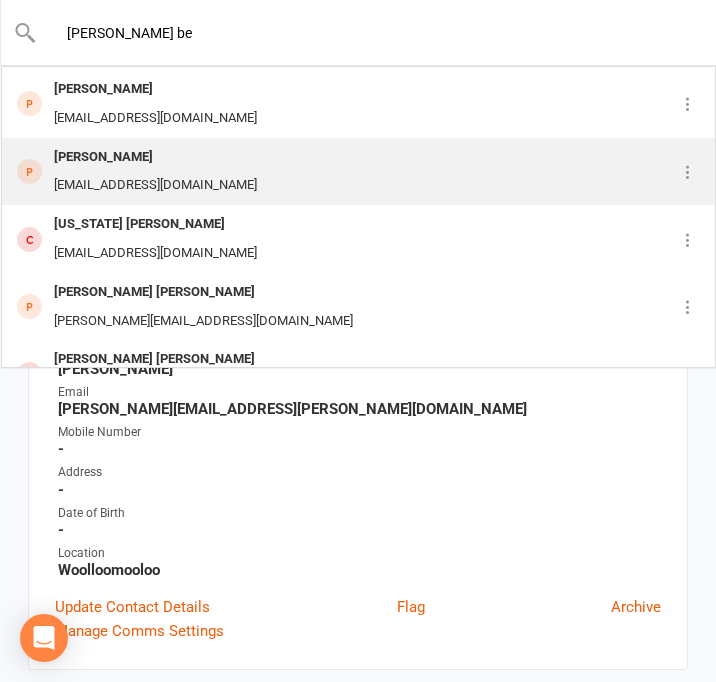 type on "[PERSON_NAME] be" 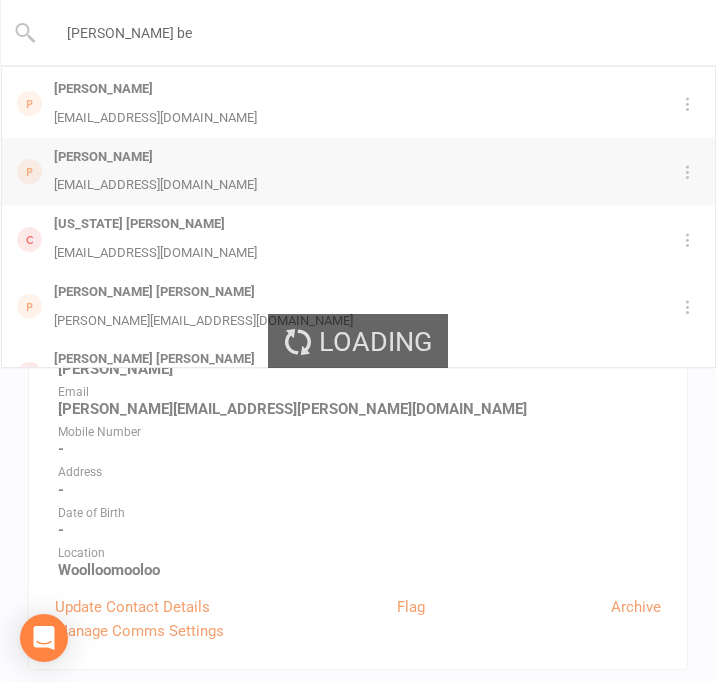type 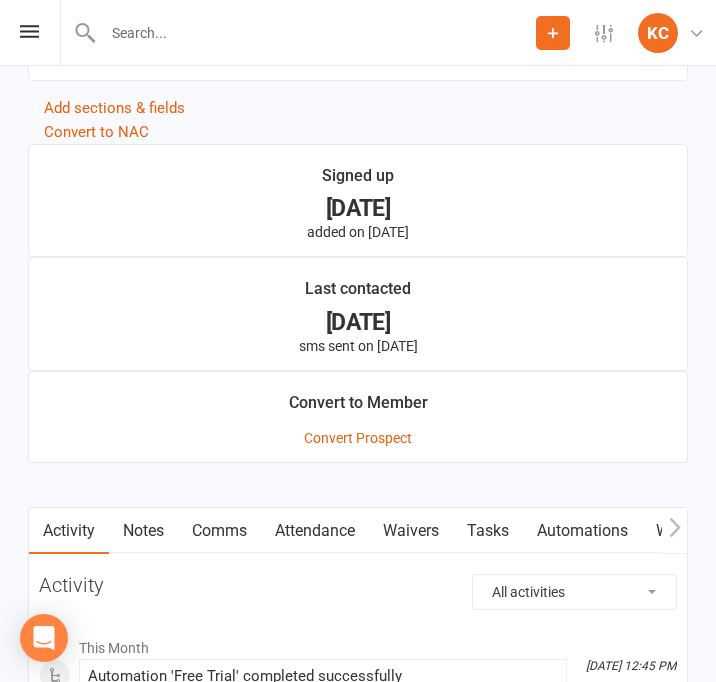 scroll, scrollTop: 1800, scrollLeft: 0, axis: vertical 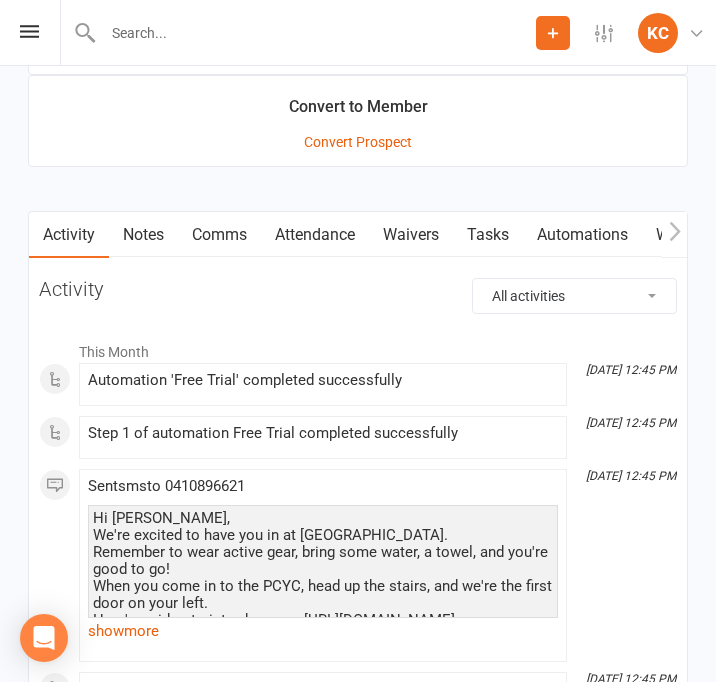 click on "Attendance" at bounding box center (315, 235) 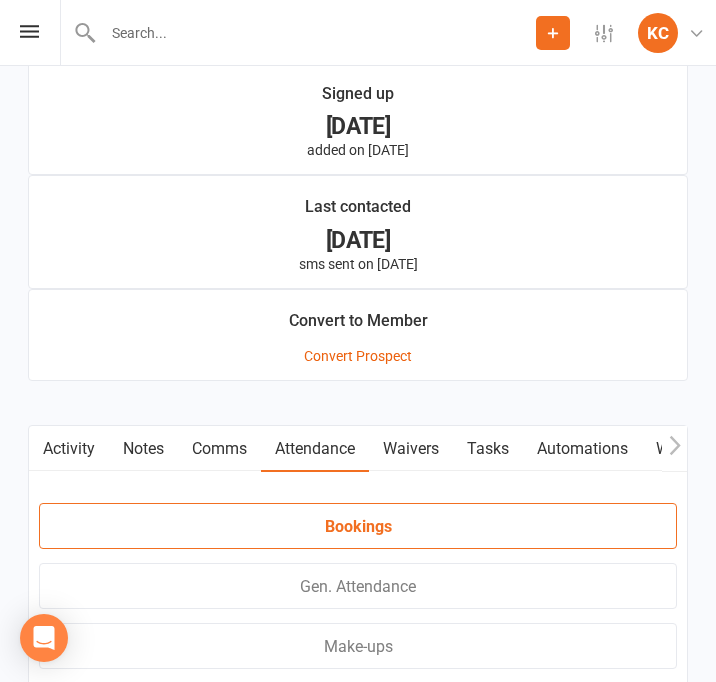 scroll, scrollTop: 1455, scrollLeft: 0, axis: vertical 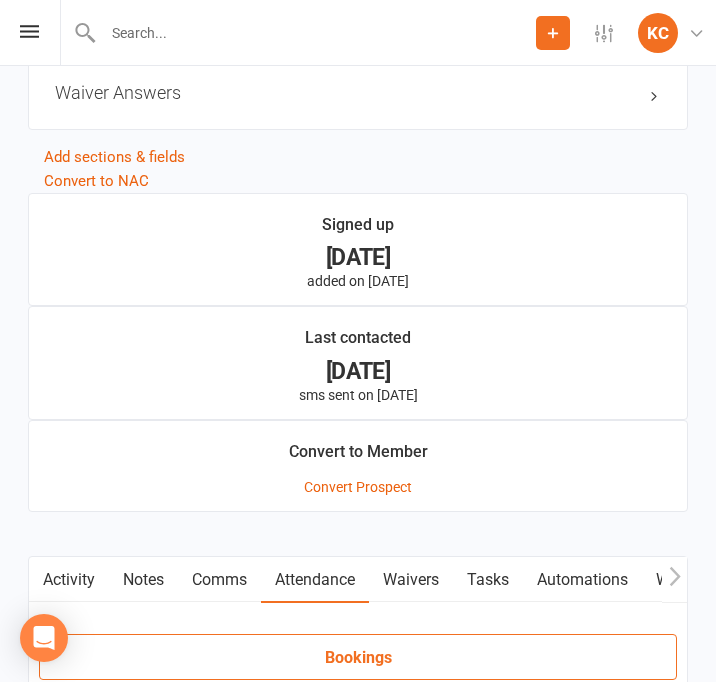 click on "Activity" at bounding box center (69, 580) 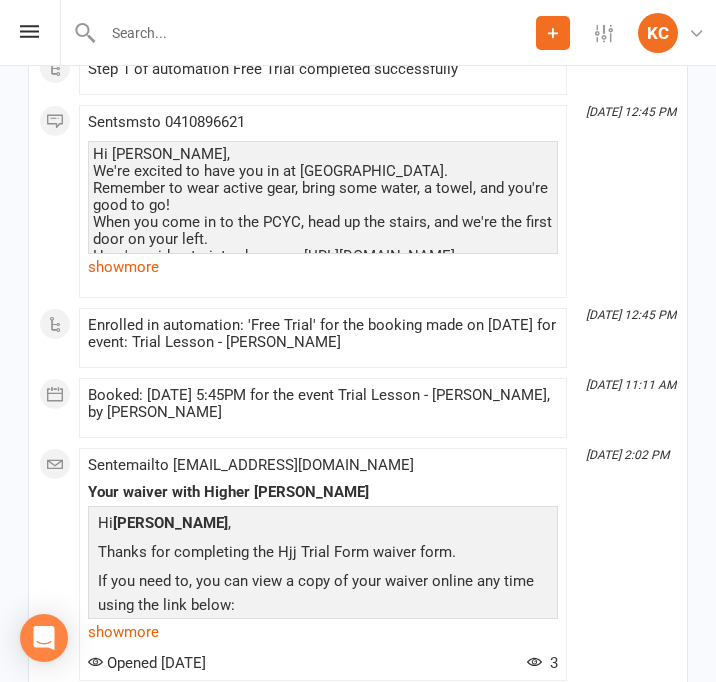 scroll, scrollTop: 2006, scrollLeft: 0, axis: vertical 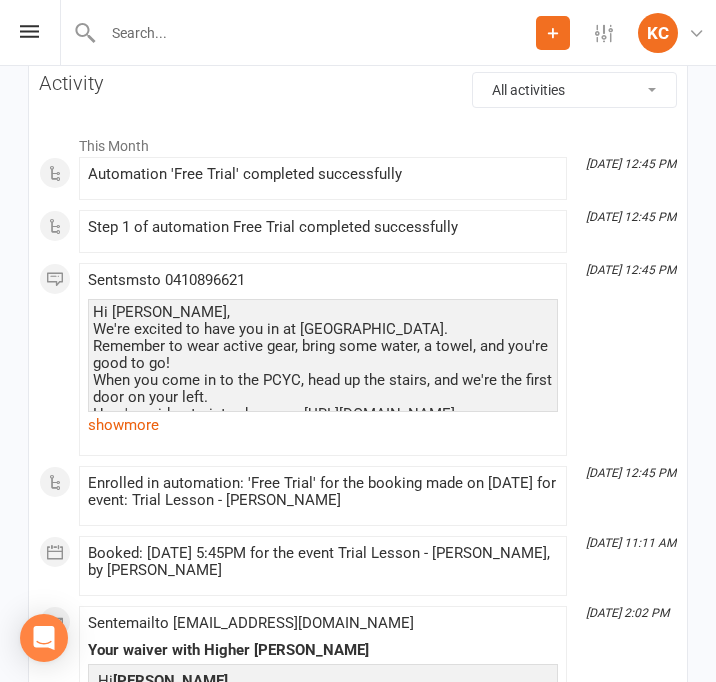 click on "Prospect
Member
Non-attending contact
Class / event
Appointment
Grading event
Task
Membership plan
Bulk message
Add
Settings Membership Plans Event Templates Appointment Types Website Image Library Customize Contacts Users Account Profile Clubworx API KC [PERSON_NAME] Higher Jiu Jitsu My profile Help Terms & conditions  Privacy policy  Sign out" at bounding box center [358, 33] 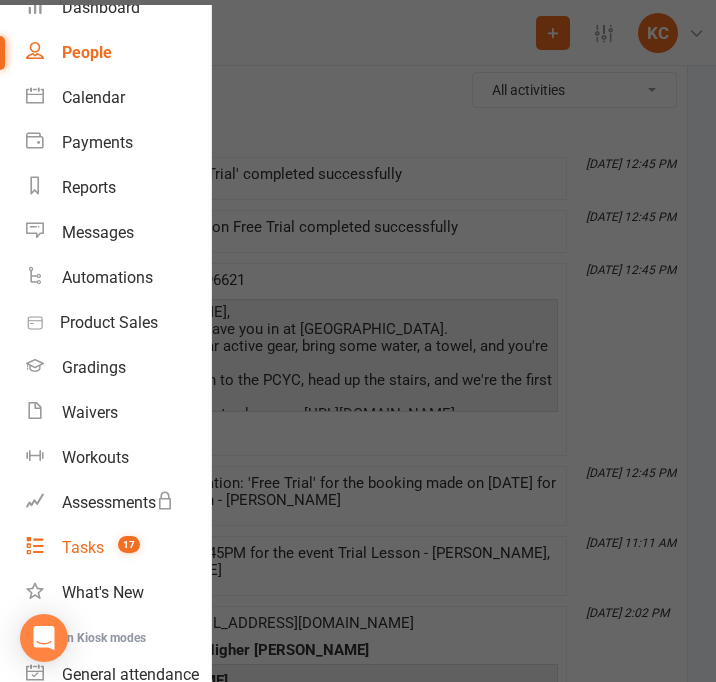 click on "17" at bounding box center (129, 544) 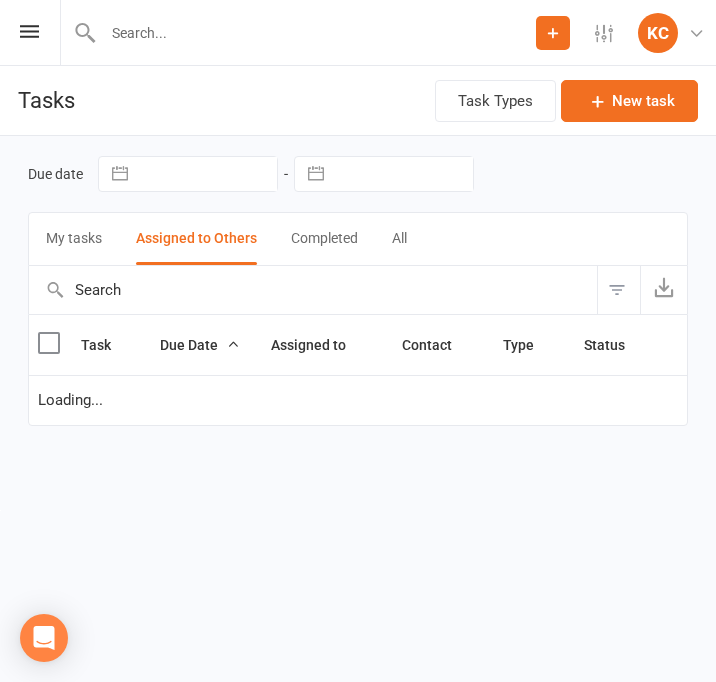 scroll, scrollTop: 0, scrollLeft: 0, axis: both 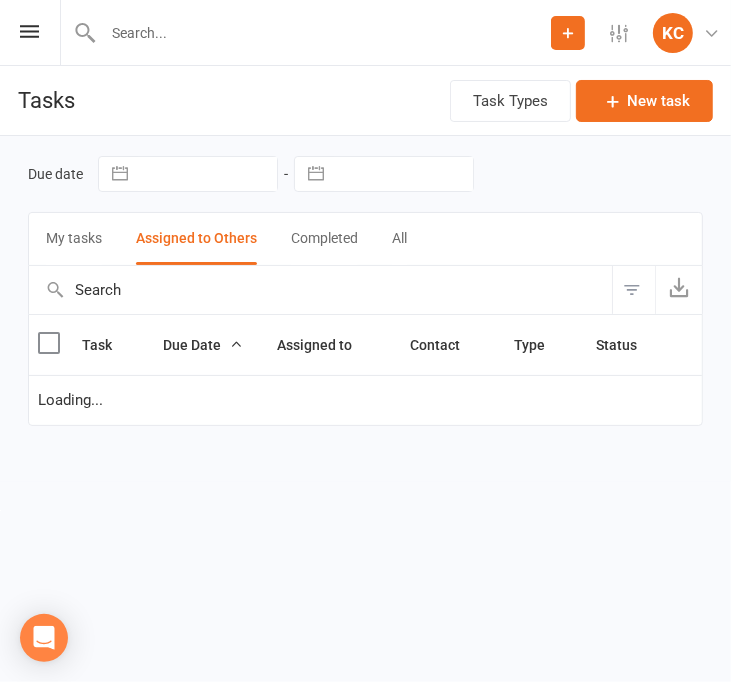 select on "waiting" 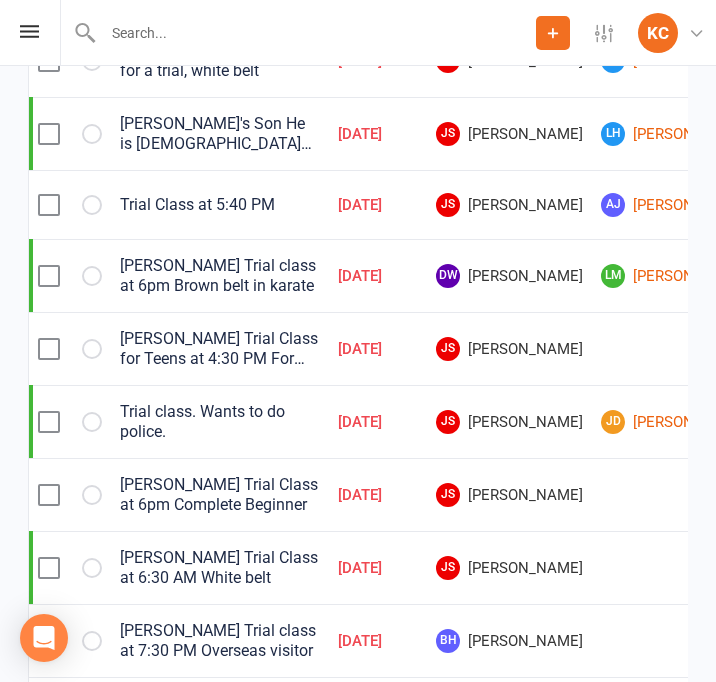 scroll, scrollTop: 1200, scrollLeft: 0, axis: vertical 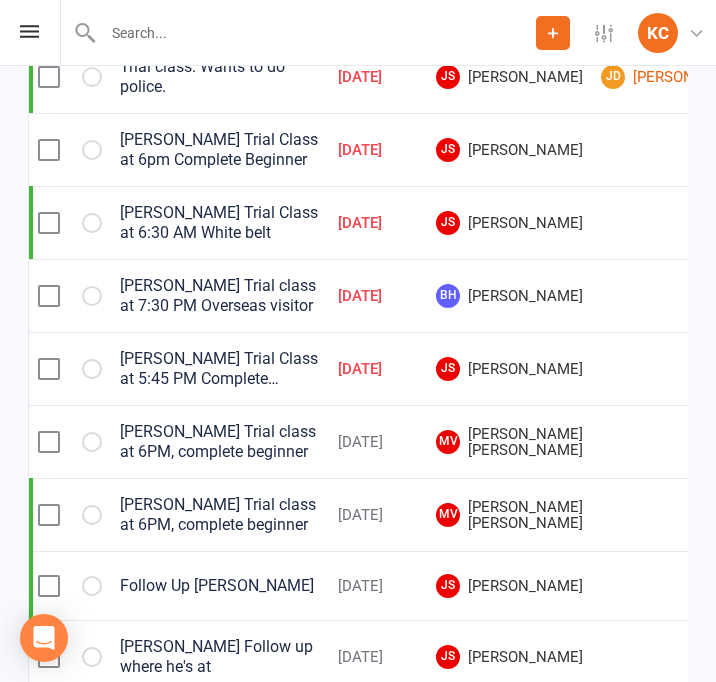 click on "[PERSON_NAME]
Trial Class at 5:45 PM
Complete Beginner
Note: Have lower back issues" at bounding box center (220, 369) 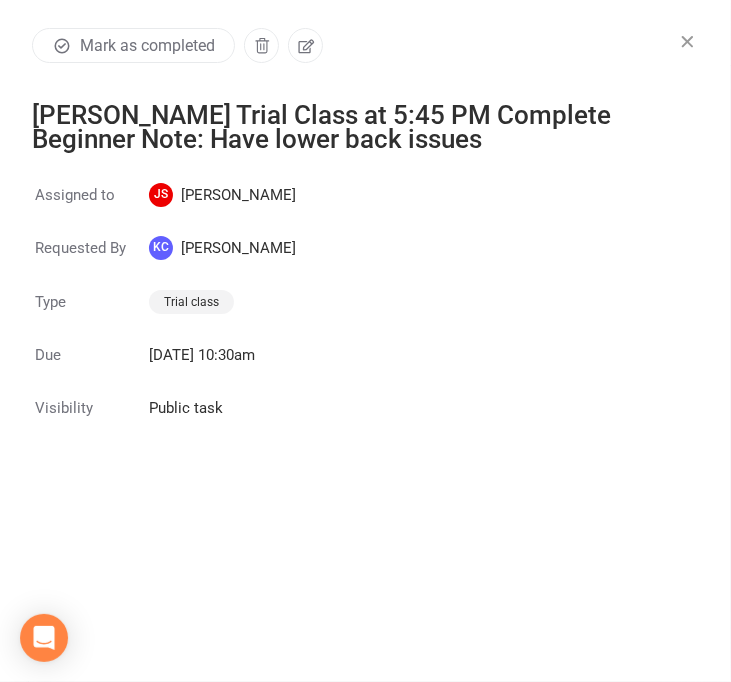 drag, startPoint x: 35, startPoint y: 110, endPoint x: 507, endPoint y: 143, distance: 473.1522 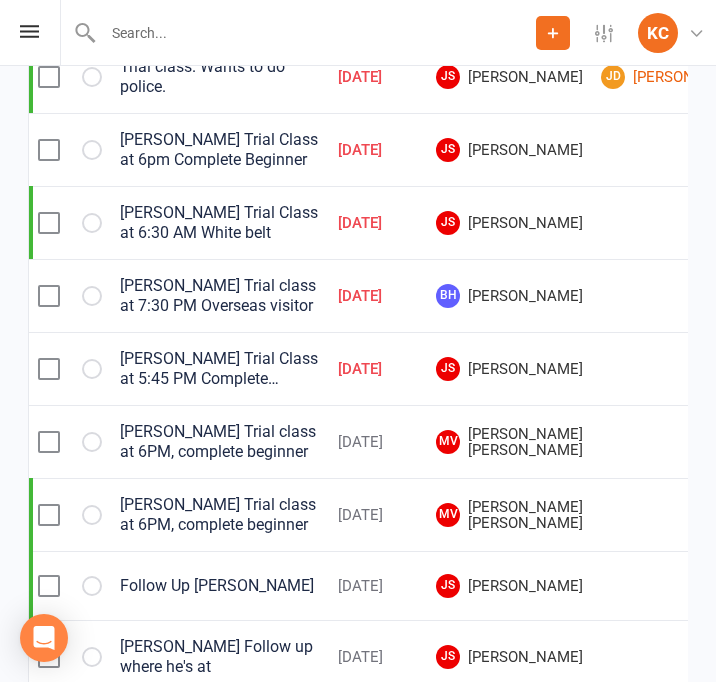 click on "KC" at bounding box center [658, 33] 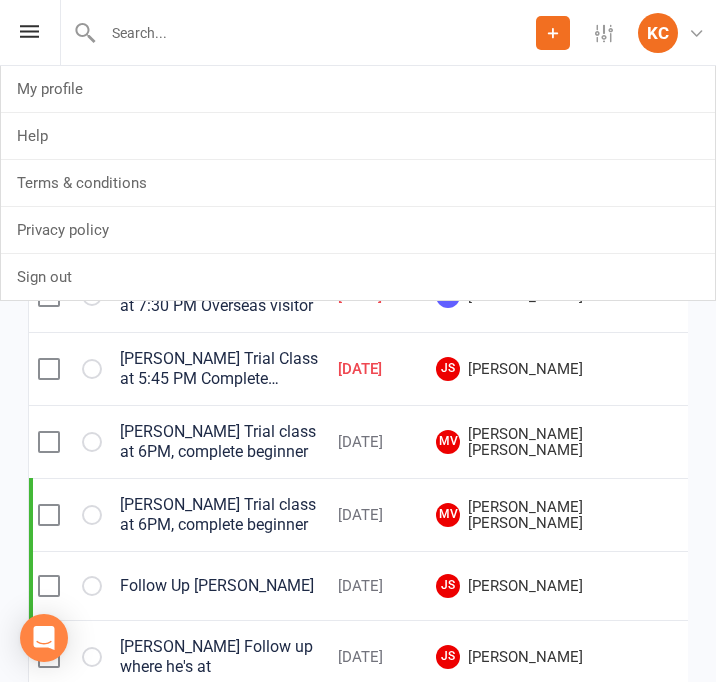 click at bounding box center [316, 33] 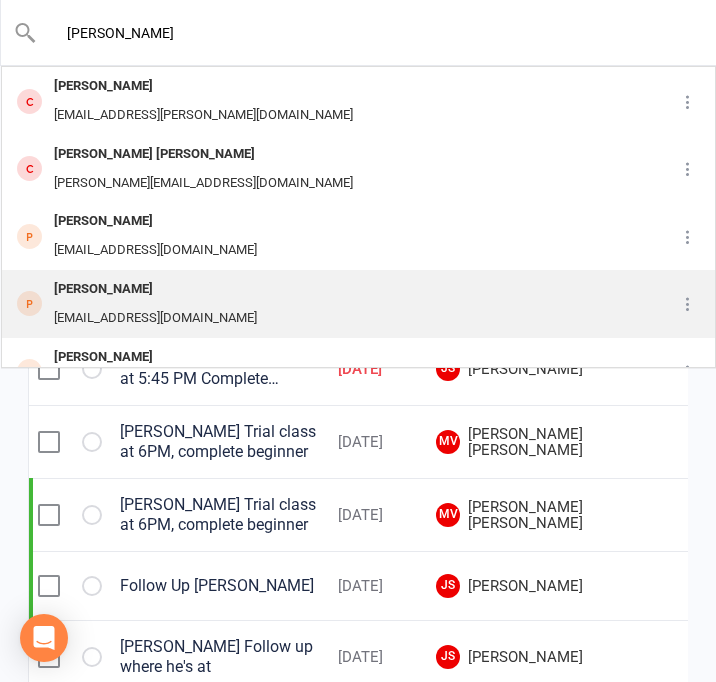 type on "[PERSON_NAME]" 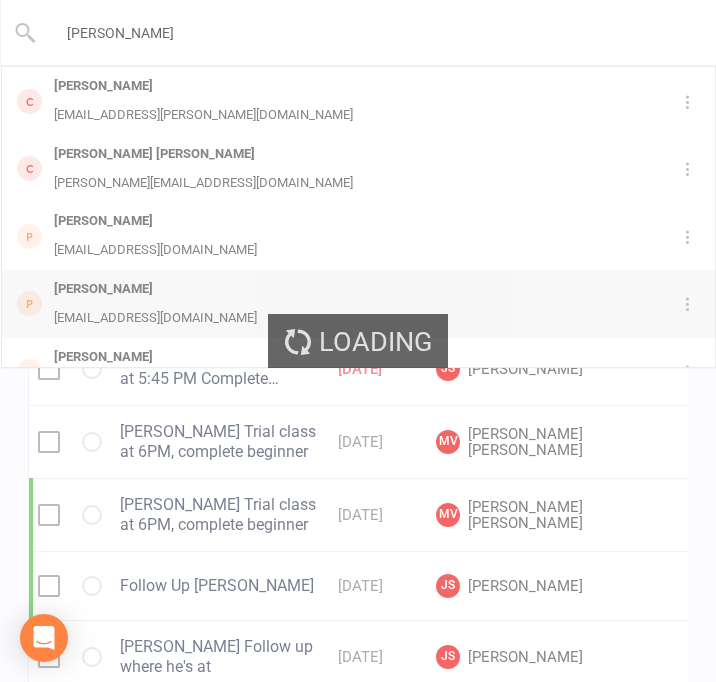type 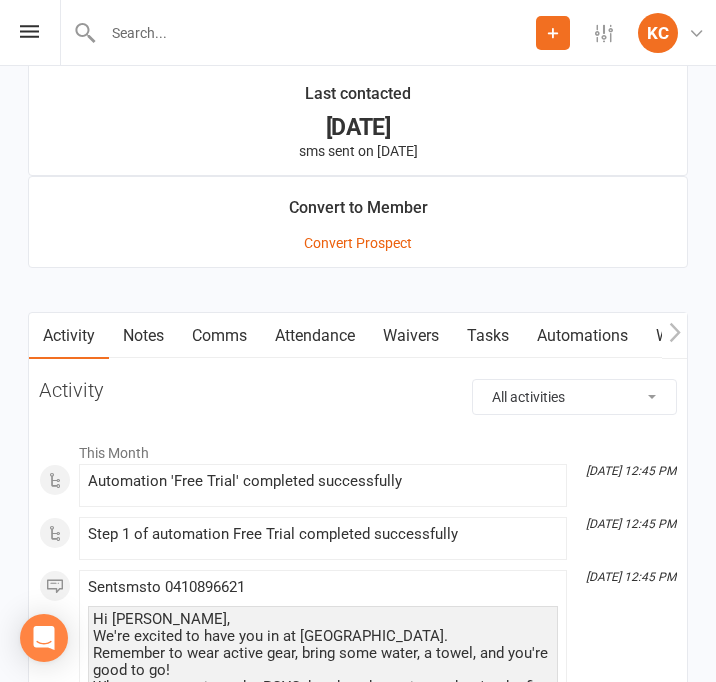 scroll, scrollTop: 1600, scrollLeft: 0, axis: vertical 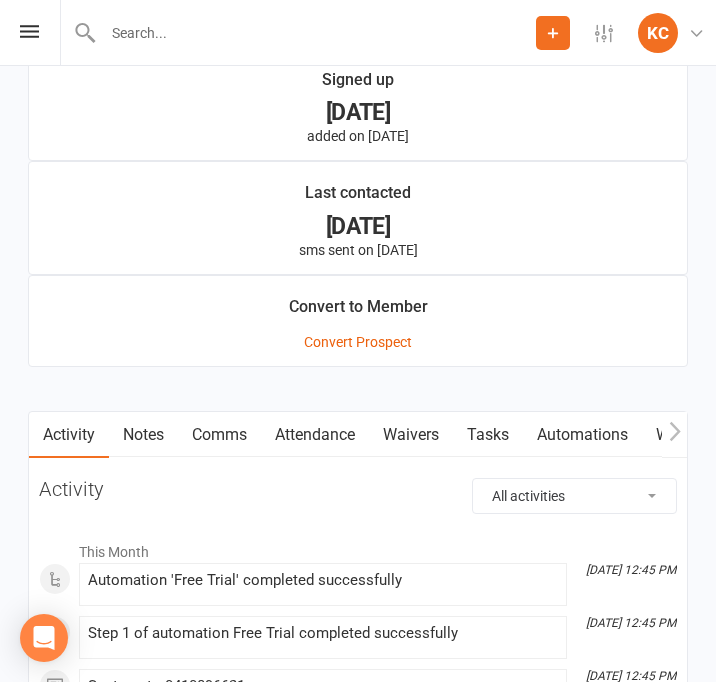 click on "Attendance" at bounding box center [315, 435] 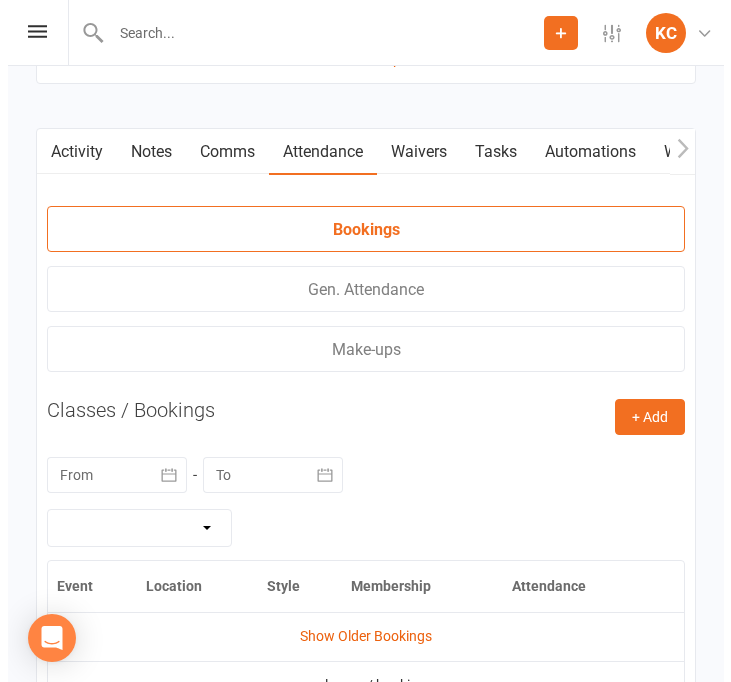 scroll, scrollTop: 2000, scrollLeft: 0, axis: vertical 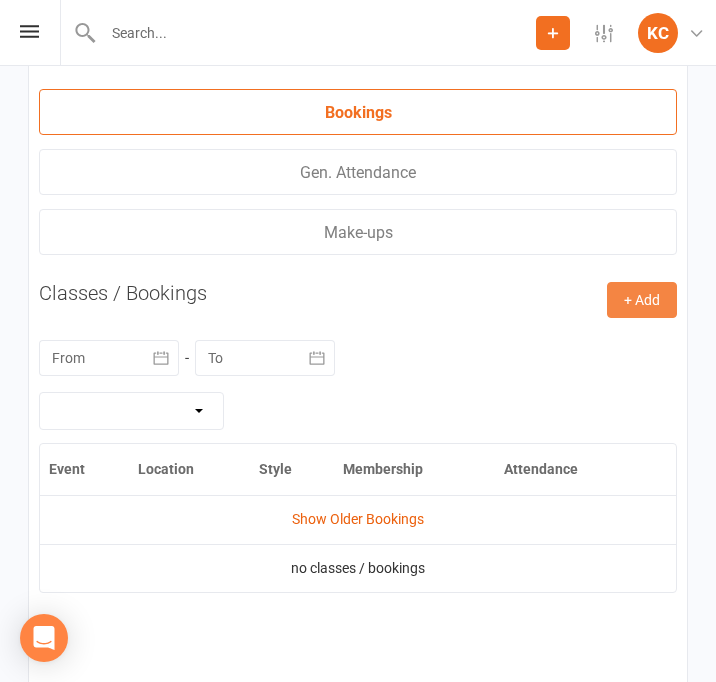 click on "+ Add" at bounding box center [642, 300] 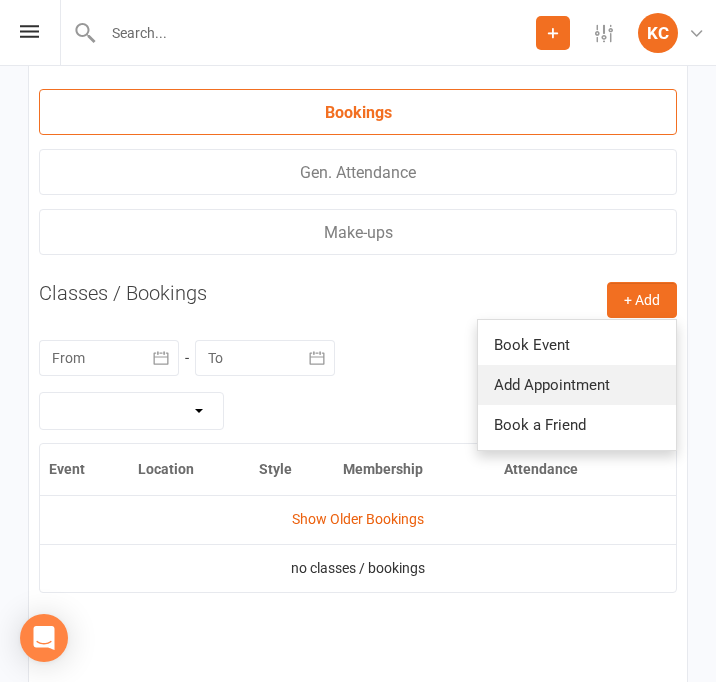 click on "Add Appointment" at bounding box center (577, 385) 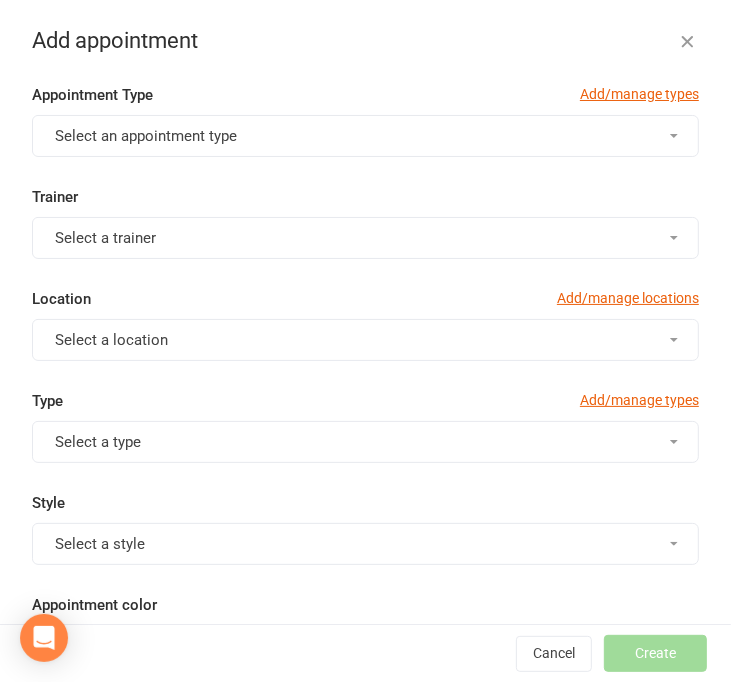click on "Select an appointment type" at bounding box center (365, 136) 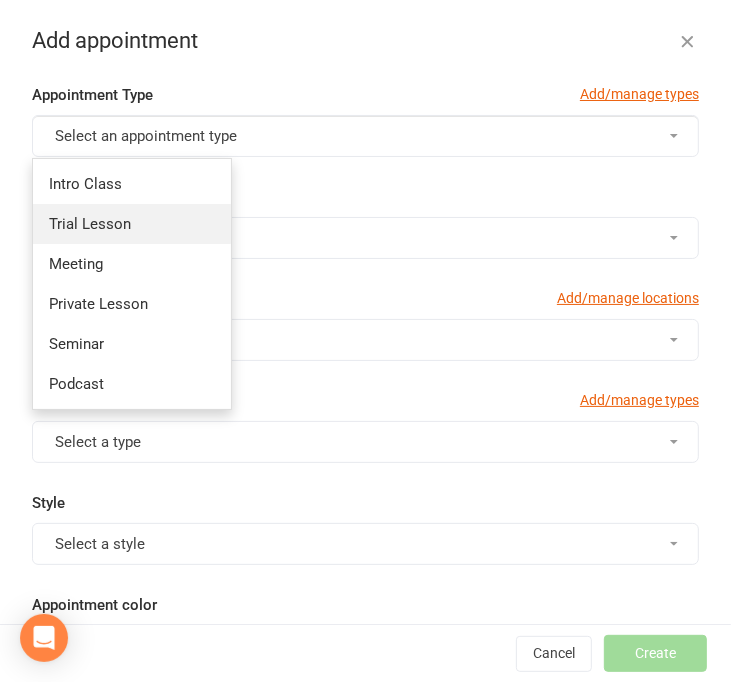 click on "Trial Lesson" at bounding box center [132, 224] 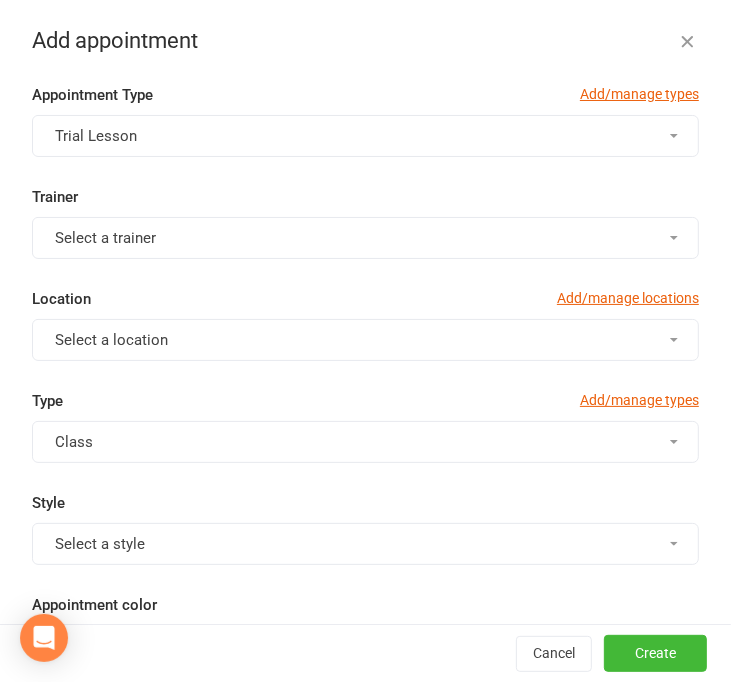 click on "Select a trainer" at bounding box center (365, 238) 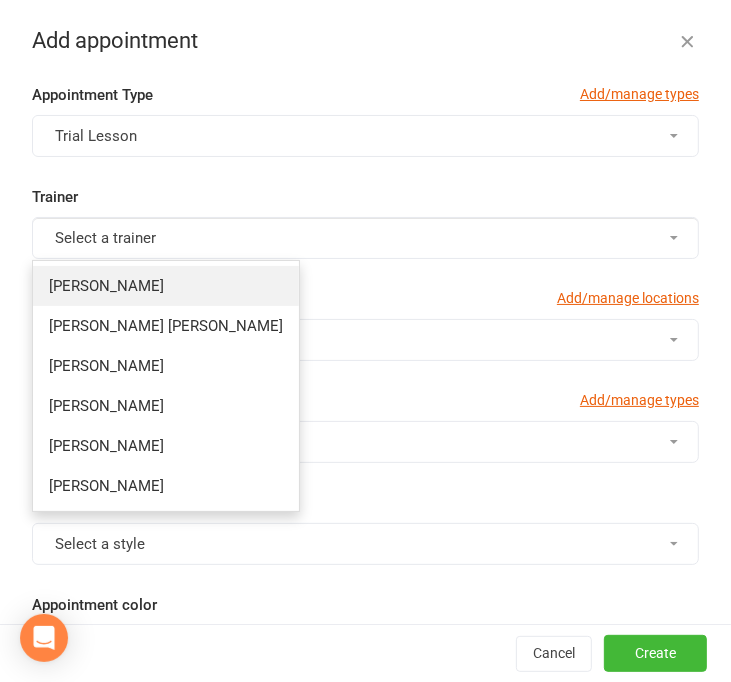 click on "[PERSON_NAME]" at bounding box center [166, 286] 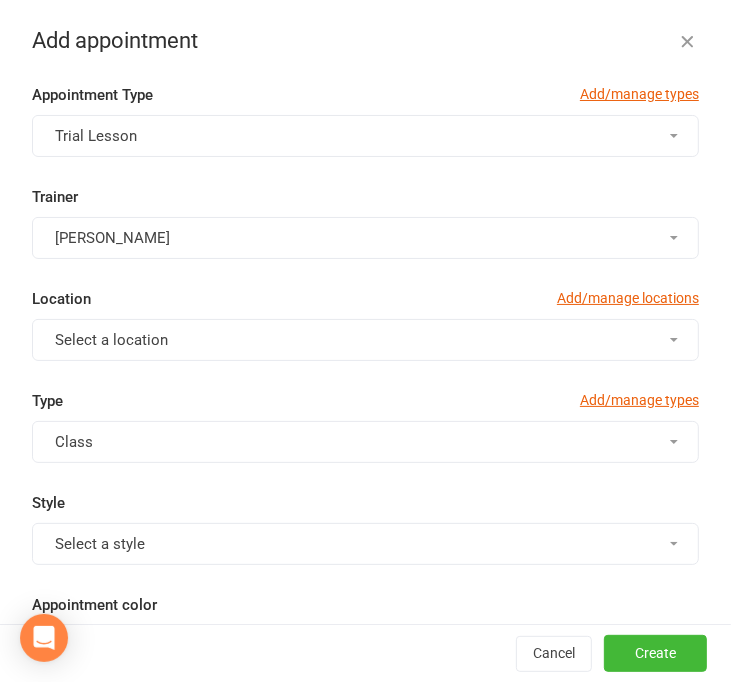 click on "Select a location" at bounding box center (365, 340) 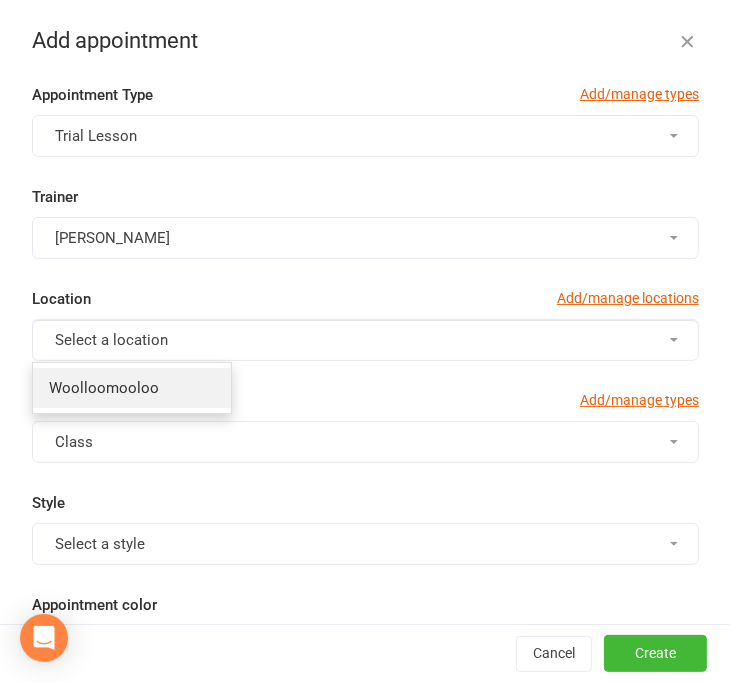 click on "Woolloomooloo" at bounding box center (132, 388) 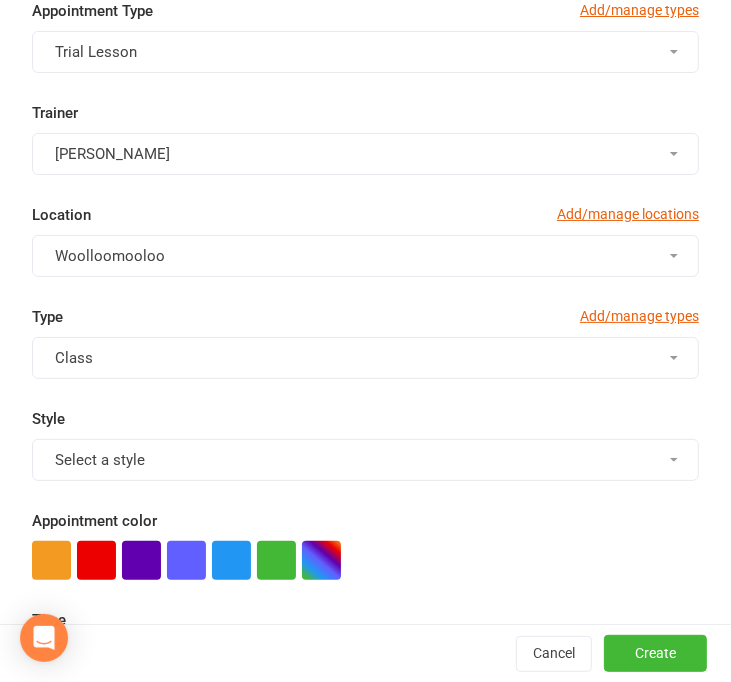 scroll, scrollTop: 300, scrollLeft: 0, axis: vertical 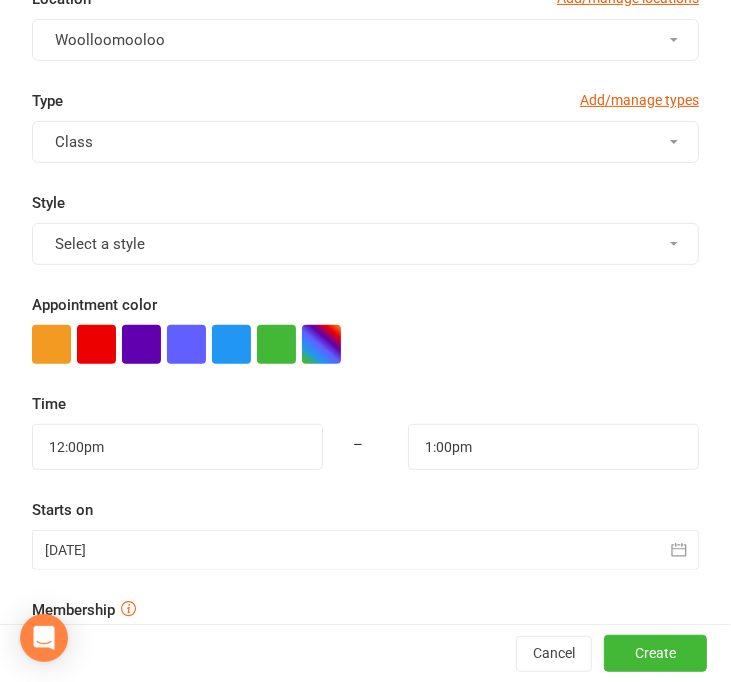 click on "Select a style" at bounding box center (365, 244) 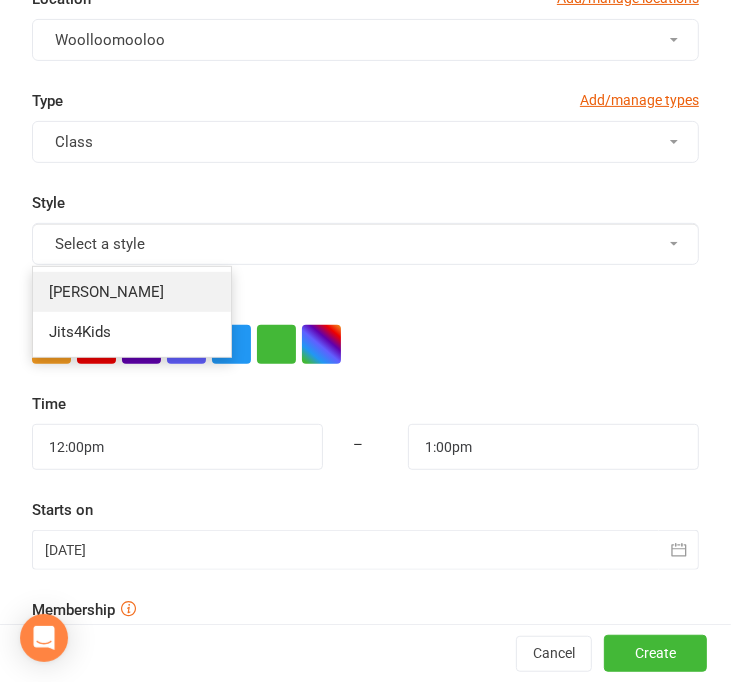 click on "[PERSON_NAME]" at bounding box center (106, 292) 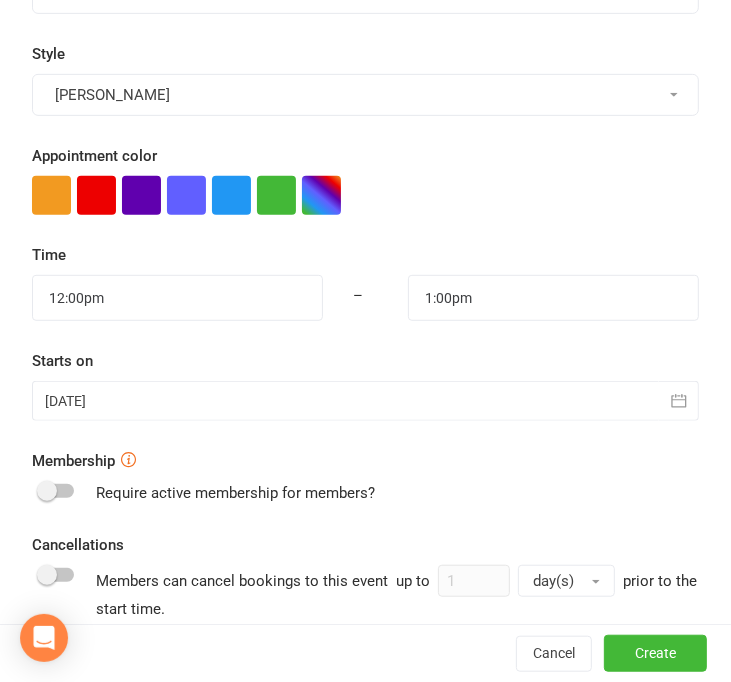 scroll, scrollTop: 500, scrollLeft: 0, axis: vertical 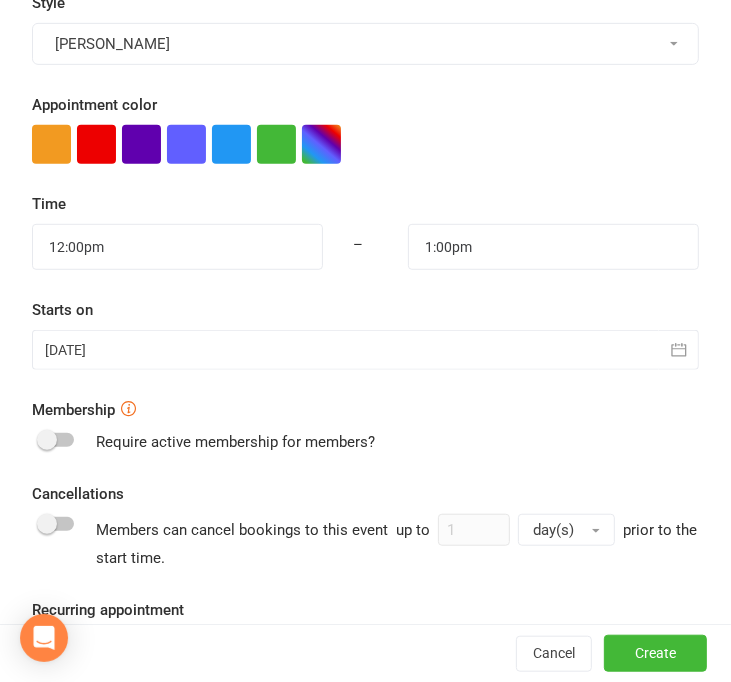 click on "Time 12:00pm – 1:00pm Starts on [DATE]
[DATE]
Sun Mon Tue Wed Thu Fri Sat
27
29
30
01
02
03
04
05
28
06
07
08
09
10
11
12
29
13
14
15
16
17
18
19
30
20
21
22
23
24
25
26
31
27
28
29
30
31
01
02" at bounding box center [365, 281] 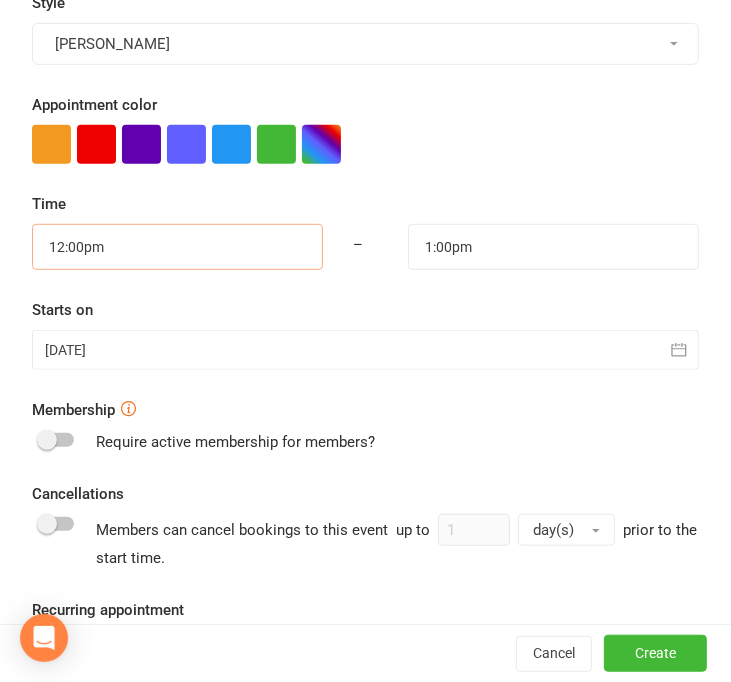 click on "12:00pm" at bounding box center (177, 247) 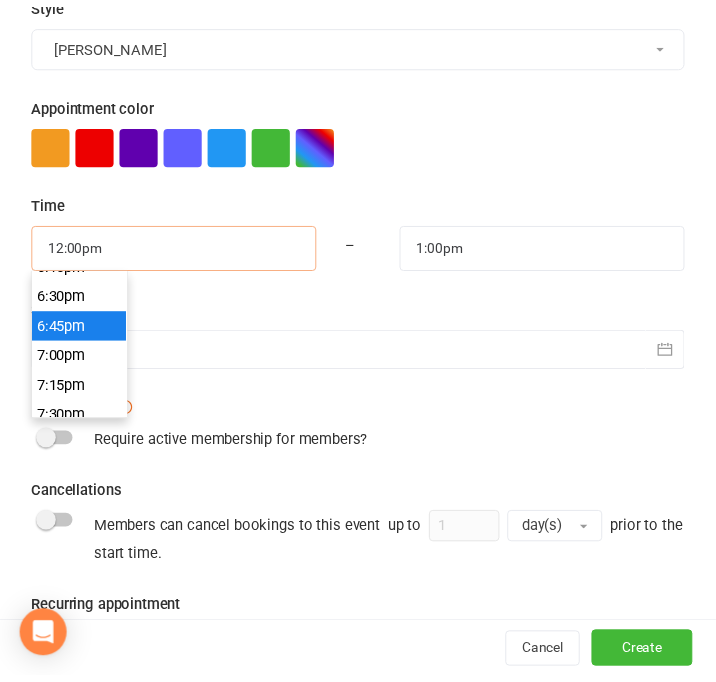 scroll, scrollTop: 2110, scrollLeft: 0, axis: vertical 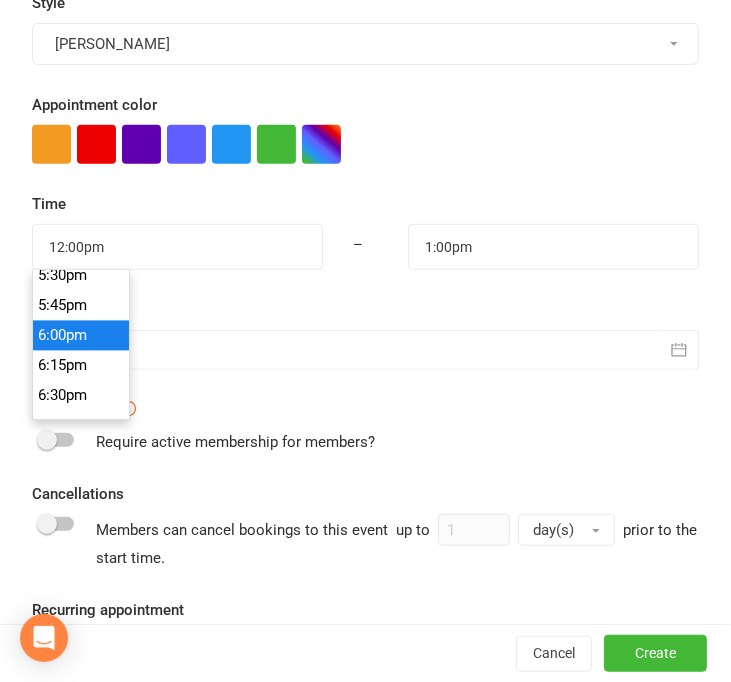 type on "6:00pm" 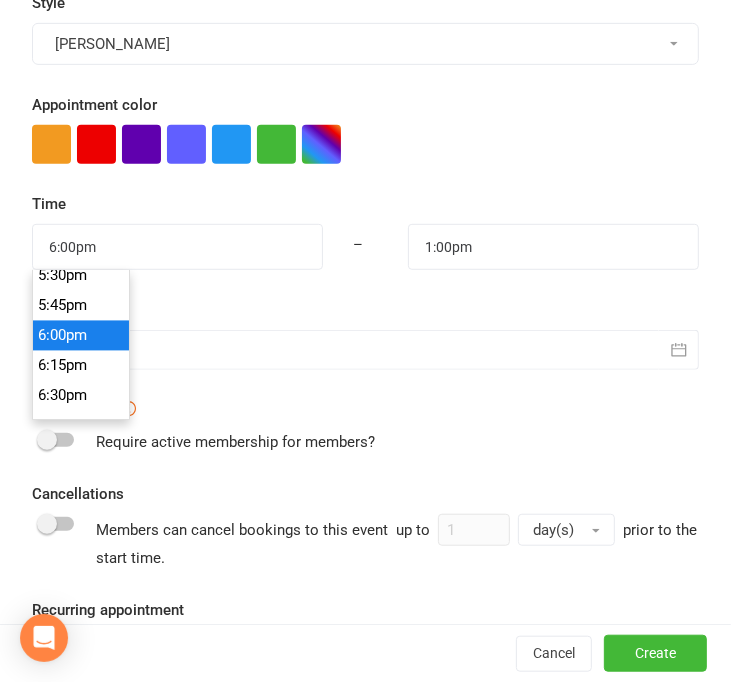 type on "7:00pm" 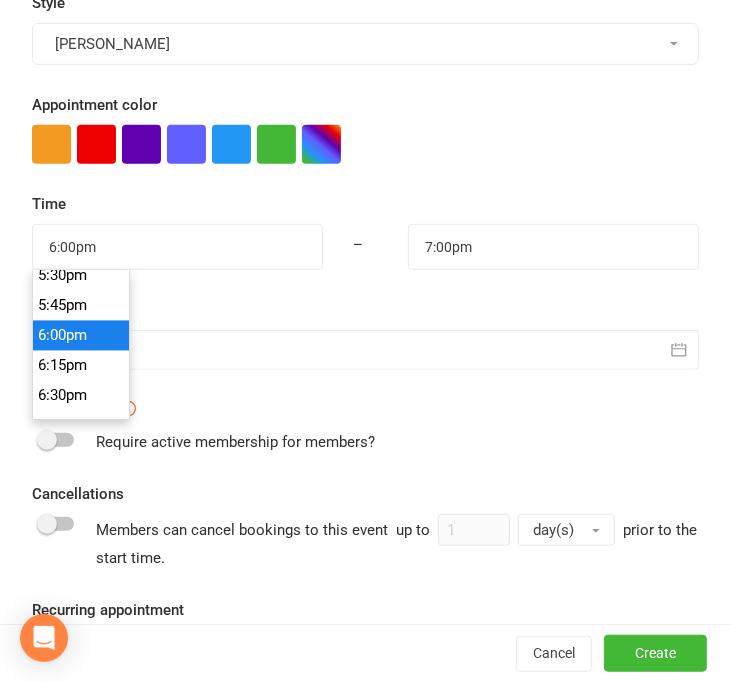 click on "6:00pm" at bounding box center (81, 336) 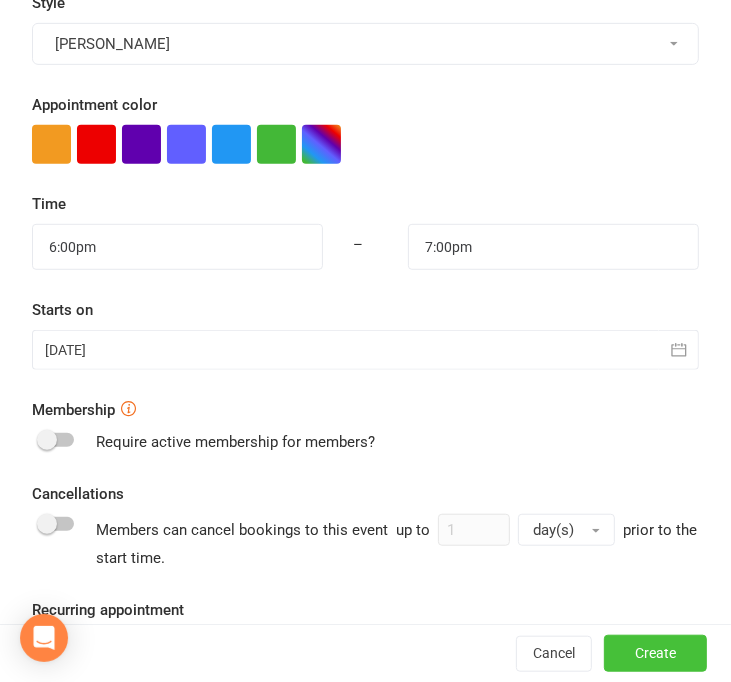 click on "Create" at bounding box center [655, 654] 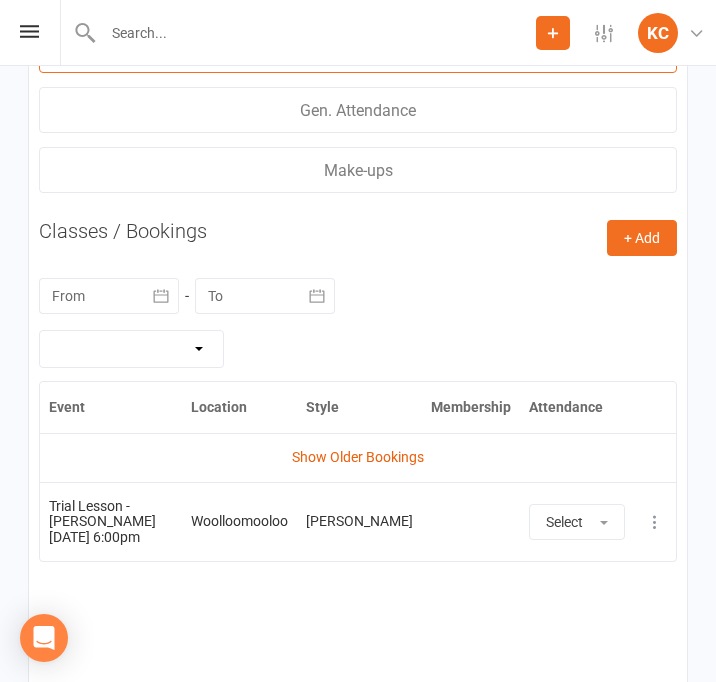 scroll, scrollTop: 2186, scrollLeft: 0, axis: vertical 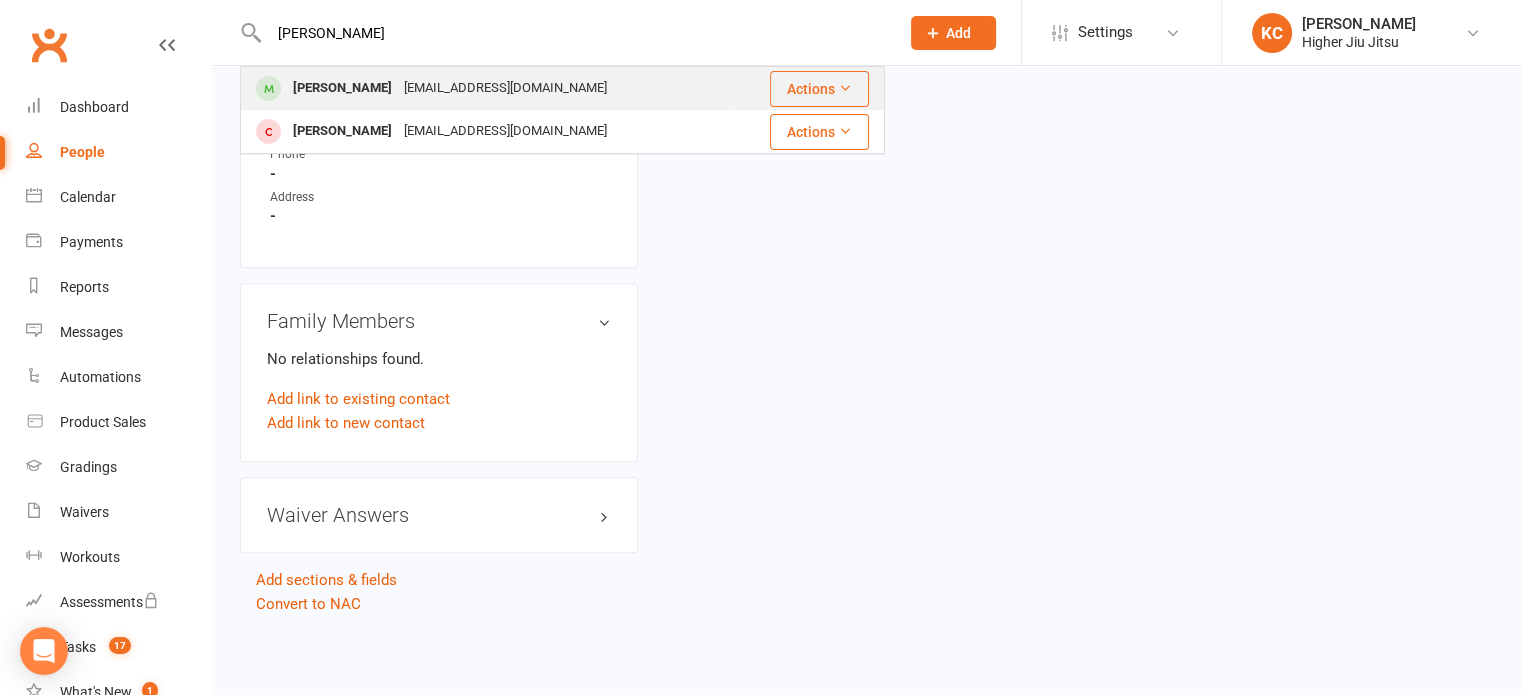 type on "[PERSON_NAME]" 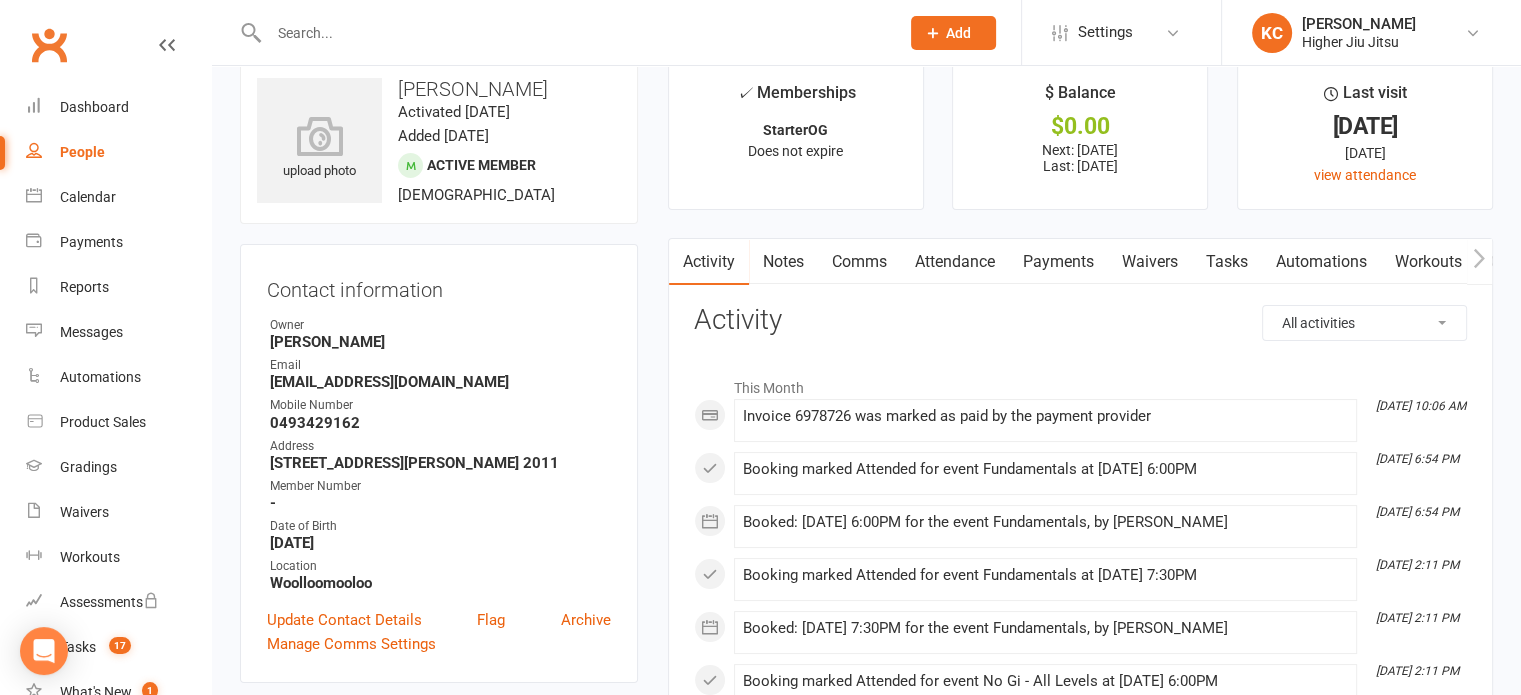 scroll, scrollTop: 0, scrollLeft: 0, axis: both 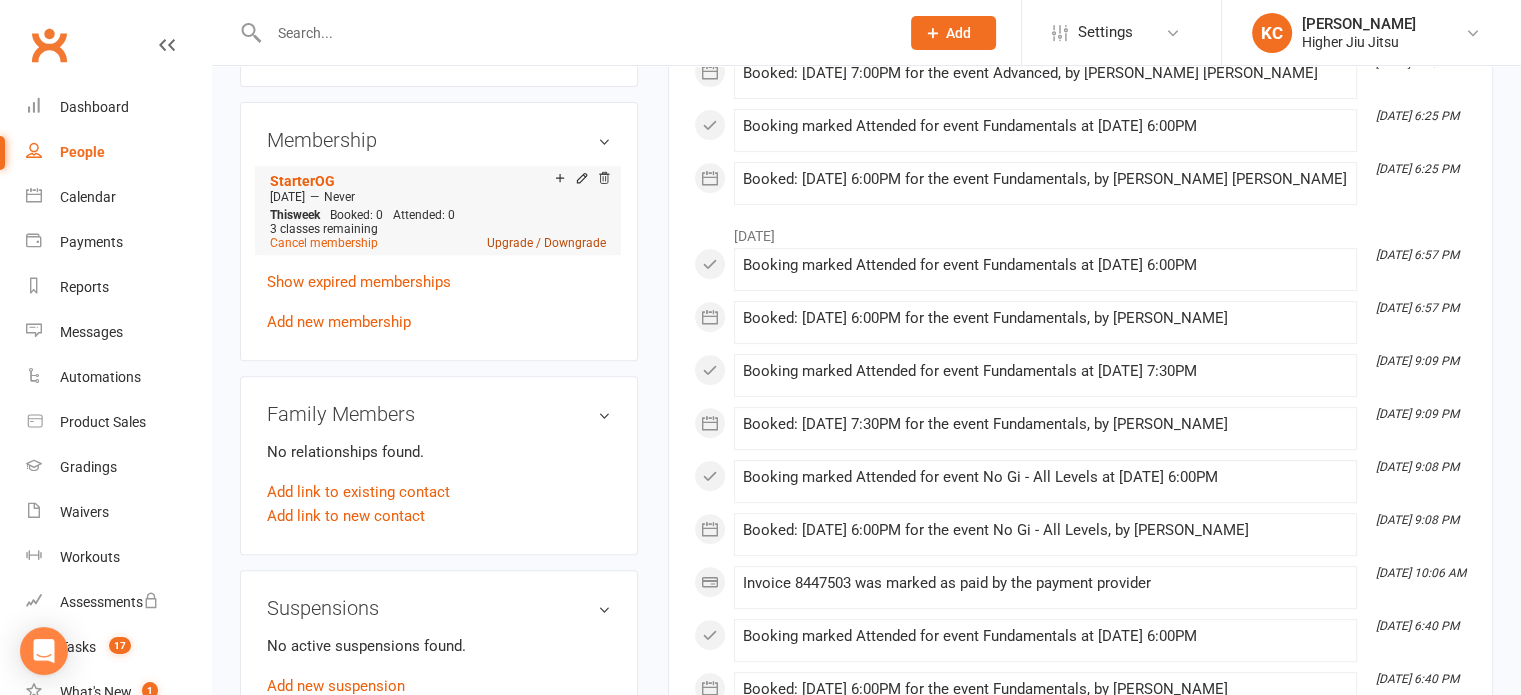 click on "Upgrade / Downgrade" at bounding box center (546, 243) 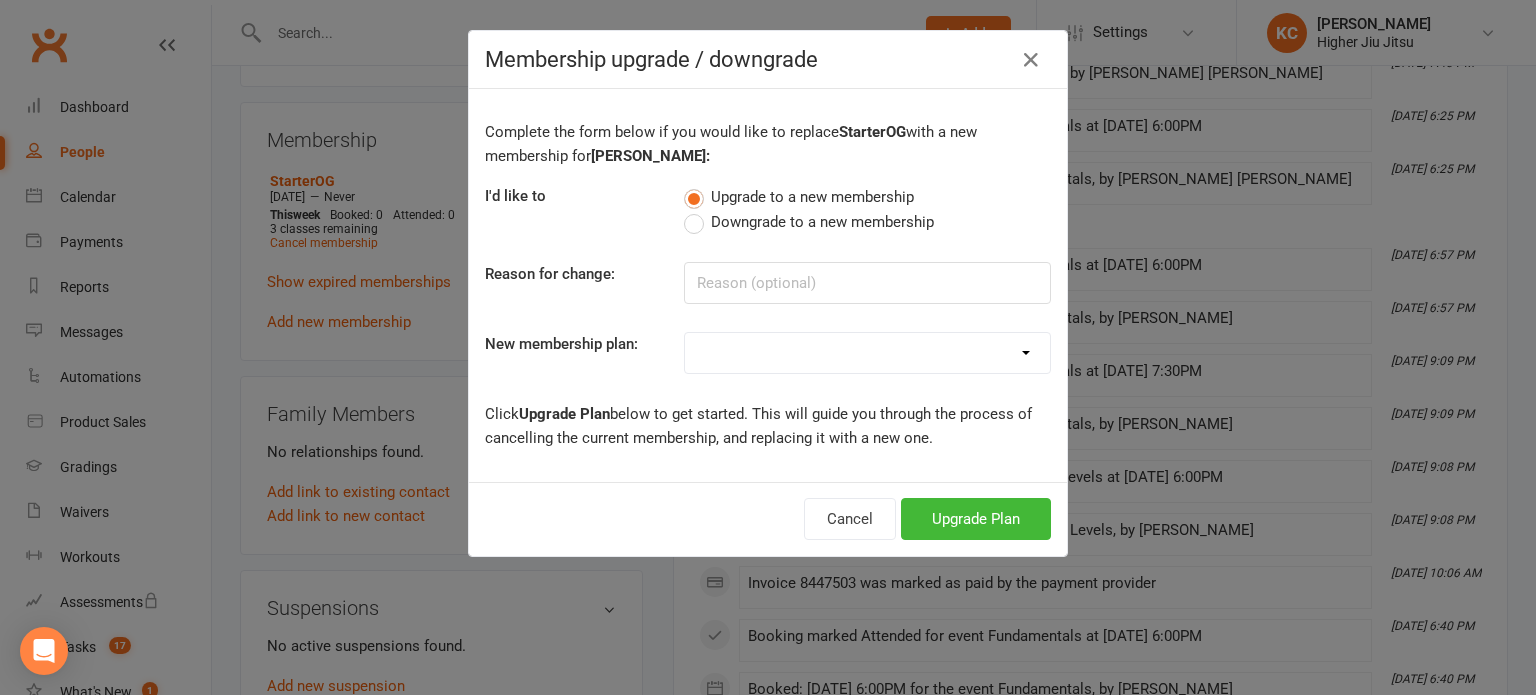 click on "Preliminary10Pass Flourish 2.0 - Limitless Extended Women's Only Exclusive Women's Only Jits4Kids Level1 2019 Level 2 2019 Level 3 2019 Level 0.5 2019 Level1 2019 - Concession Cris Vilches Custom 2/Week Level1 2020 Level 2 2020 Level 3 2020 Spark Program 8 Session Private Pack Spark Kids Program Level2 2021 Level3 2021 Level1 2021 Level1 2022 Level2 2022 Level3 2022 Starter23 Unlimited23 StarterOG UnlimitedOG Weekly Kids' Membership Custom 1/week Ollie Hyslop membership 1/Week Option Jits4Kids 1/week Option 2 Privates/Week 1/Private Weekly Jitz4Kidz Jitz4Kidz 1/Week Option Juniors Juniors 1/Week Option Starter24 Unlimited24 10Pass Henry Gillam 5 Private Pack 5 Session Pack Unlimited25 Starter25 1class/week" at bounding box center (867, 353) 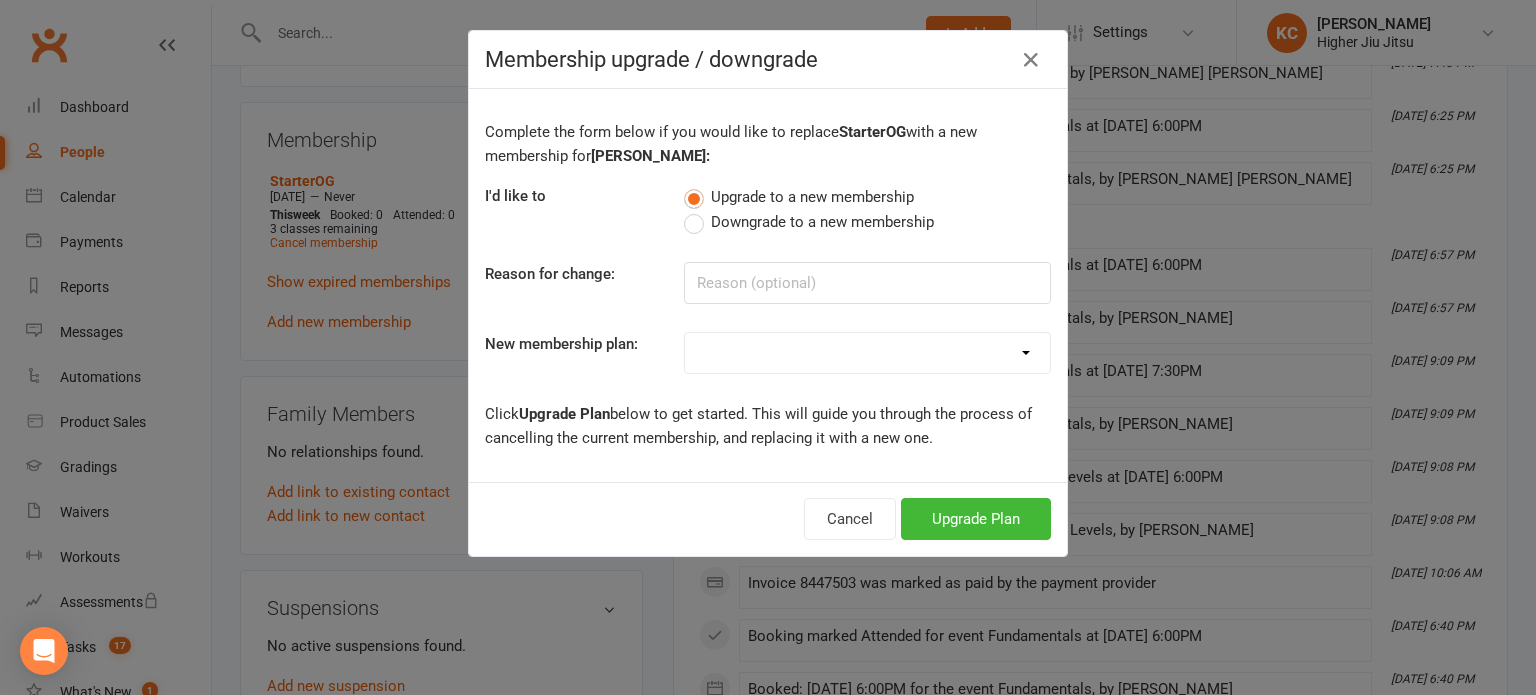 select on "26" 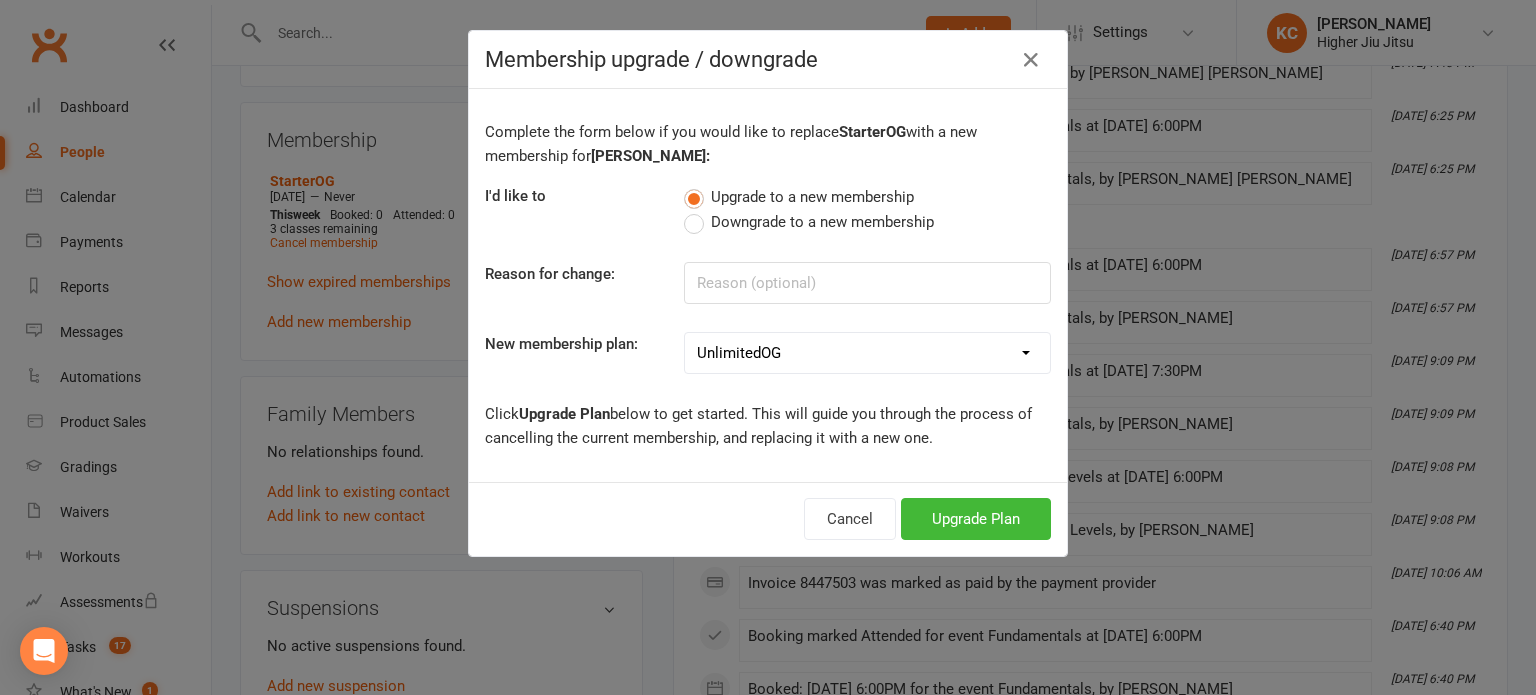 click on "Preliminary10Pass Flourish 2.0 - Limitless Extended Women's Only Exclusive Women's Only Jits4Kids Level1 2019 Level 2 2019 Level 3 2019 Level 0.5 2019 Level1 2019 - Concession Cris Vilches Custom 2/Week Level1 2020 Level 2 2020 Level 3 2020 Spark Program 8 Session Private Pack Spark Kids Program Level2 2021 Level3 2021 Level1 2021 Level1 2022 Level2 2022 Level3 2022 Starter23 Unlimited23 StarterOG UnlimitedOG Weekly Kids' Membership Custom 1/week Ollie Hyslop membership 1/Week Option Jits4Kids 1/week Option 2 Privates/Week 1/Private Weekly Jitz4Kidz Jitz4Kidz 1/Week Option Juniors Juniors 1/Week Option Starter24 Unlimited24 10Pass Henry Gillam 5 Private Pack 5 Session Pack Unlimited25 Starter25 1class/week" at bounding box center [867, 353] 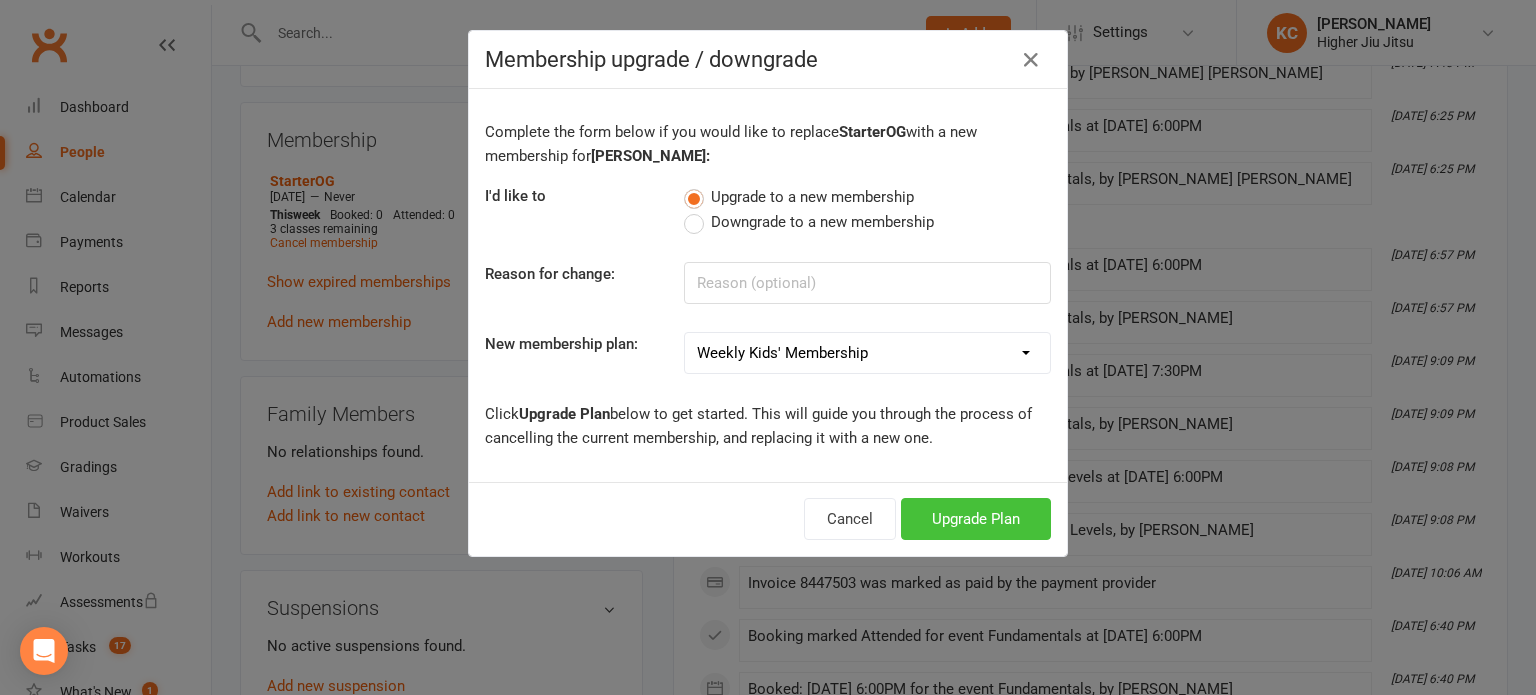 click on "Upgrade Plan" at bounding box center [976, 519] 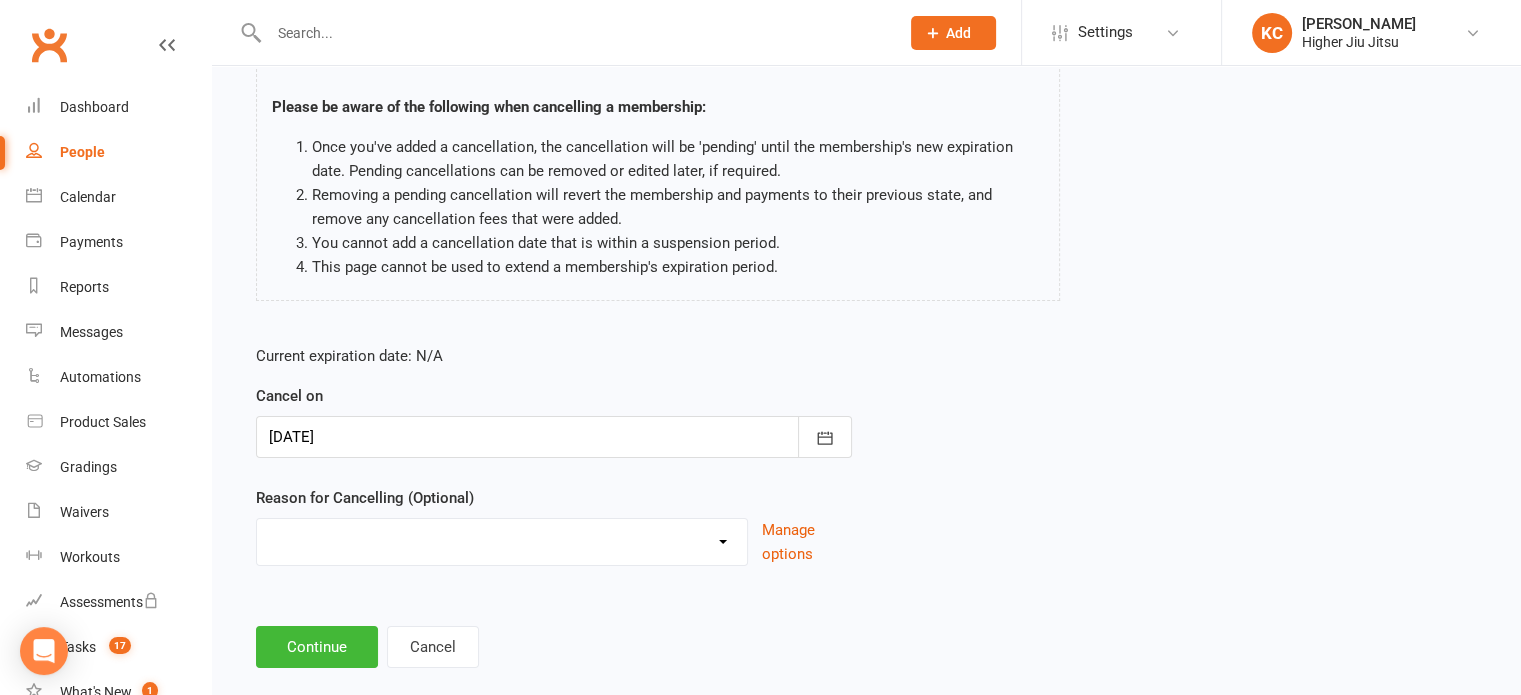 scroll, scrollTop: 167, scrollLeft: 0, axis: vertical 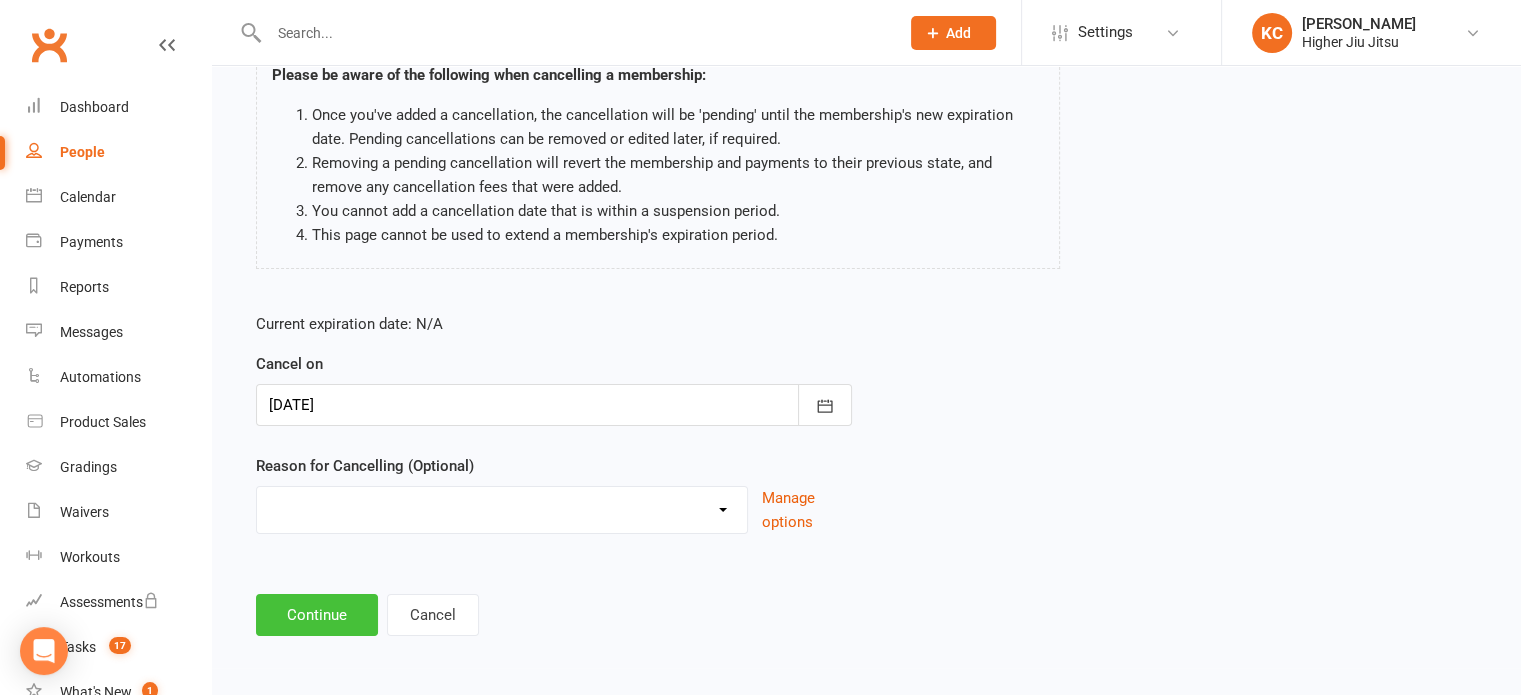 click on "Continue" at bounding box center (317, 615) 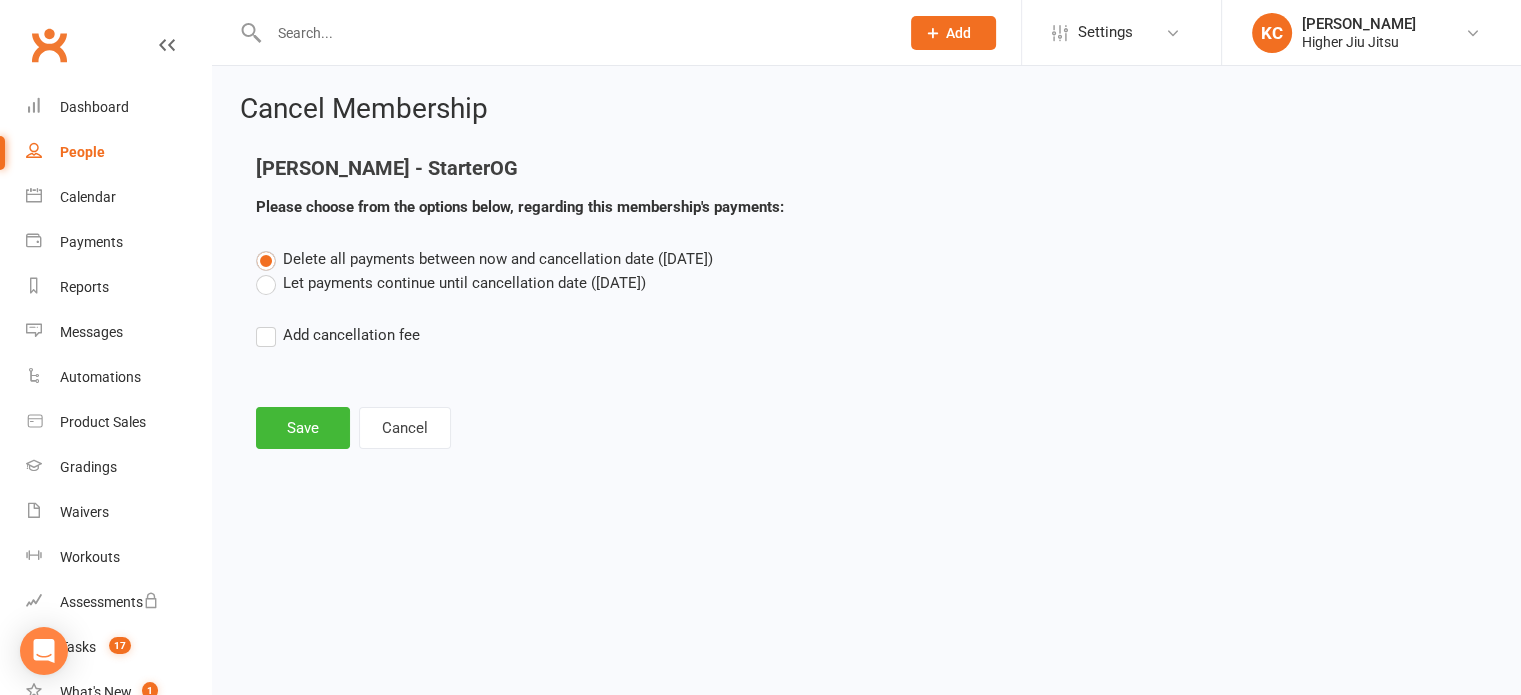 scroll, scrollTop: 0, scrollLeft: 0, axis: both 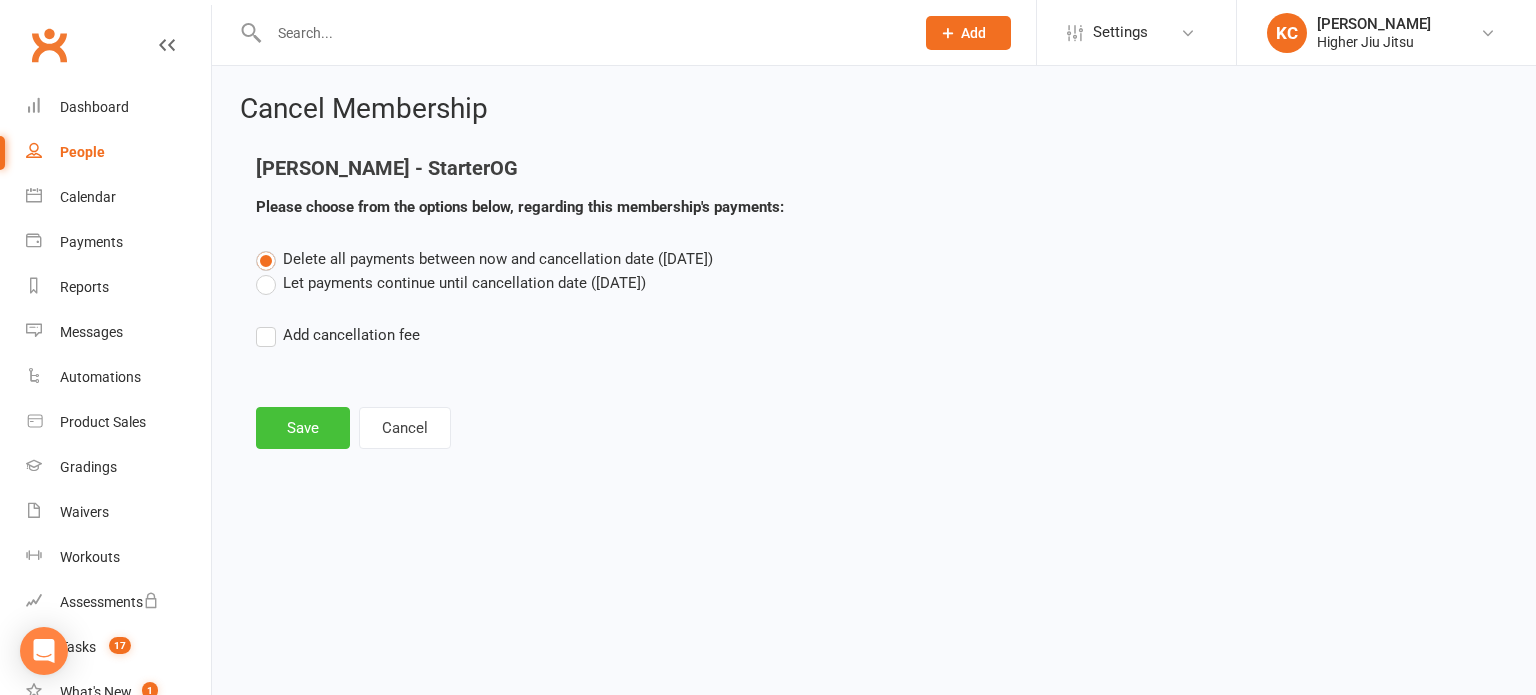 click on "Save" at bounding box center [303, 428] 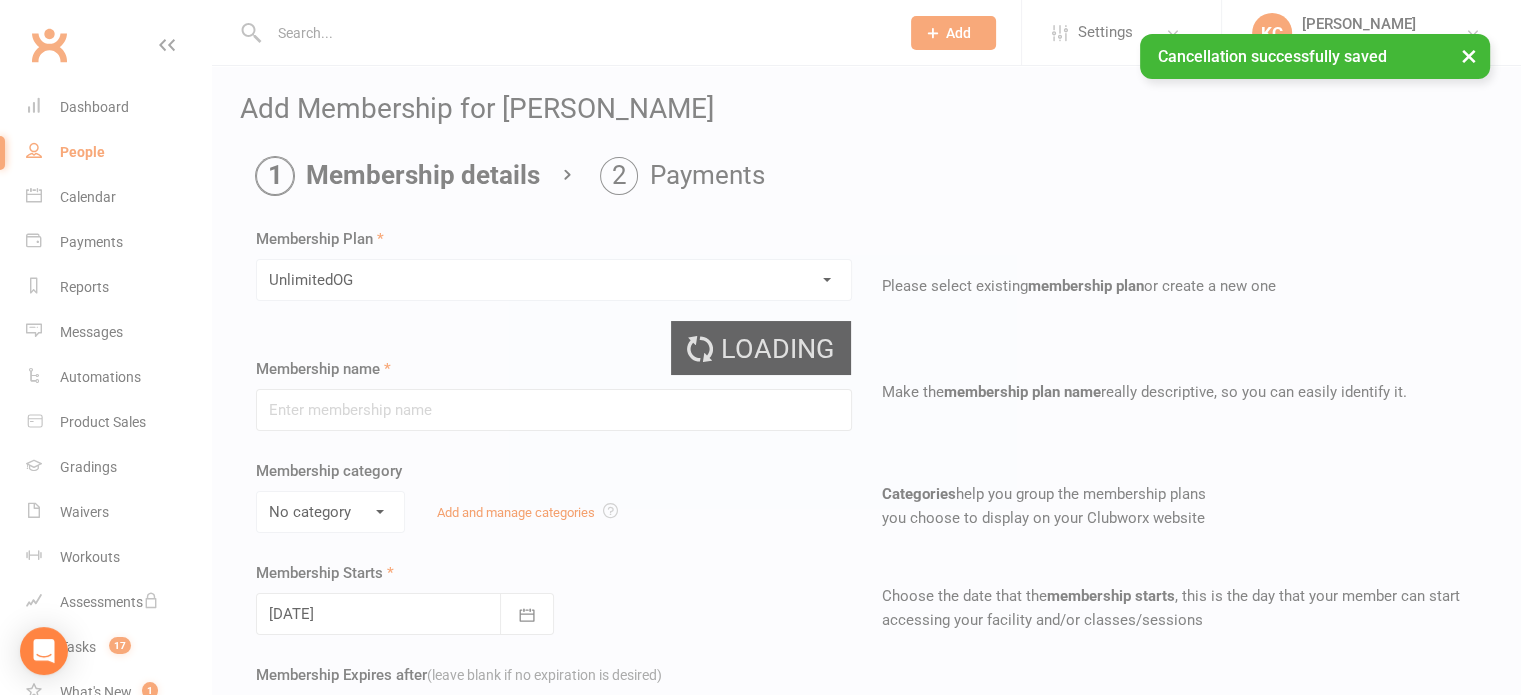 type on "UnlimitedOG" 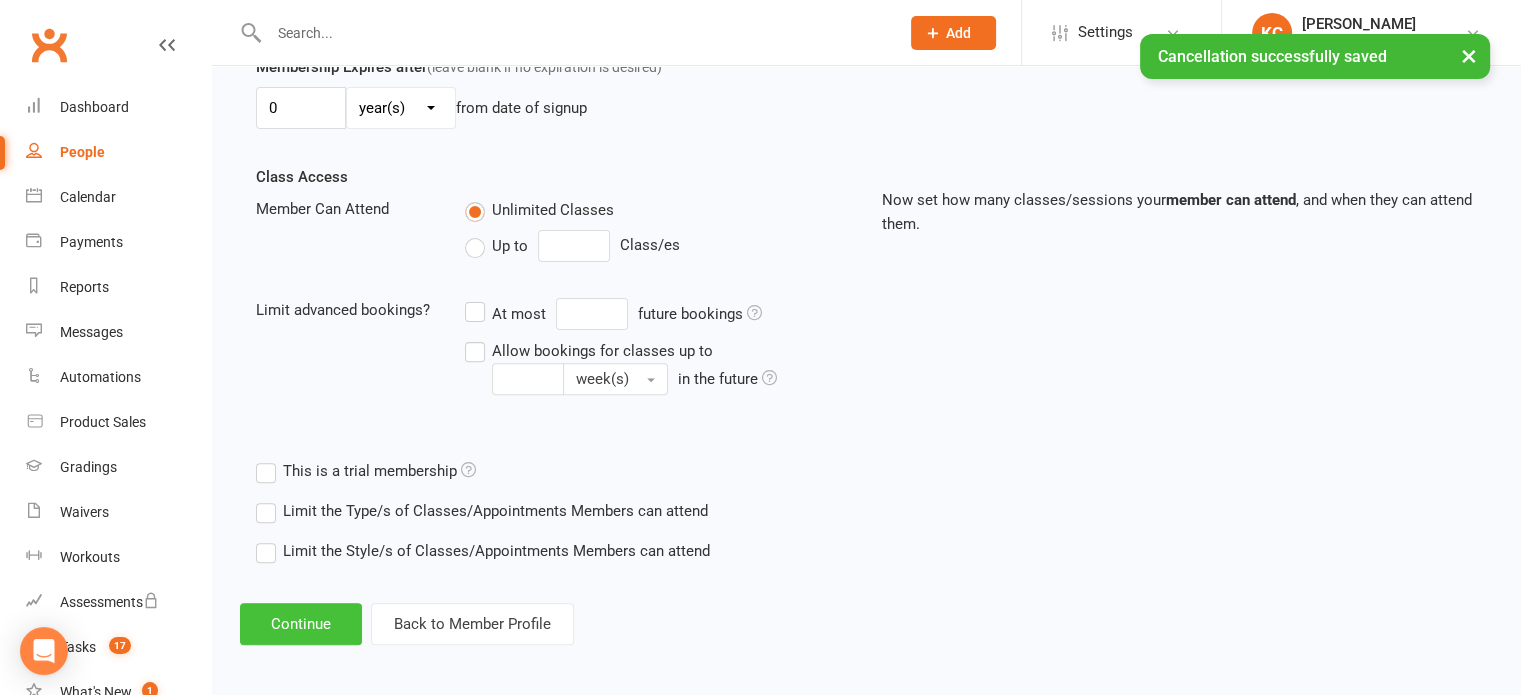 scroll, scrollTop: 611, scrollLeft: 0, axis: vertical 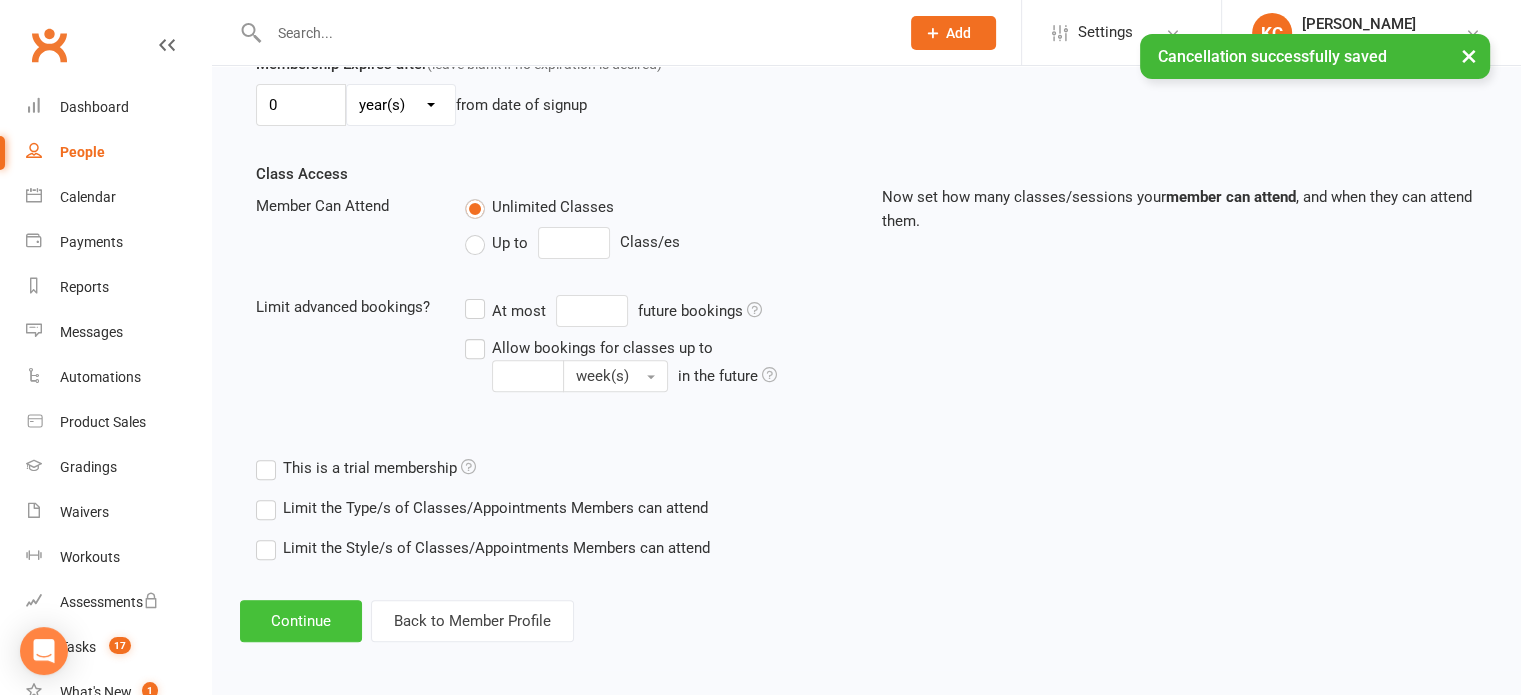 click on "Continue" at bounding box center [301, 621] 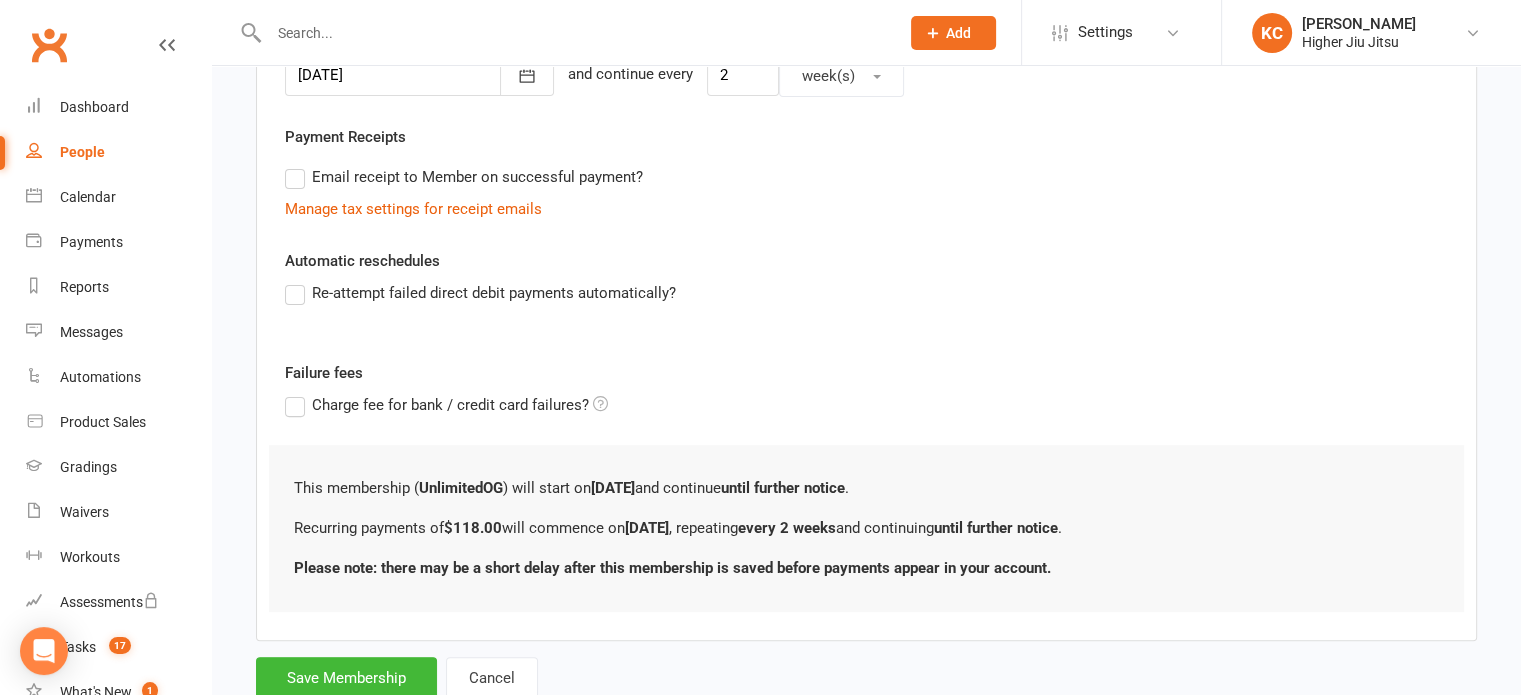 scroll, scrollTop: 596, scrollLeft: 0, axis: vertical 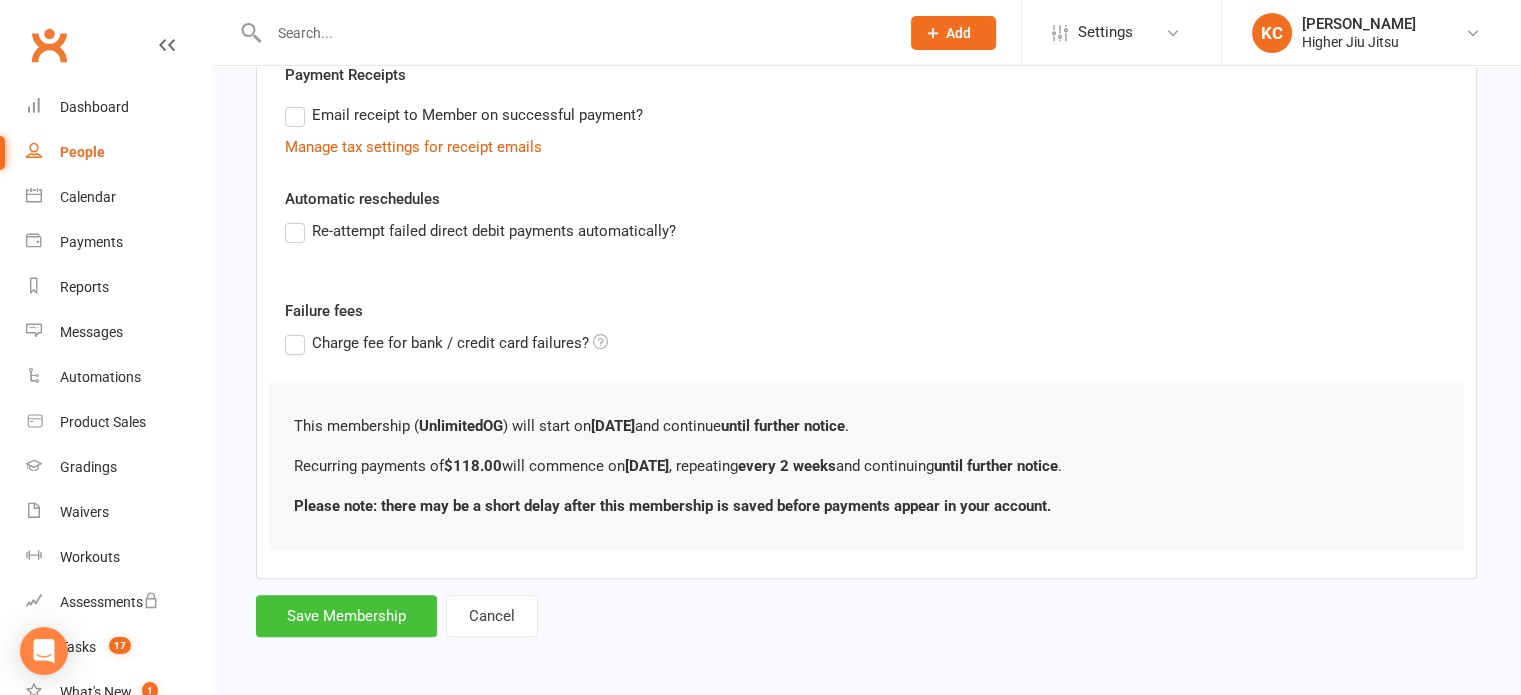 click on "Save Membership" at bounding box center (346, 616) 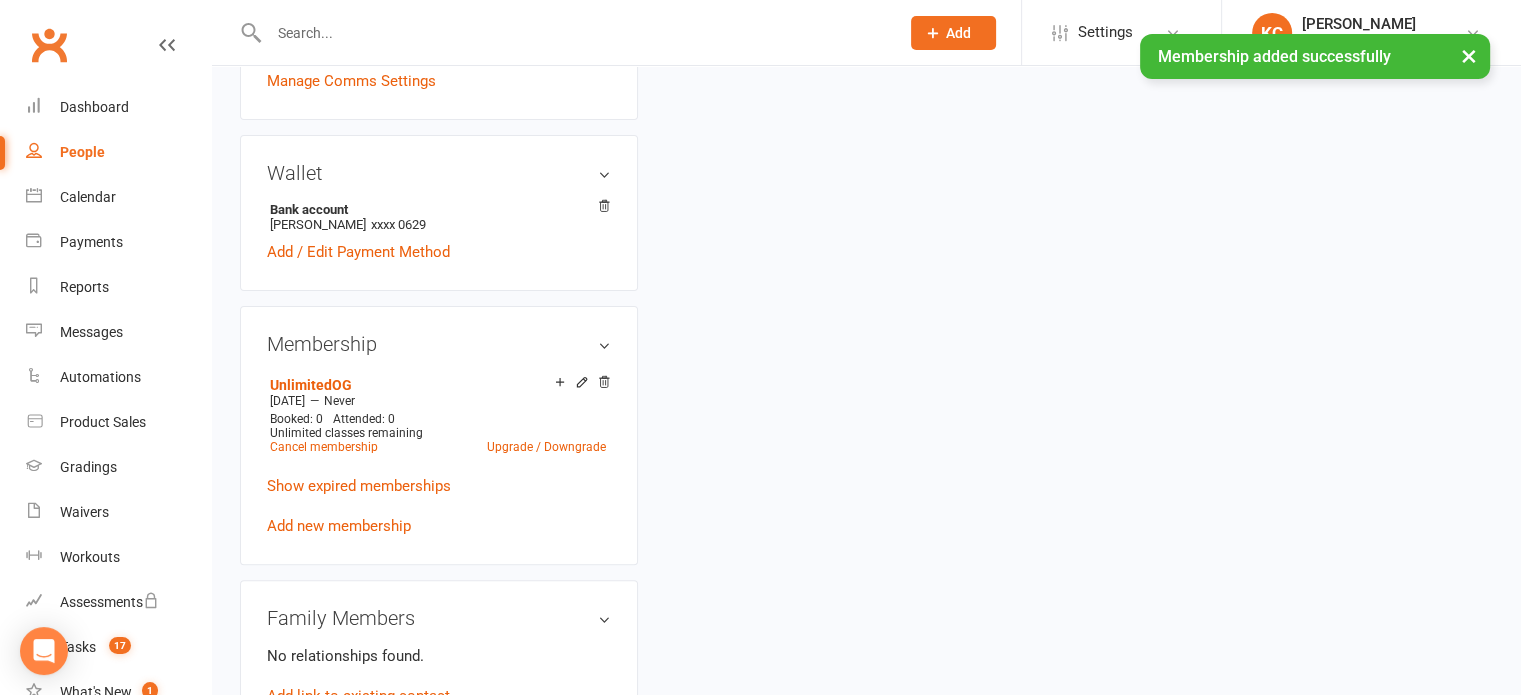 scroll, scrollTop: 0, scrollLeft: 0, axis: both 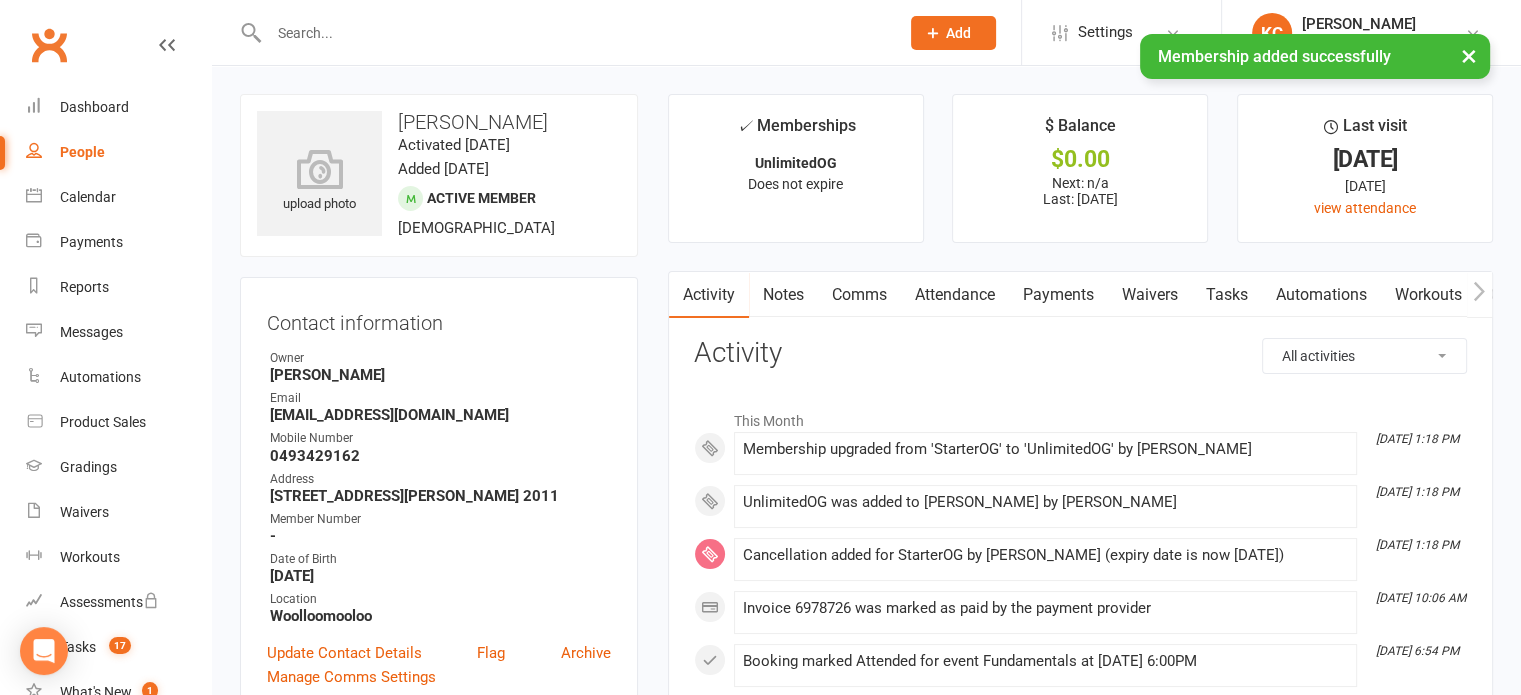 click on "Payments" at bounding box center [1058, 295] 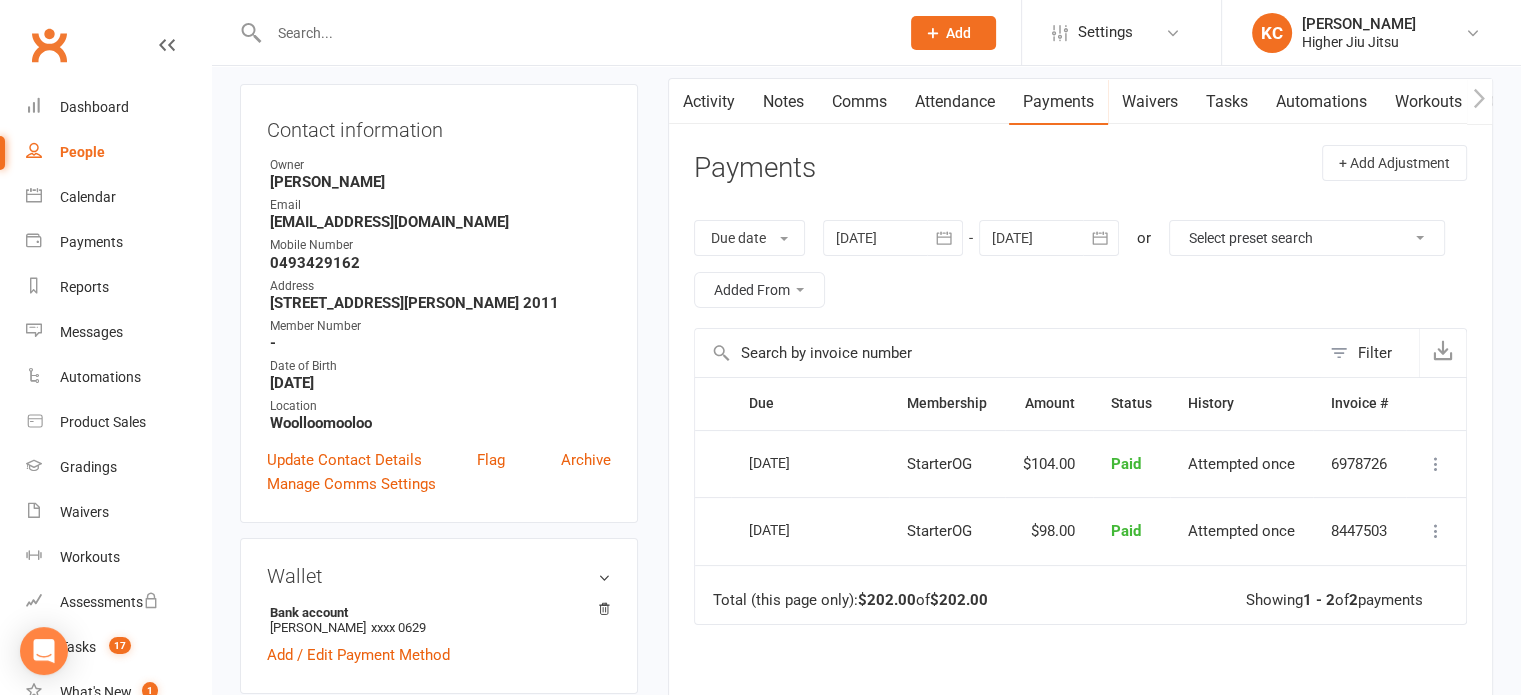 scroll, scrollTop: 0, scrollLeft: 0, axis: both 